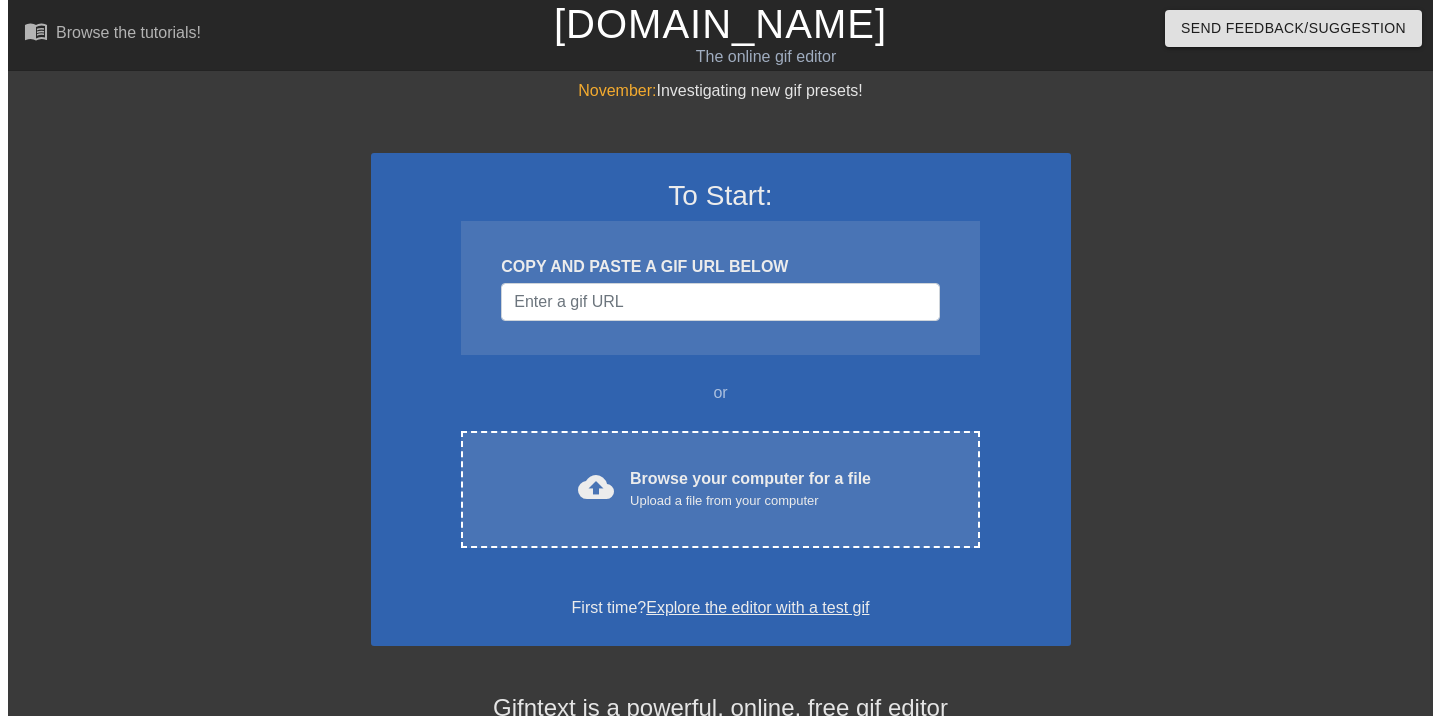 scroll, scrollTop: 0, scrollLeft: 0, axis: both 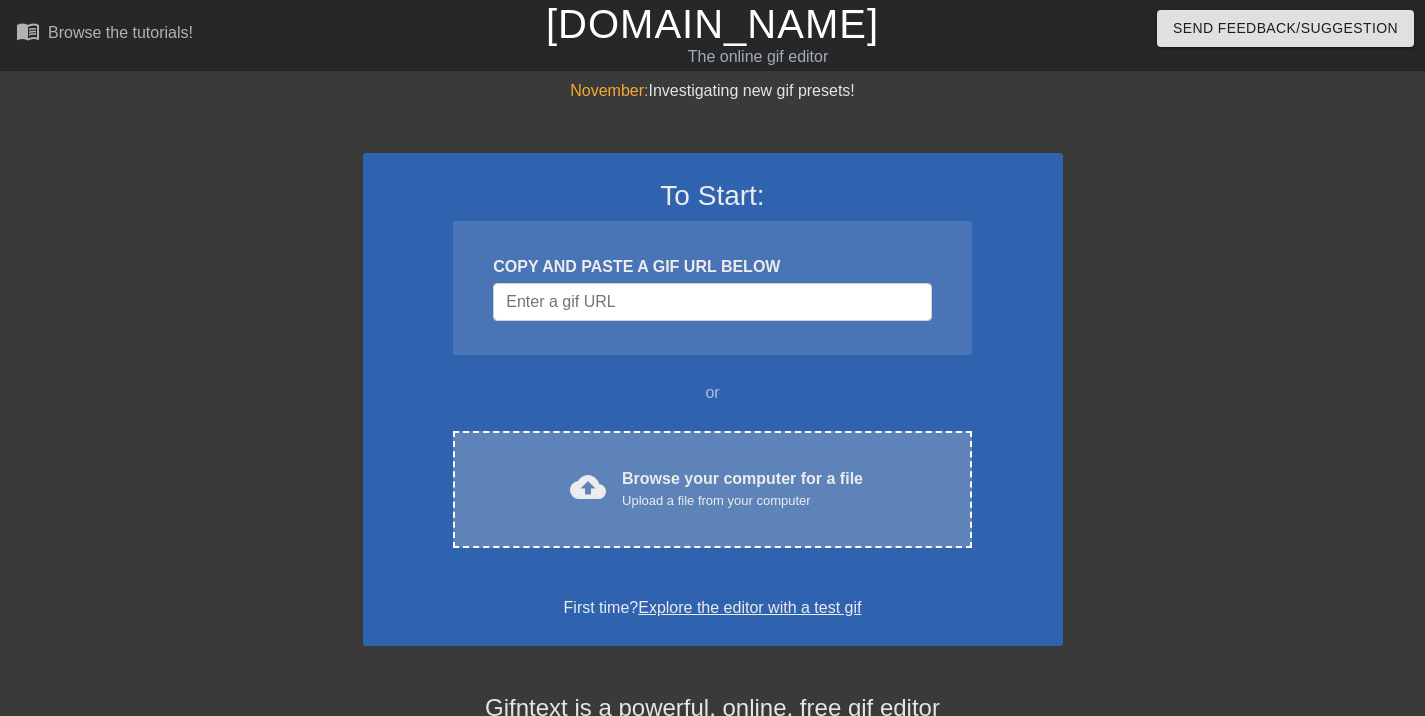 click on "cloud_upload Browse your computer for a file Upload a file from your computer" at bounding box center (712, 489) 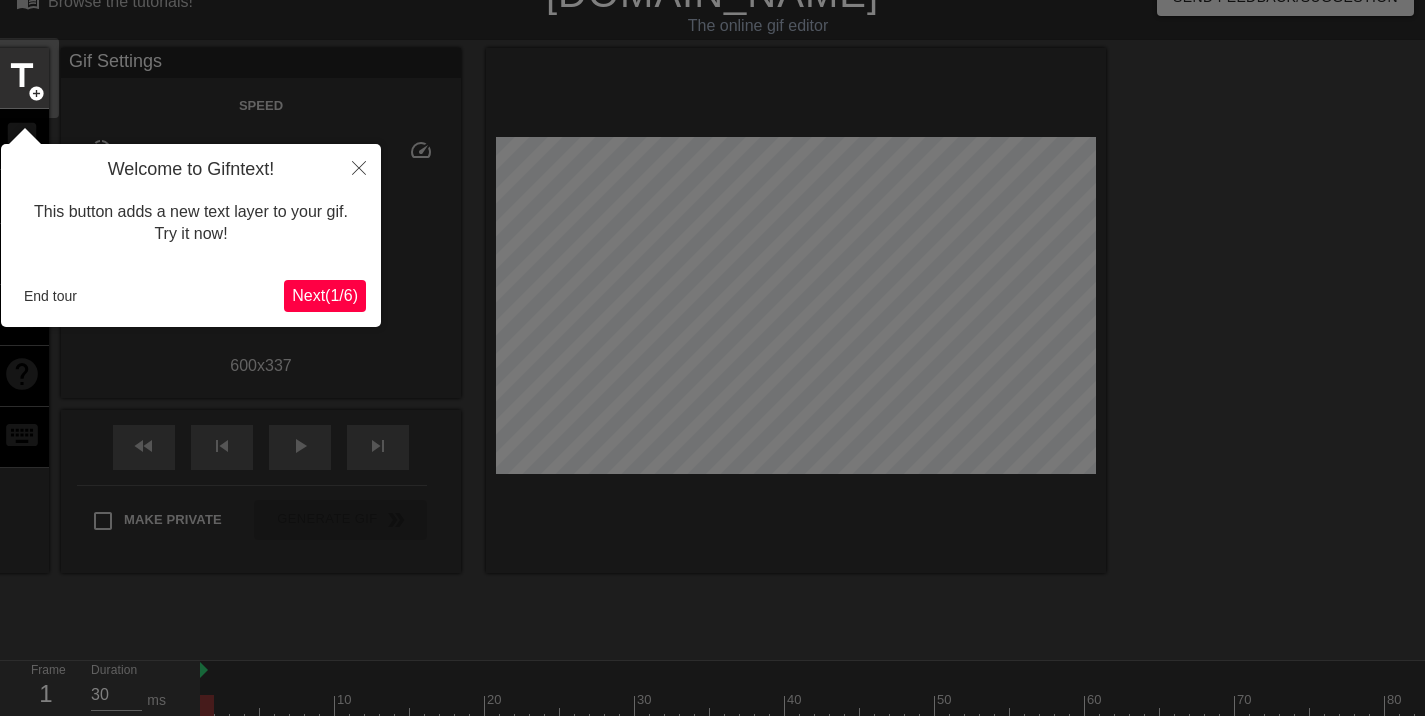 scroll, scrollTop: 49, scrollLeft: 0, axis: vertical 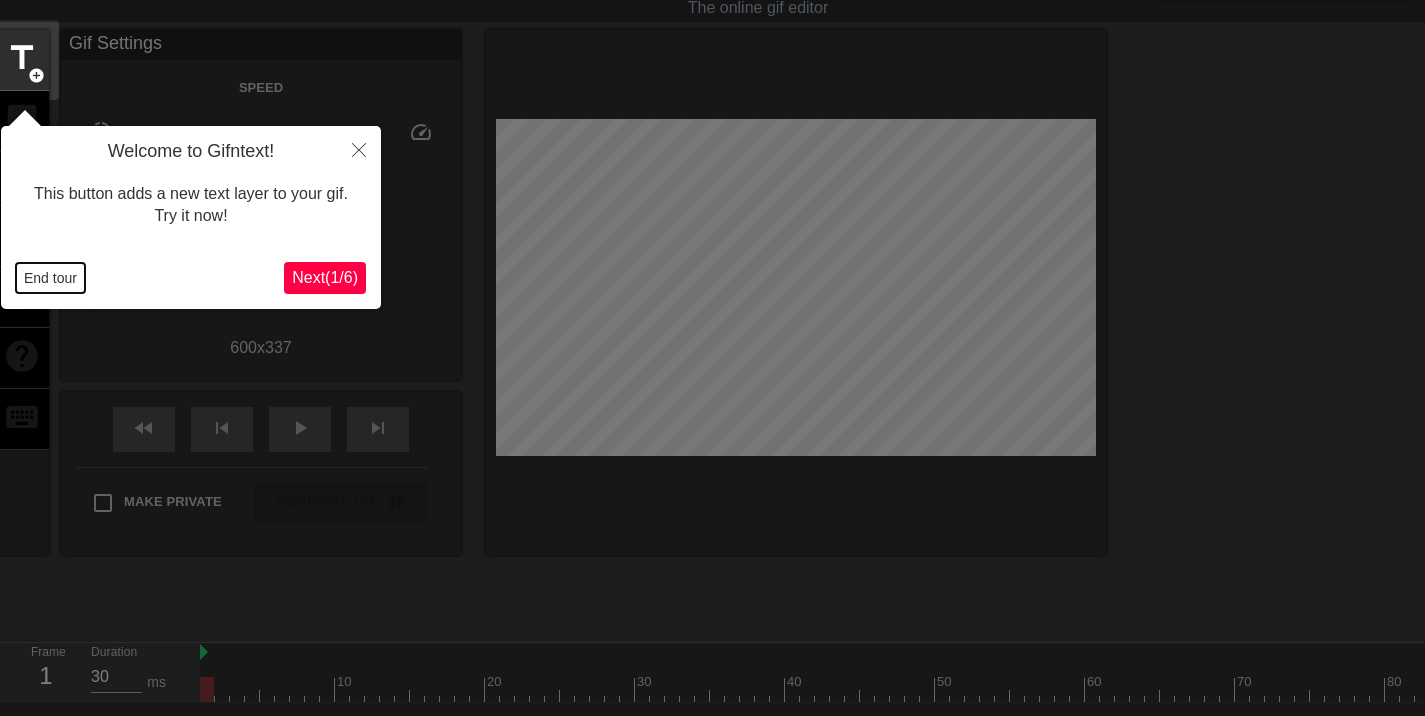 click on "End tour" at bounding box center [50, 278] 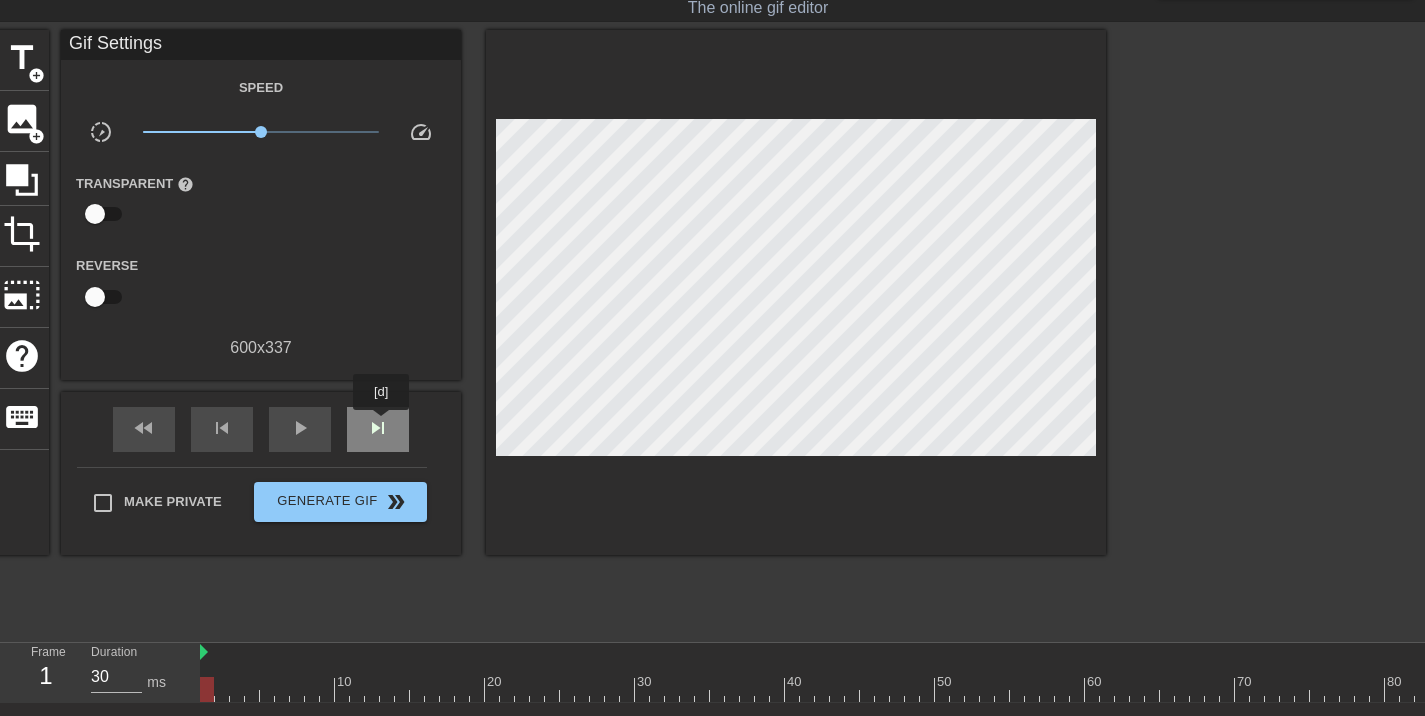click on "skip_next" at bounding box center [378, 428] 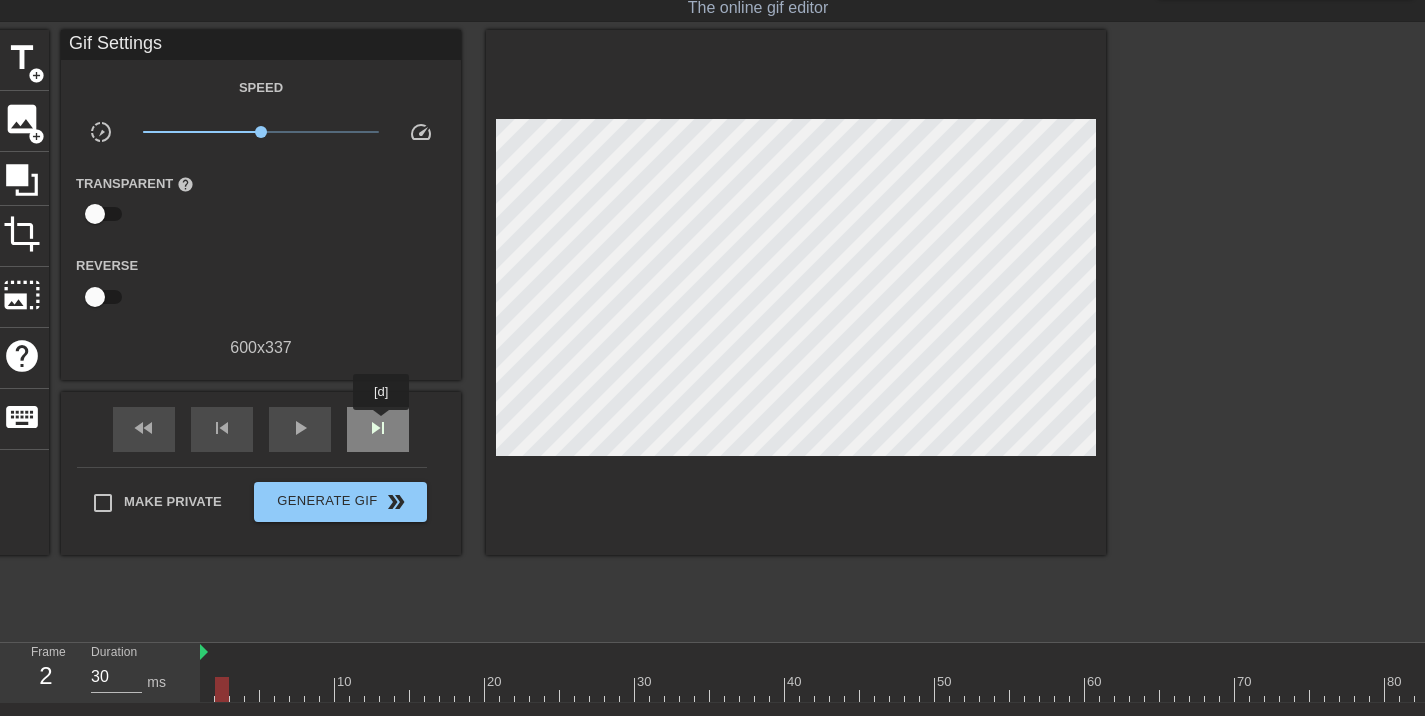 click on "skip_next" at bounding box center (378, 428) 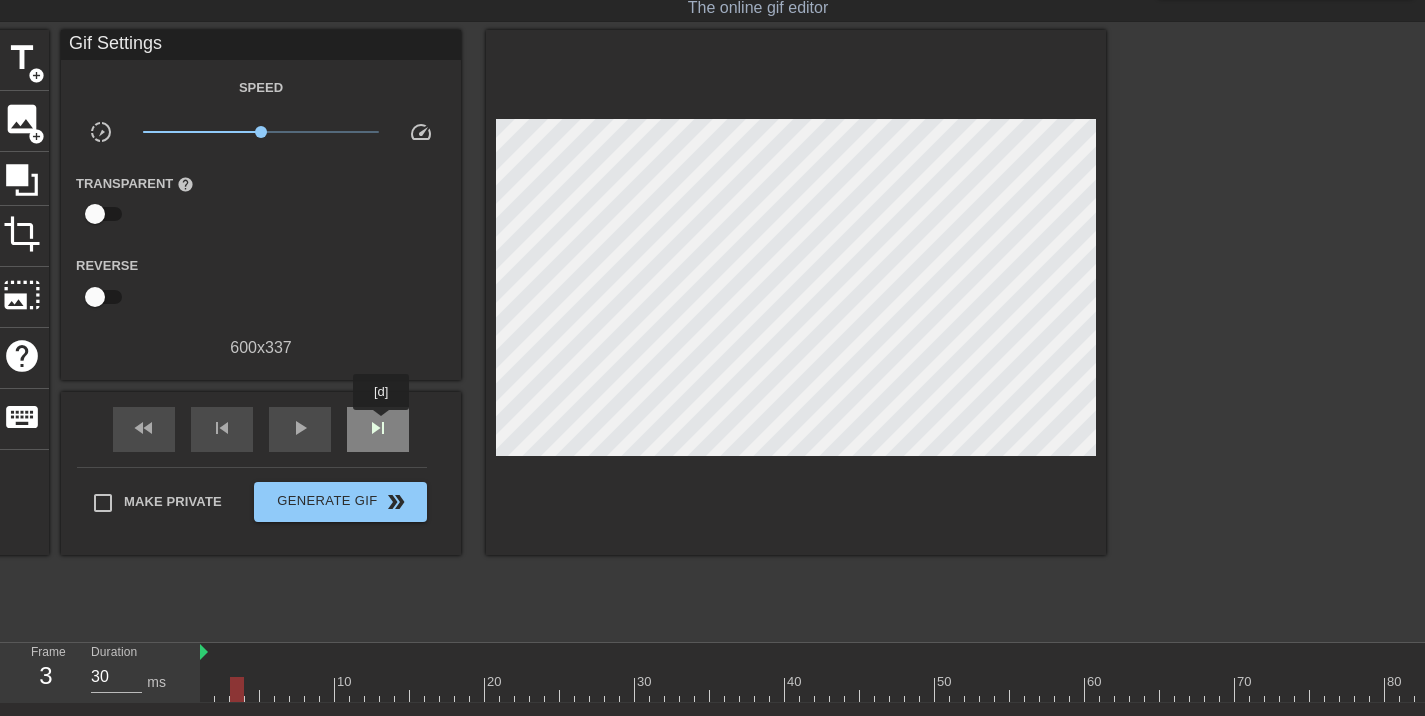 click on "skip_next" at bounding box center (378, 428) 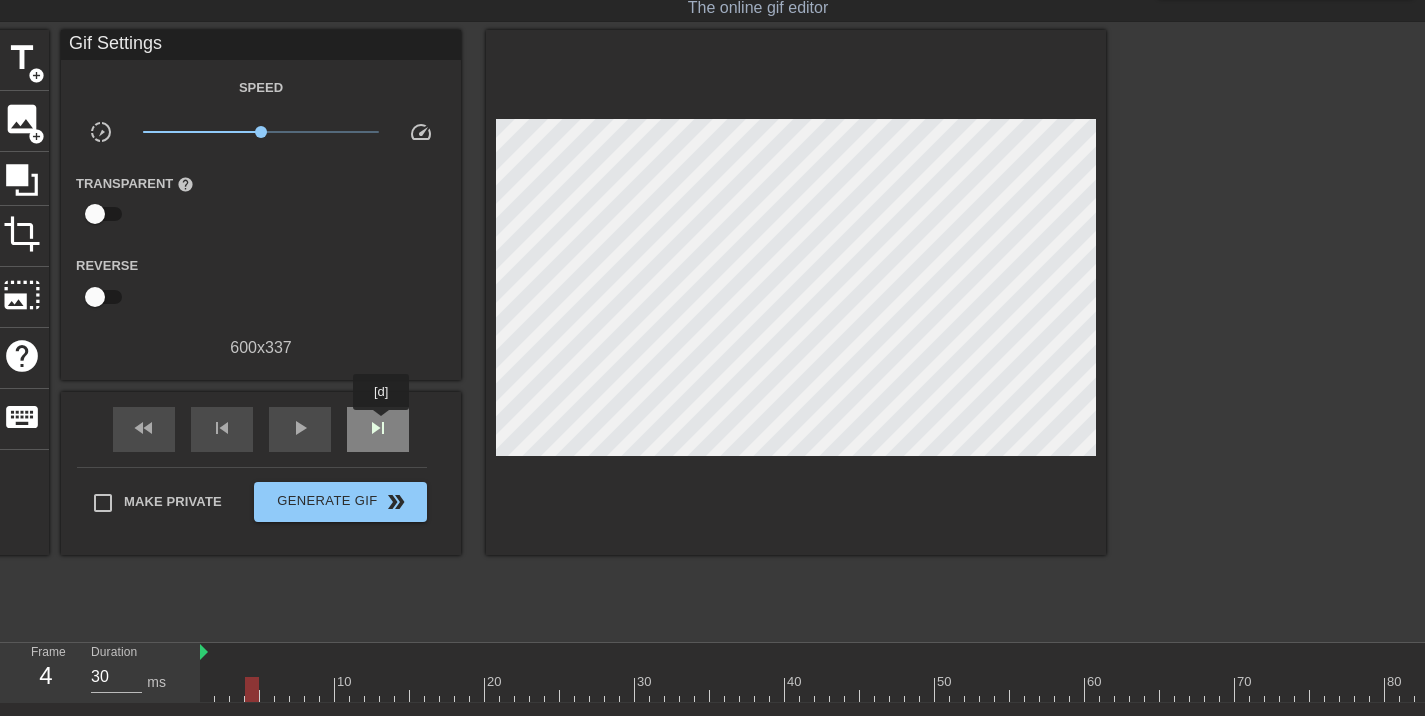 click on "skip_next" at bounding box center (378, 428) 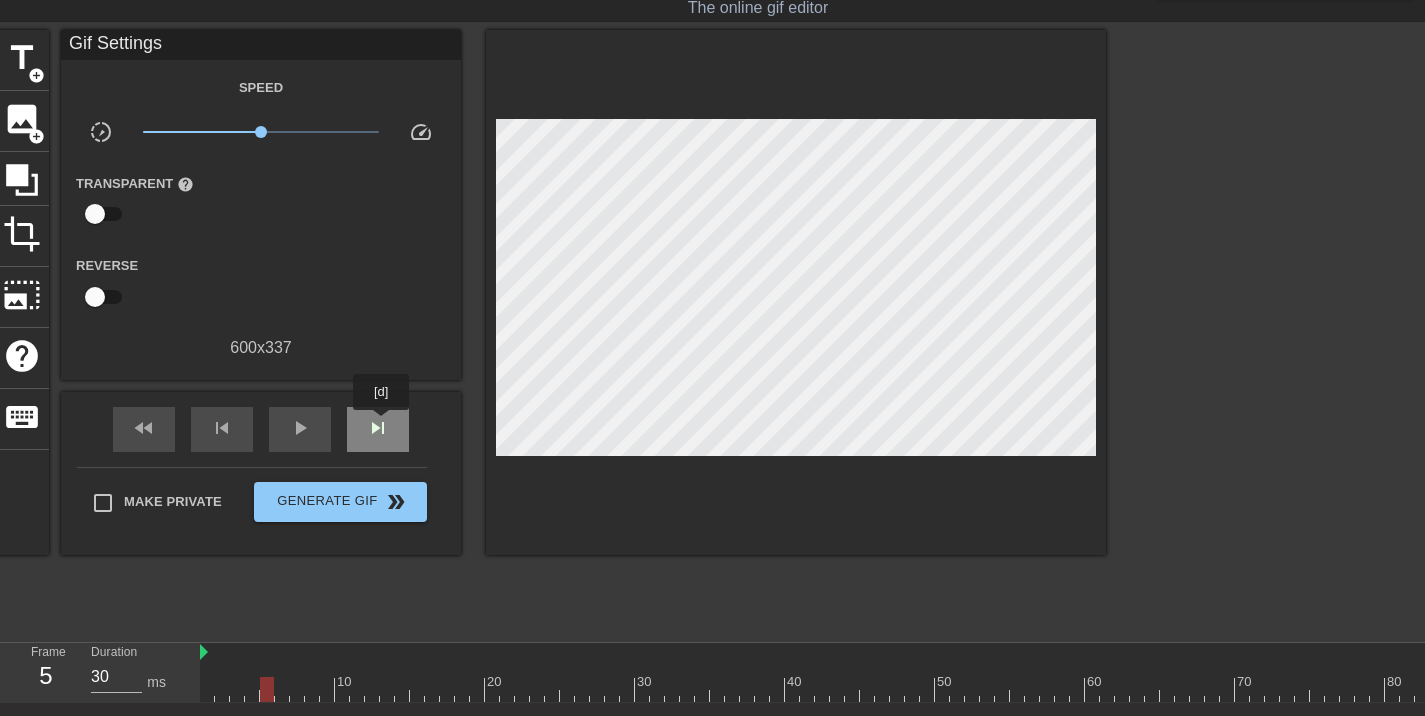 click on "skip_next" at bounding box center [378, 428] 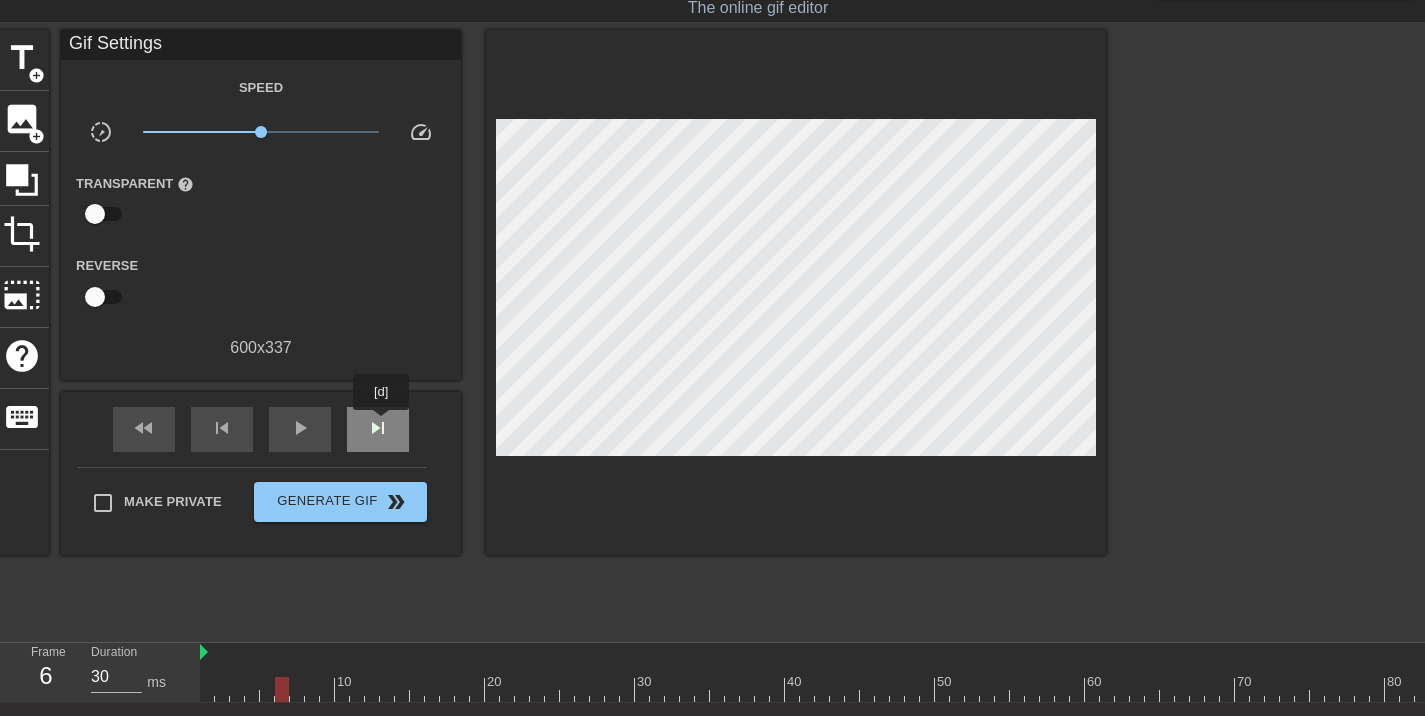 click on "skip_next" at bounding box center (378, 428) 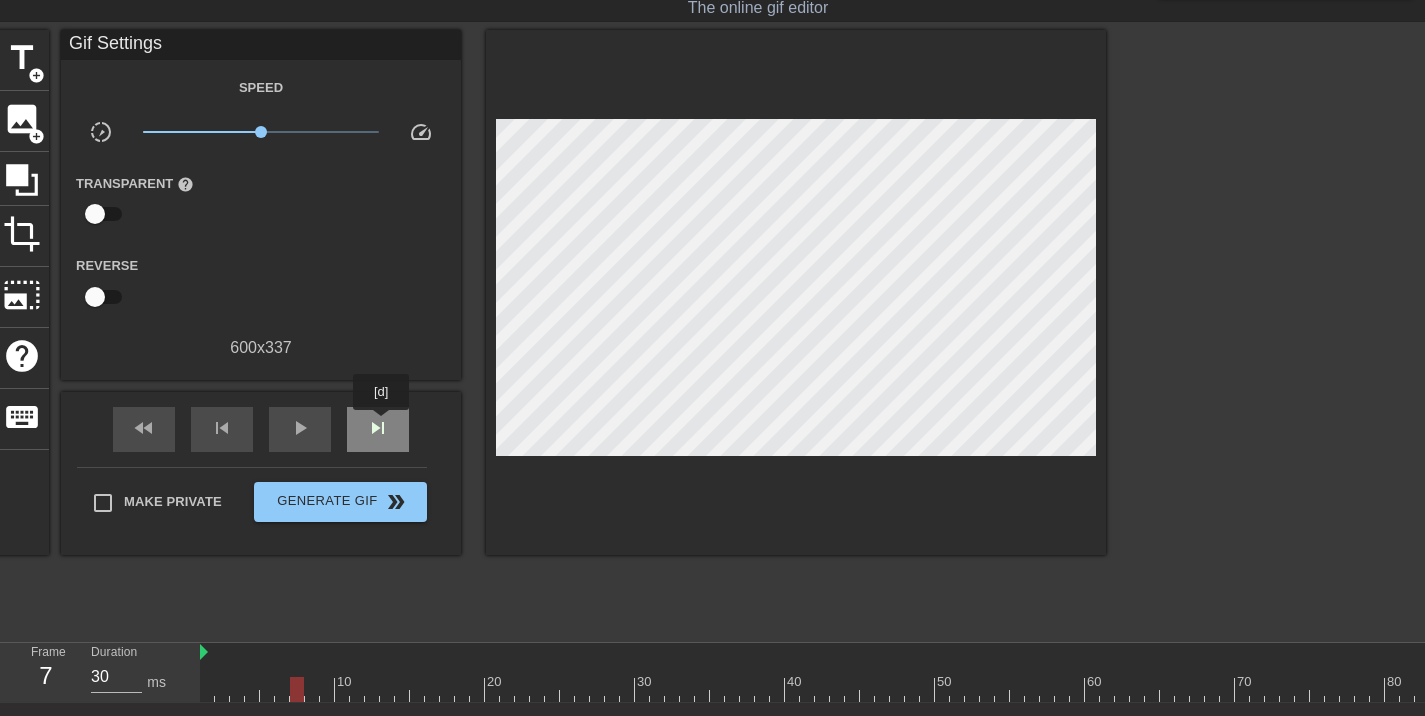 click on "skip_next" at bounding box center (378, 428) 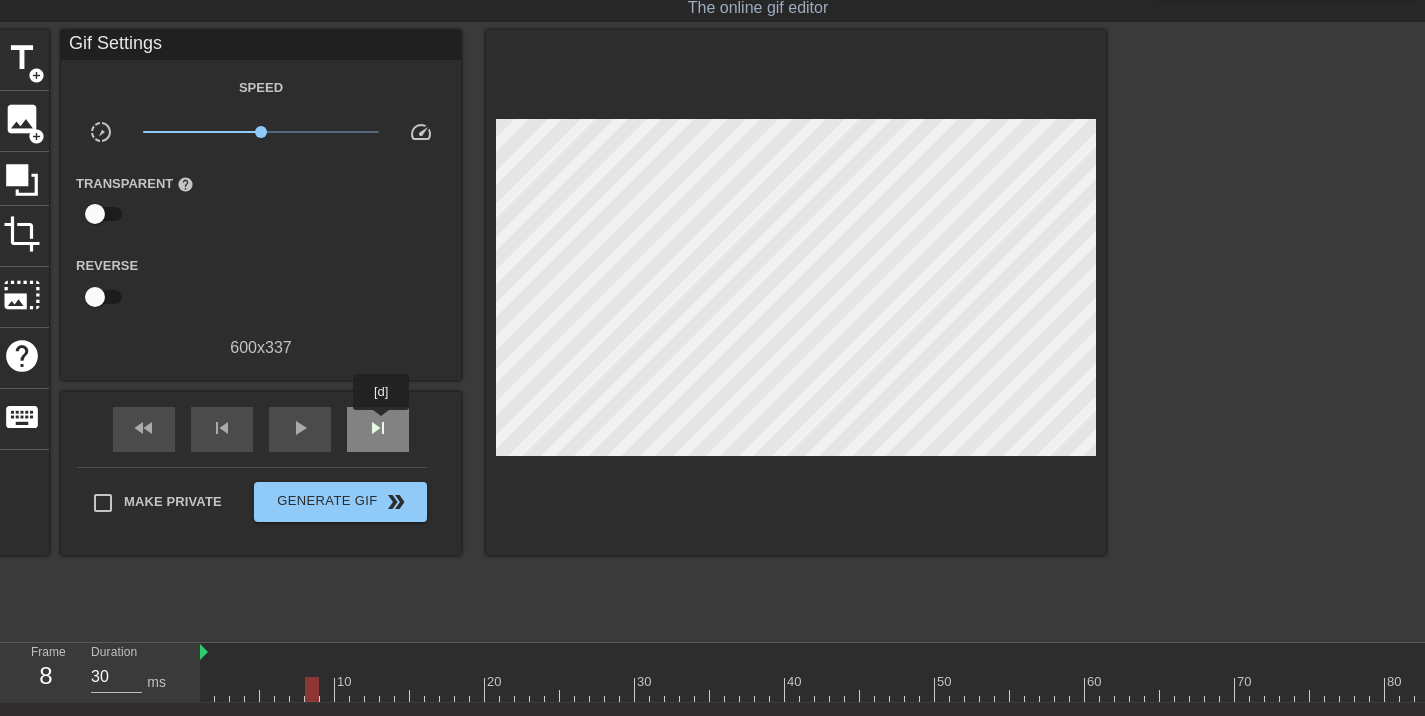 click on "skip_next" at bounding box center (378, 428) 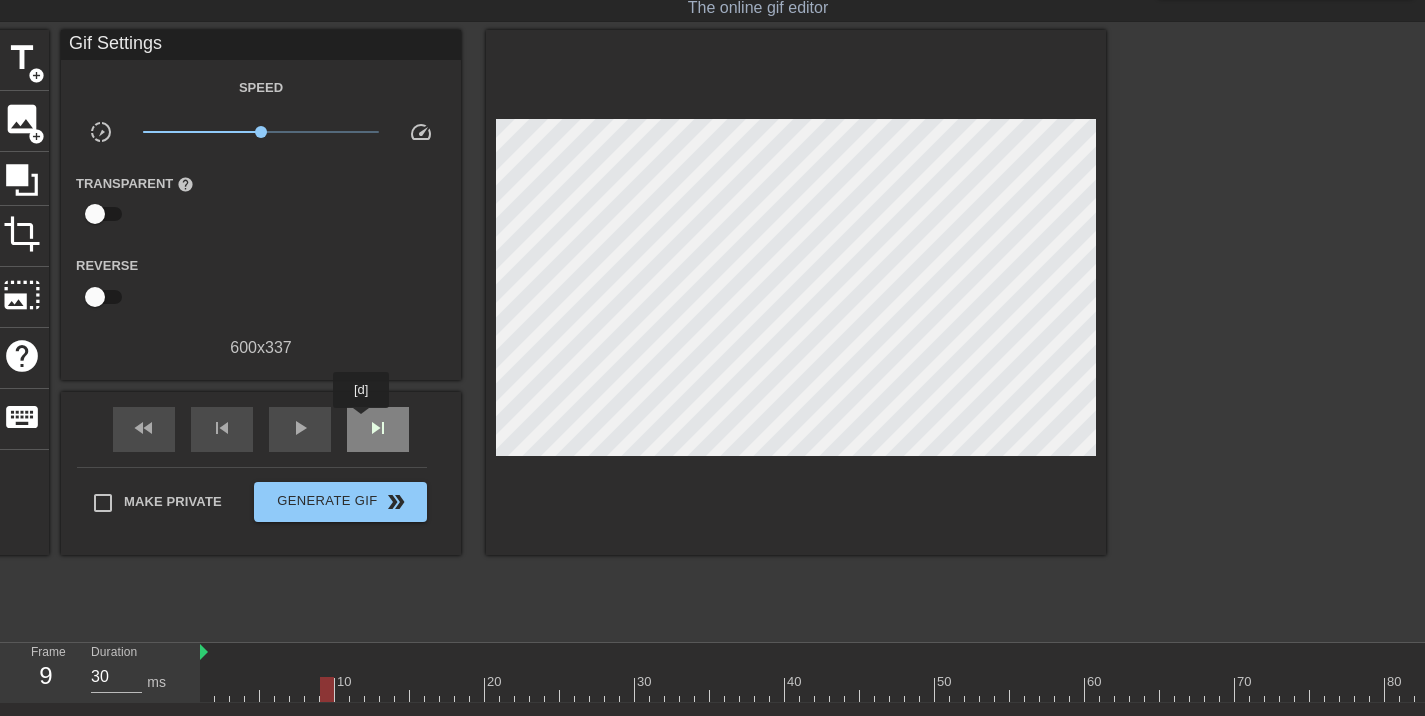 click on "skip_next" at bounding box center (378, 429) 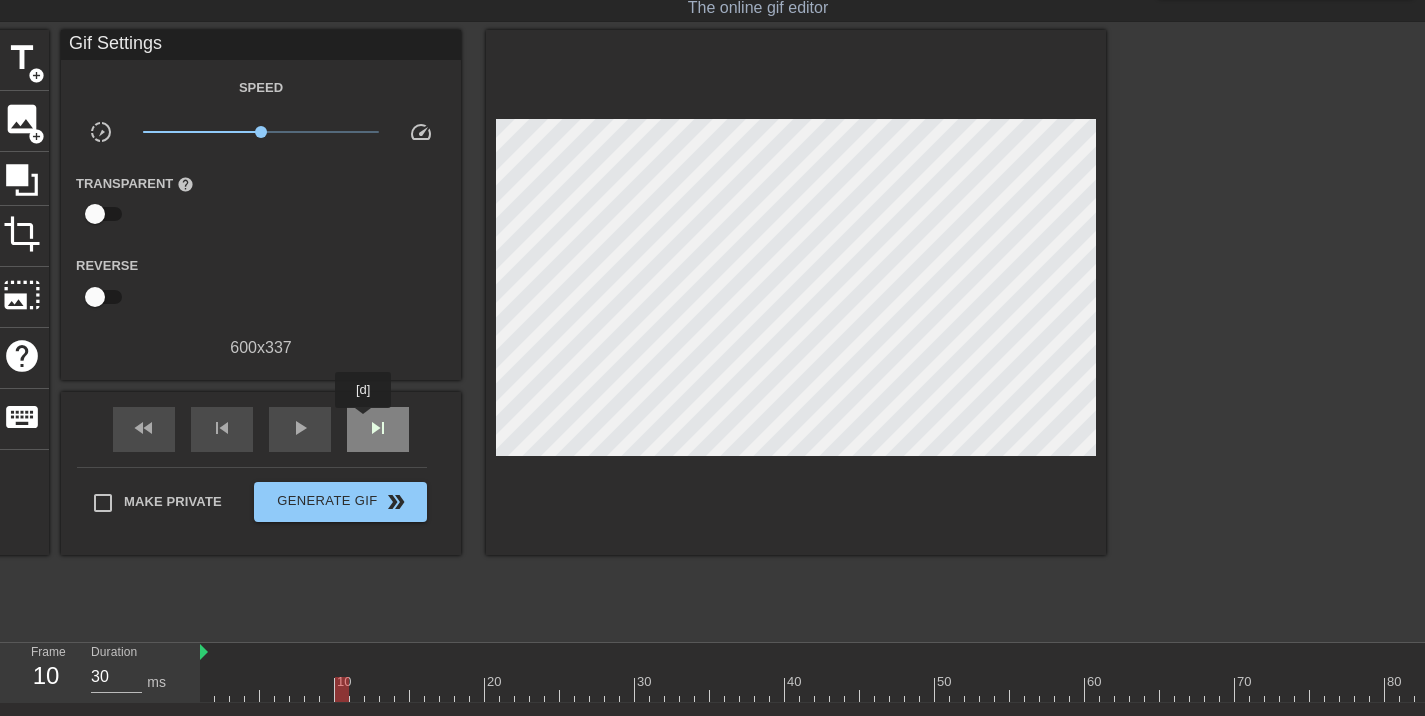 click on "skip_next" at bounding box center (378, 429) 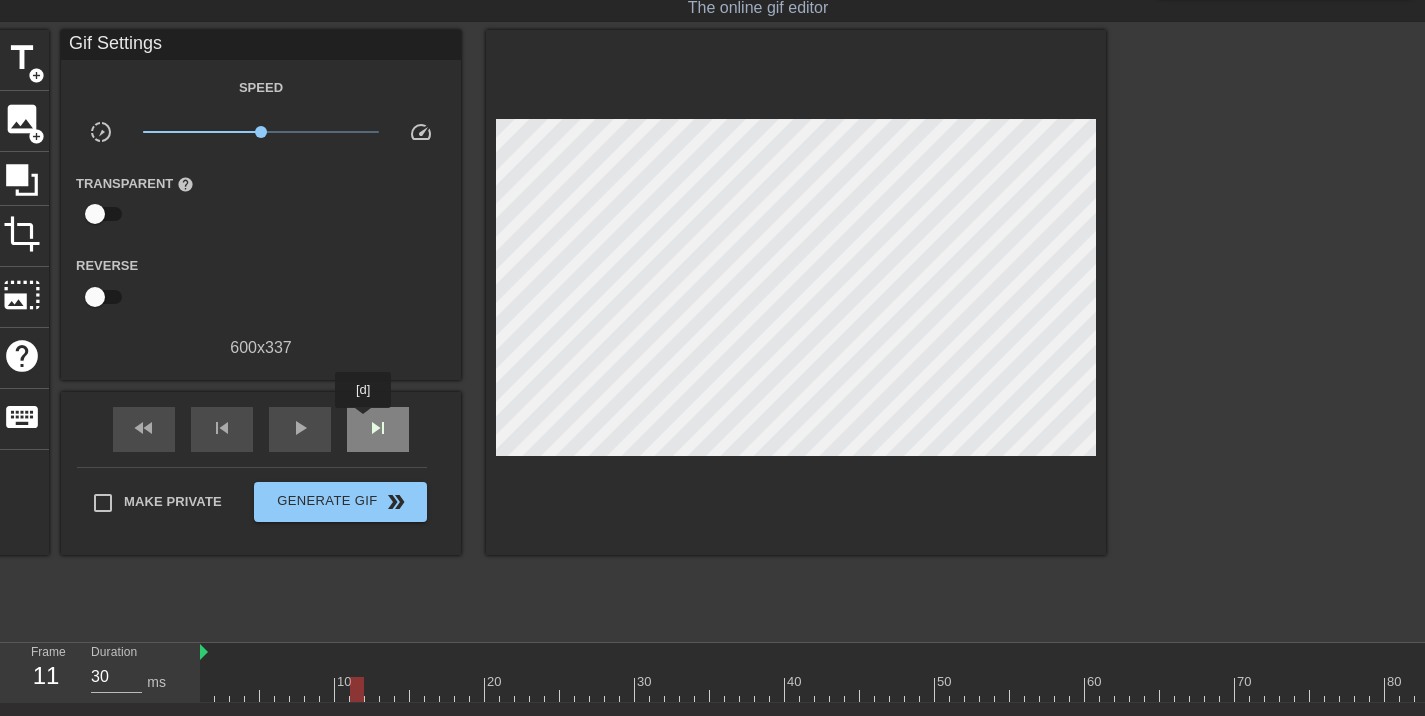 click on "skip_next" at bounding box center (378, 429) 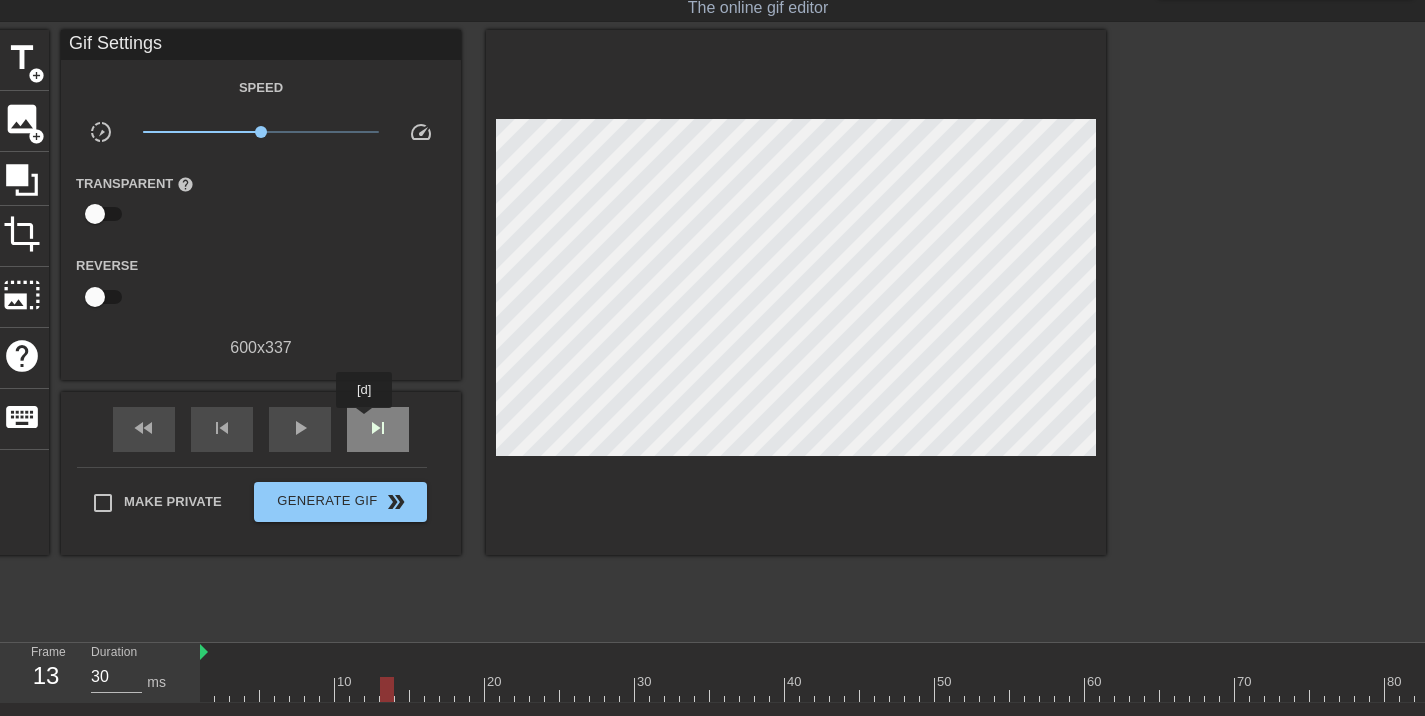 click on "skip_next" at bounding box center (378, 429) 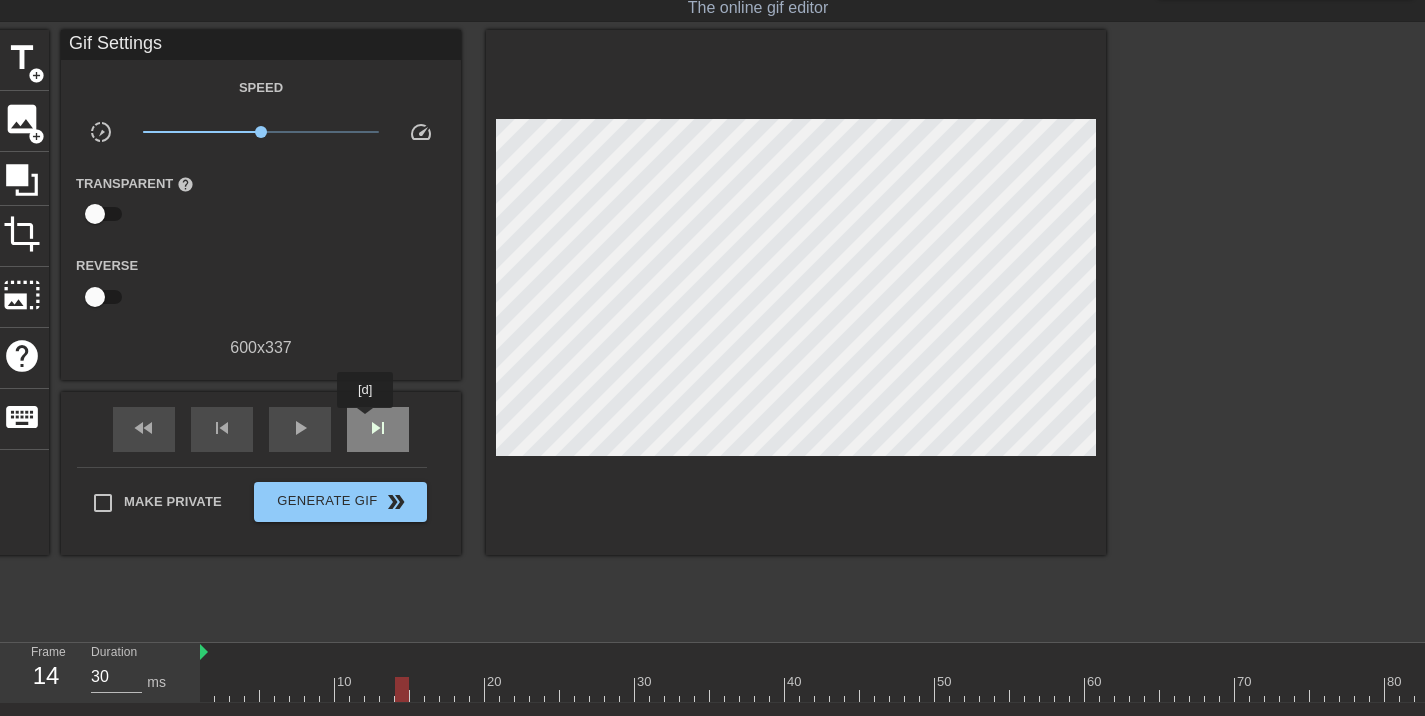 click on "skip_next" at bounding box center (378, 428) 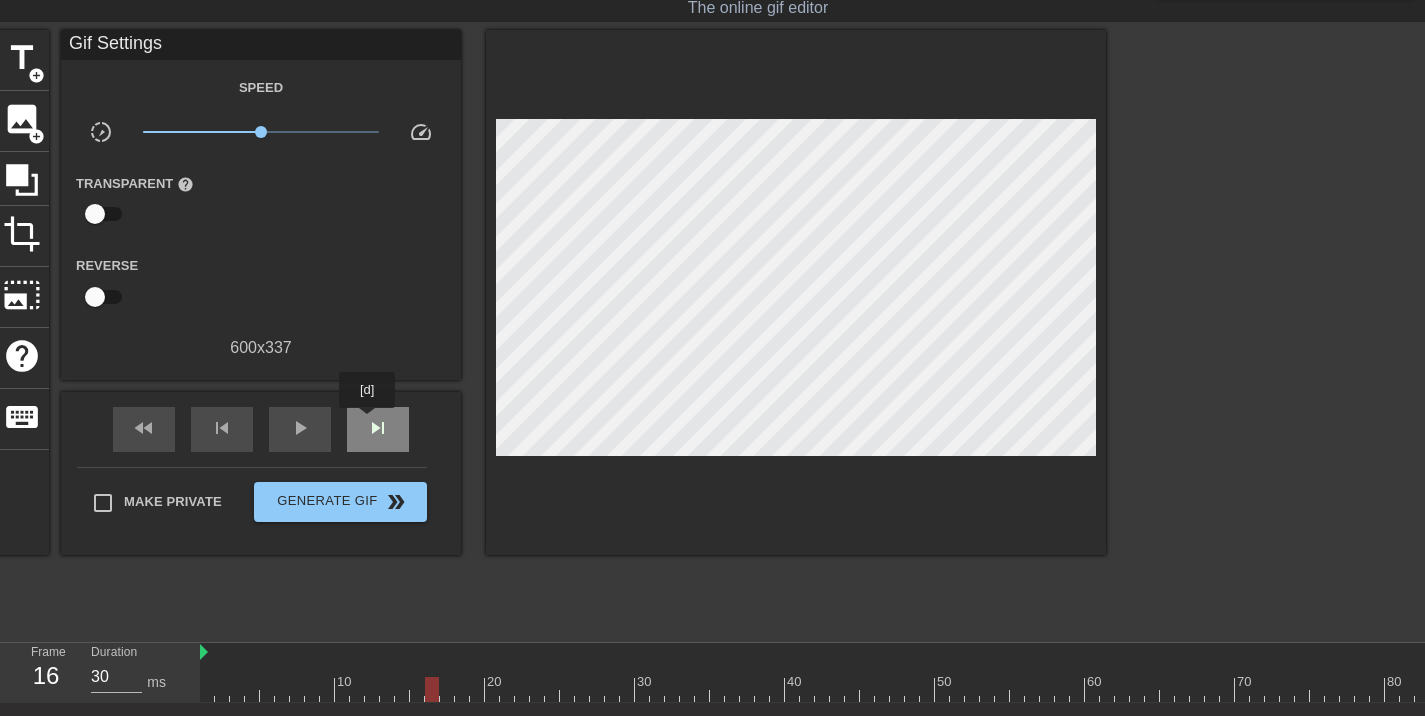 click on "skip_next" at bounding box center (378, 428) 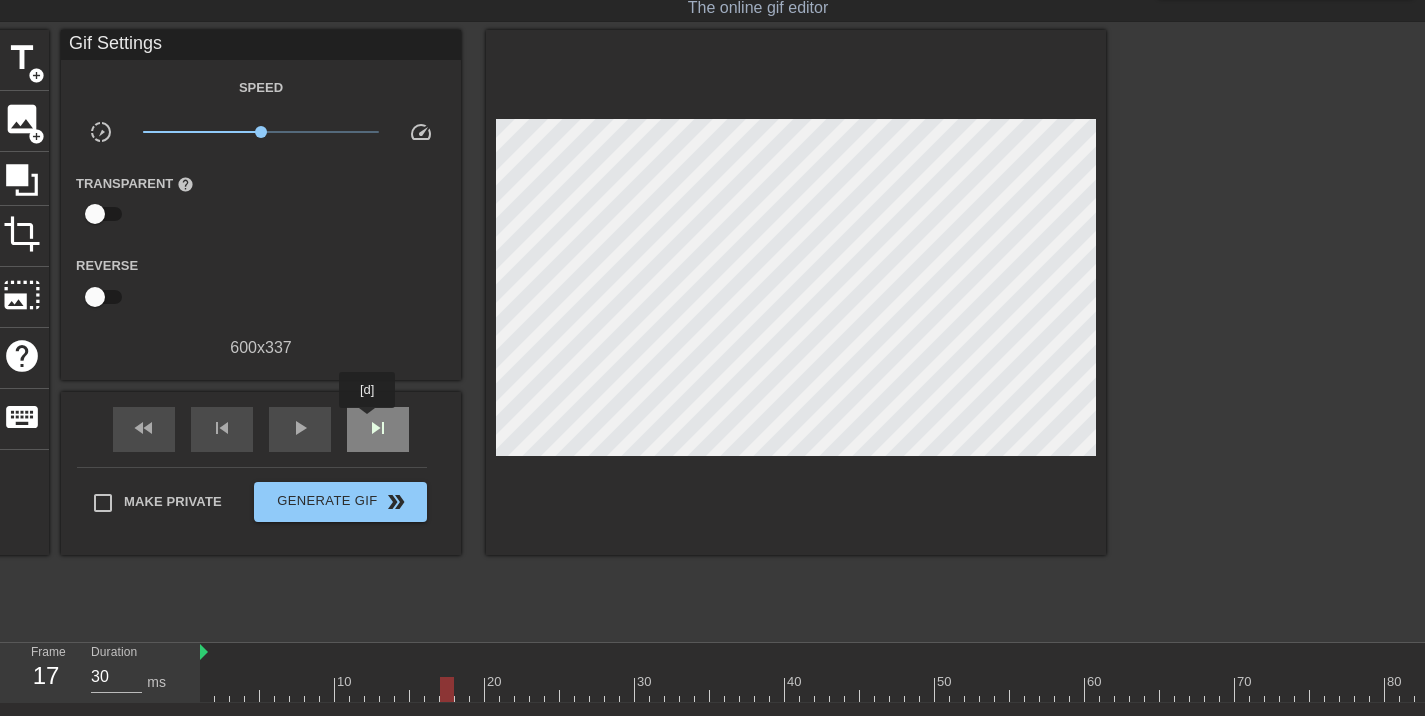 click on "skip_next" at bounding box center [378, 428] 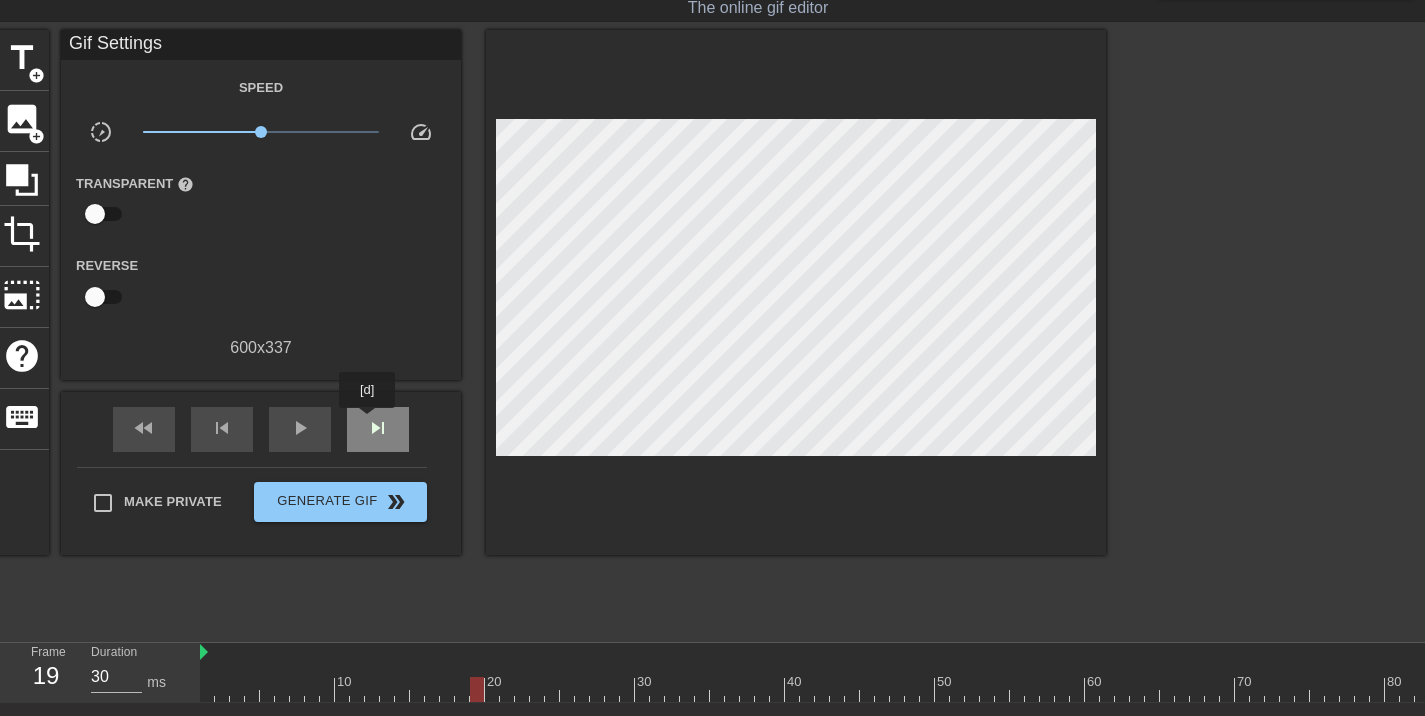 click on "skip_next" at bounding box center (378, 428) 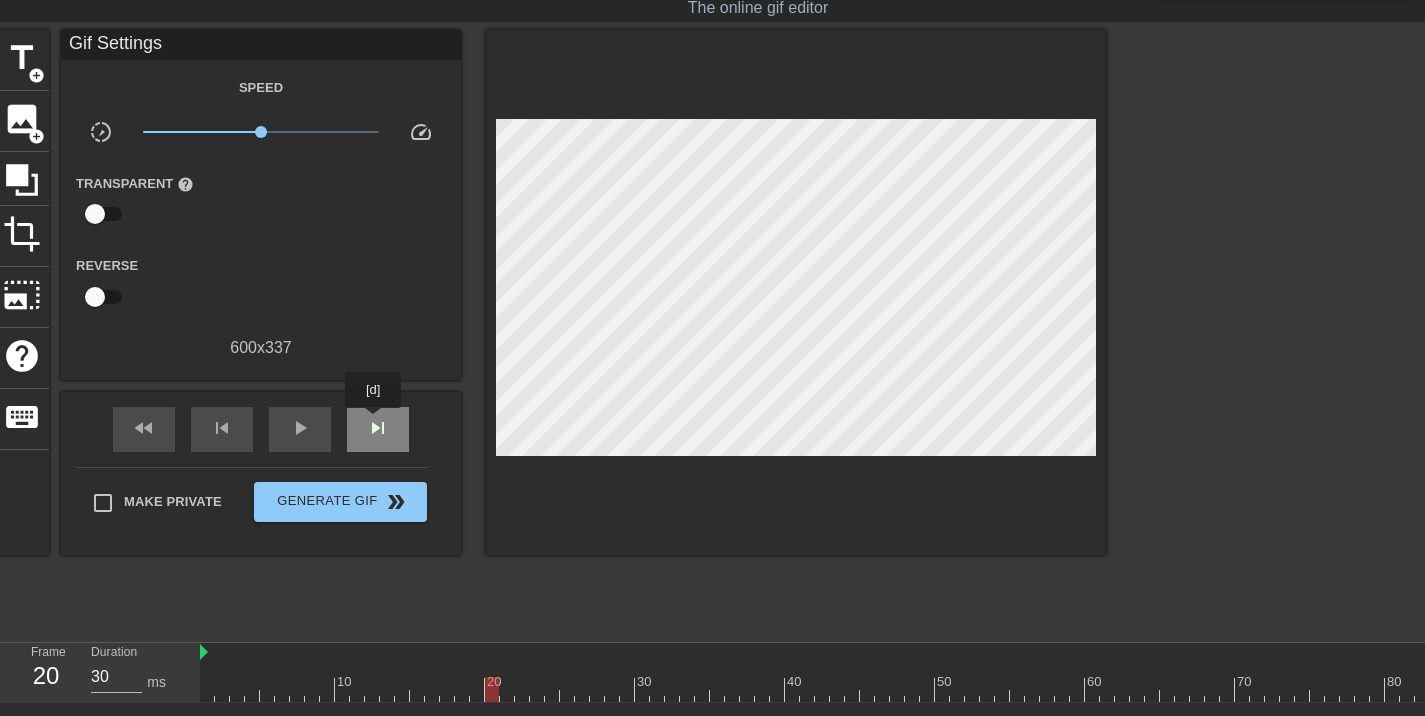 click on "skip_next" at bounding box center (378, 428) 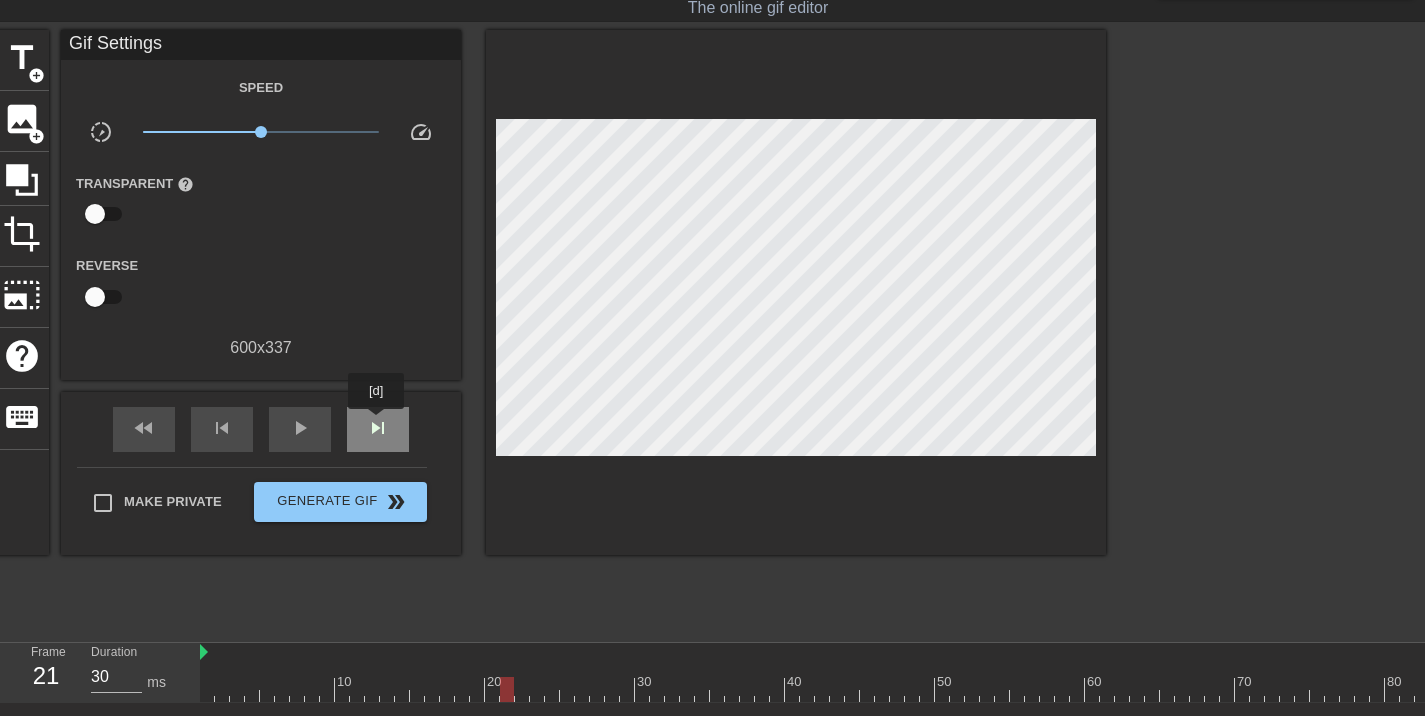 click on "skip_next" at bounding box center (378, 428) 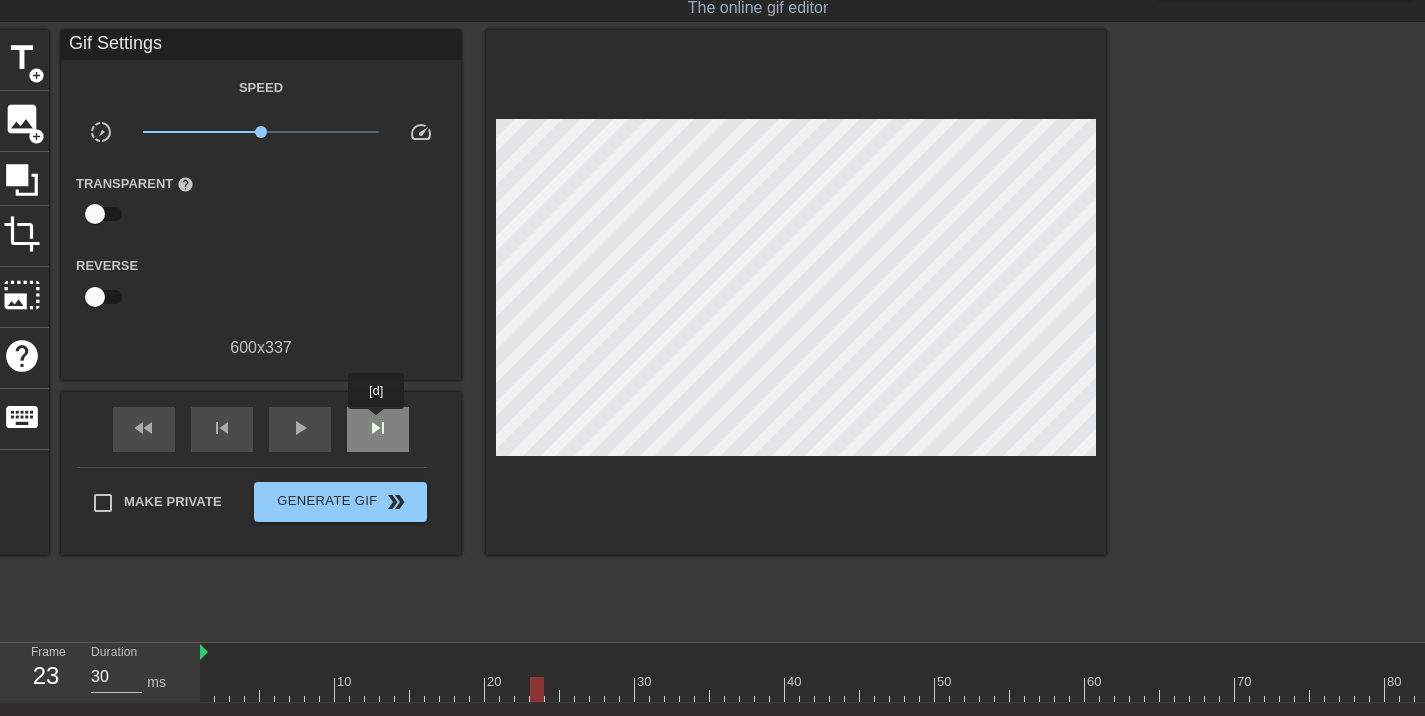click on "skip_next" at bounding box center [378, 428] 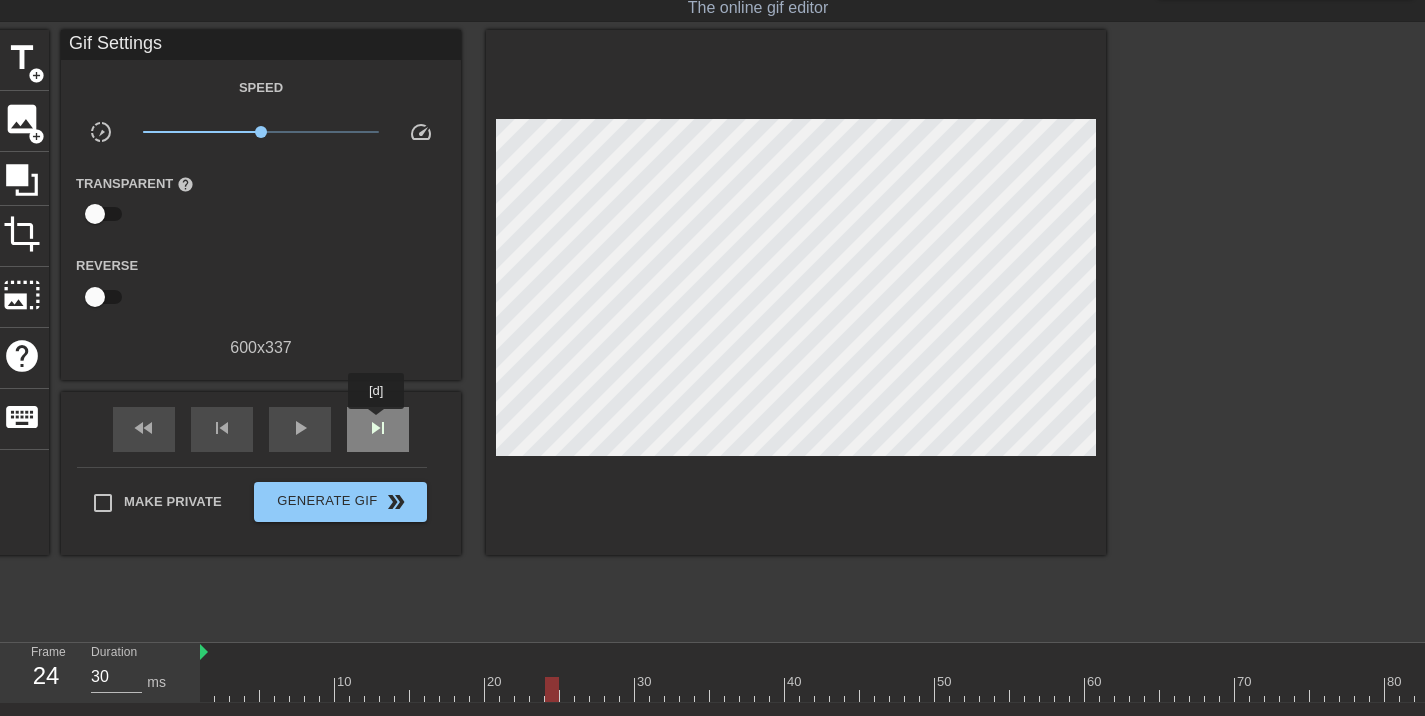 click on "skip_next" at bounding box center (378, 428) 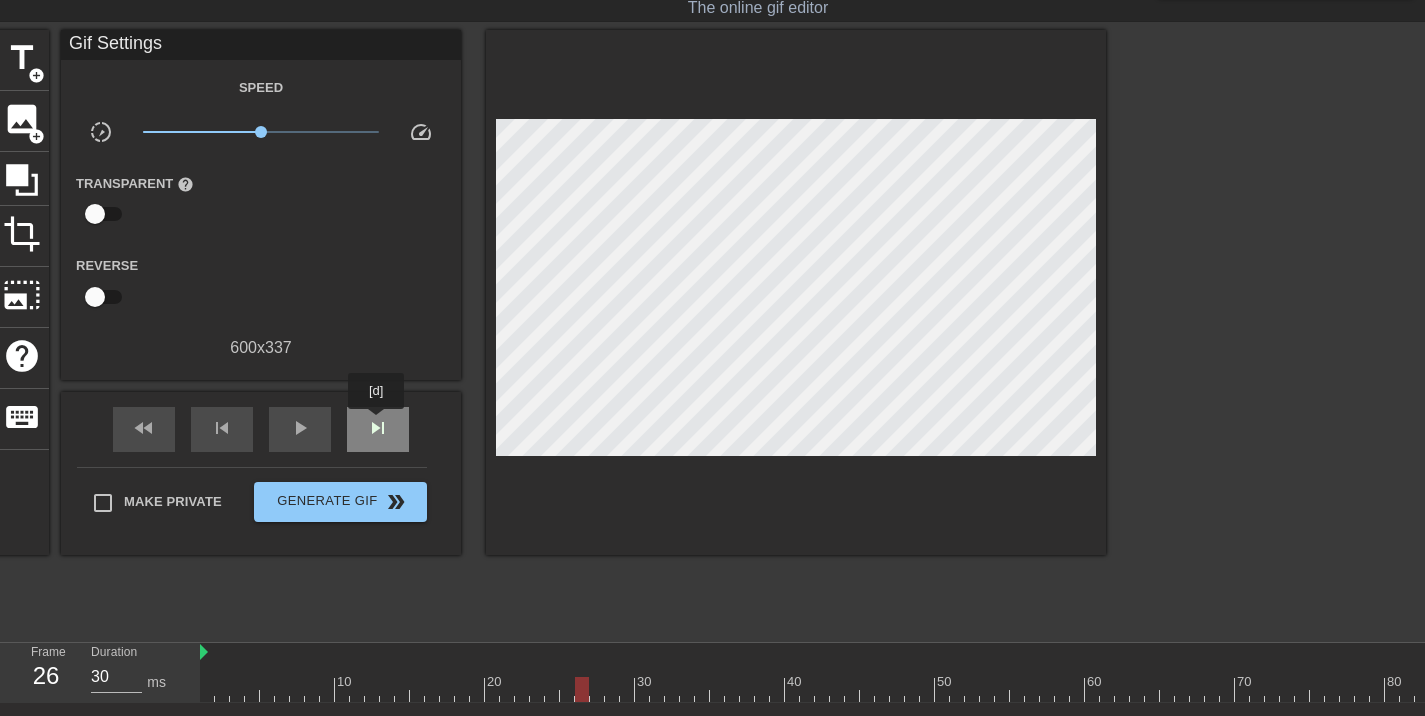 click on "skip_next" at bounding box center (378, 428) 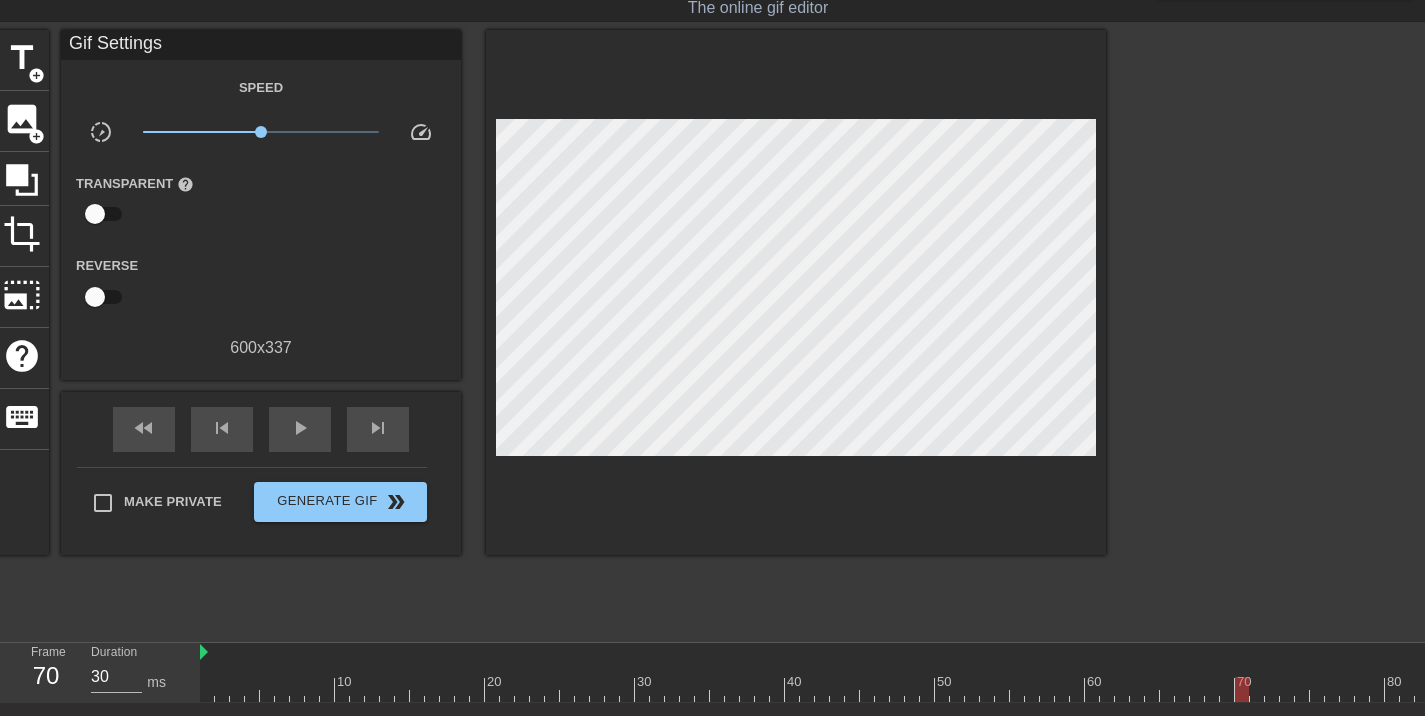 drag, startPoint x: 591, startPoint y: 688, endPoint x: 1241, endPoint y: 719, distance: 650.73883 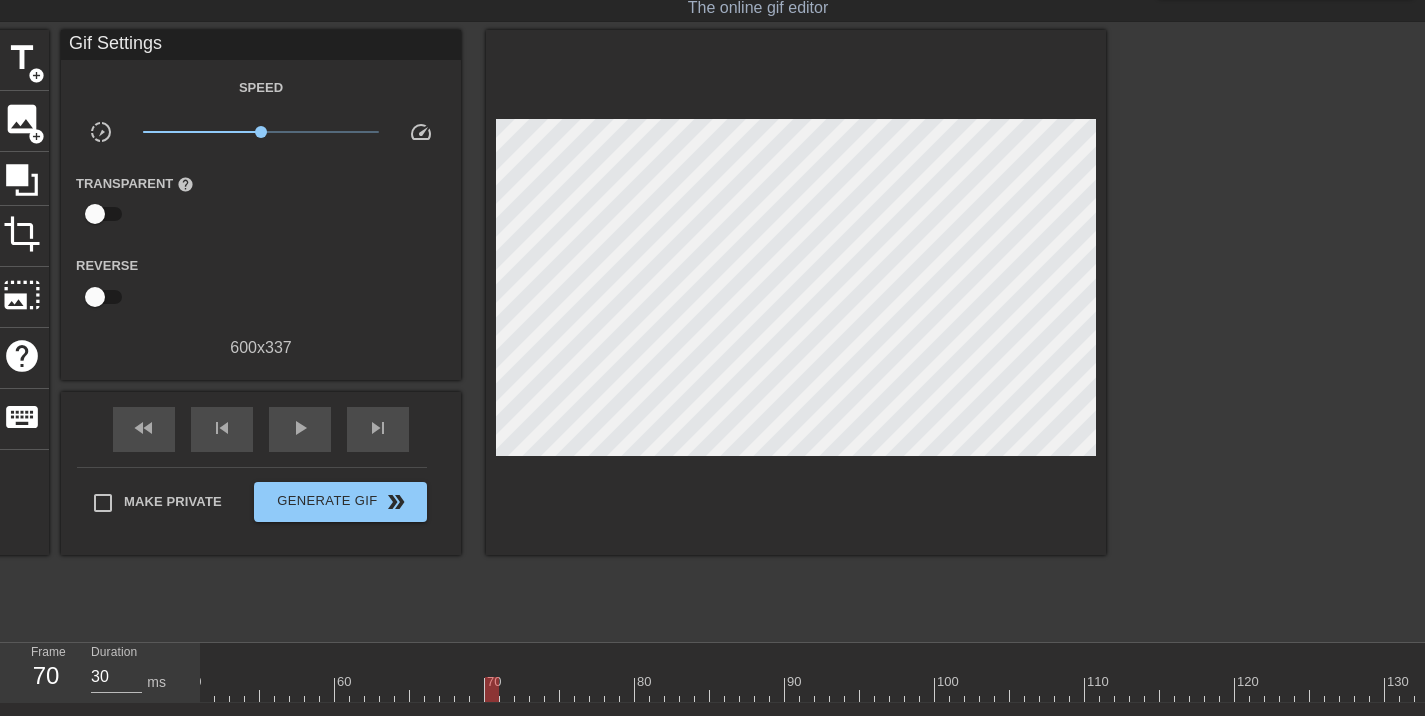 scroll, scrollTop: 0, scrollLeft: 785, axis: horizontal 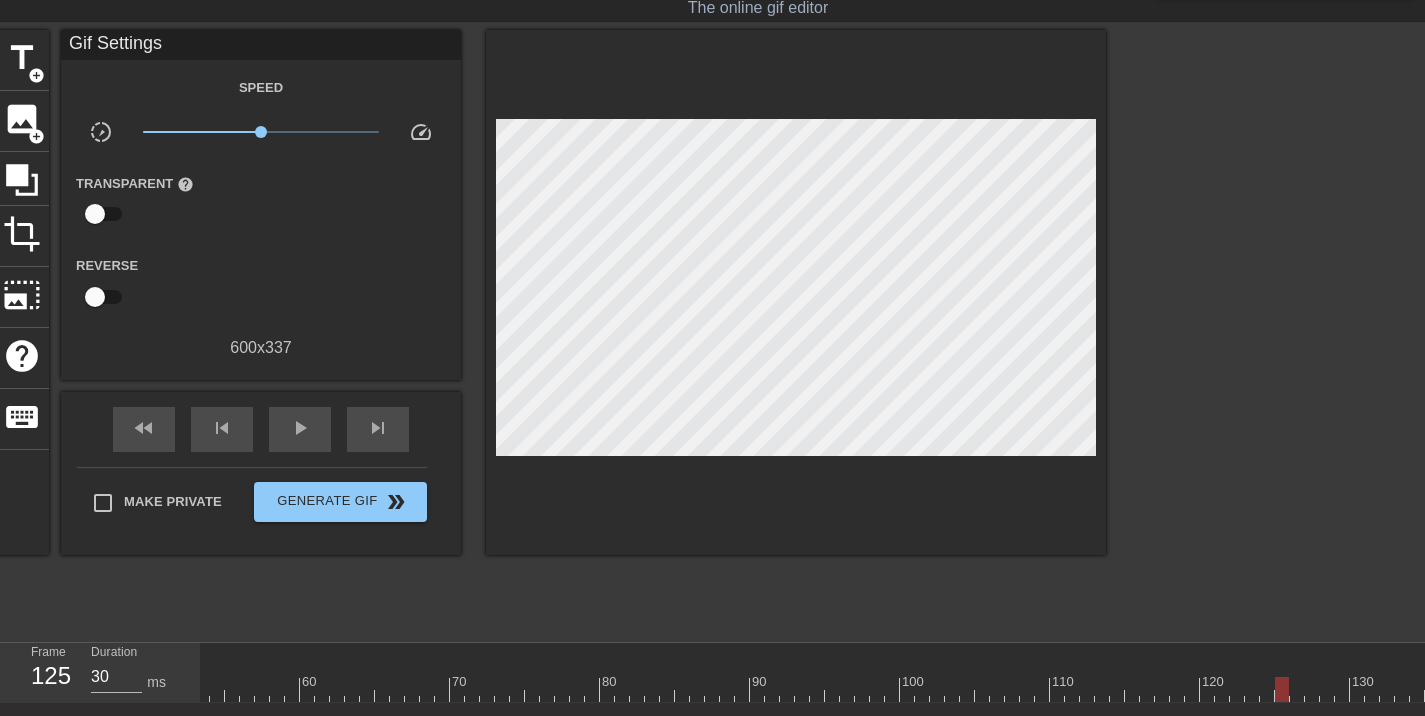 drag, startPoint x: 460, startPoint y: 690, endPoint x: 1283, endPoint y: 698, distance: 823.0389 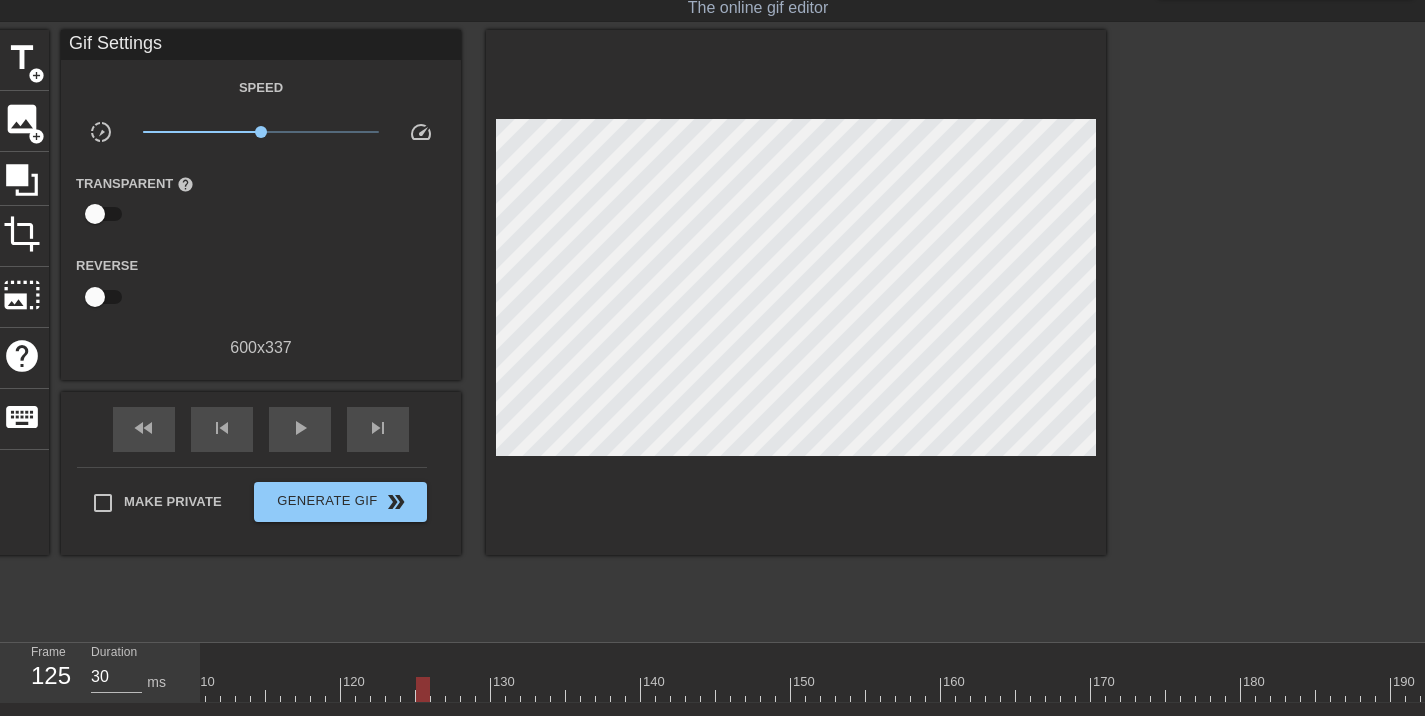 scroll, scrollTop: 0, scrollLeft: 1649, axis: horizontal 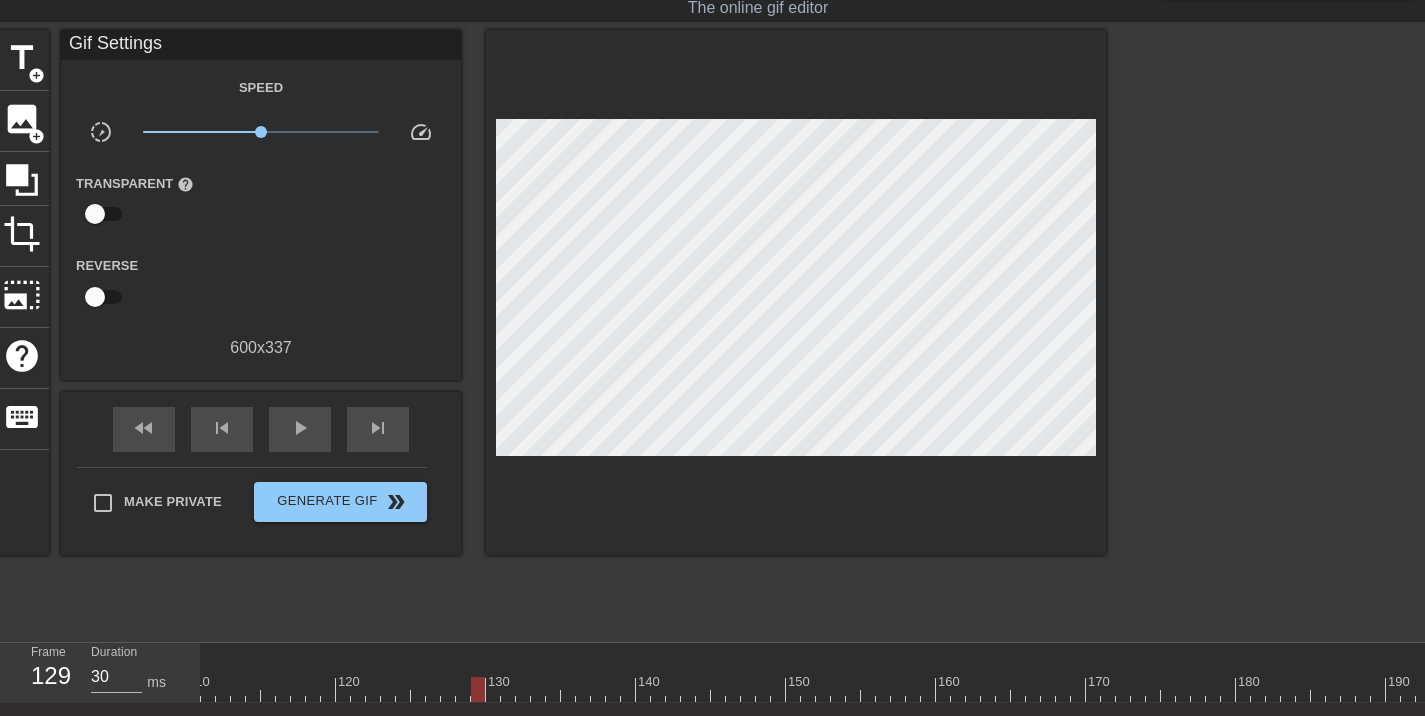 drag, startPoint x: 418, startPoint y: 691, endPoint x: 472, endPoint y: 688, distance: 54.08327 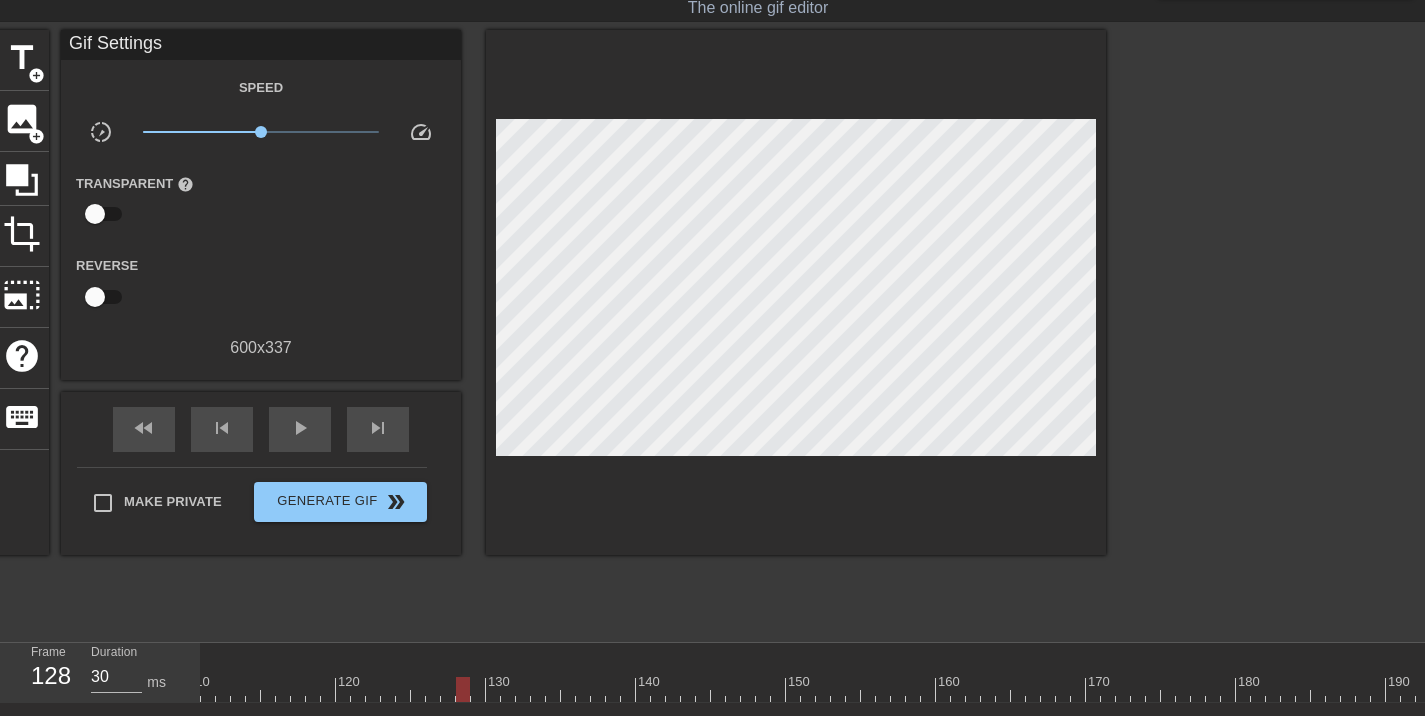 click at bounding box center [463, 689] 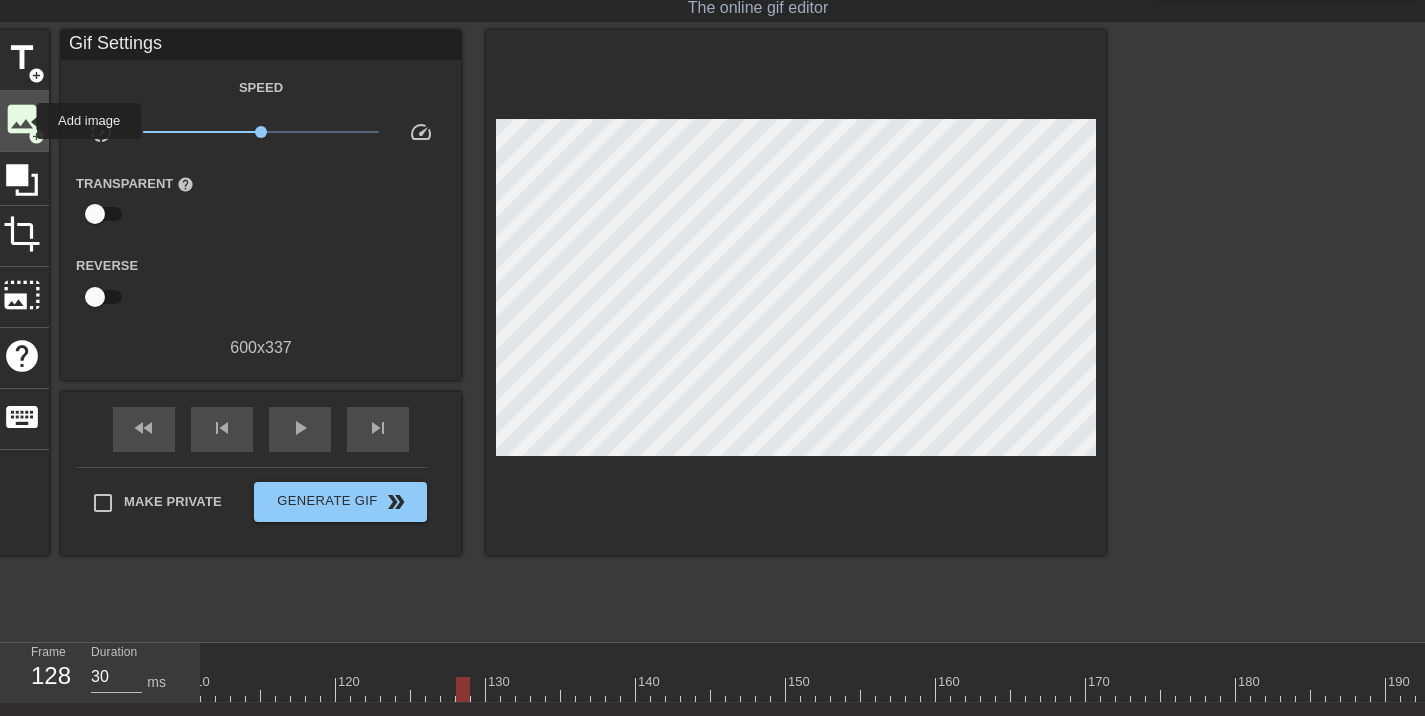 click on "image" at bounding box center [22, 119] 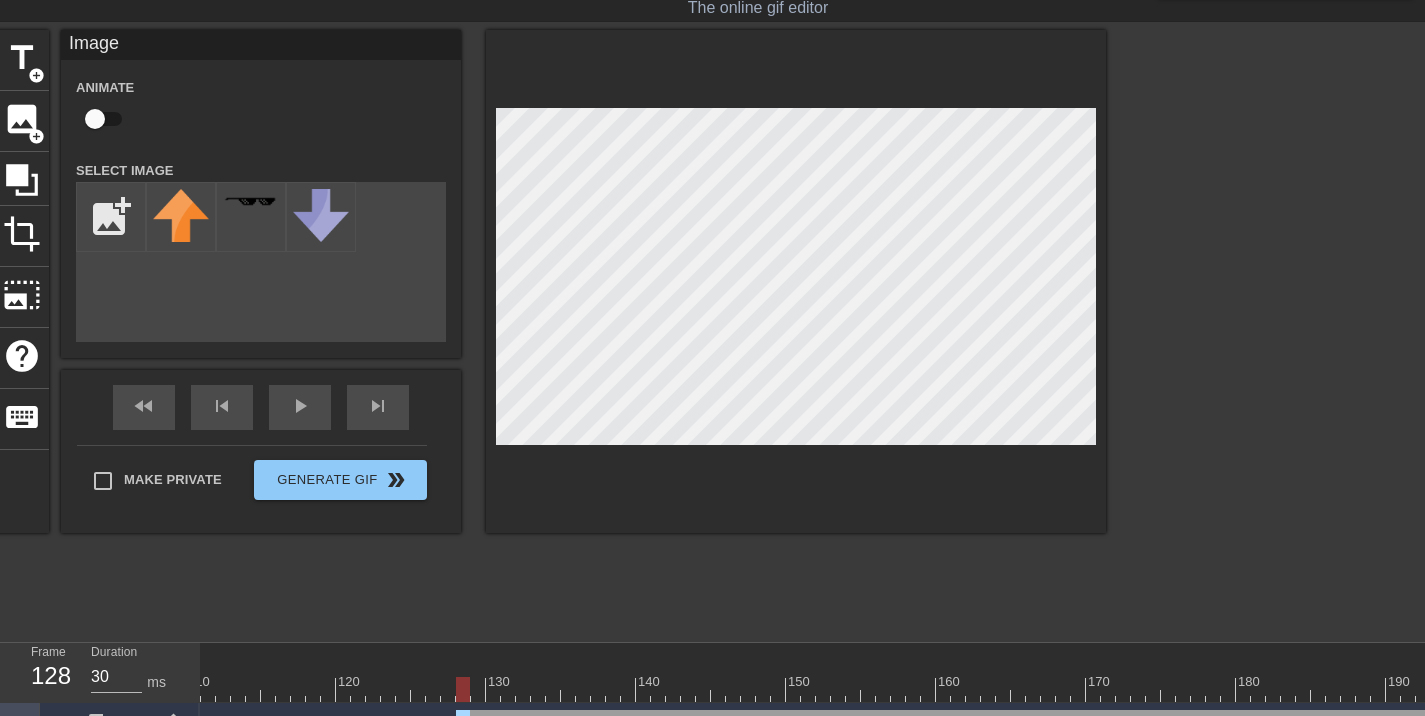 click at bounding box center (95, 119) 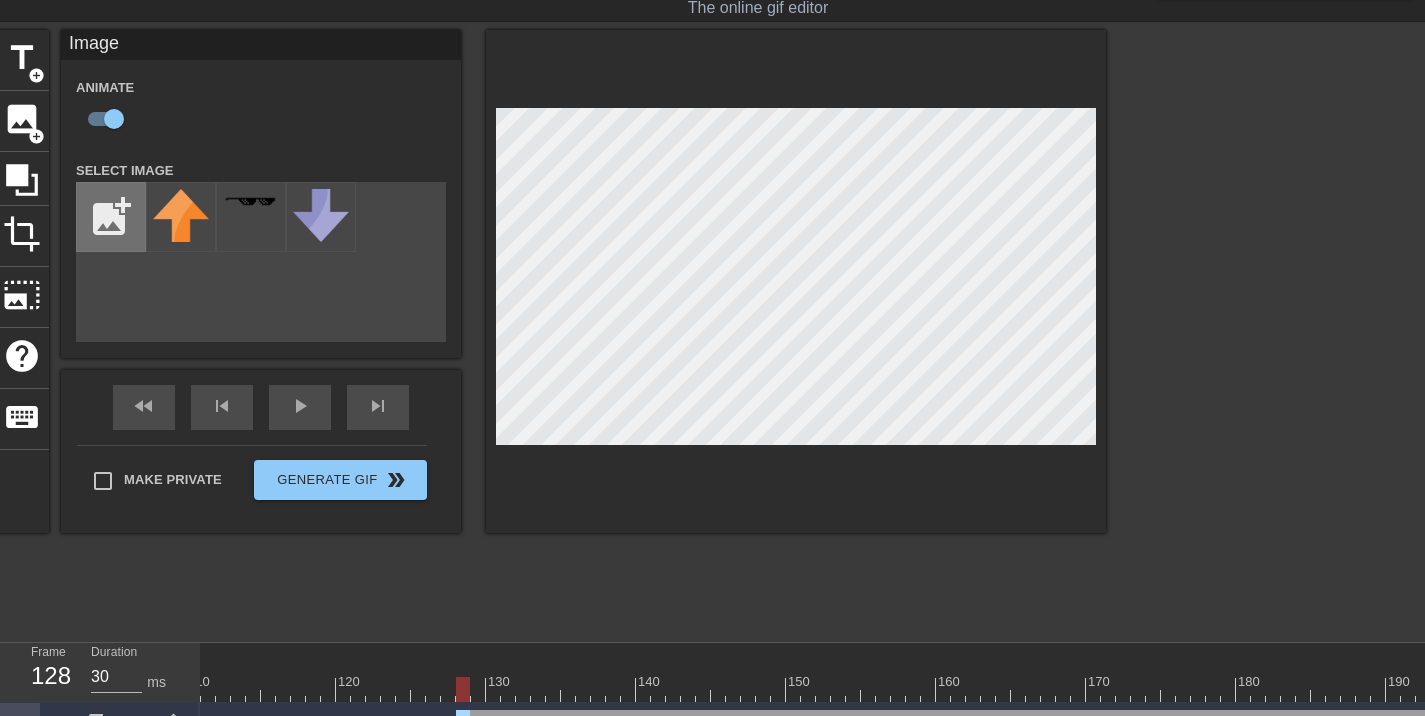 click at bounding box center (111, 217) 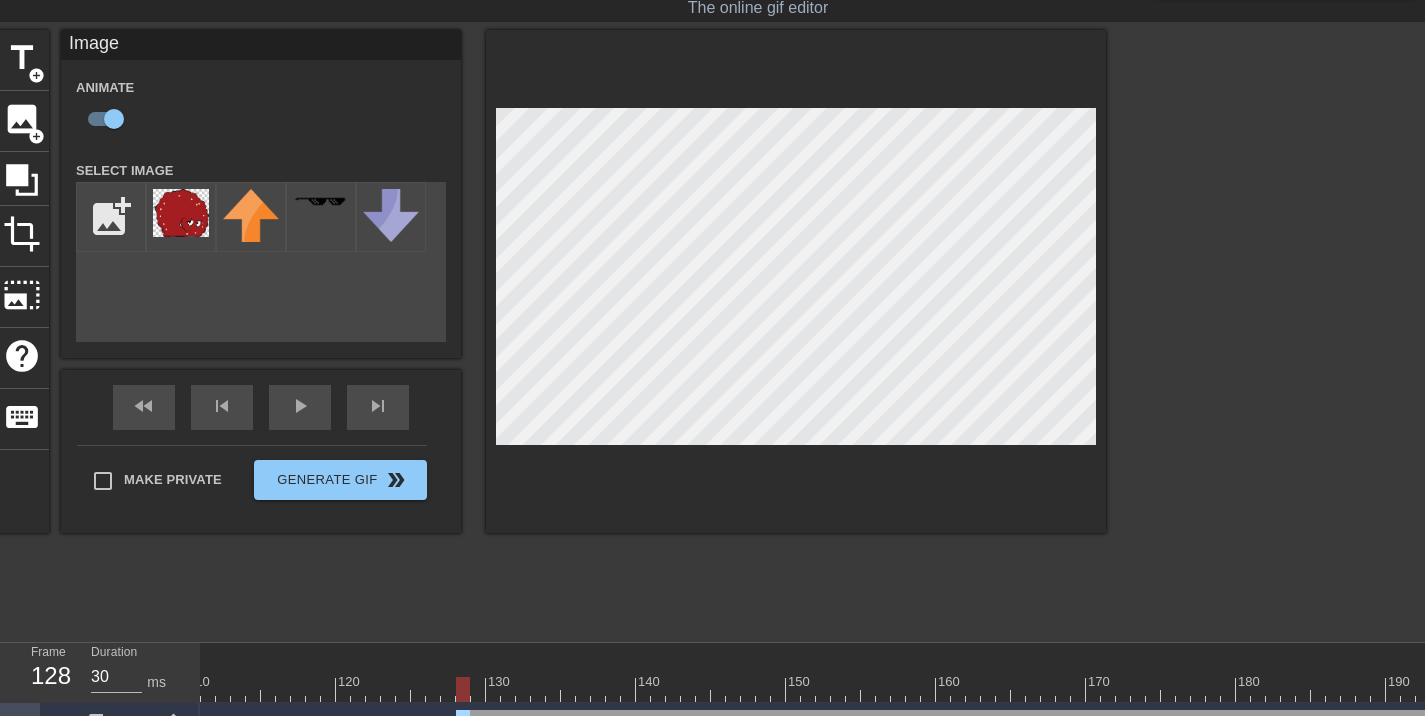 click on "menu_book Browse the tutorials! [DOMAIN_NAME] The online gif editor Send Feedback/Suggestion title add_circle image add_circle crop photo_size_select_large help keyboard Image Animate Select Image add_photo_alternate fast_rewind skip_previous play_arrow skip_next Make Private Generate Gif double_arrow     Frame 128 Duration 30 ms                                       10                                         20                                         30                                         40                                         50                                         60                                         70                                         80                                         90                                         100                                         110" at bounding box center [712, 349] 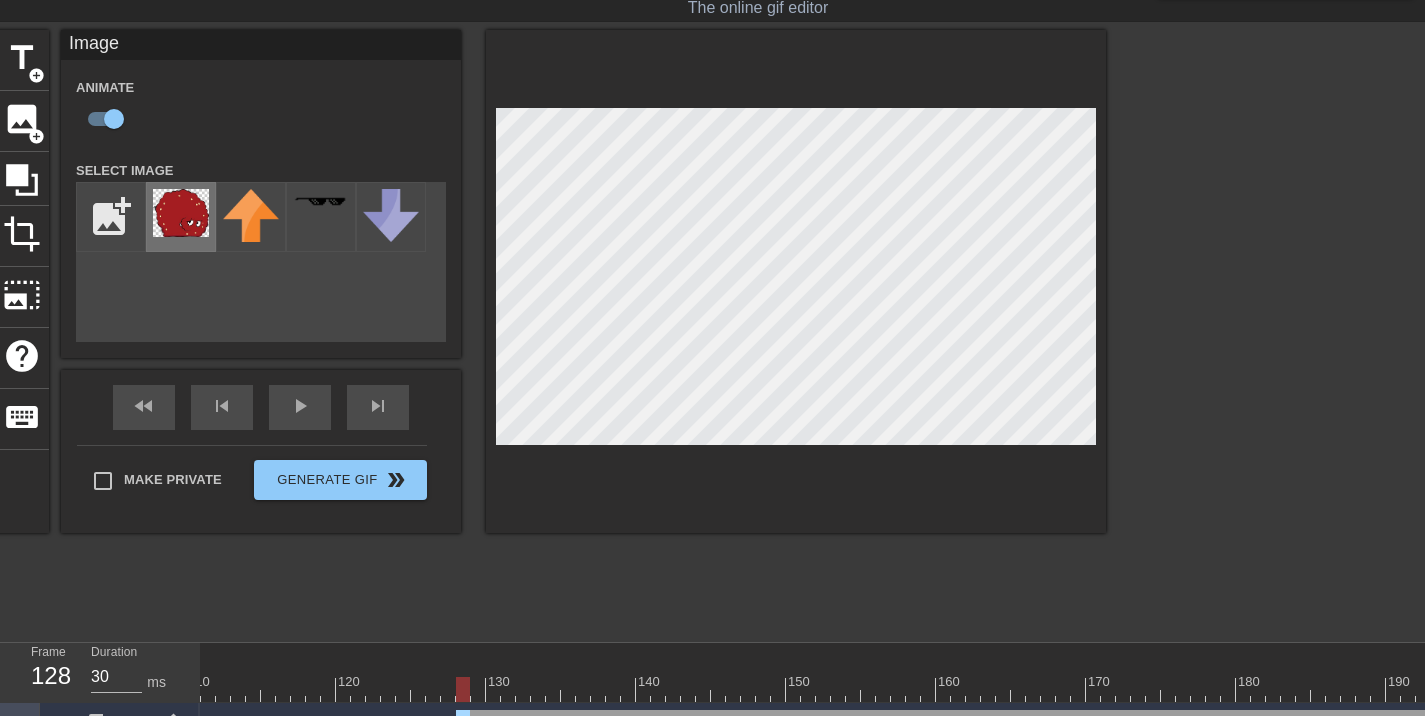 click at bounding box center [181, 213] 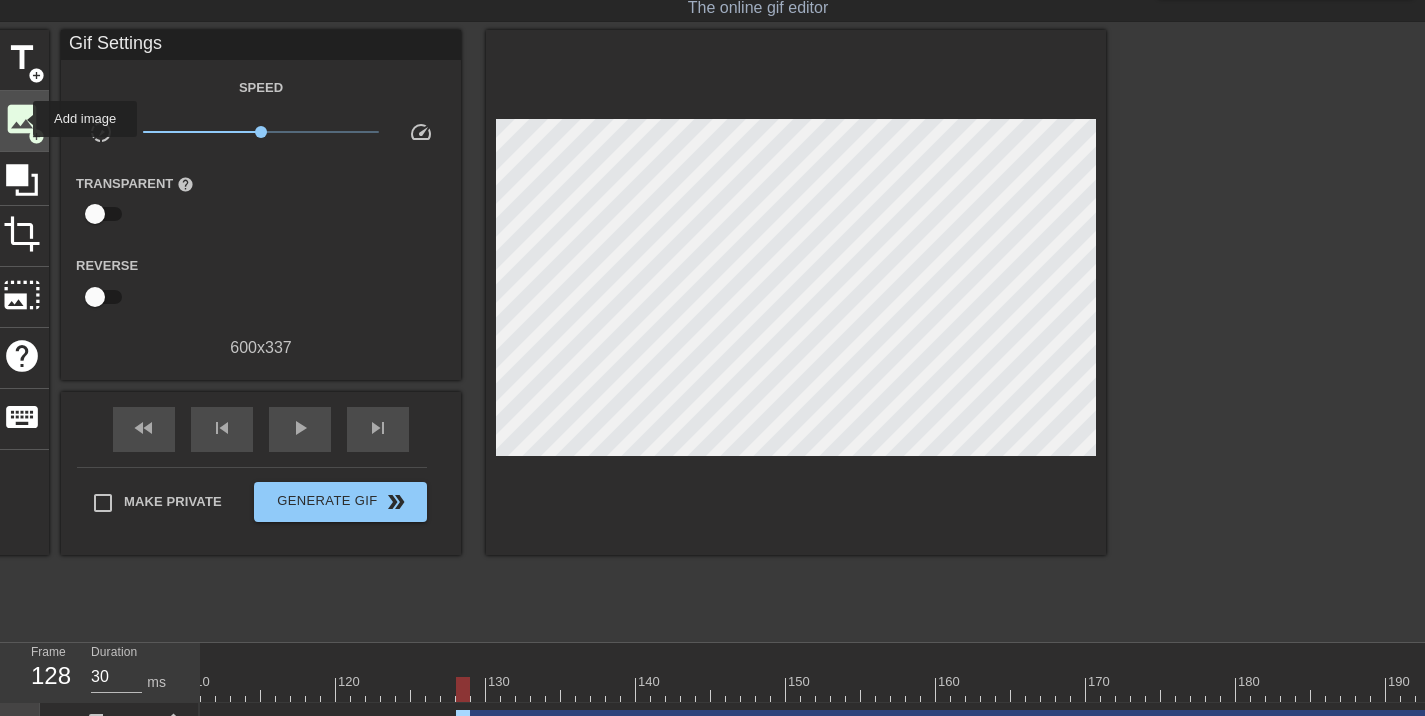 click on "image" at bounding box center [22, 119] 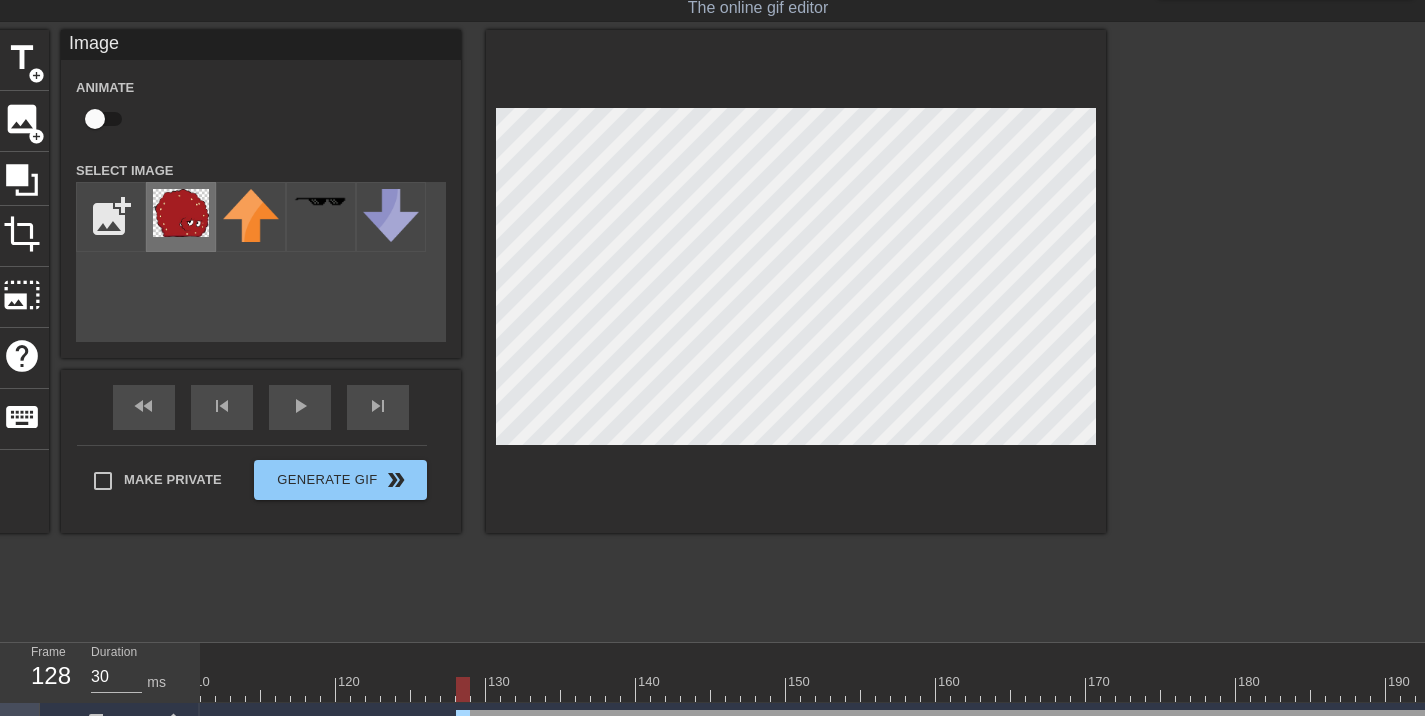click at bounding box center (181, 213) 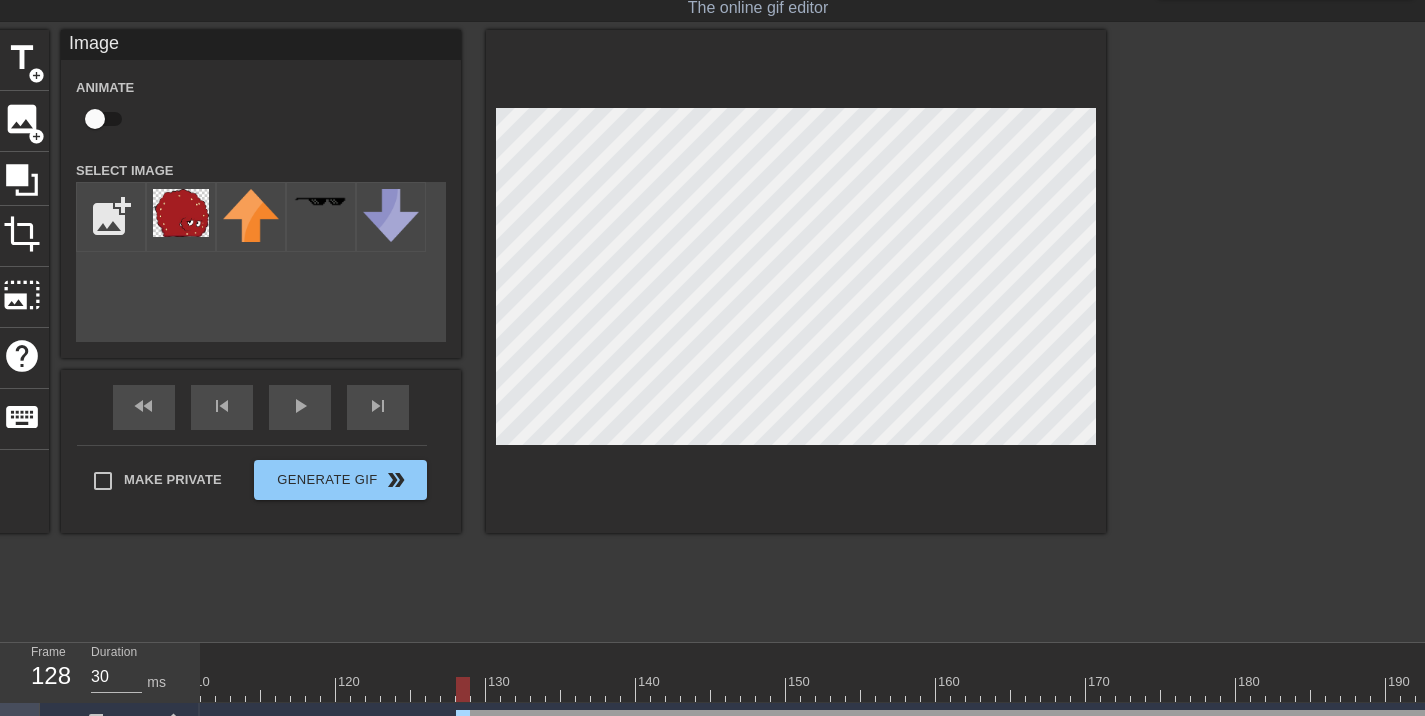 click at bounding box center [95, 119] 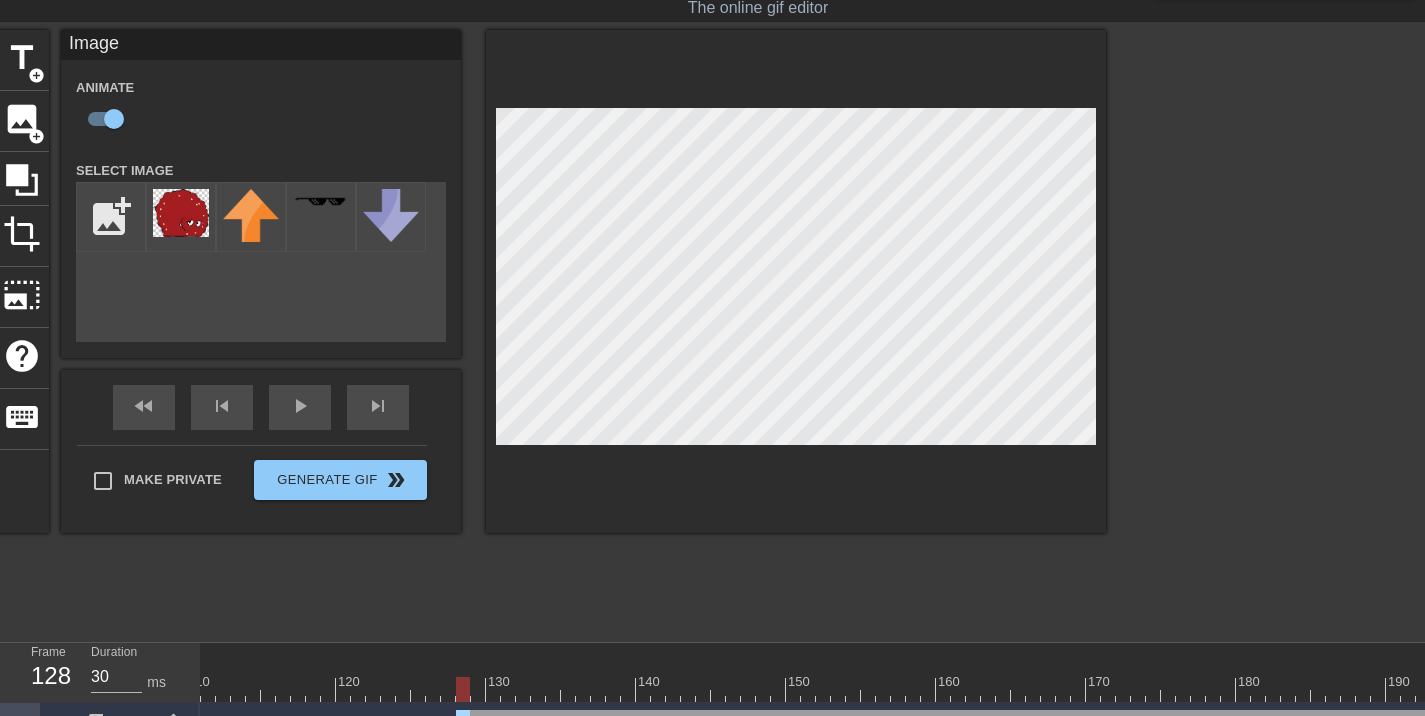 click on "menu_book Browse the tutorials! [DOMAIN_NAME] The online gif editor Send Feedback/Suggestion title add_circle image add_circle crop photo_size_select_large help keyboard Image Animate Select Image add_photo_alternate fast_rewind skip_previous play_arrow skip_next Make Private Generate Gif double_arrow     Frame 128 Duration 30 ms                                       10                                         20                                         30                                         40                                         50                                         60                                         70                                         80                                         90                                         100                                         110" at bounding box center [712, 372] 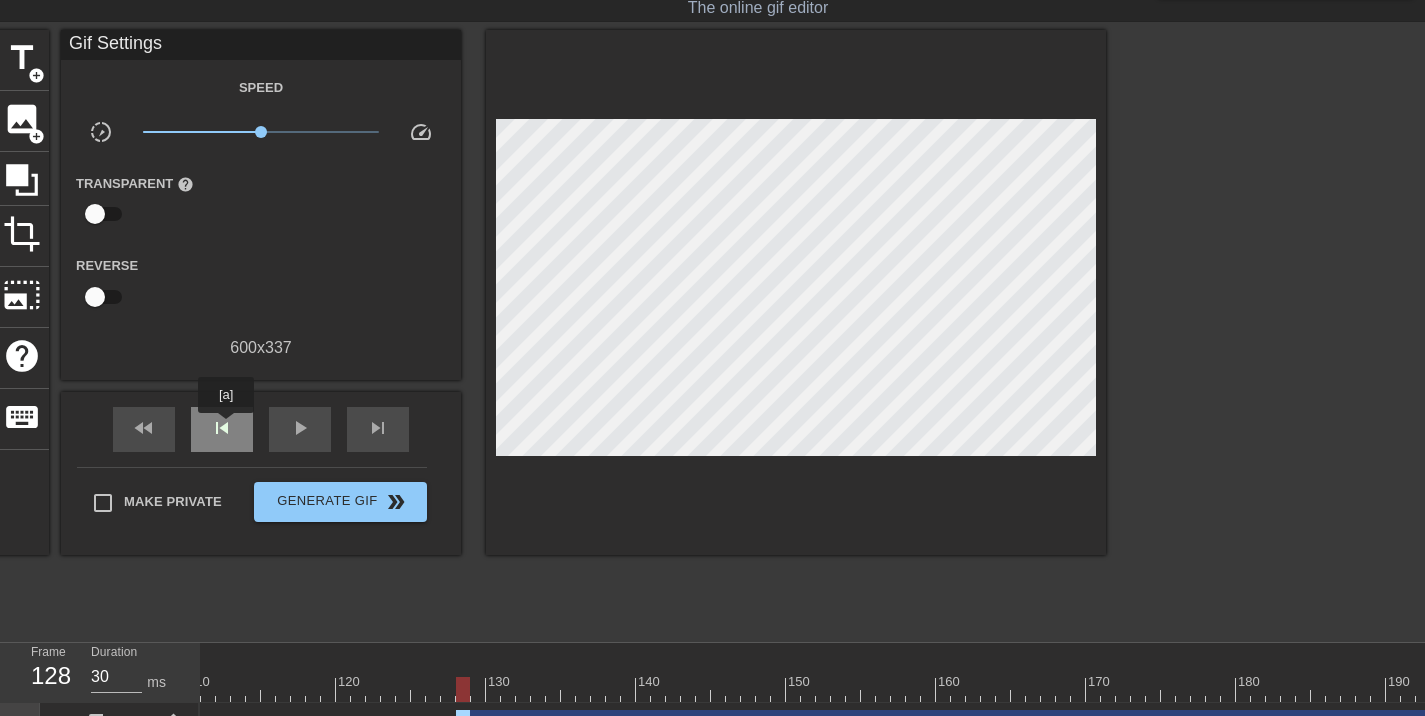 click on "skip_previous" at bounding box center (222, 428) 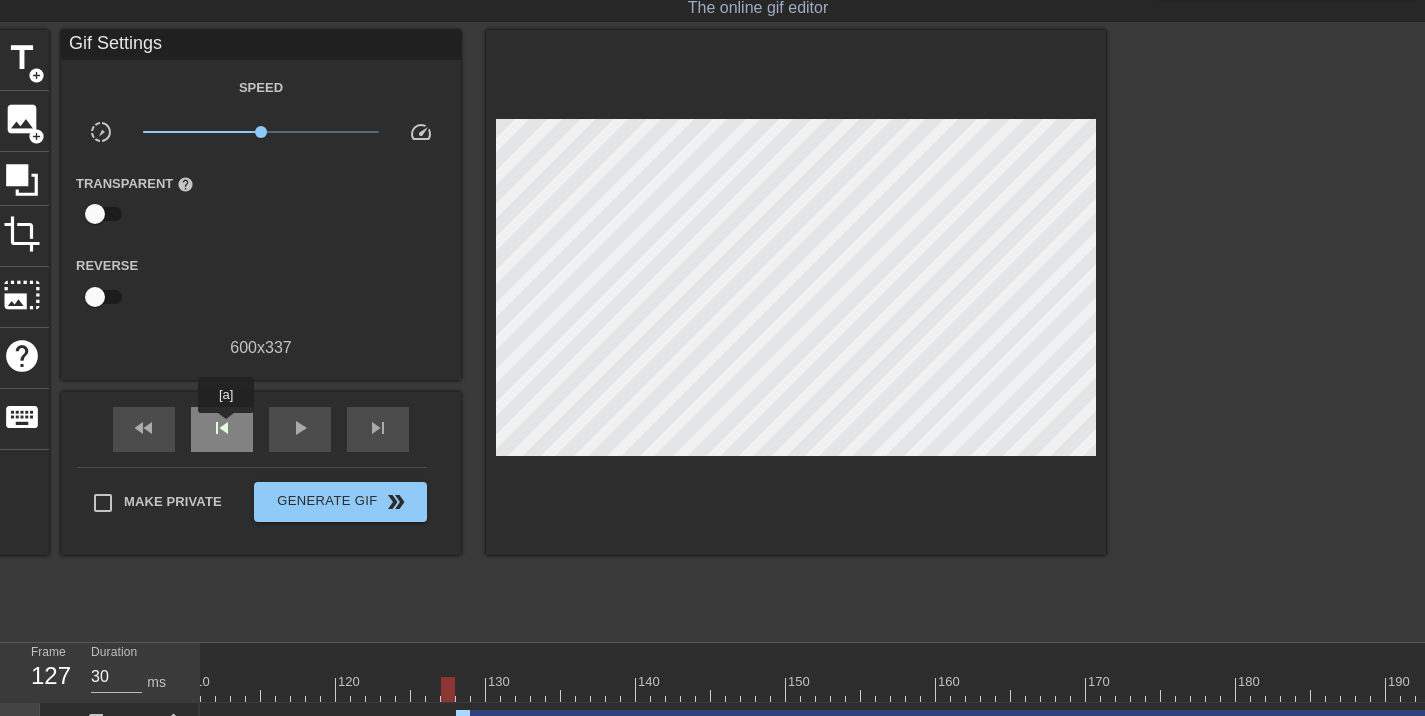 click on "skip_previous" at bounding box center [222, 428] 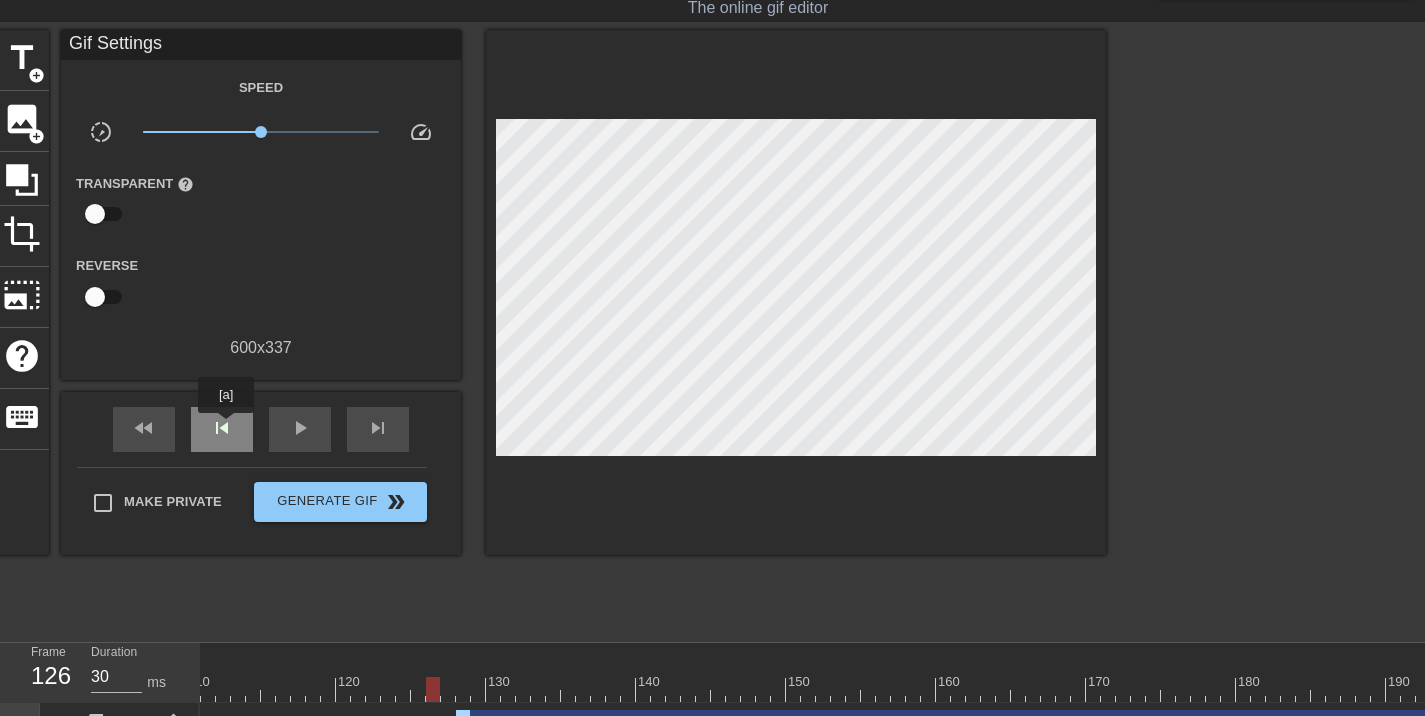 click on "skip_previous" at bounding box center (222, 428) 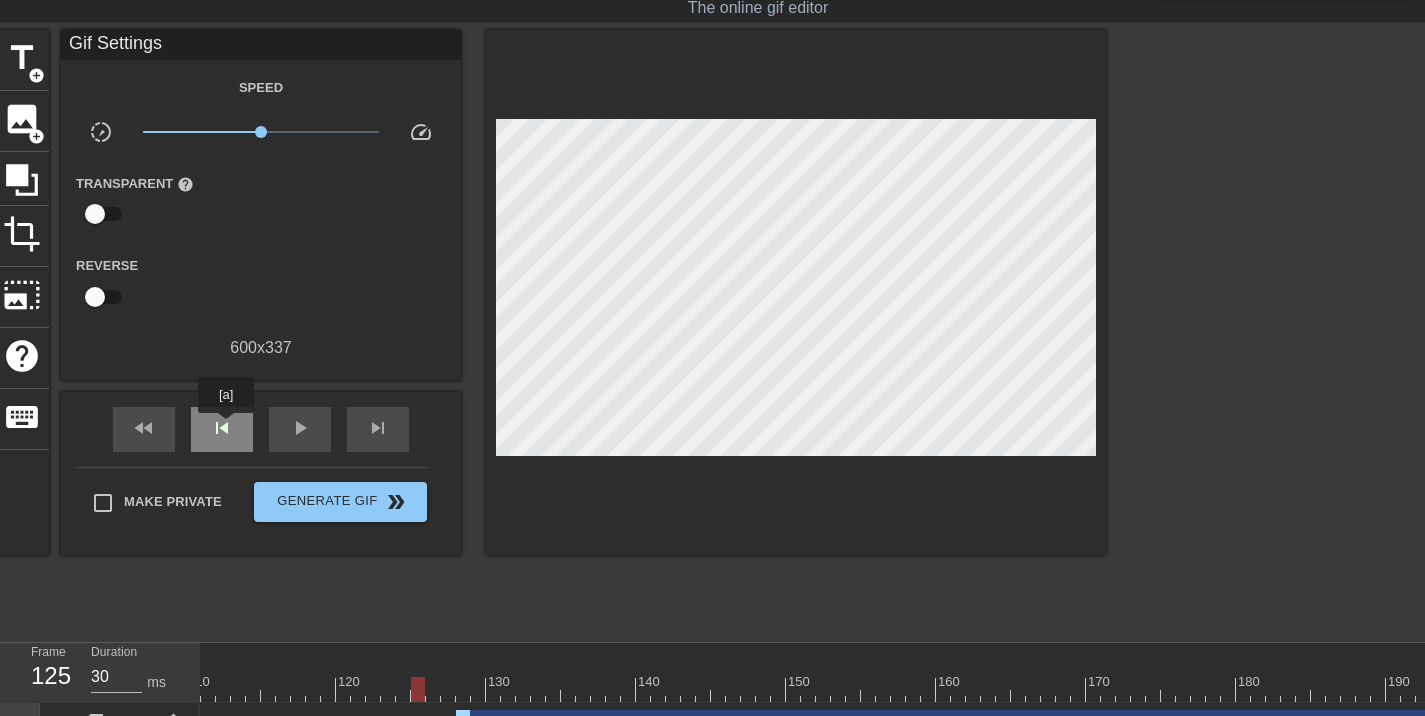 click on "skip_previous" at bounding box center (222, 428) 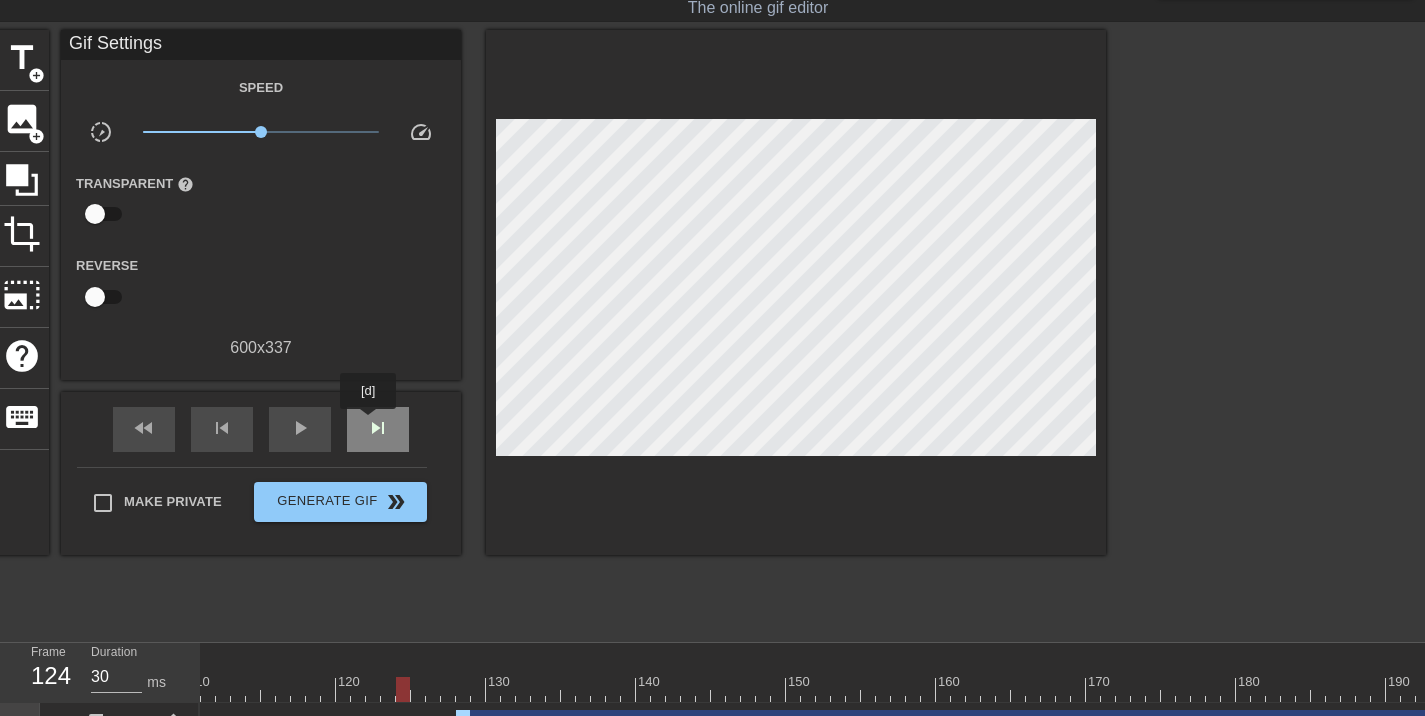 click on "skip_next" at bounding box center (378, 428) 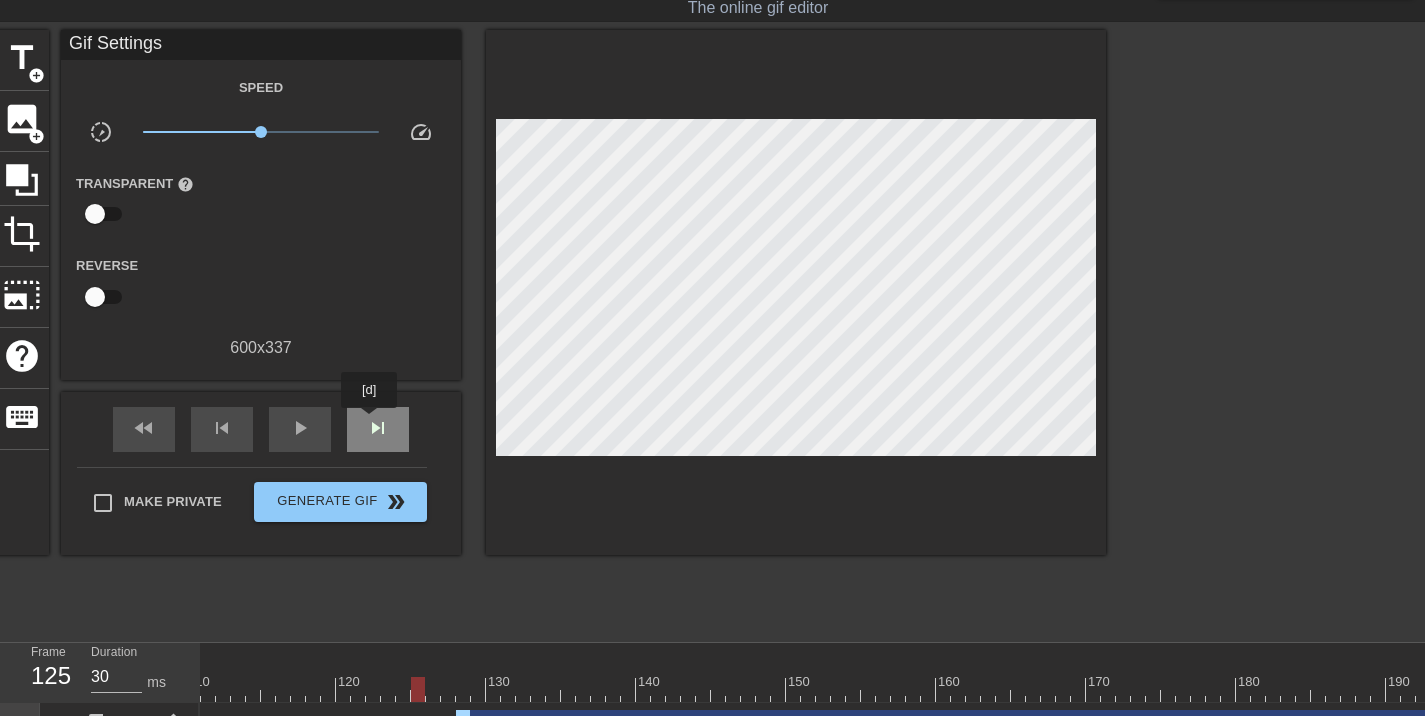 click on "skip_next" at bounding box center [378, 428] 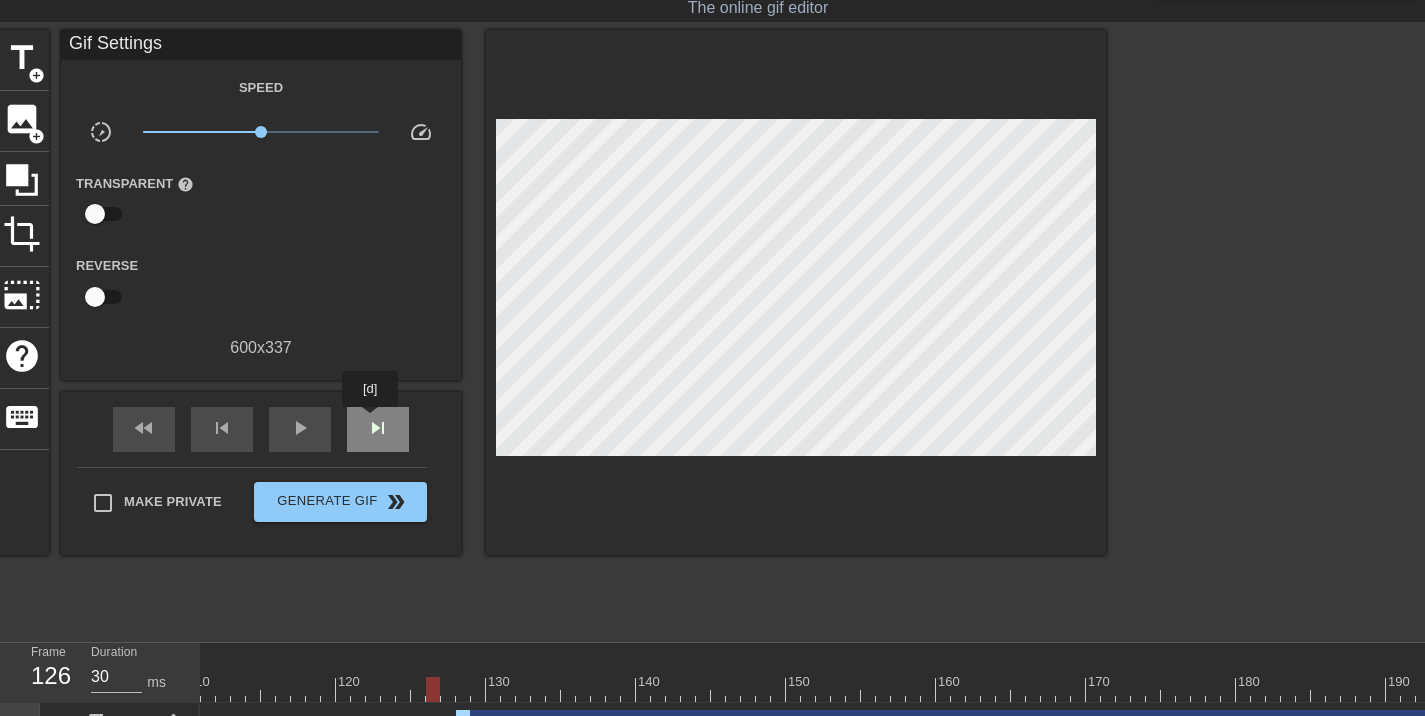 click on "skip_next" at bounding box center [378, 428] 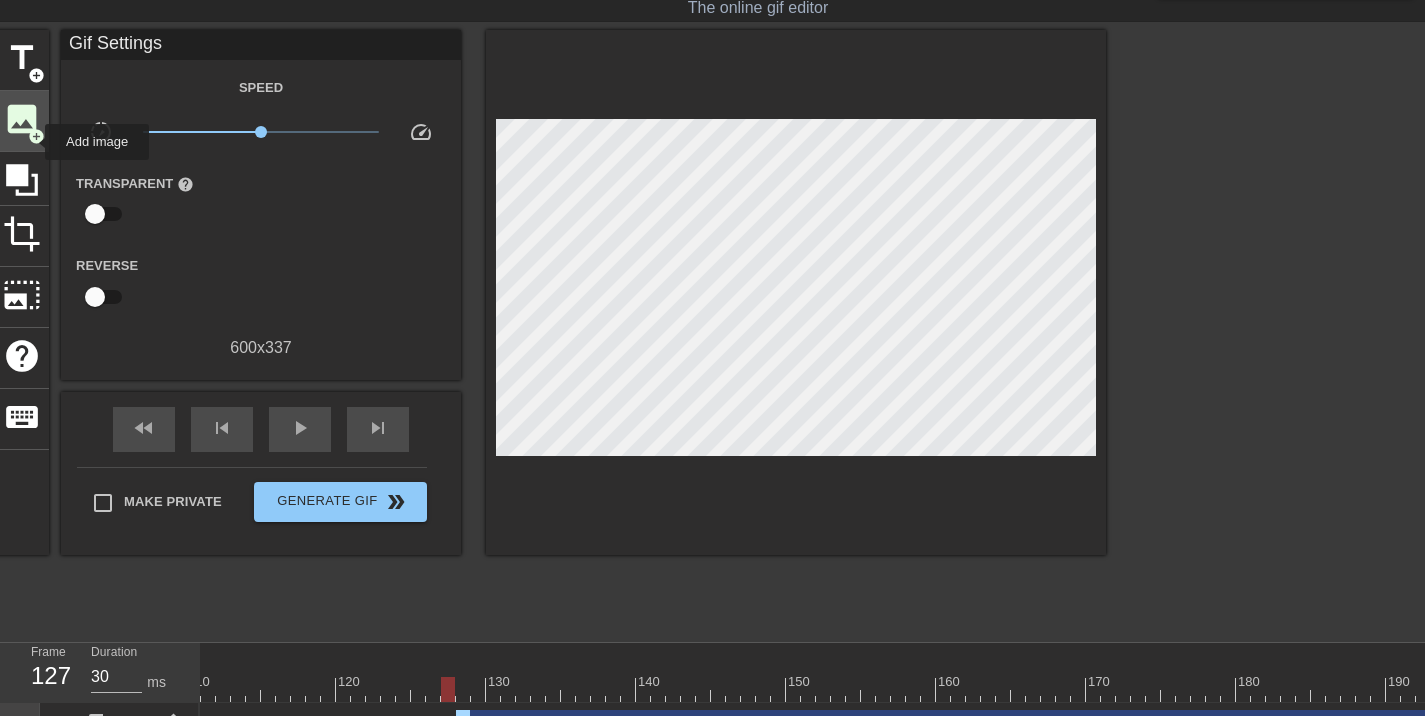 click on "add_circle" at bounding box center (36, 136) 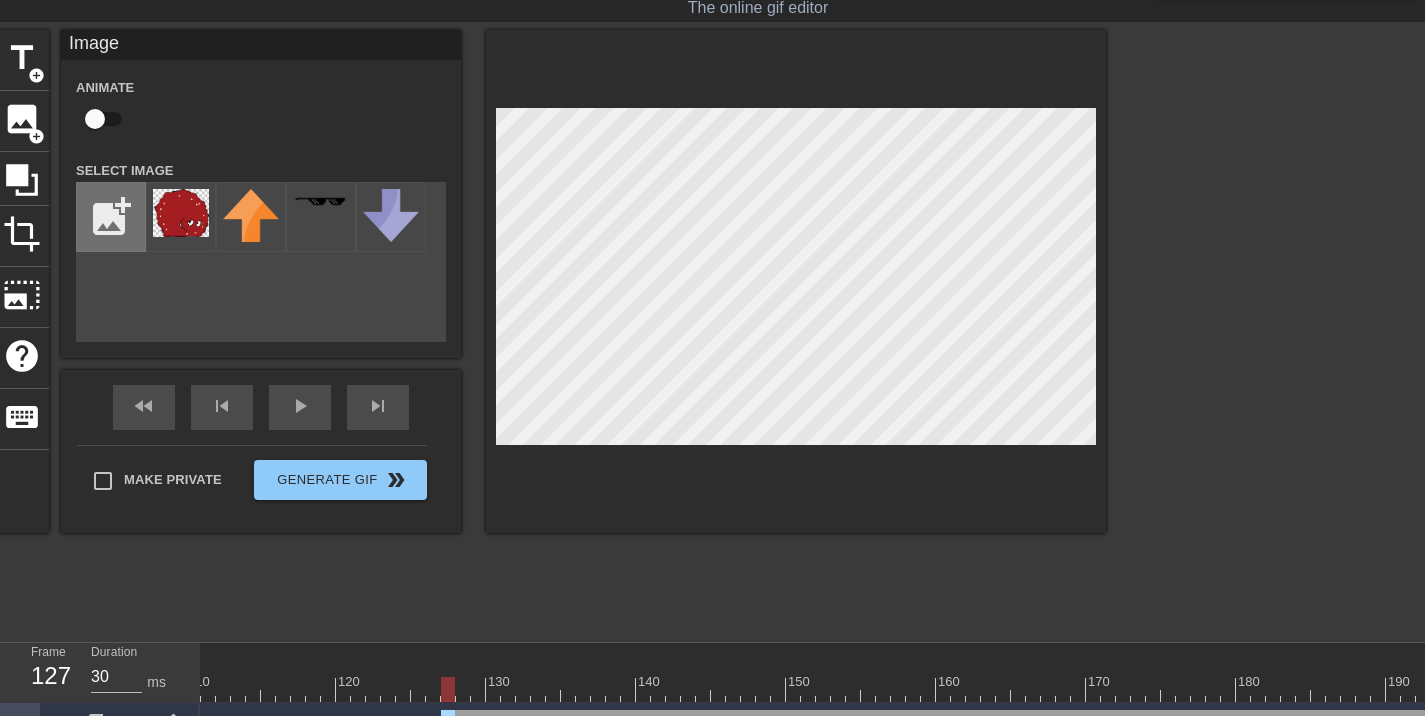 click at bounding box center [111, 217] 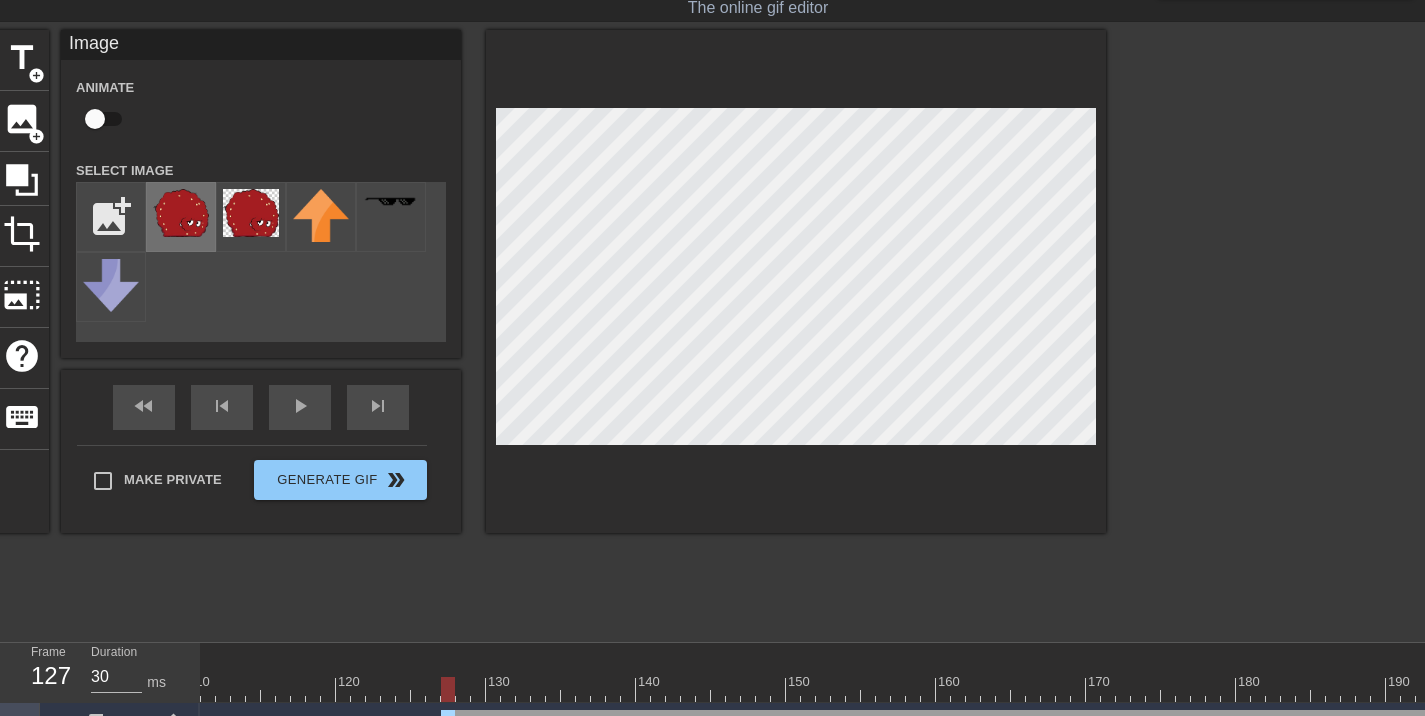 click at bounding box center (181, 213) 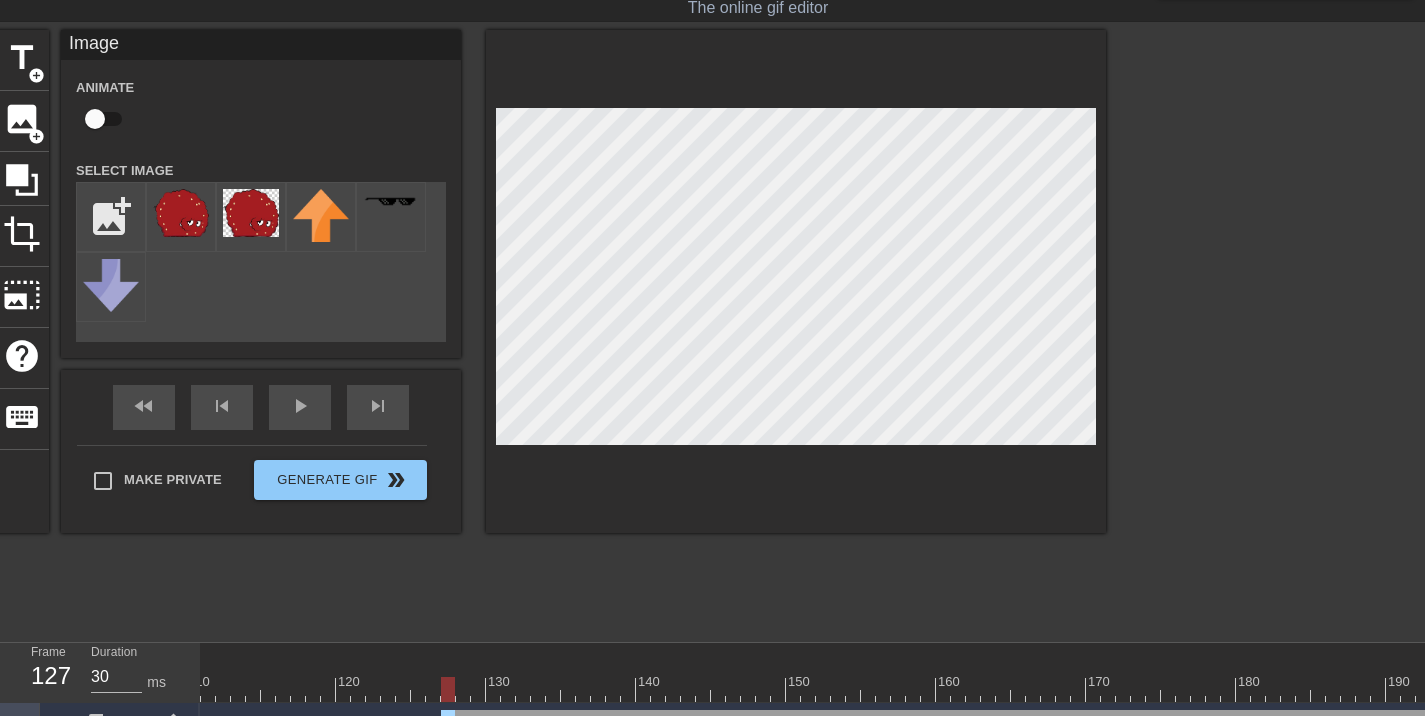 click at bounding box center (796, 281) 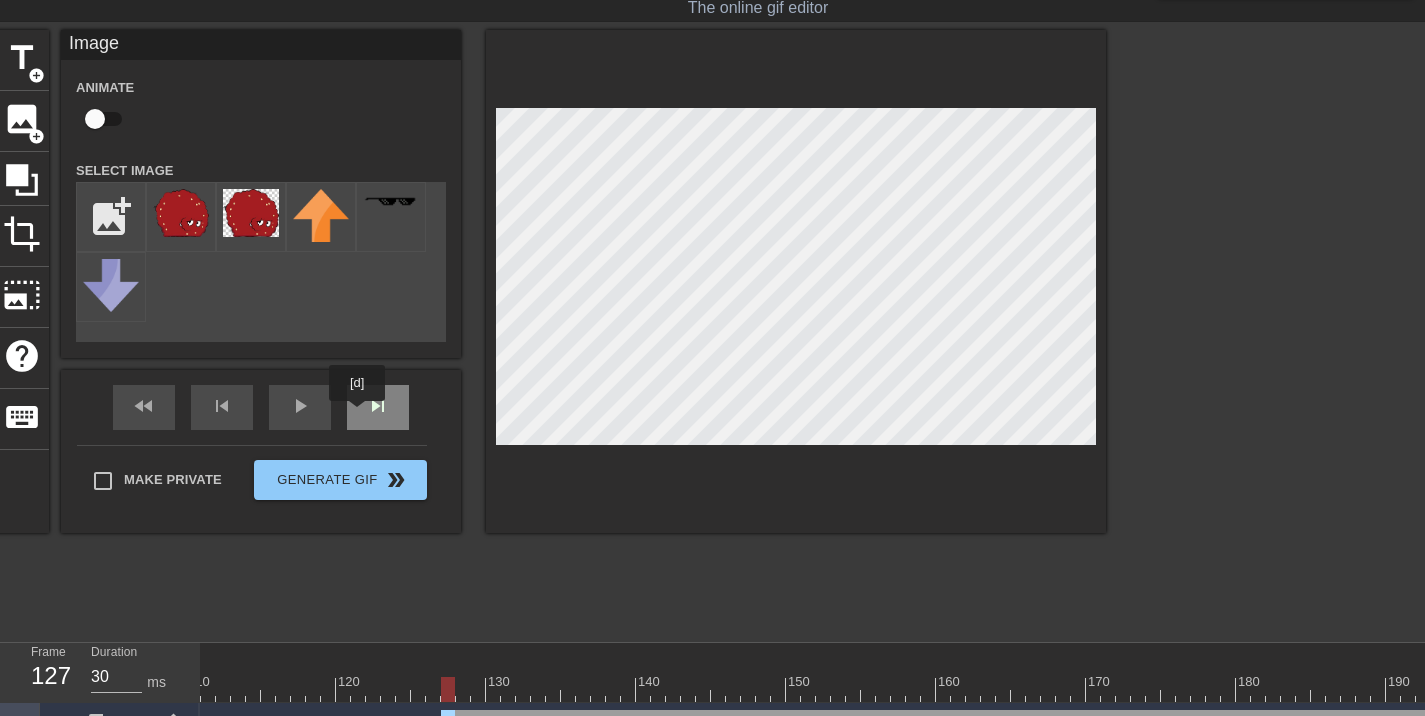click on "skip_next" at bounding box center (378, 407) 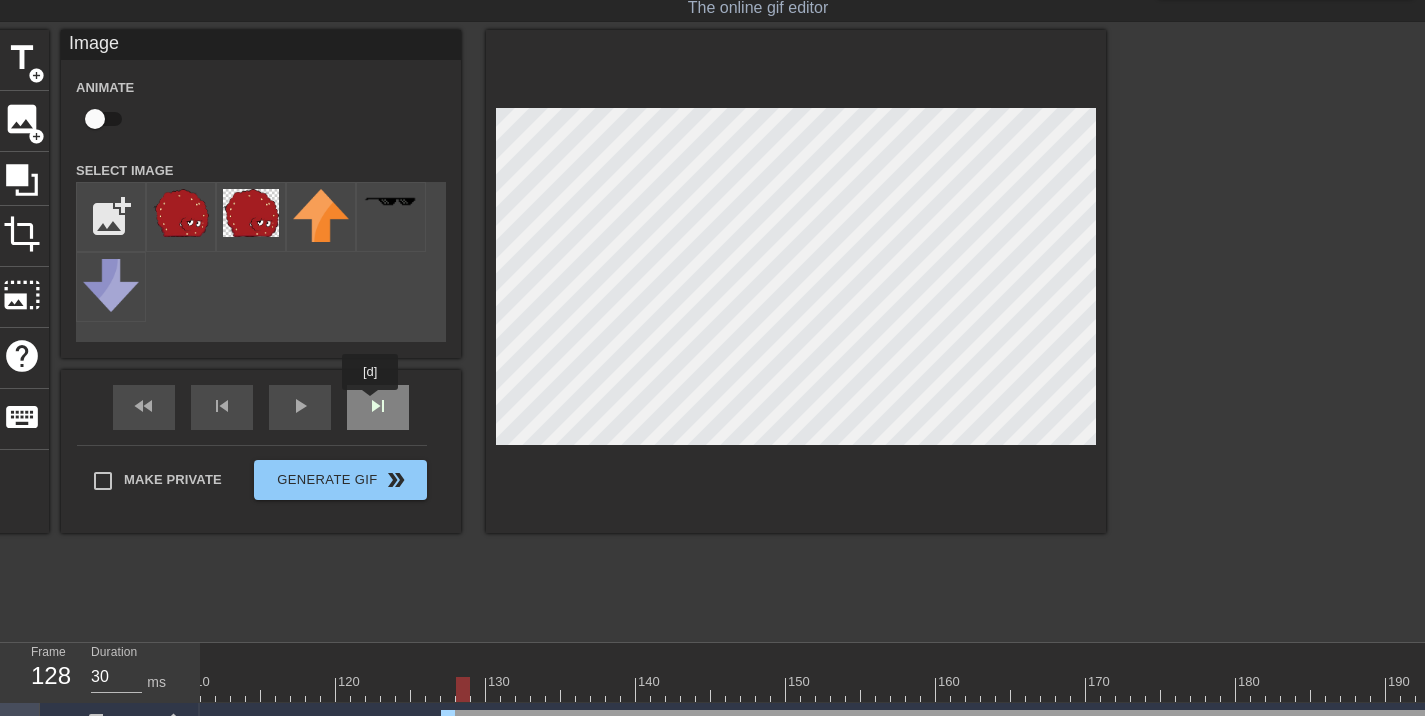 click on "fast_rewind skip_previous play_arrow skip_next" at bounding box center (261, 407) 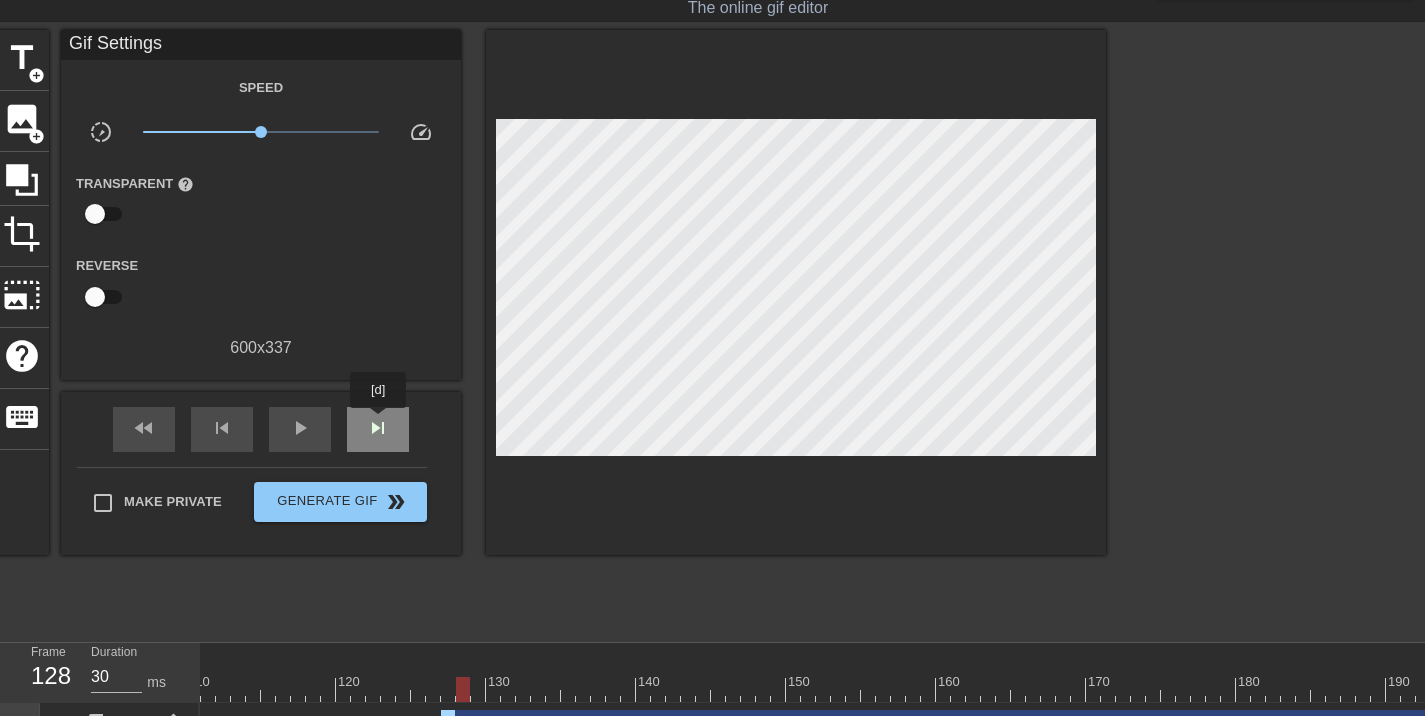 click on "skip_next" at bounding box center [378, 428] 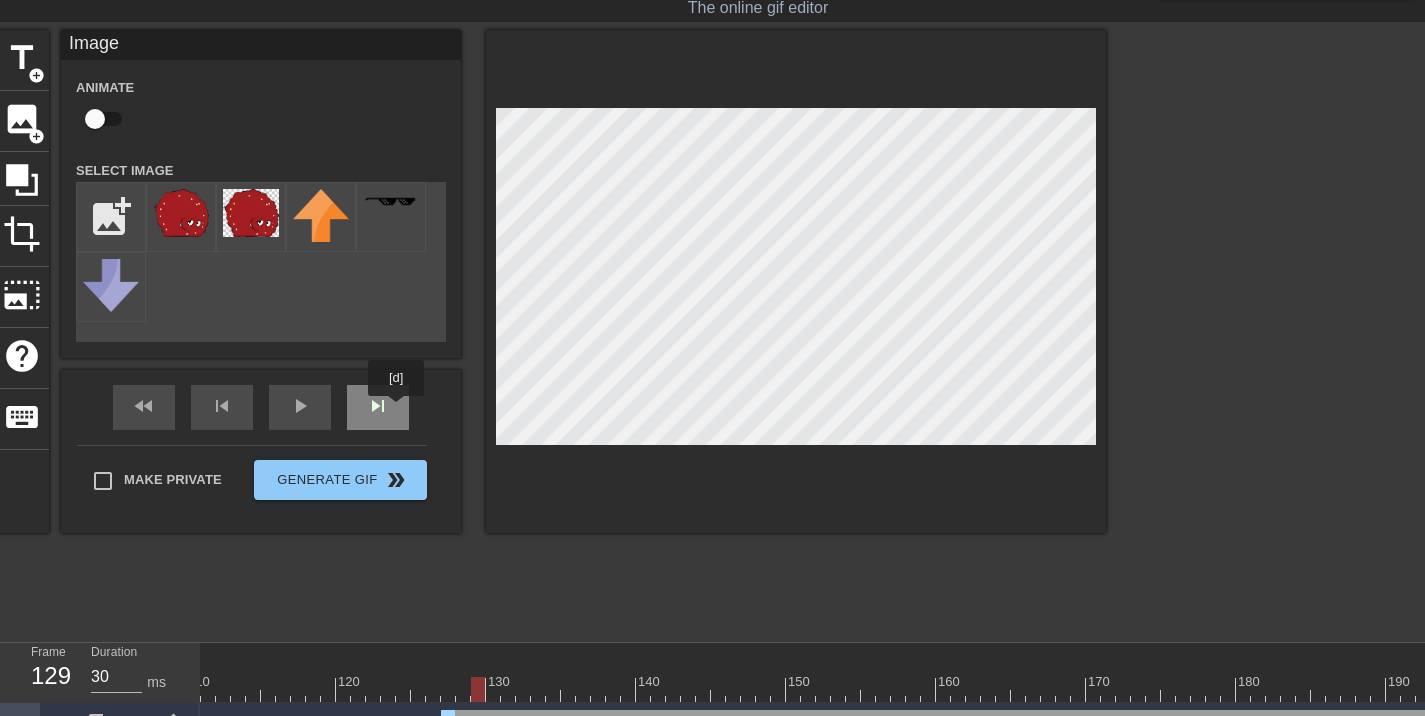 click on "skip_next" at bounding box center [378, 407] 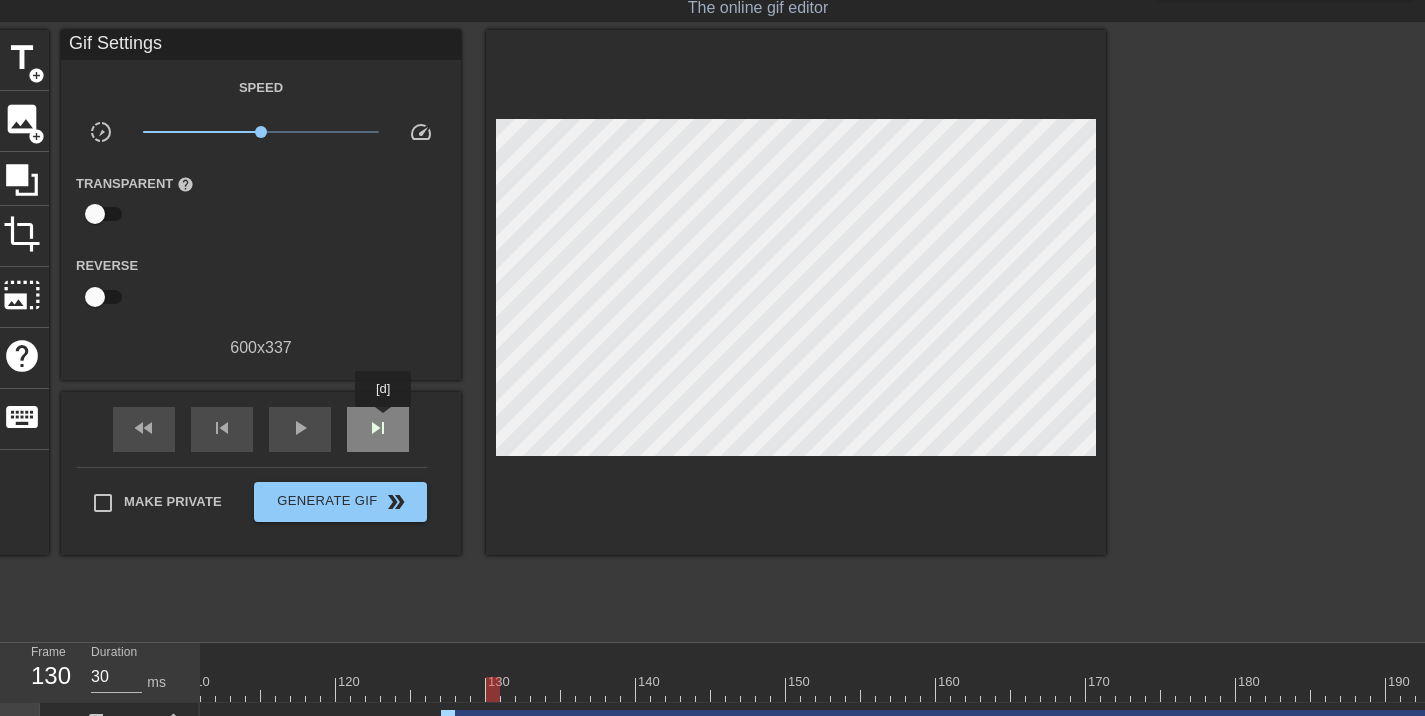 click on "skip_next" at bounding box center (378, 428) 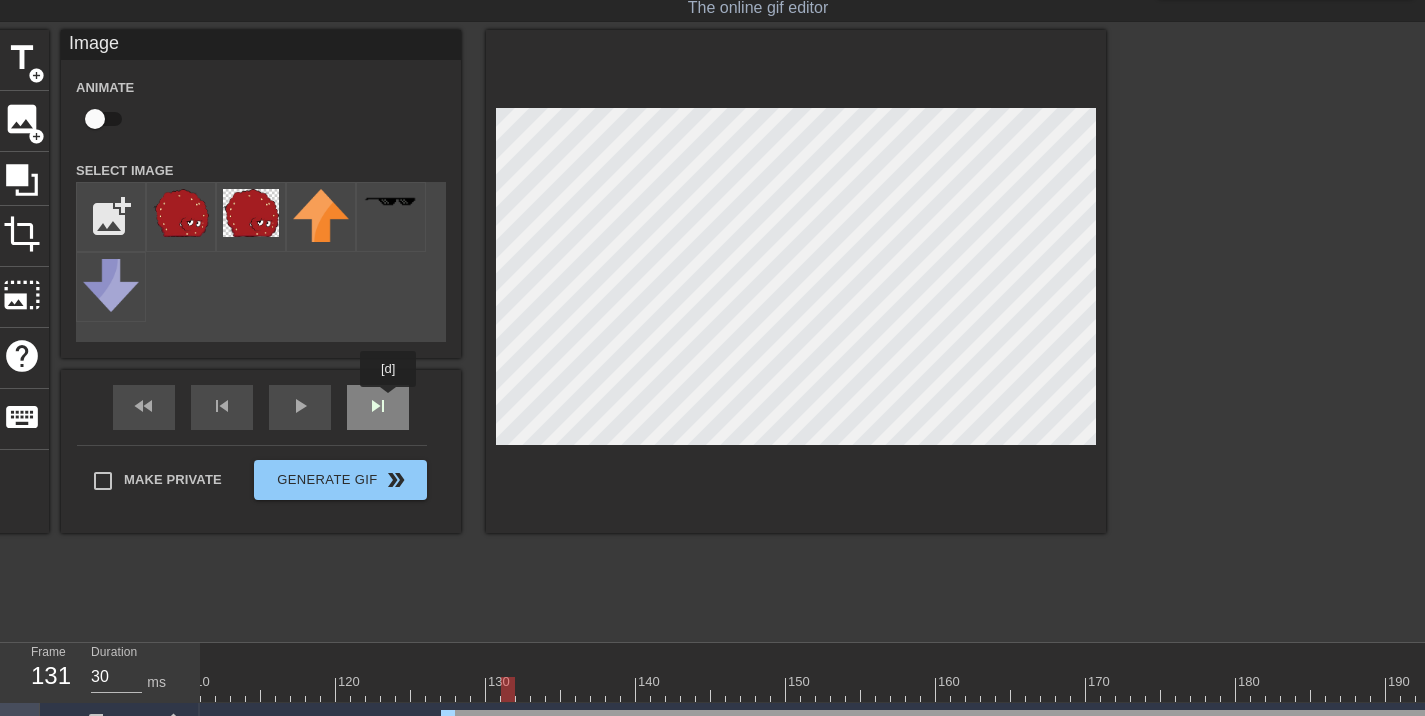 click on "fast_rewind skip_previous play_arrow skip_next" at bounding box center [261, 407] 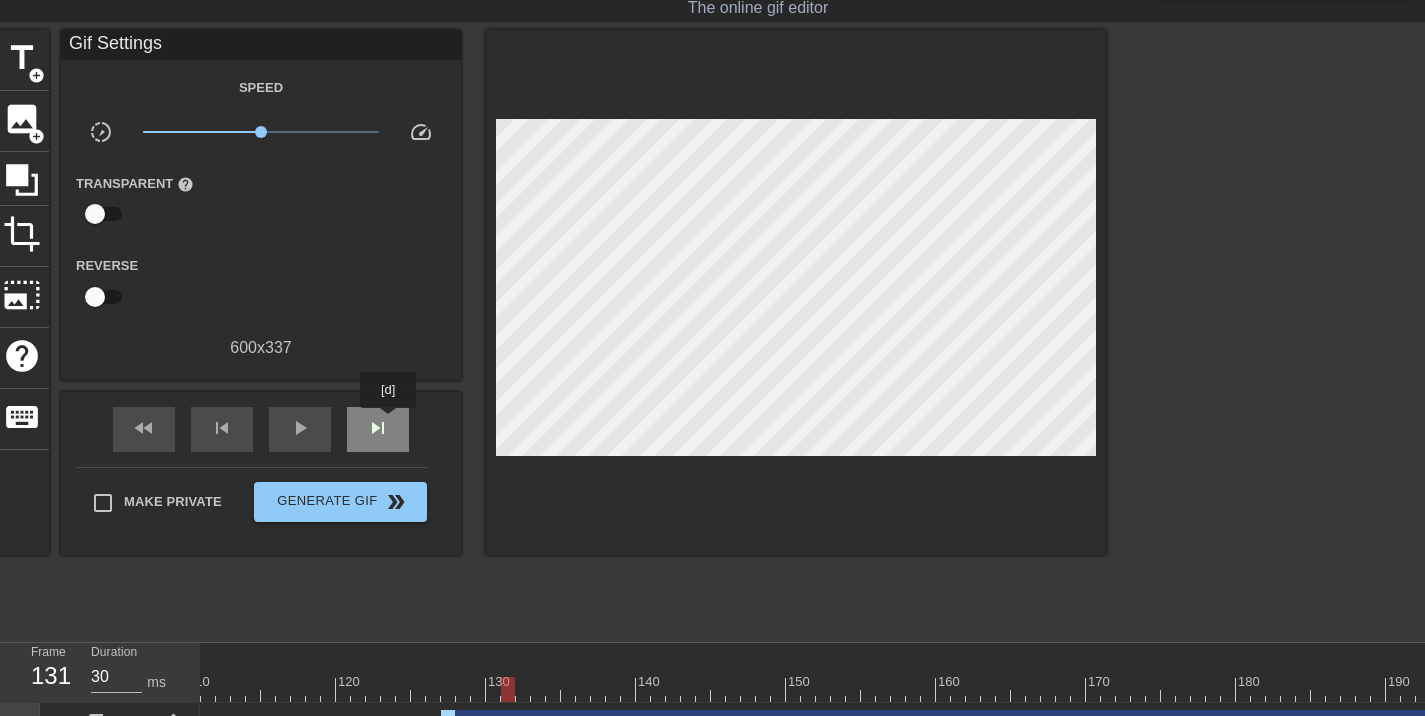 click on "skip_next" at bounding box center (378, 428) 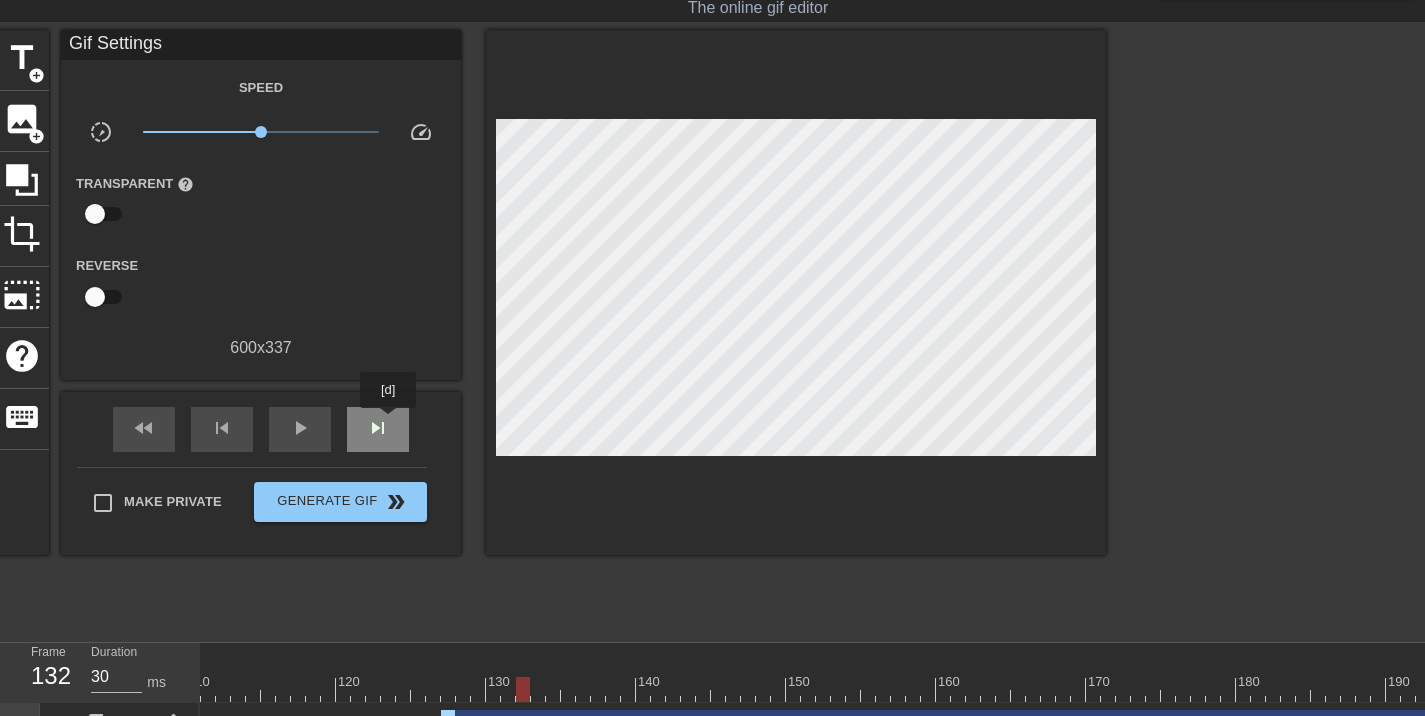 click on "skip_next" at bounding box center (378, 428) 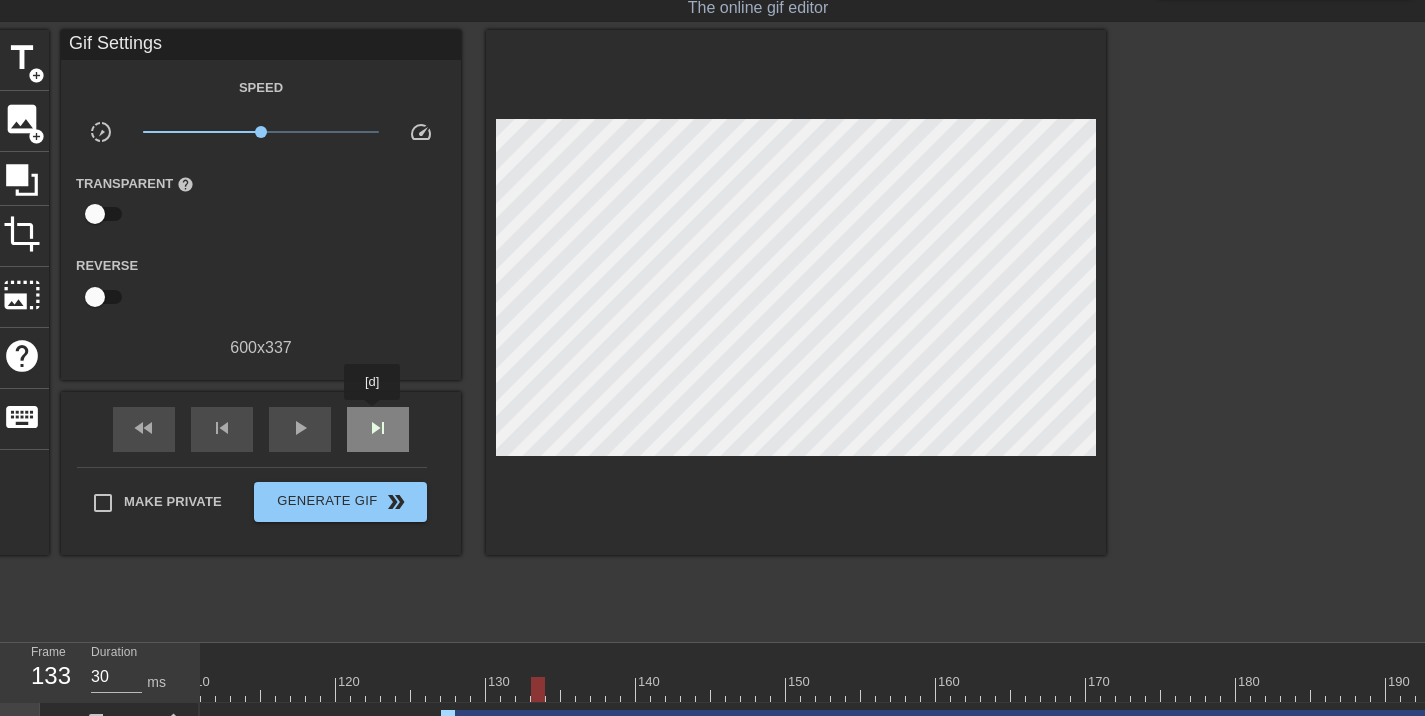 click on "skip_next" at bounding box center [378, 428] 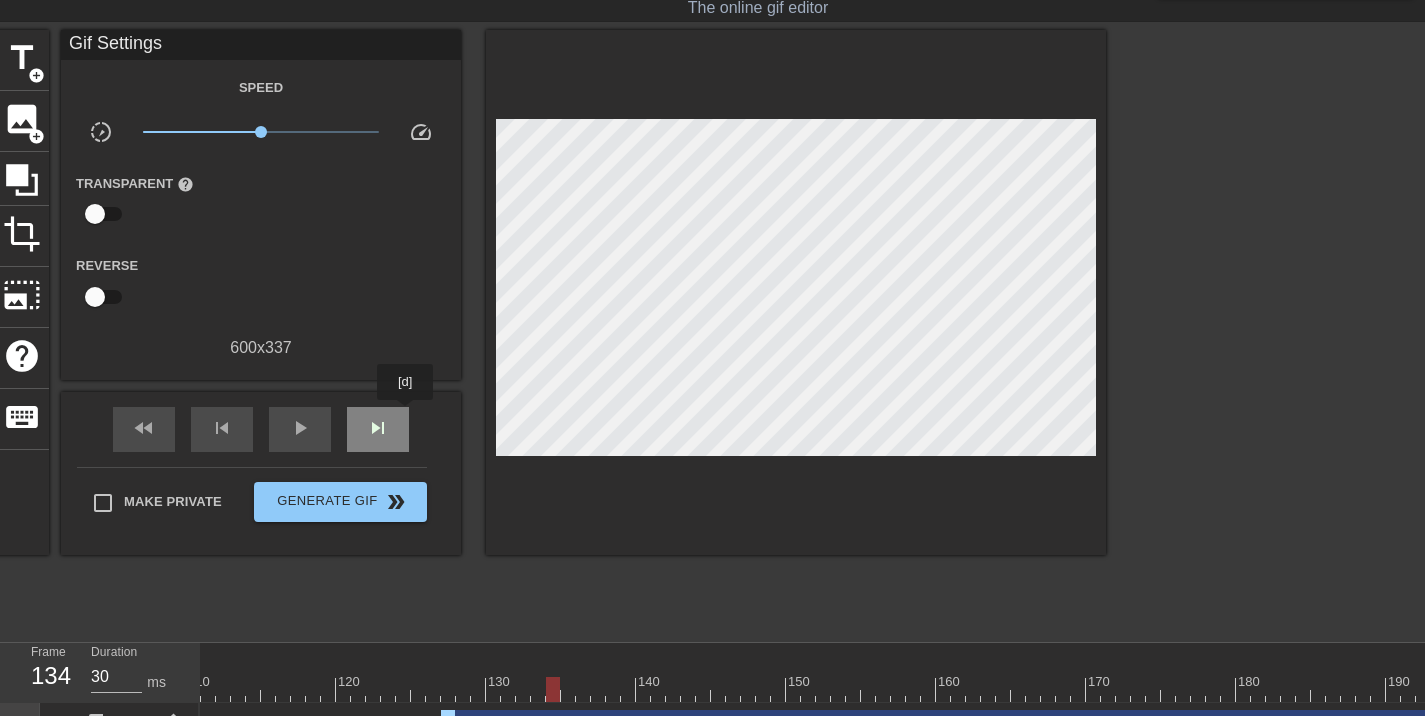 click on "skip_next" at bounding box center [378, 429] 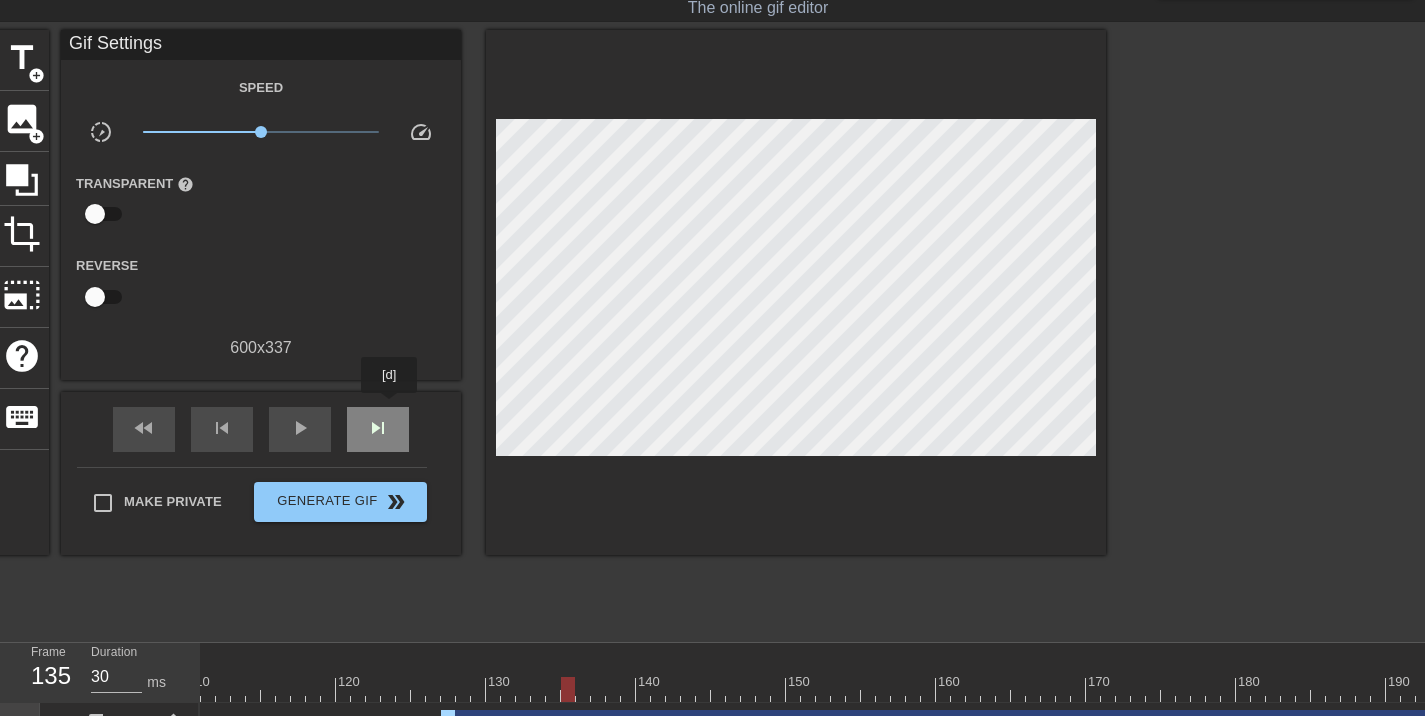 click on "skip_next" at bounding box center (378, 429) 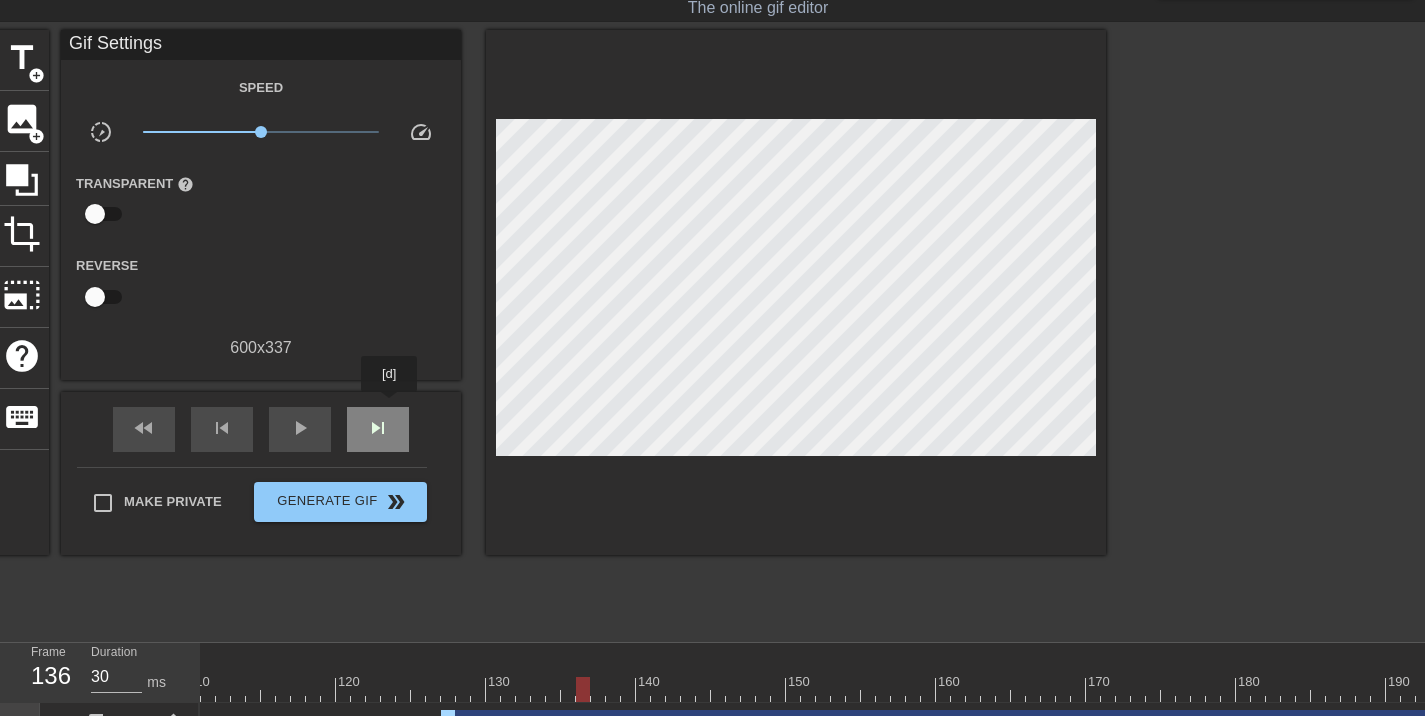 click on "skip_next" at bounding box center (378, 429) 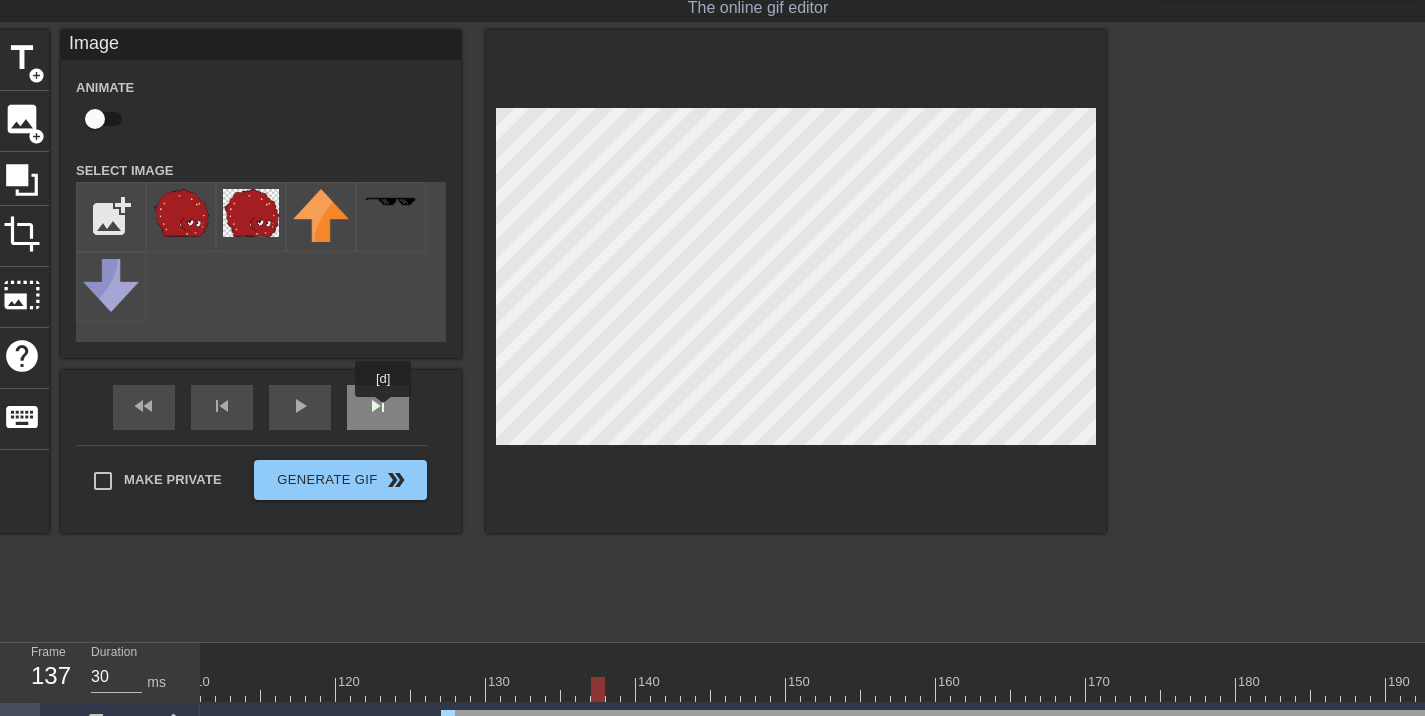 click on "skip_next" at bounding box center [378, 407] 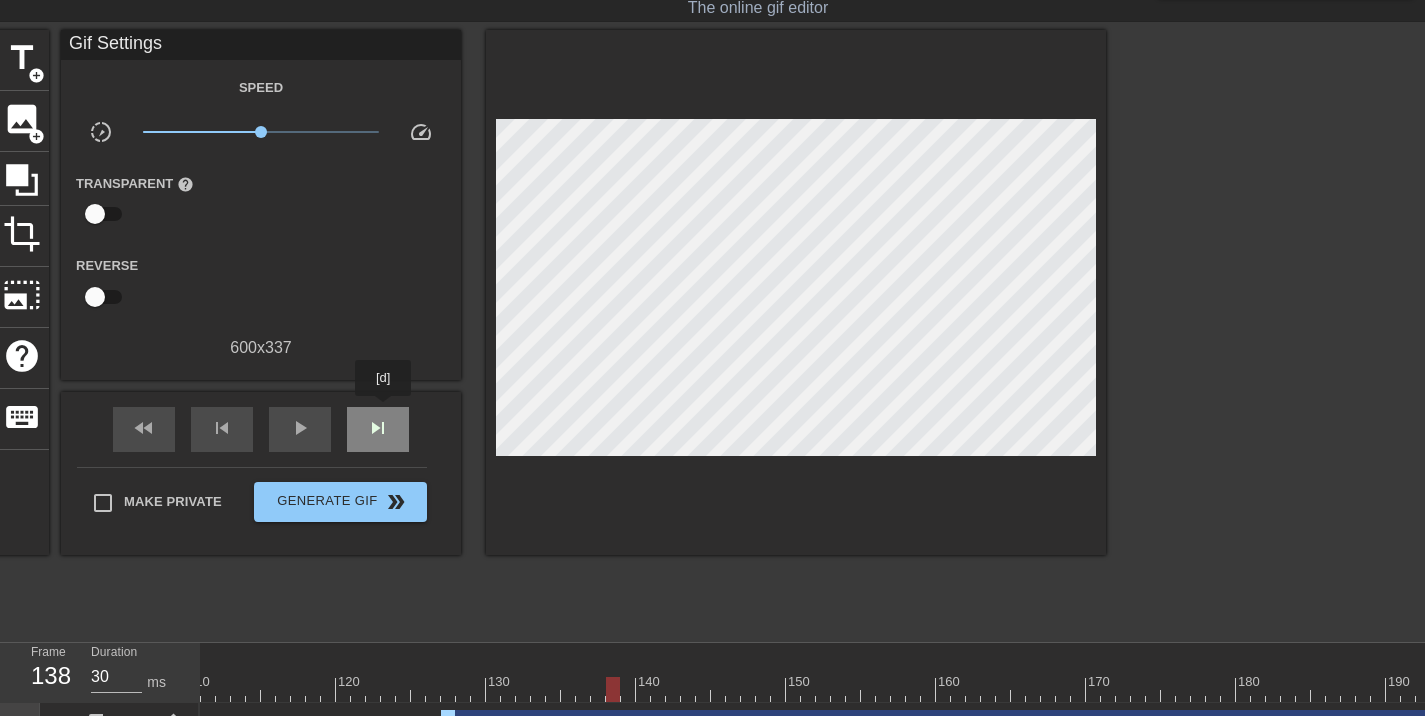 click on "skip_next" at bounding box center [378, 429] 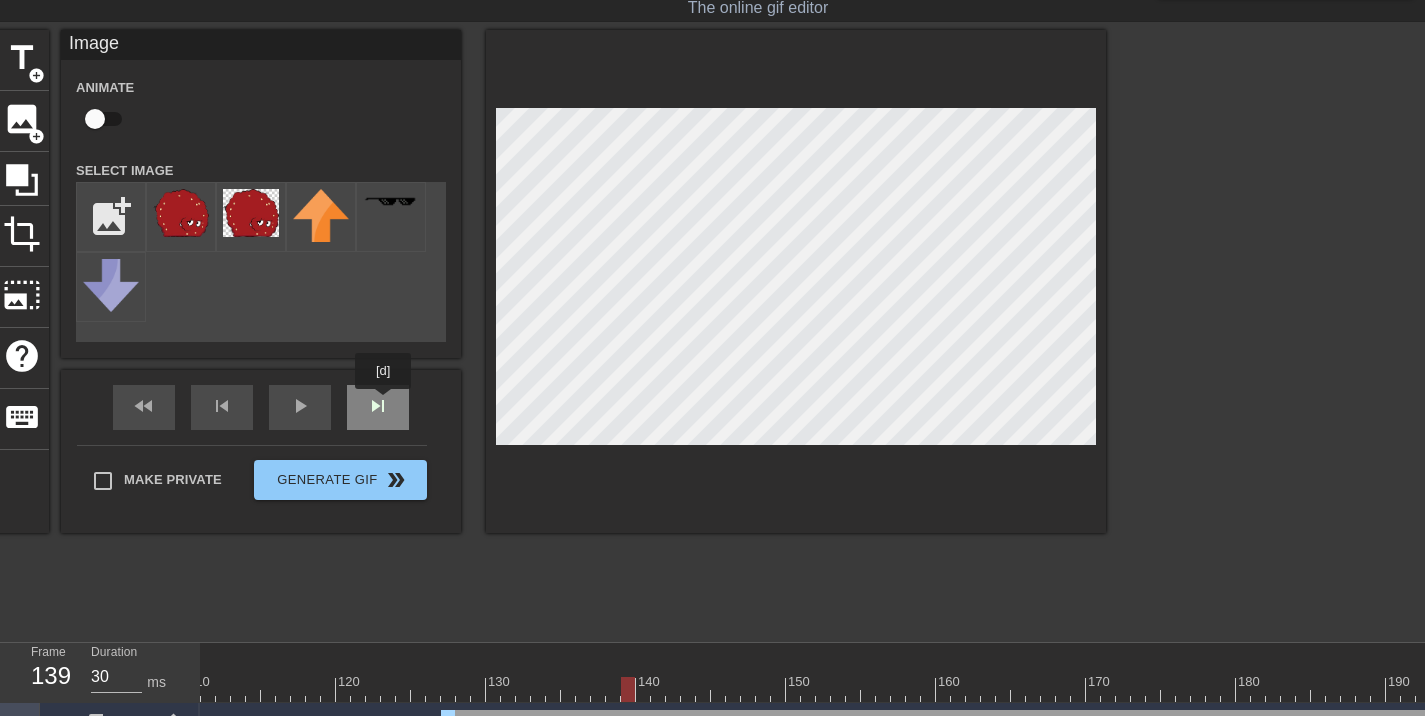 click on "fast_rewind skip_previous play_arrow skip_next" at bounding box center (261, 407) 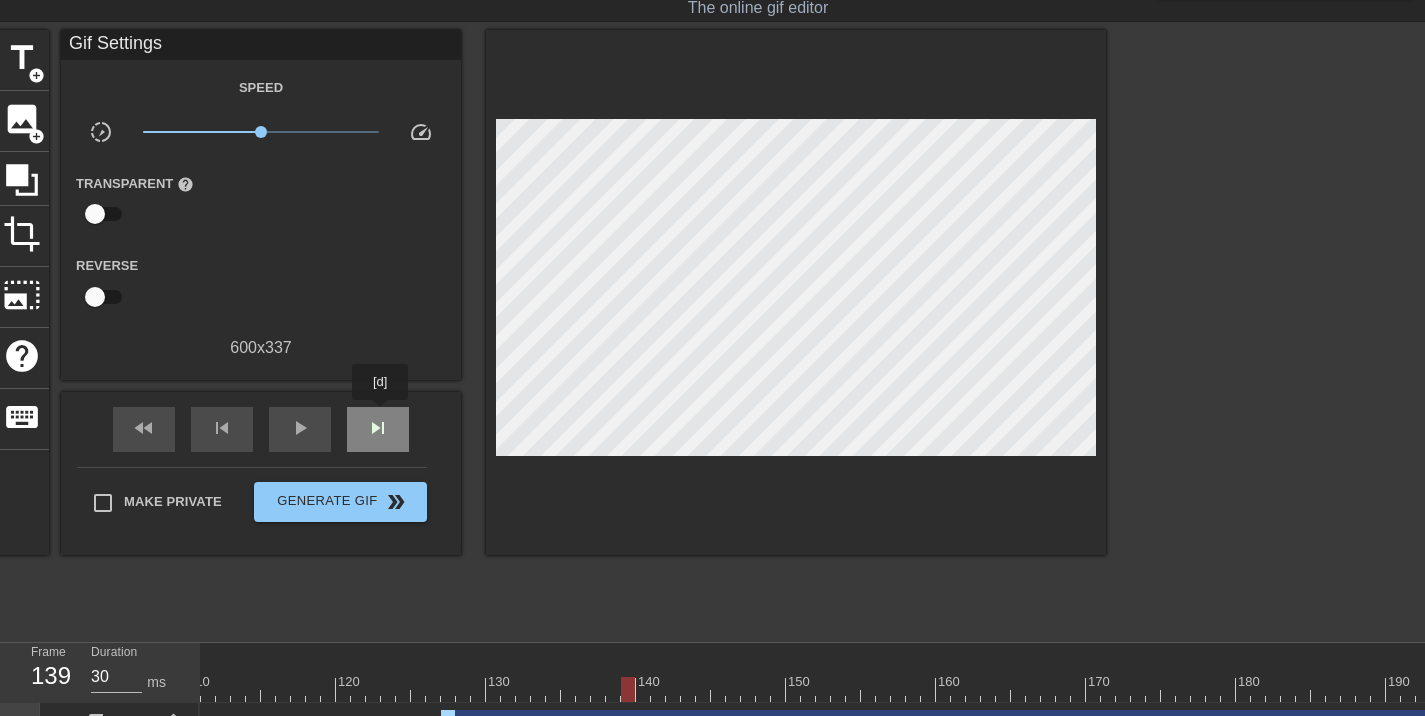 click on "skip_next" at bounding box center [378, 428] 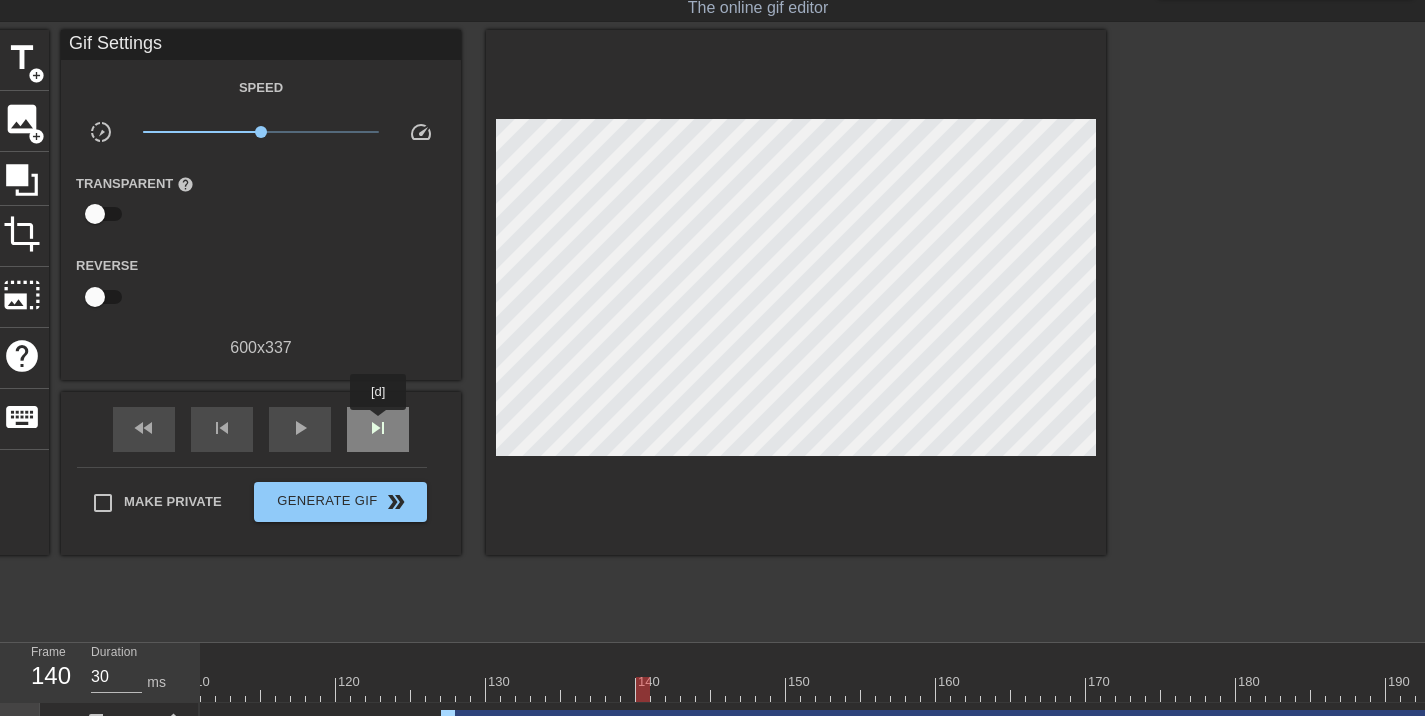 click on "skip_next" at bounding box center [378, 428] 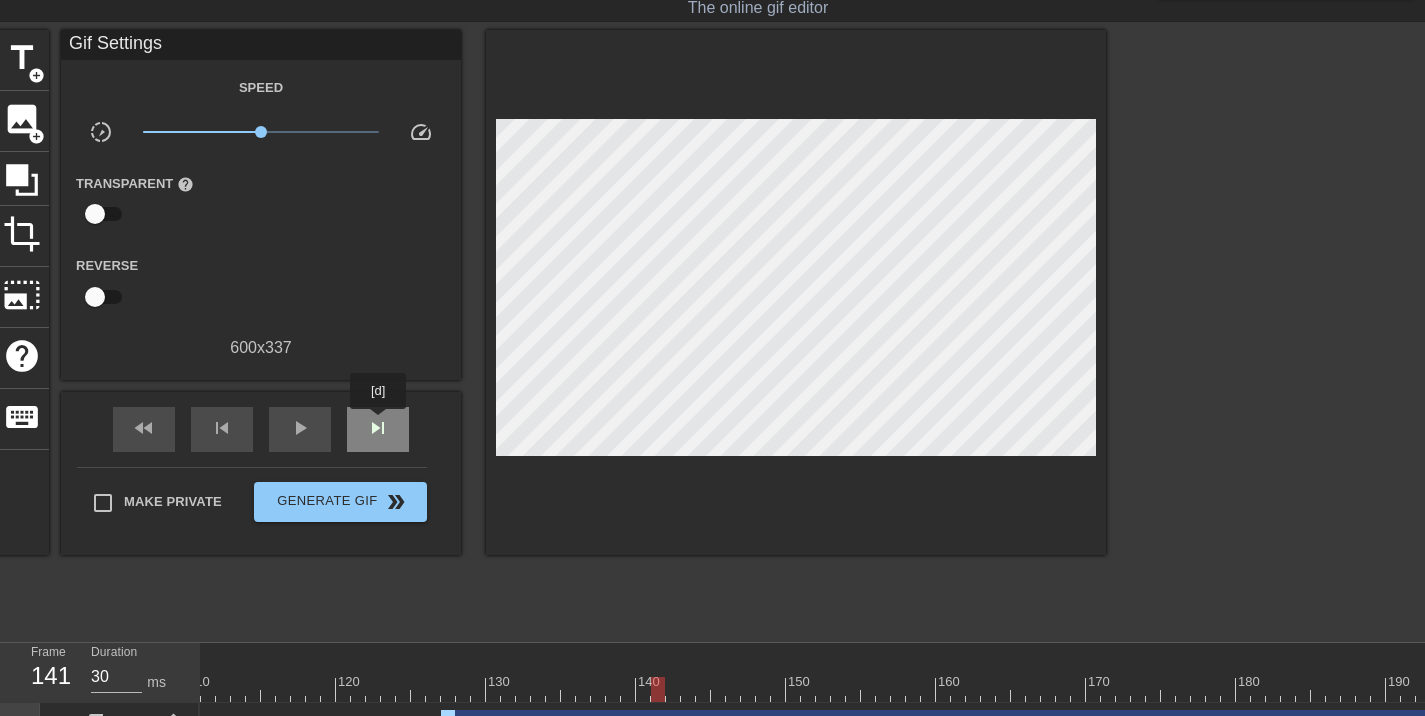 click on "skip_next" at bounding box center (378, 428) 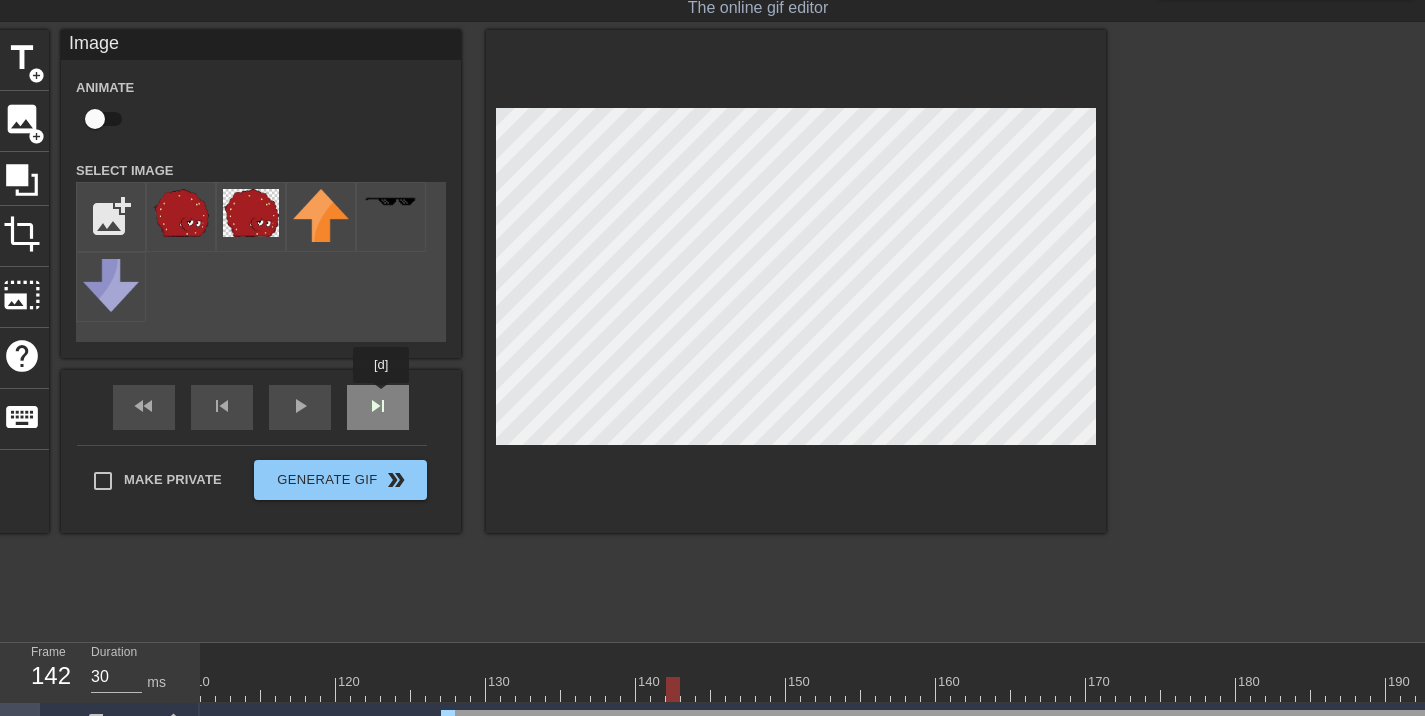 click on "fast_rewind skip_previous play_arrow skip_next" at bounding box center [261, 407] 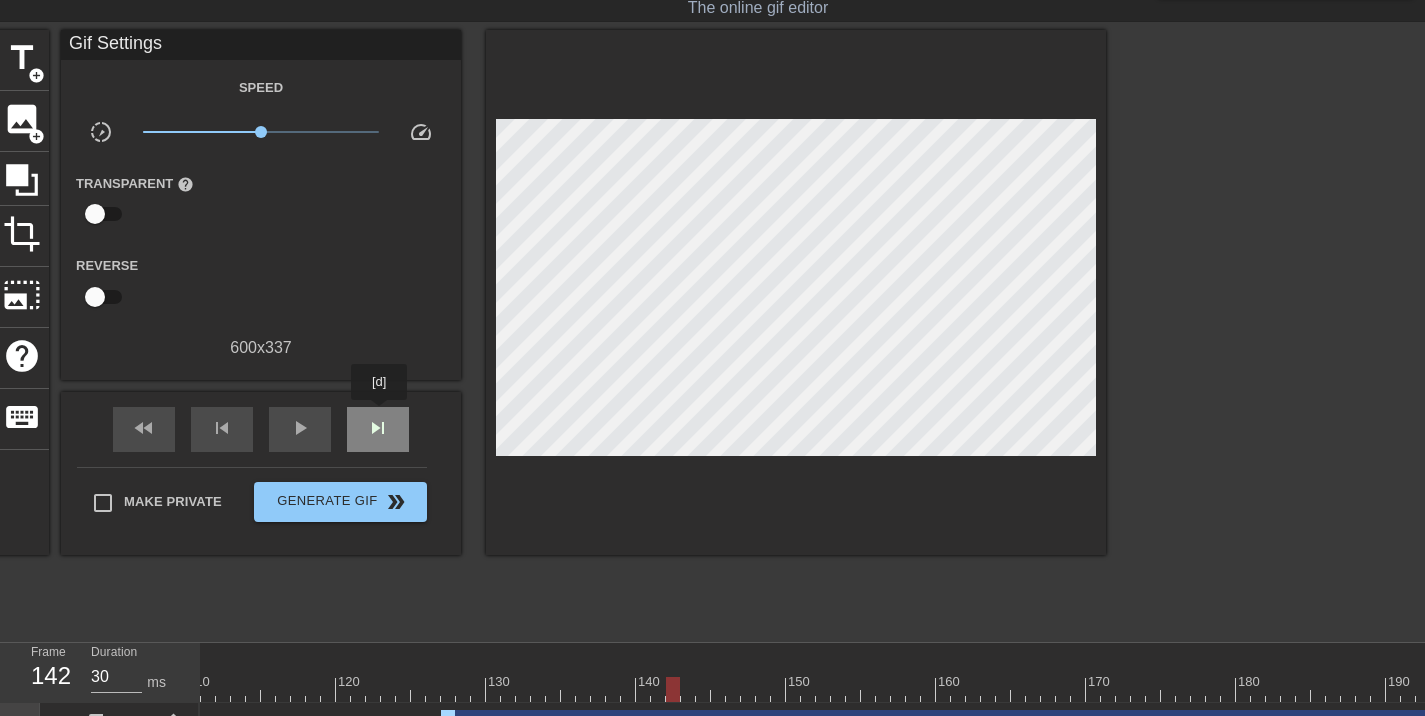 click on "skip_next" at bounding box center (378, 428) 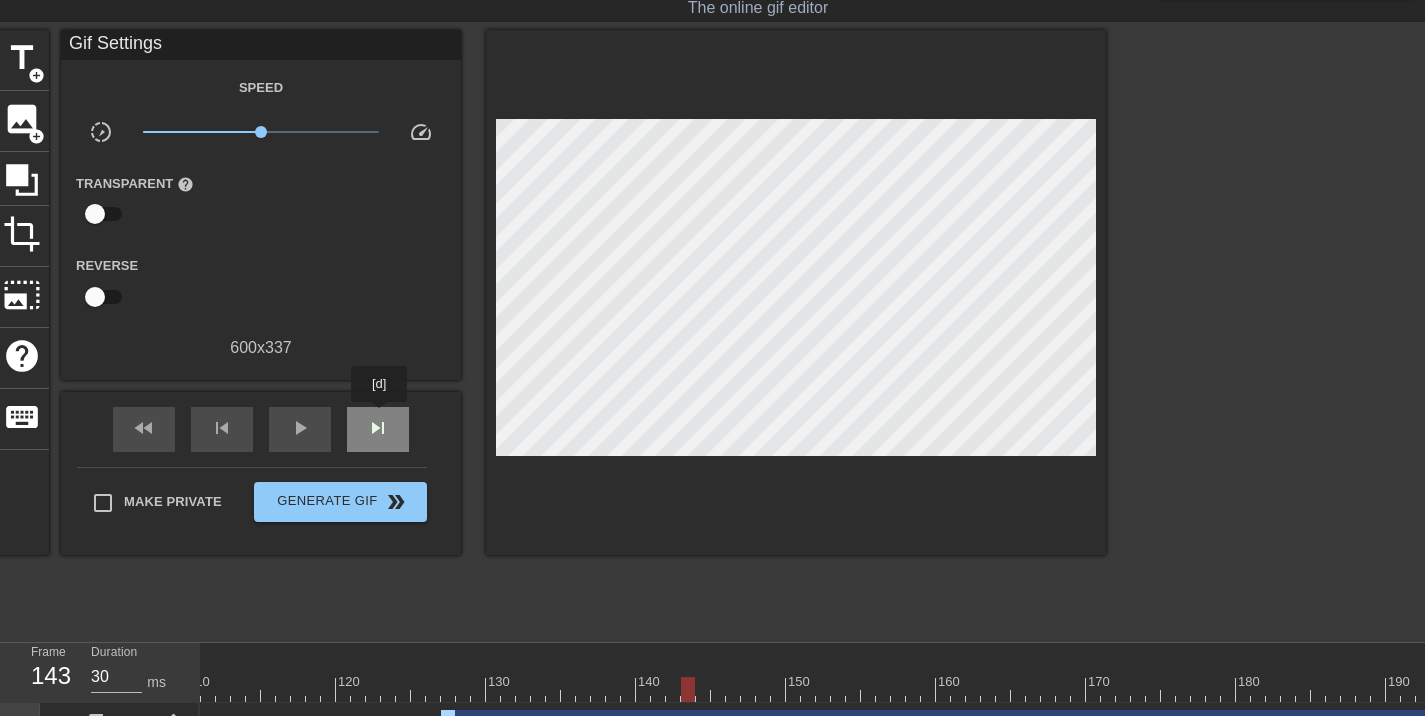 click on "skip_next" at bounding box center [378, 428] 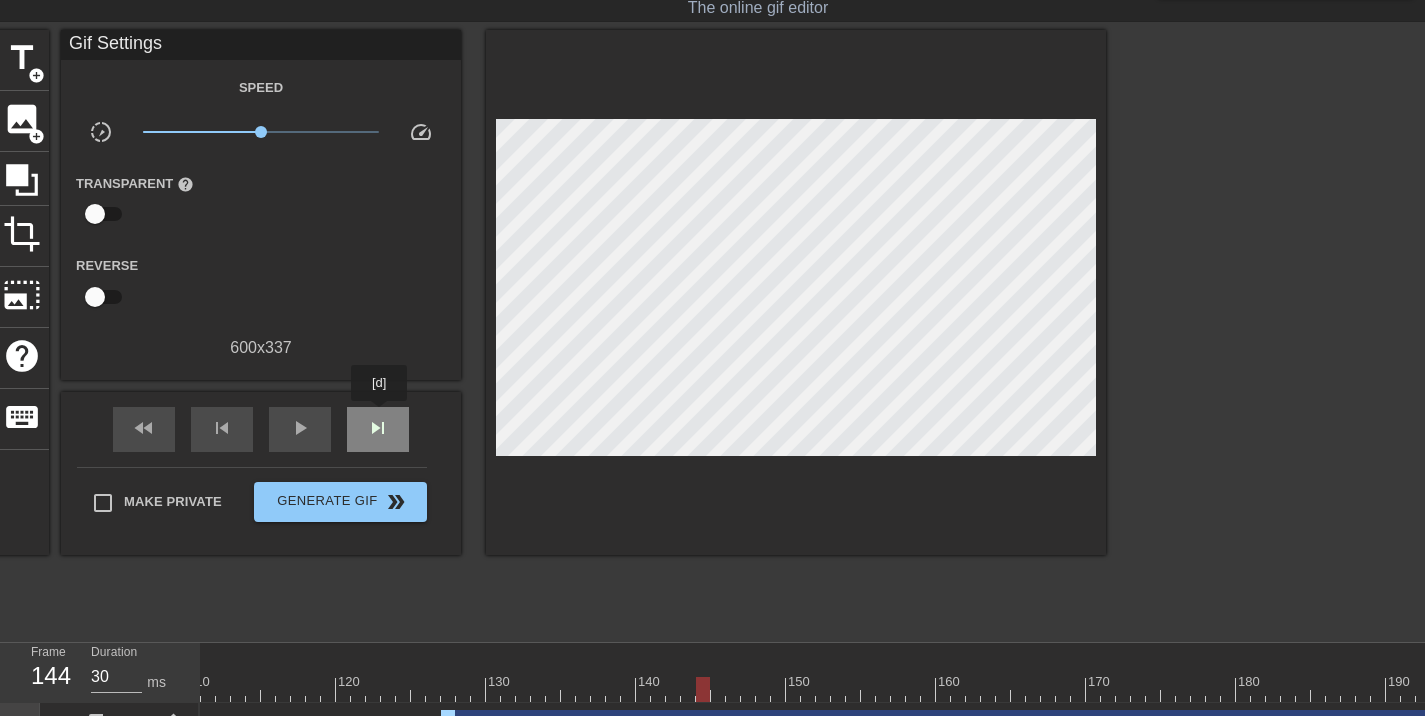 click on "skip_next" at bounding box center (378, 428) 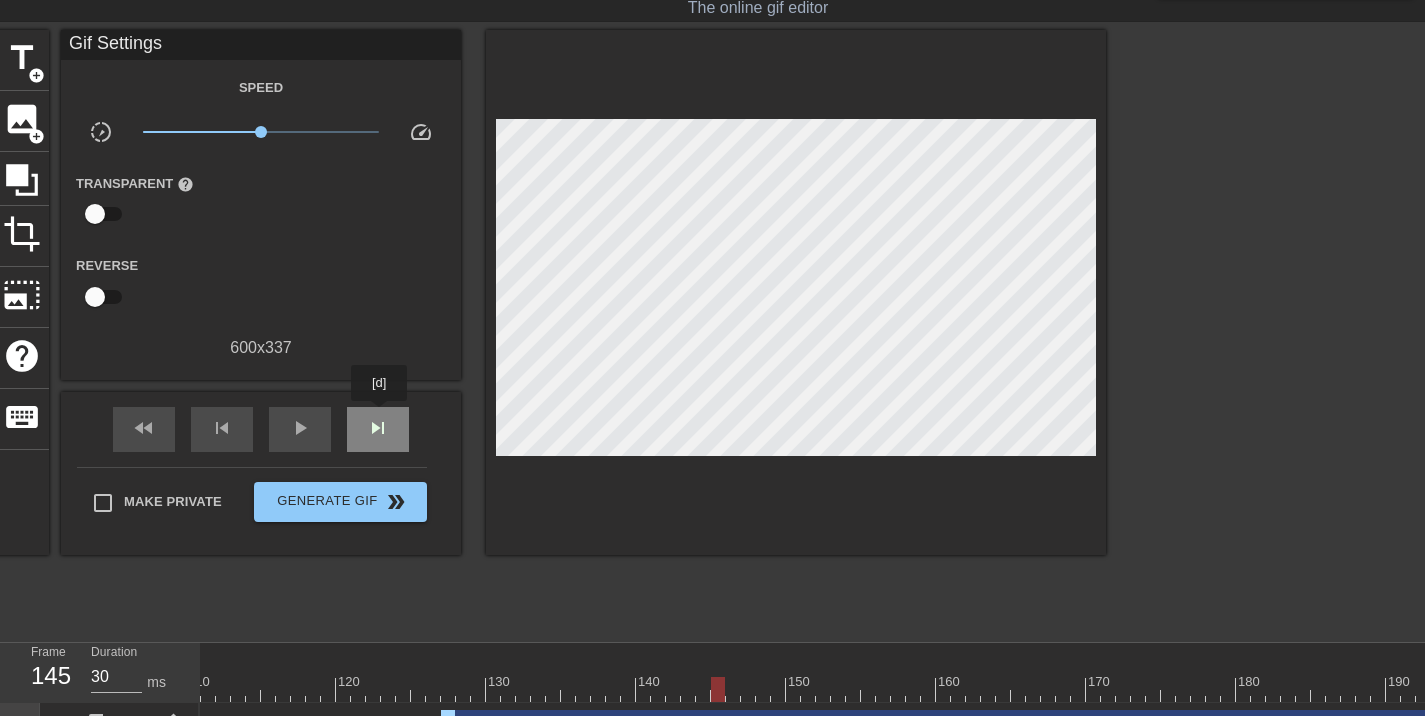 click on "skip_next" at bounding box center [378, 428] 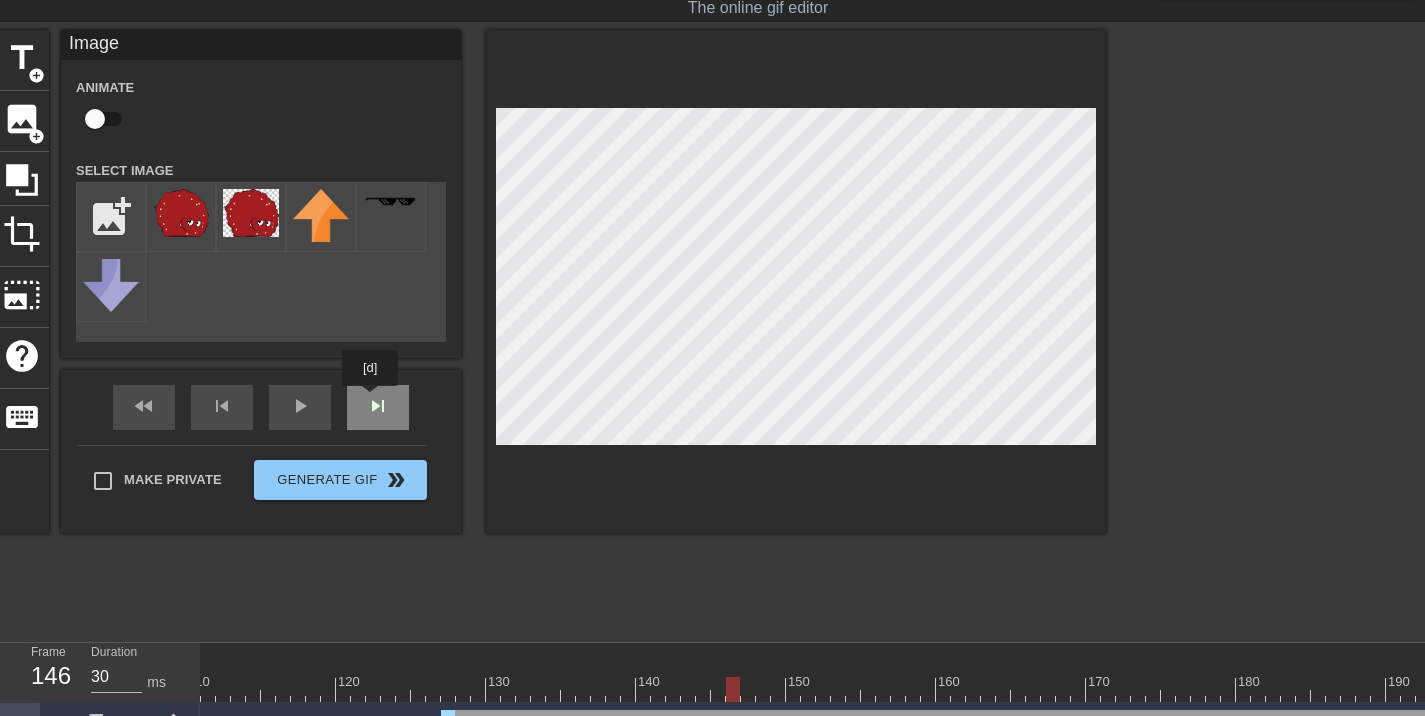 click on "fast_rewind skip_previous play_arrow skip_next" at bounding box center [261, 407] 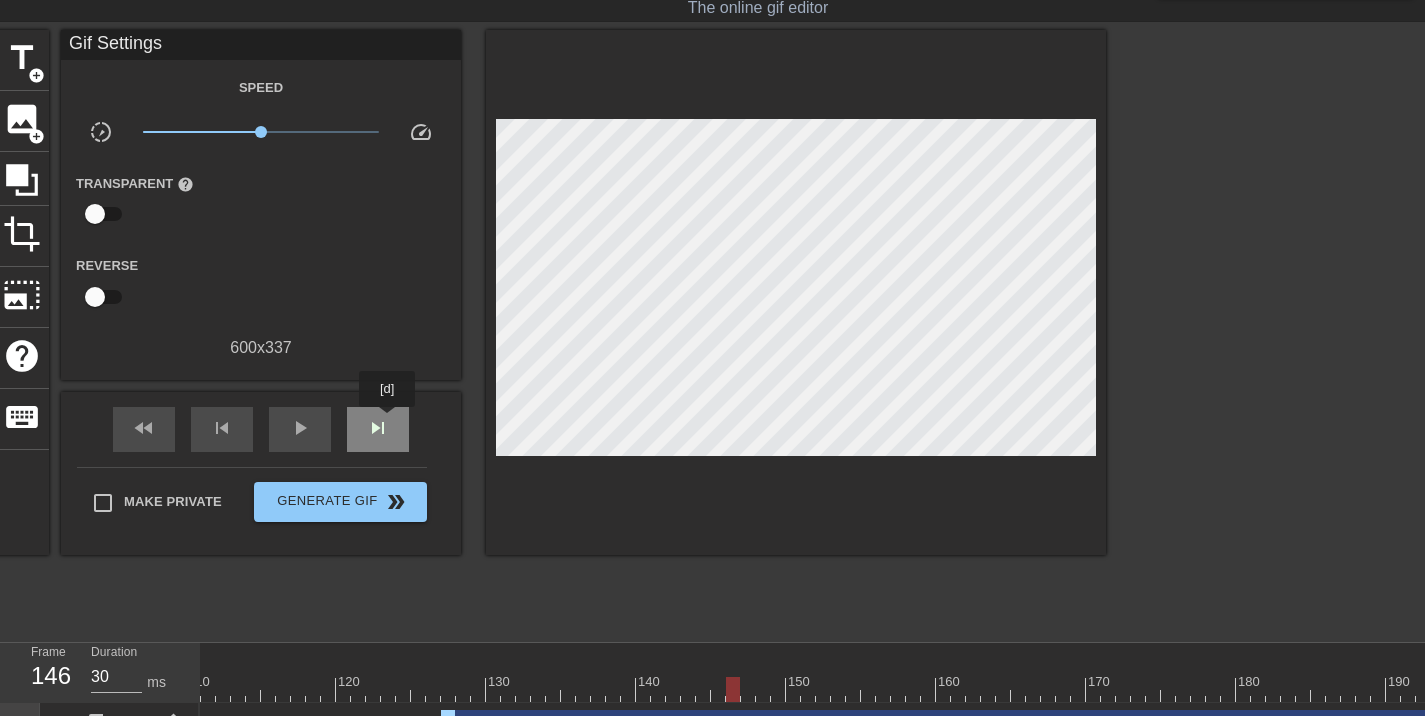click on "skip_next" at bounding box center [378, 428] 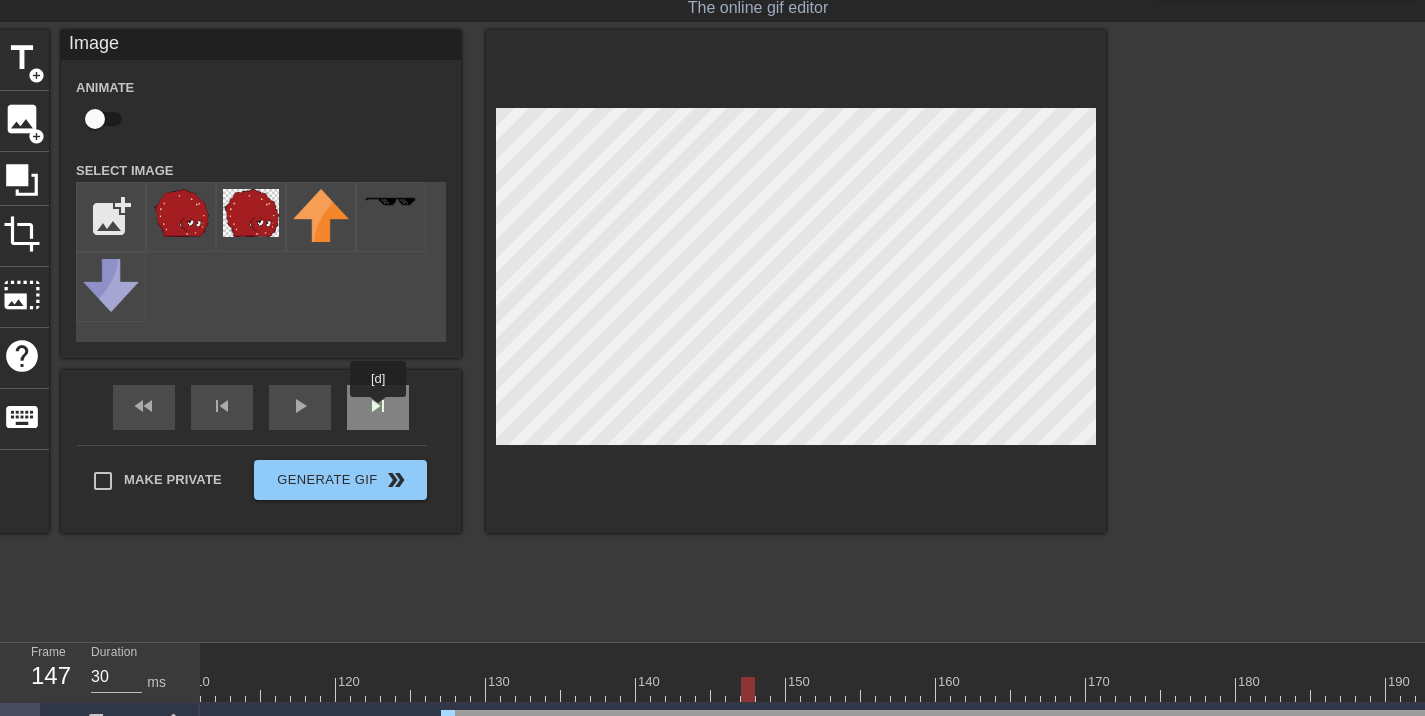 click on "skip_next" at bounding box center [378, 407] 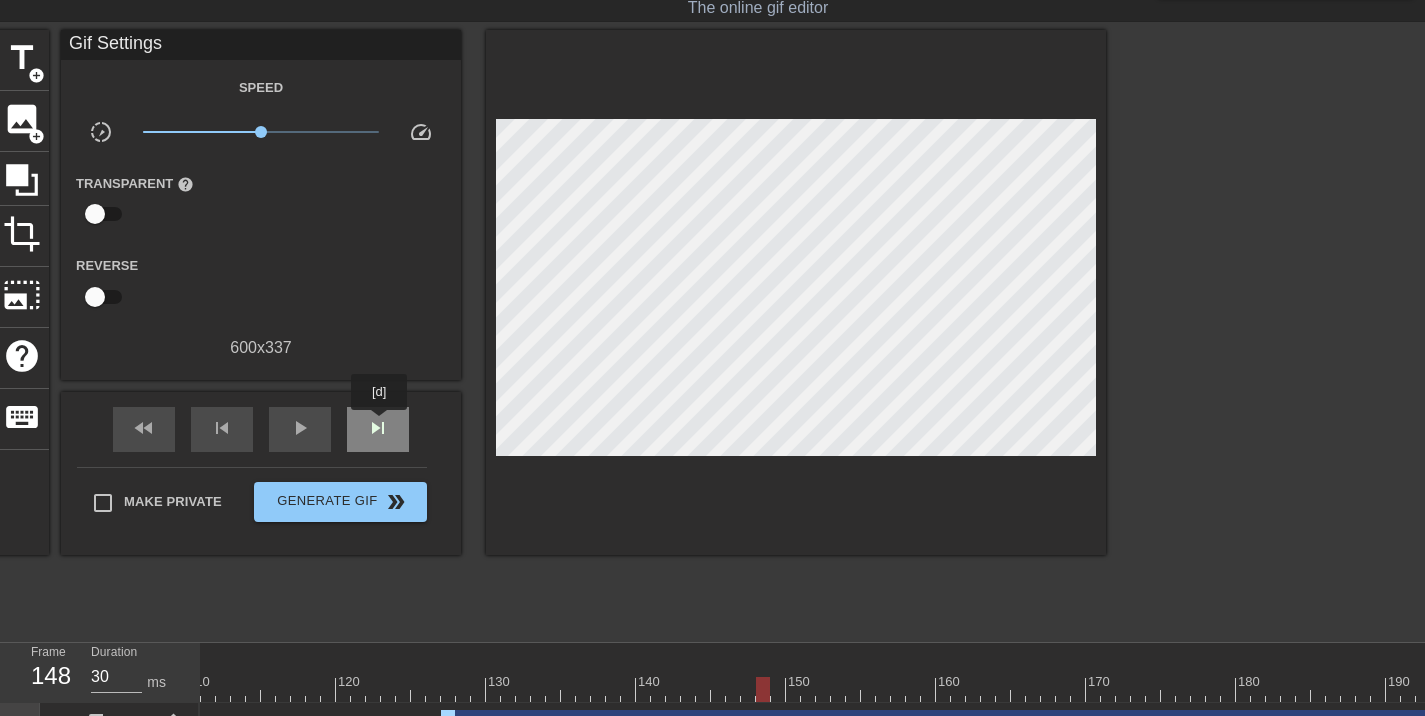 click on "skip_next" at bounding box center (378, 428) 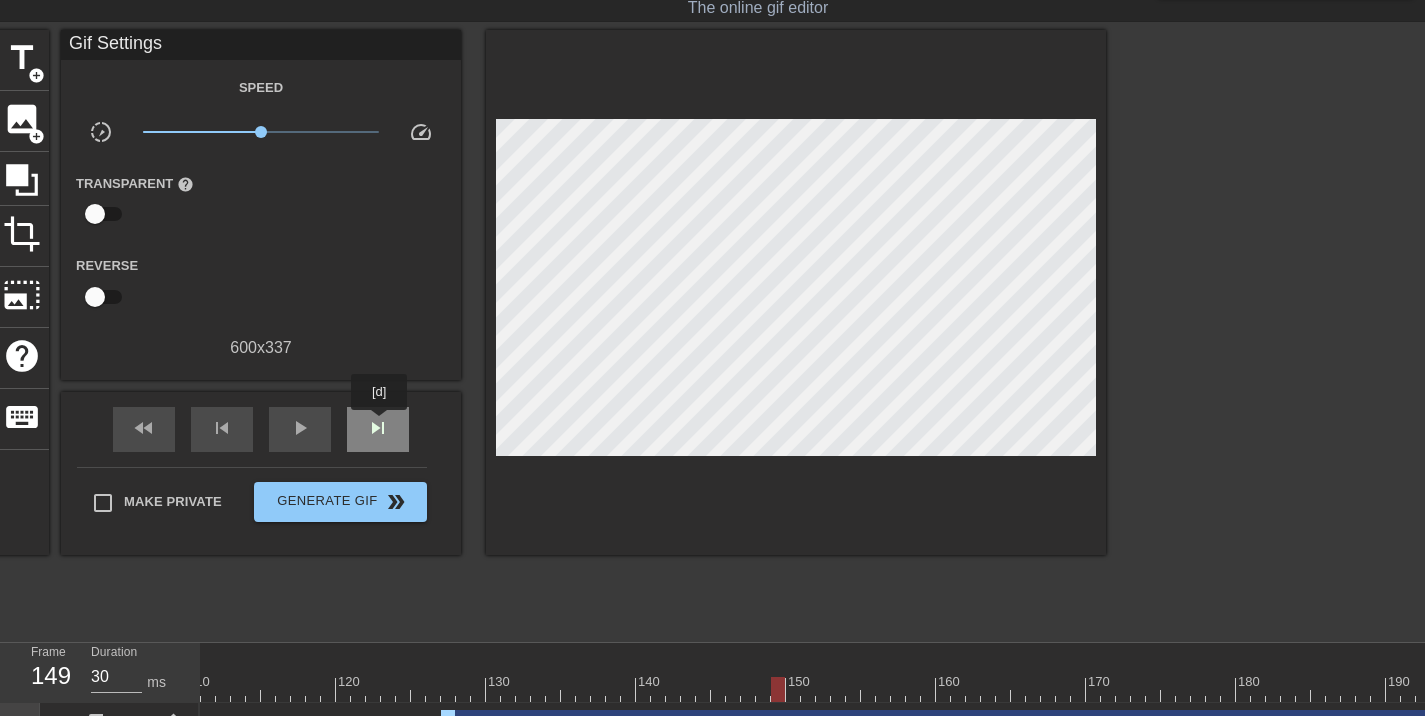 click on "skip_next" at bounding box center (378, 428) 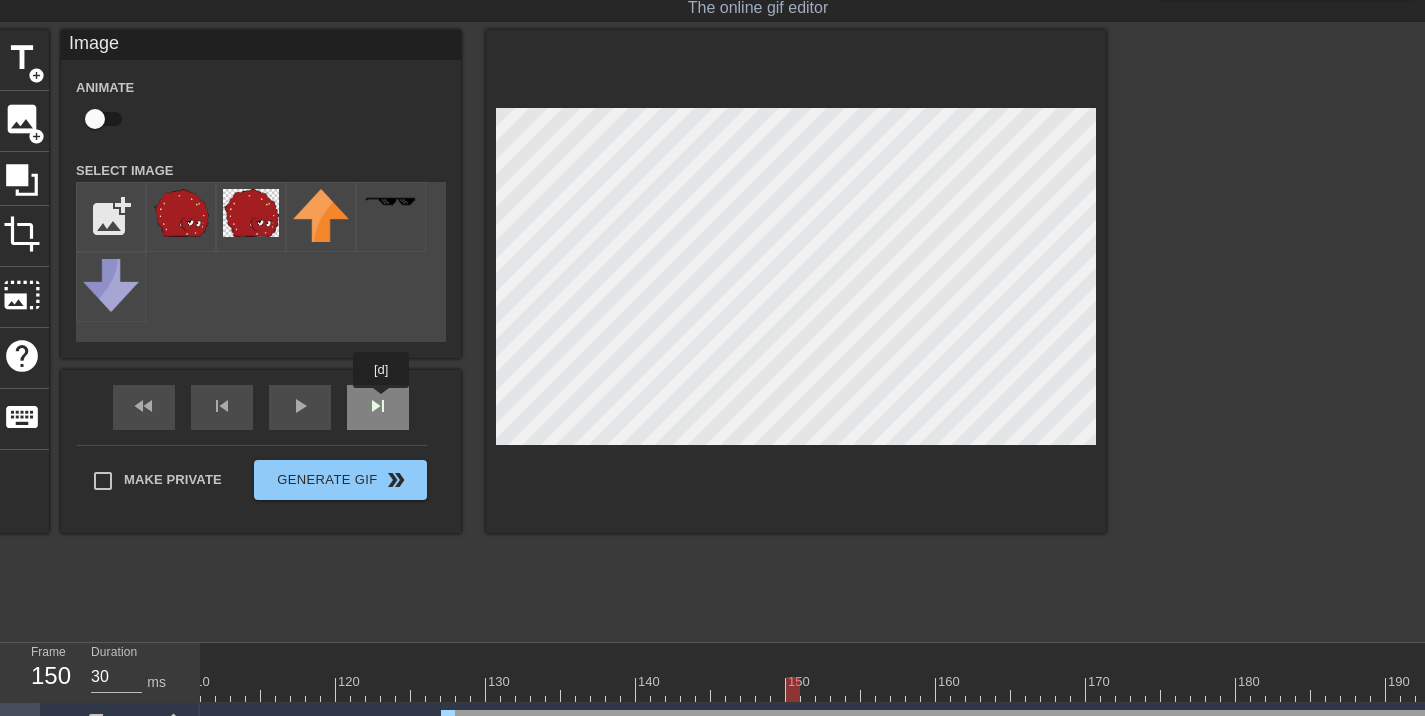 click on "fast_rewind skip_previous play_arrow skip_next" at bounding box center [261, 407] 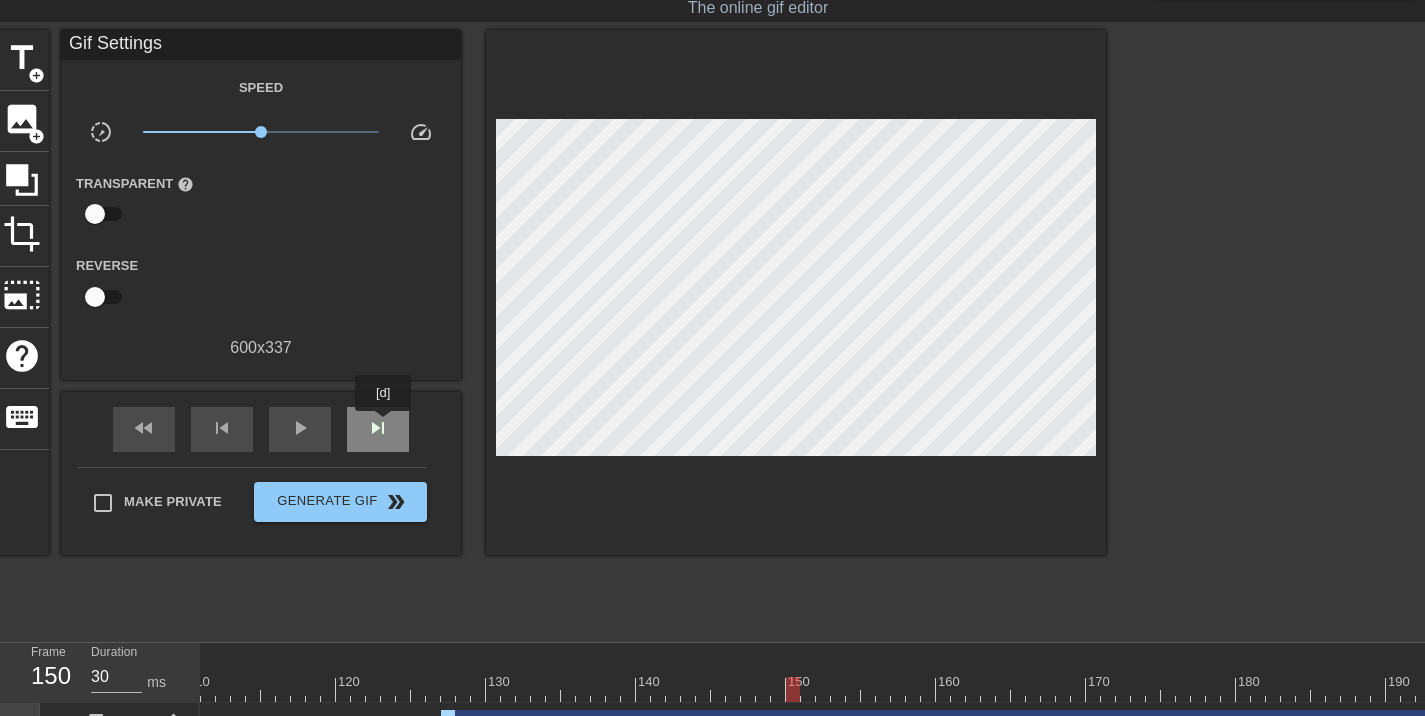 click on "skip_next" at bounding box center (378, 428) 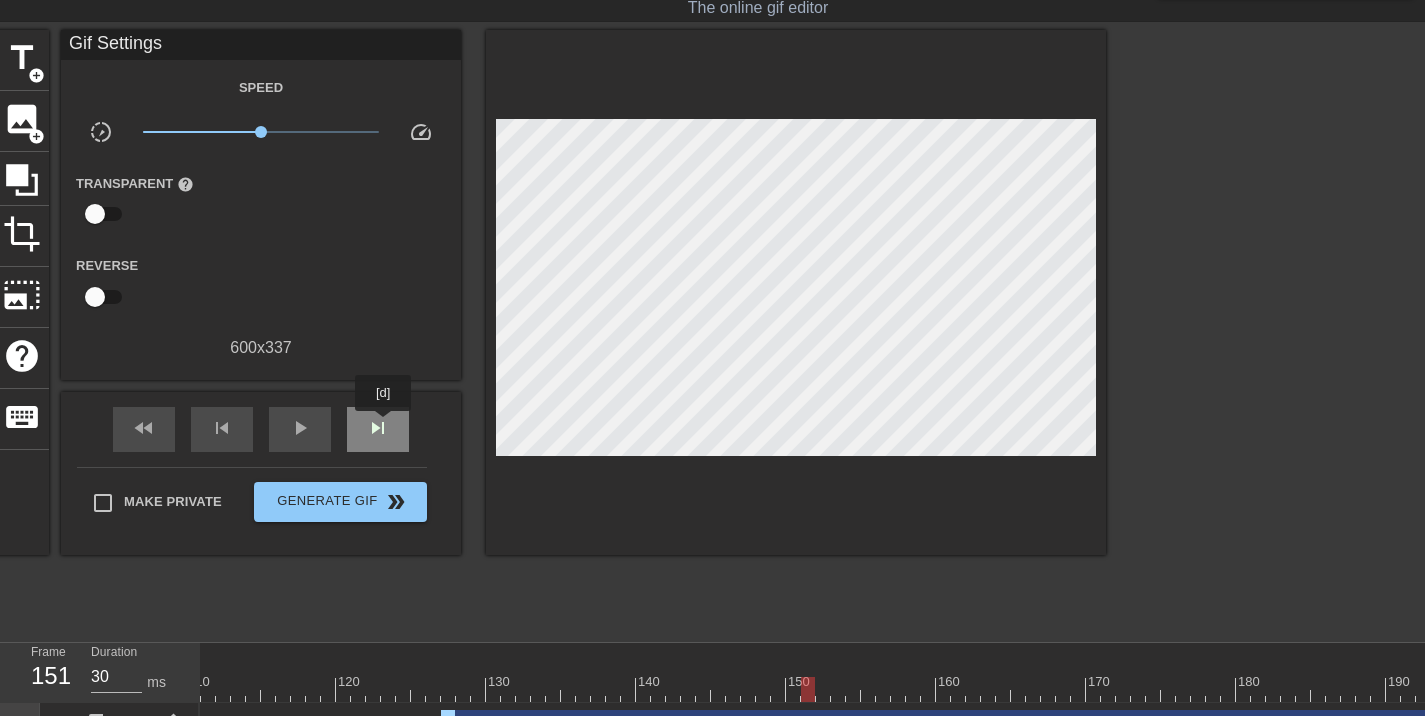 click on "skip_next" at bounding box center [378, 428] 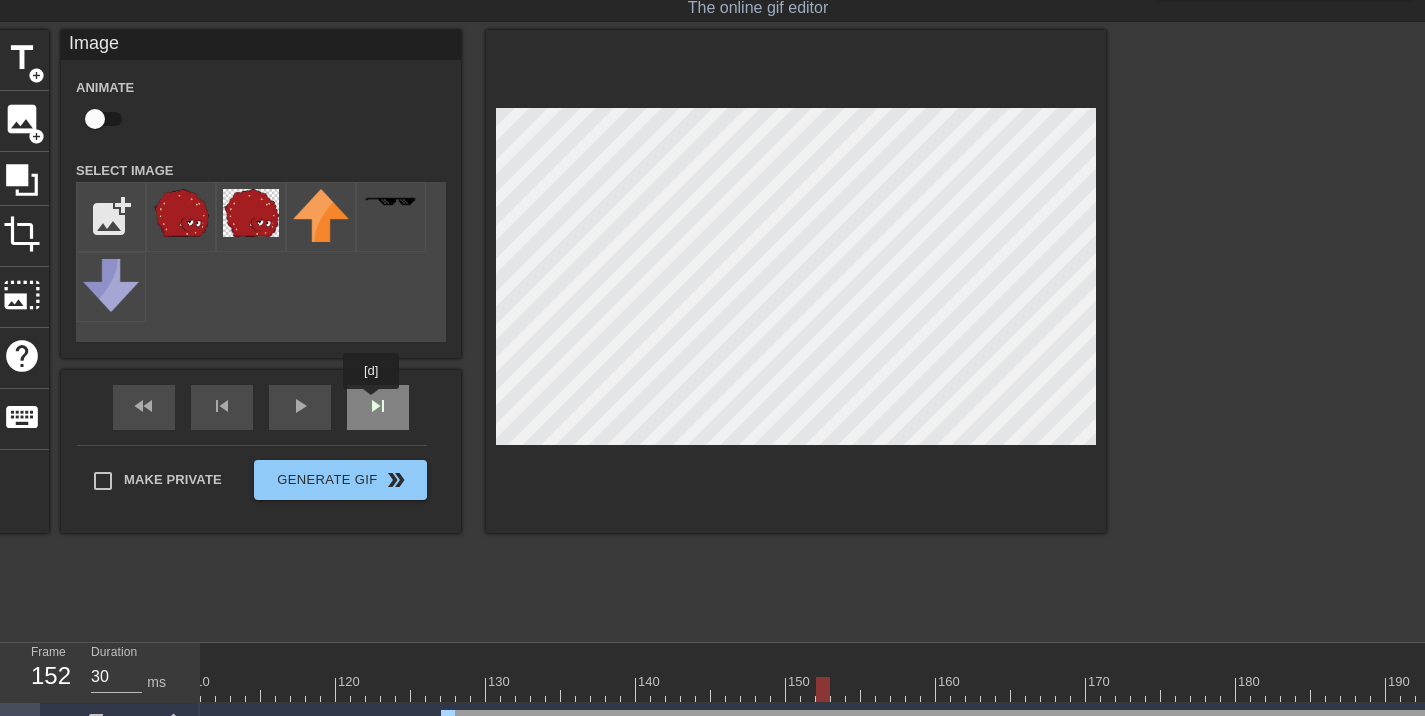 click on "fast_rewind skip_previous play_arrow skip_next" at bounding box center (261, 407) 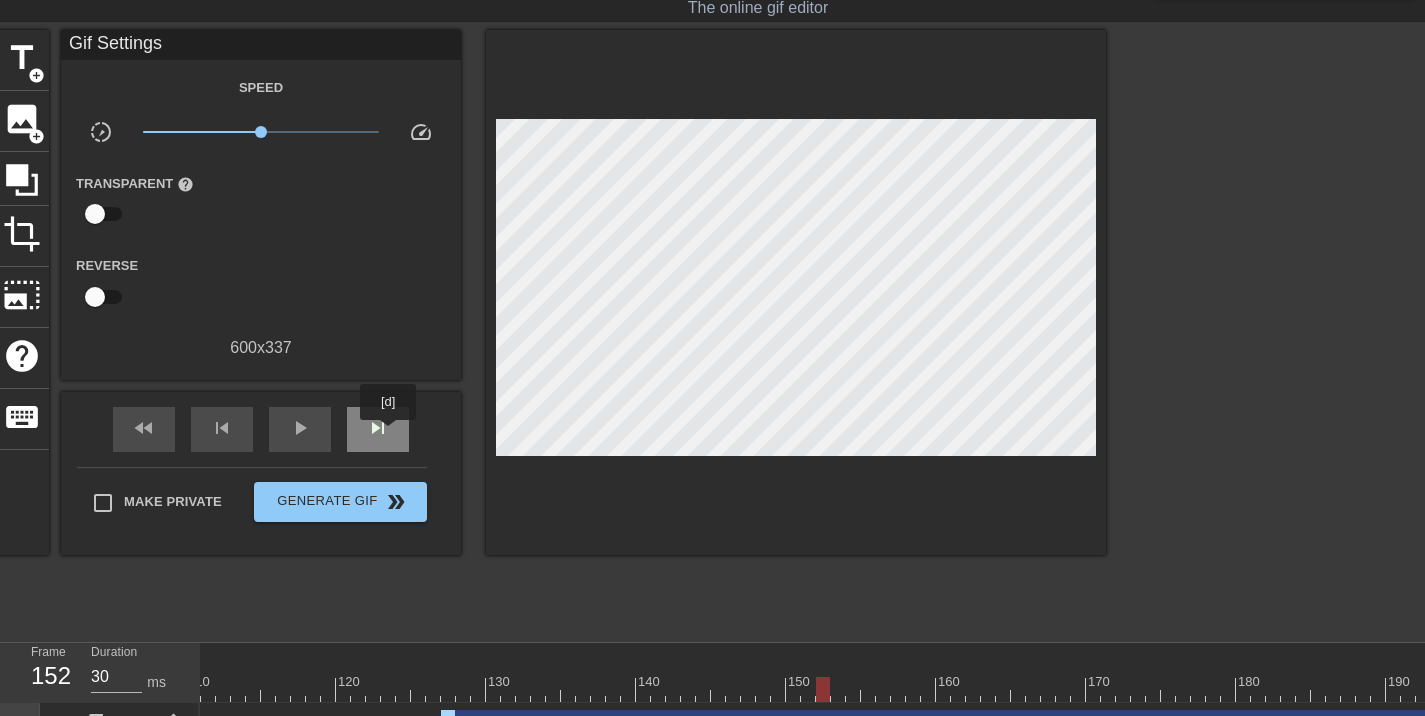 click on "skip_next" at bounding box center (378, 428) 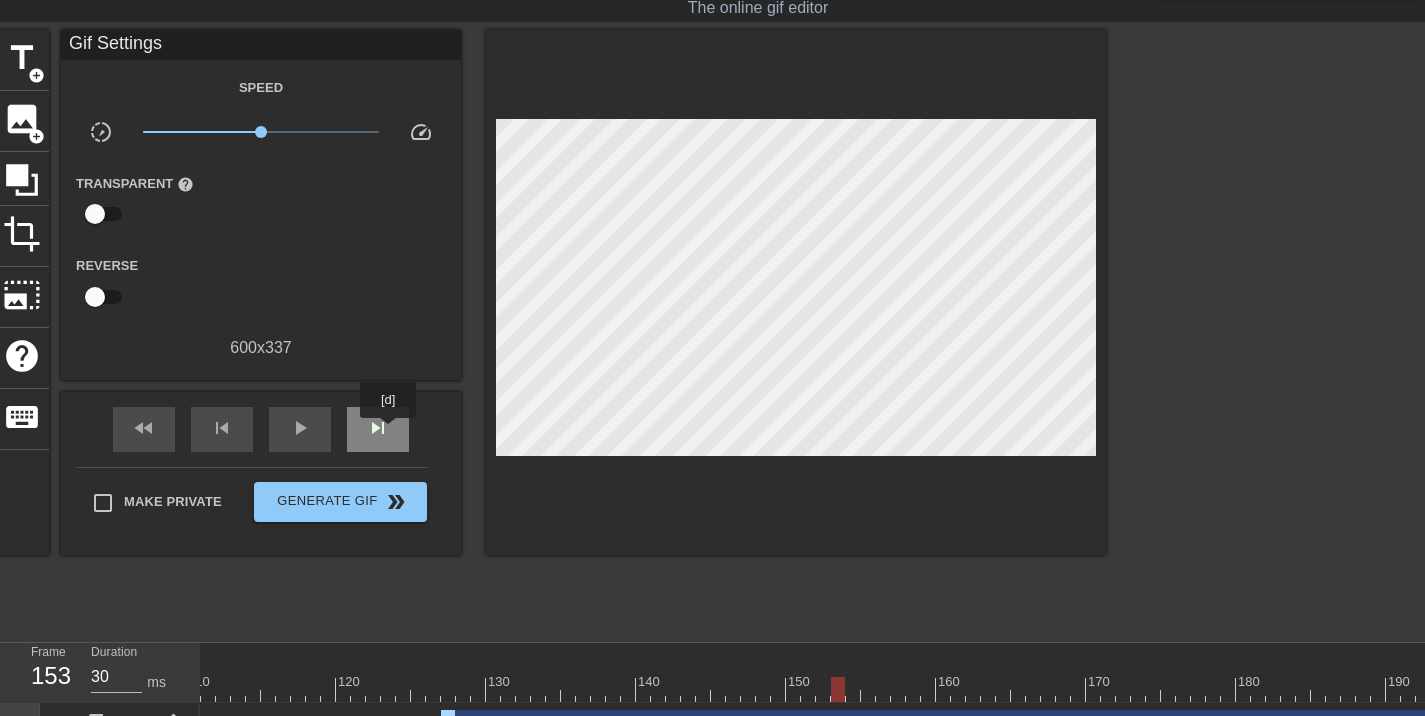 click on "skip_next" at bounding box center (378, 428) 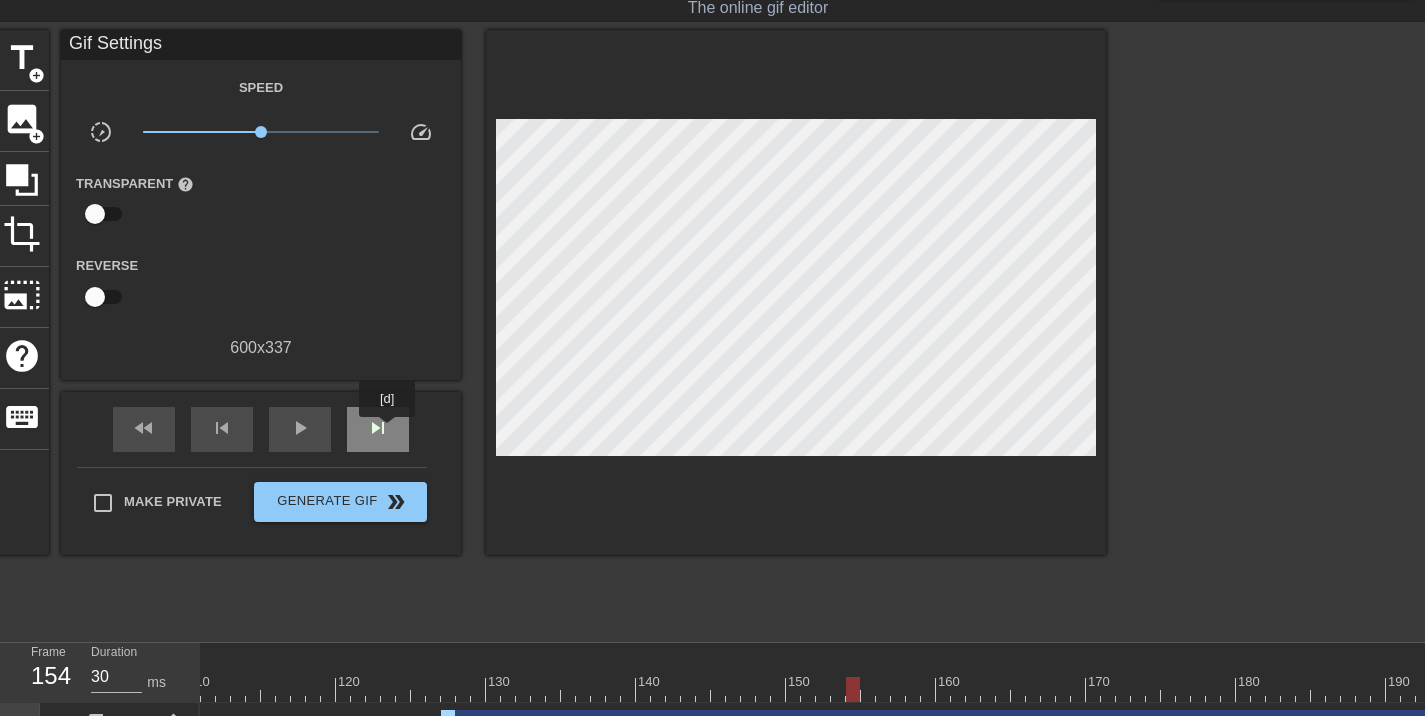 click on "skip_next" at bounding box center [378, 428] 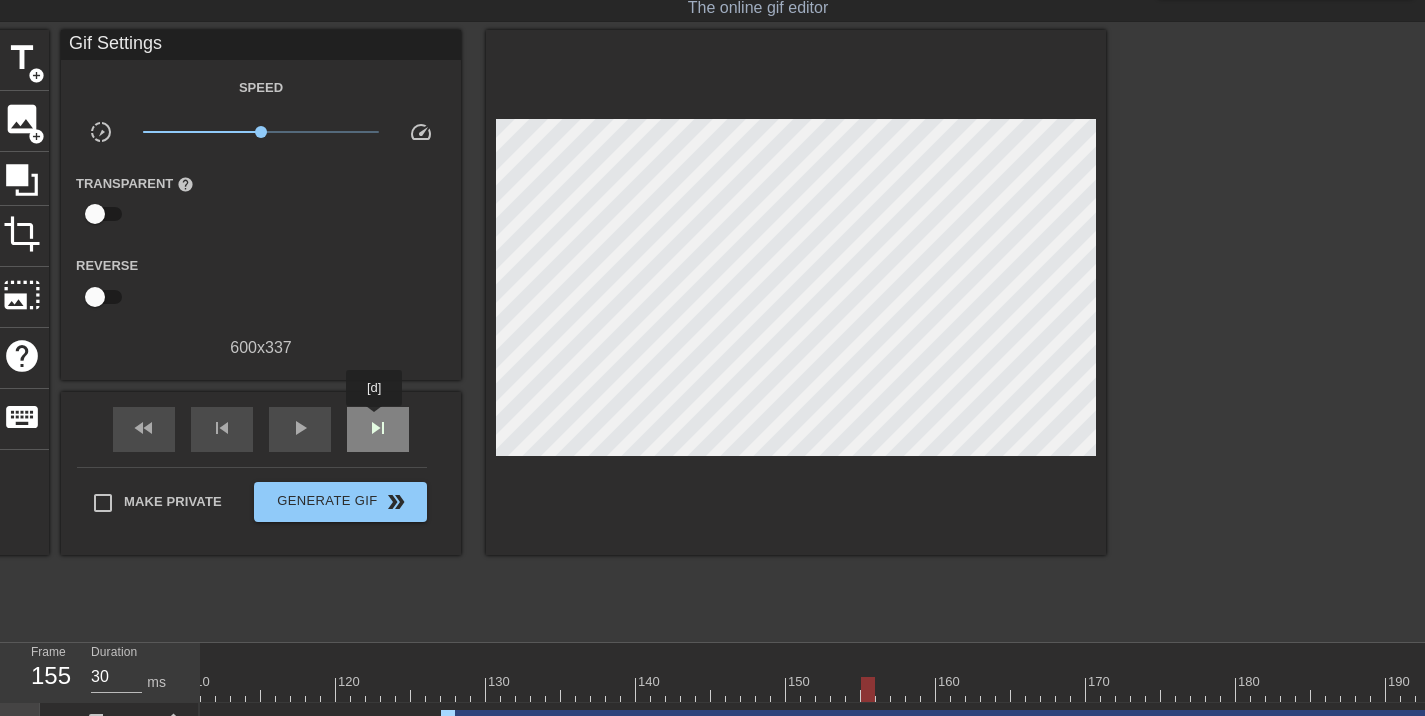 click on "skip_next" at bounding box center [378, 428] 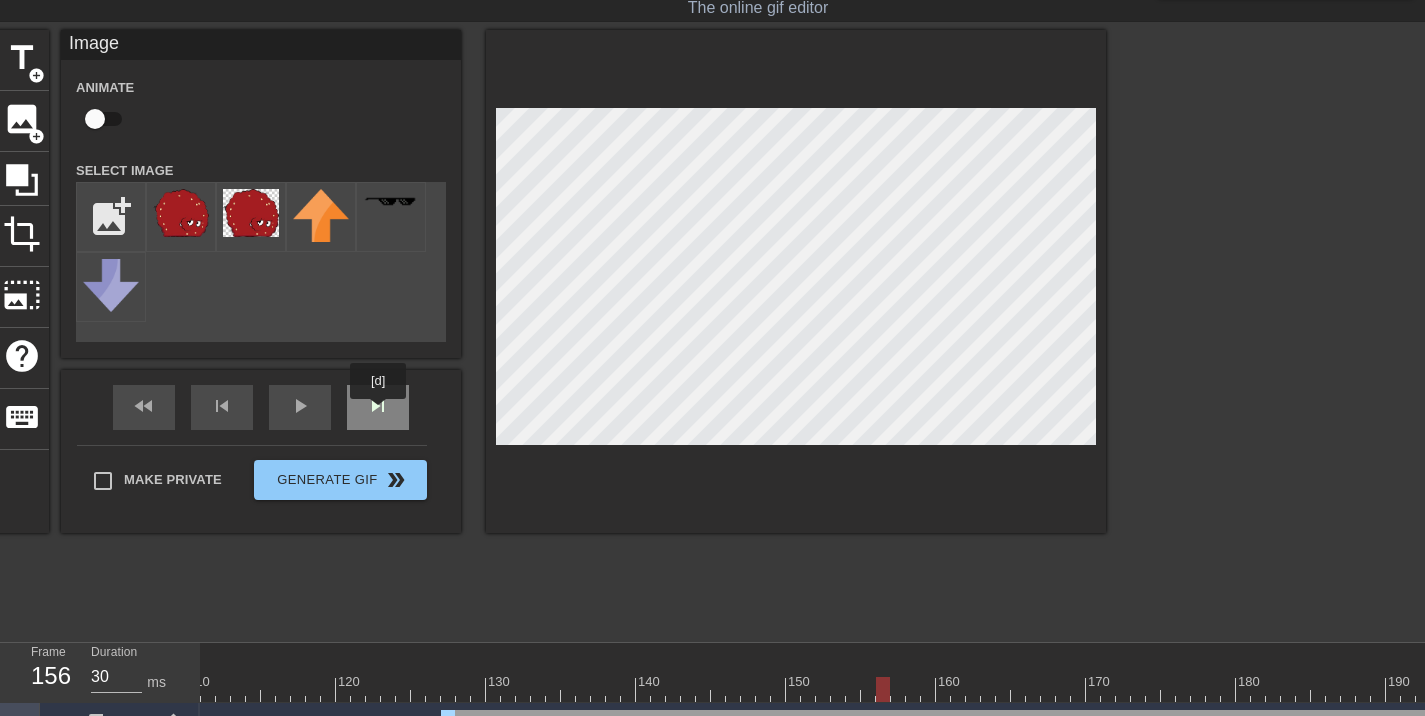 click on "skip_next" at bounding box center (378, 407) 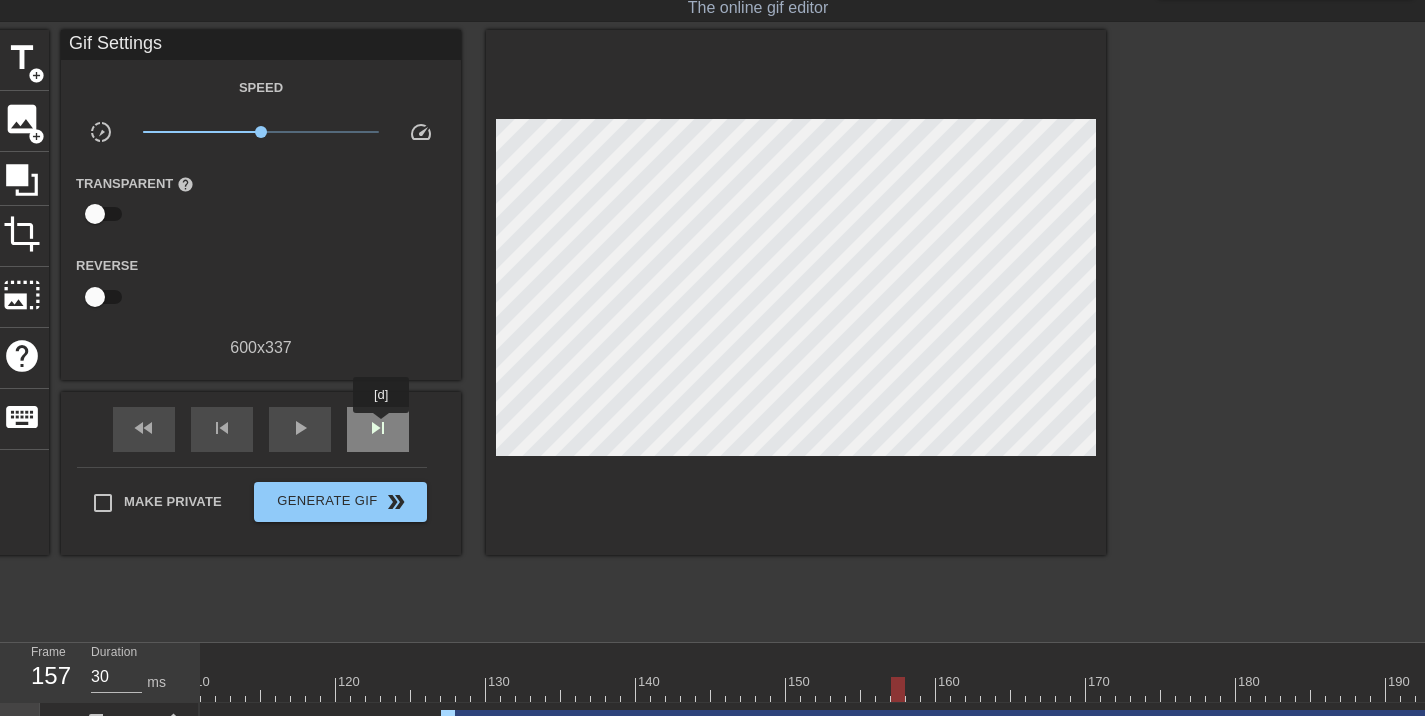 click on "skip_next" at bounding box center [378, 428] 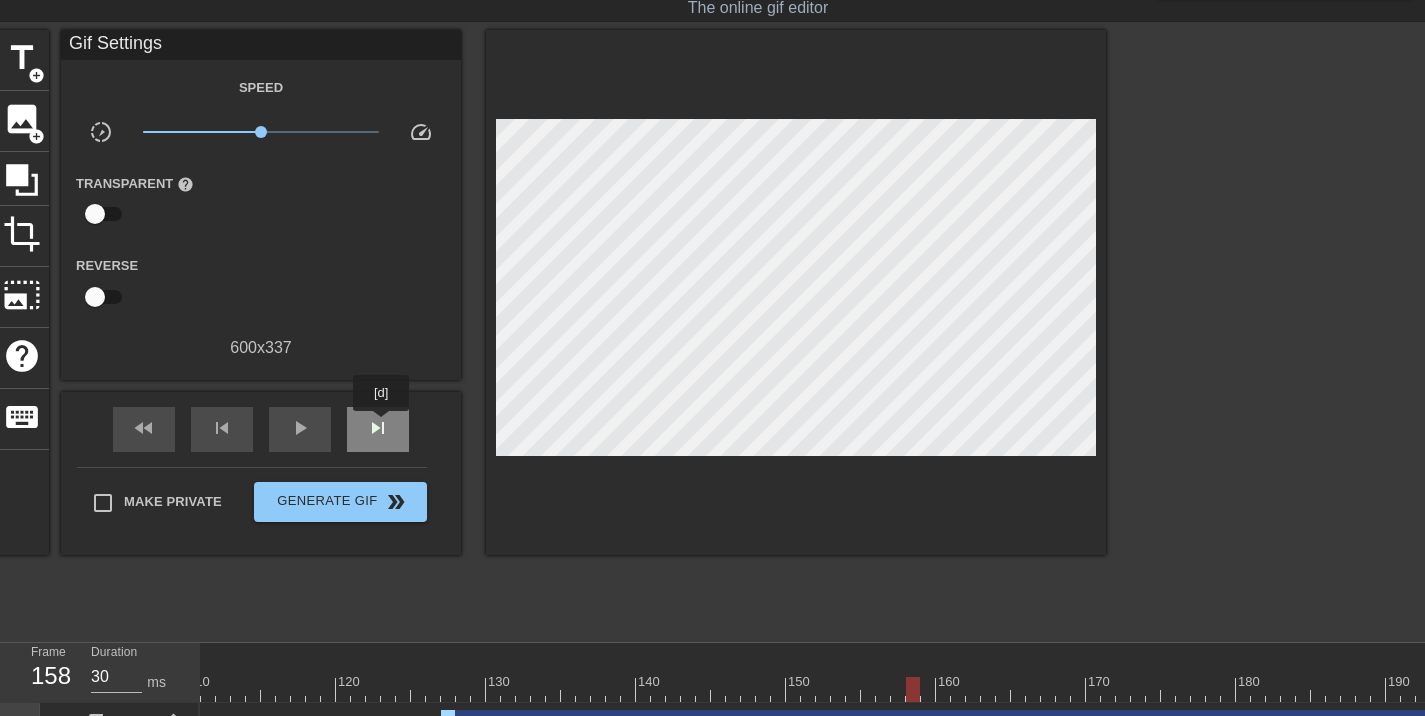 click on "skip_next" at bounding box center [378, 428] 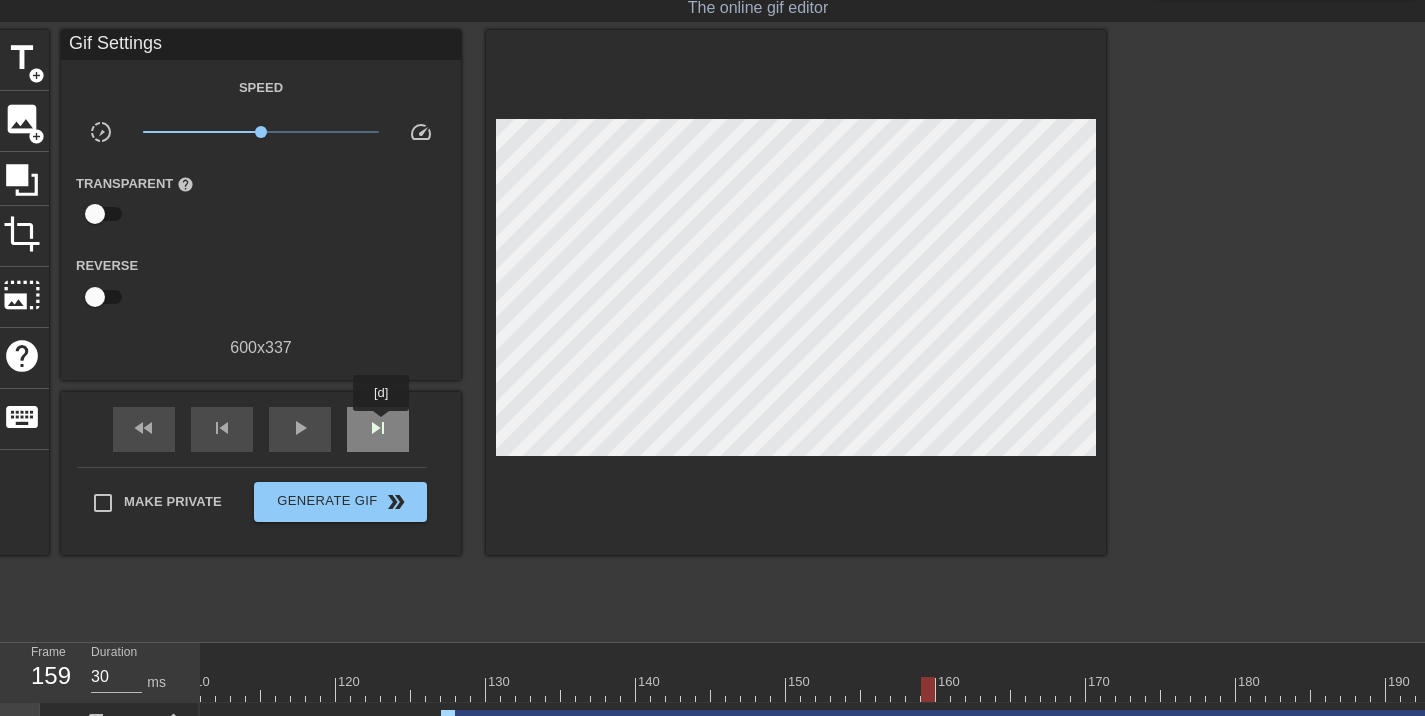 click on "skip_next" at bounding box center (378, 428) 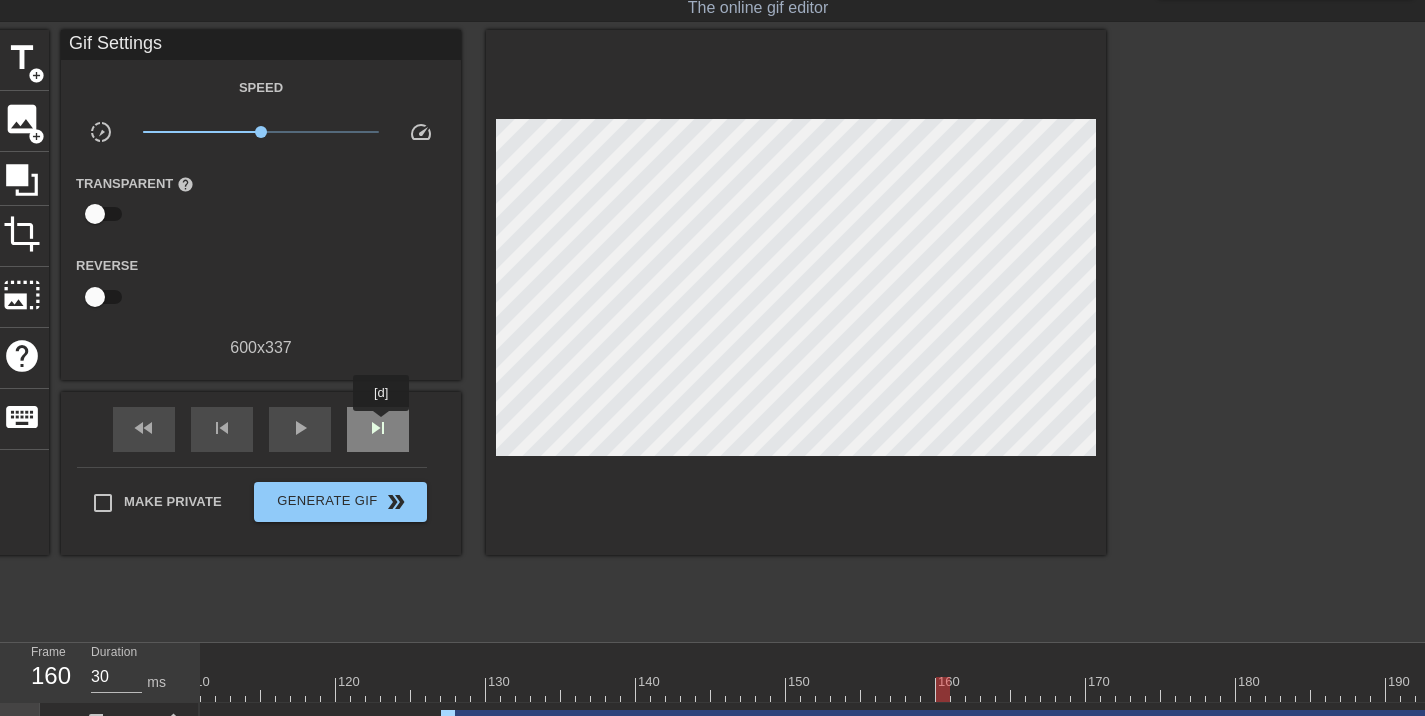 click on "skip_next" at bounding box center (378, 428) 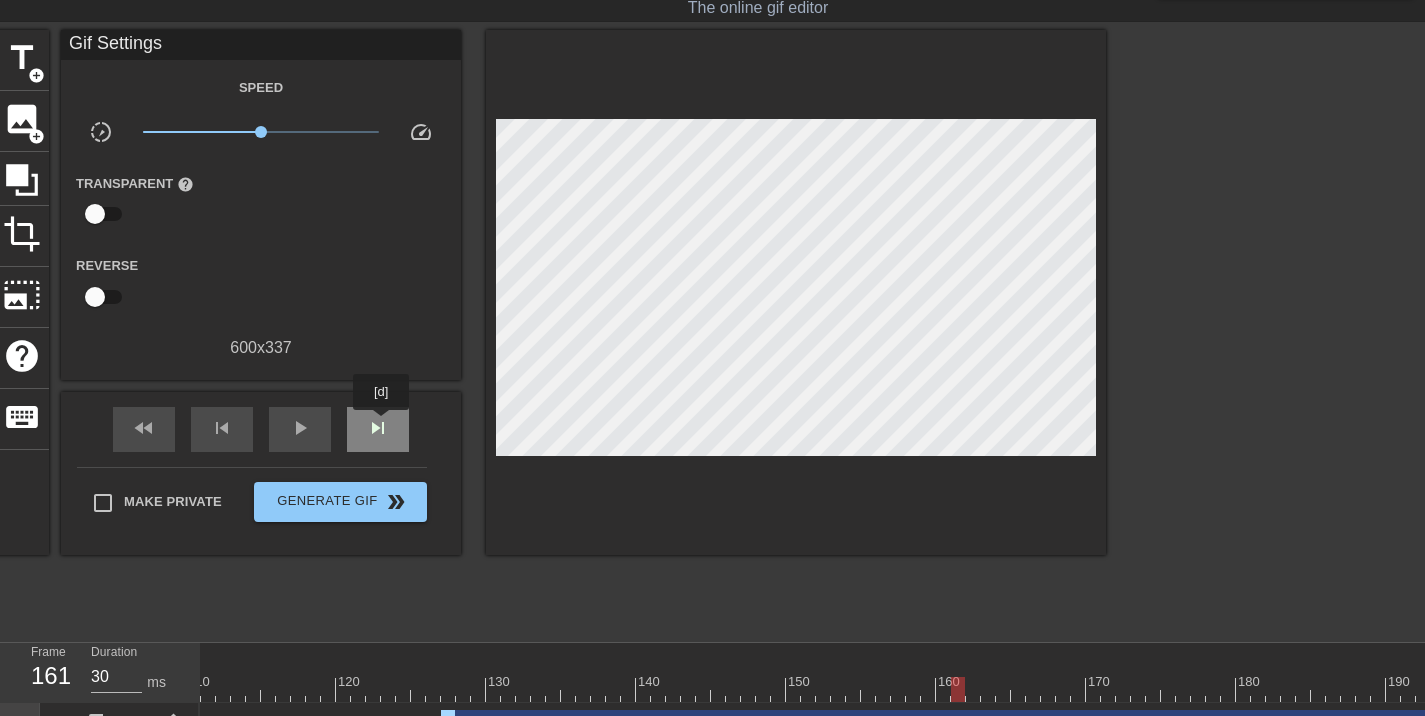 click on "skip_next" at bounding box center [378, 428] 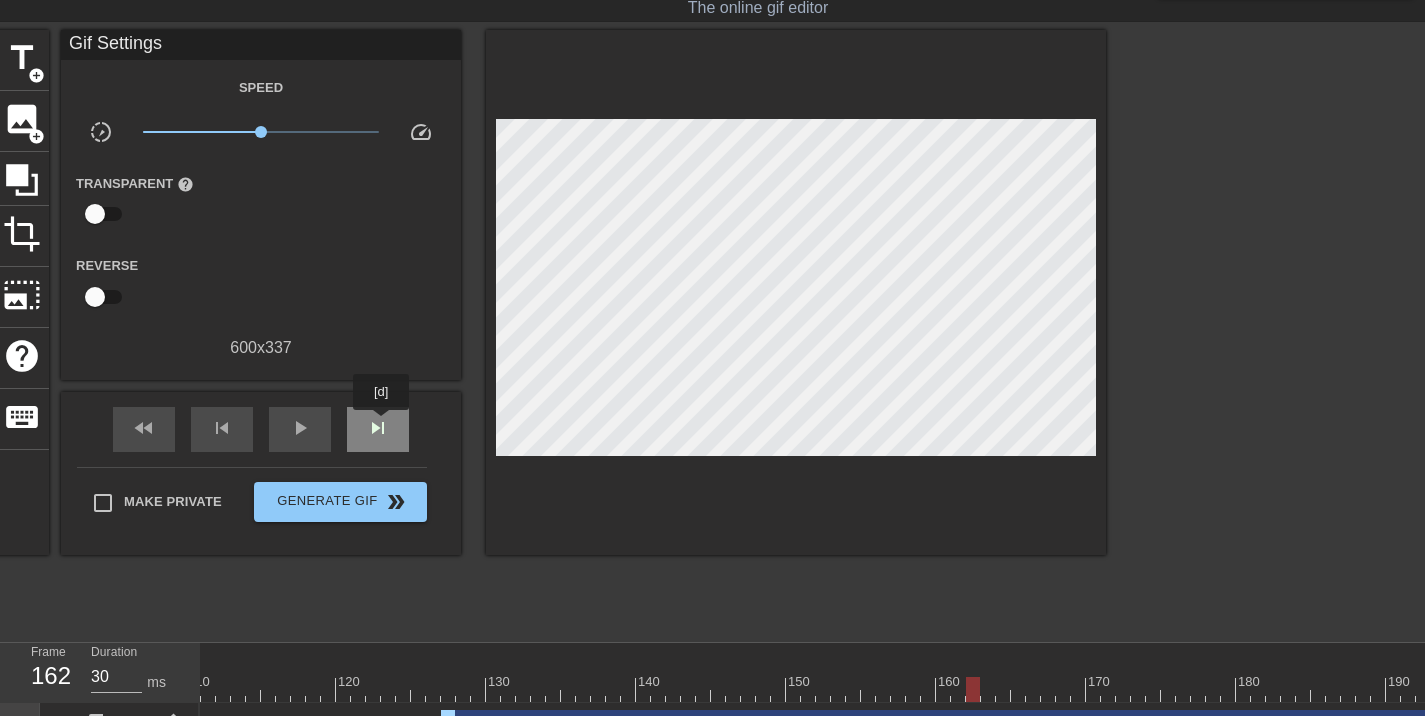 click on "skip_next" at bounding box center [378, 428] 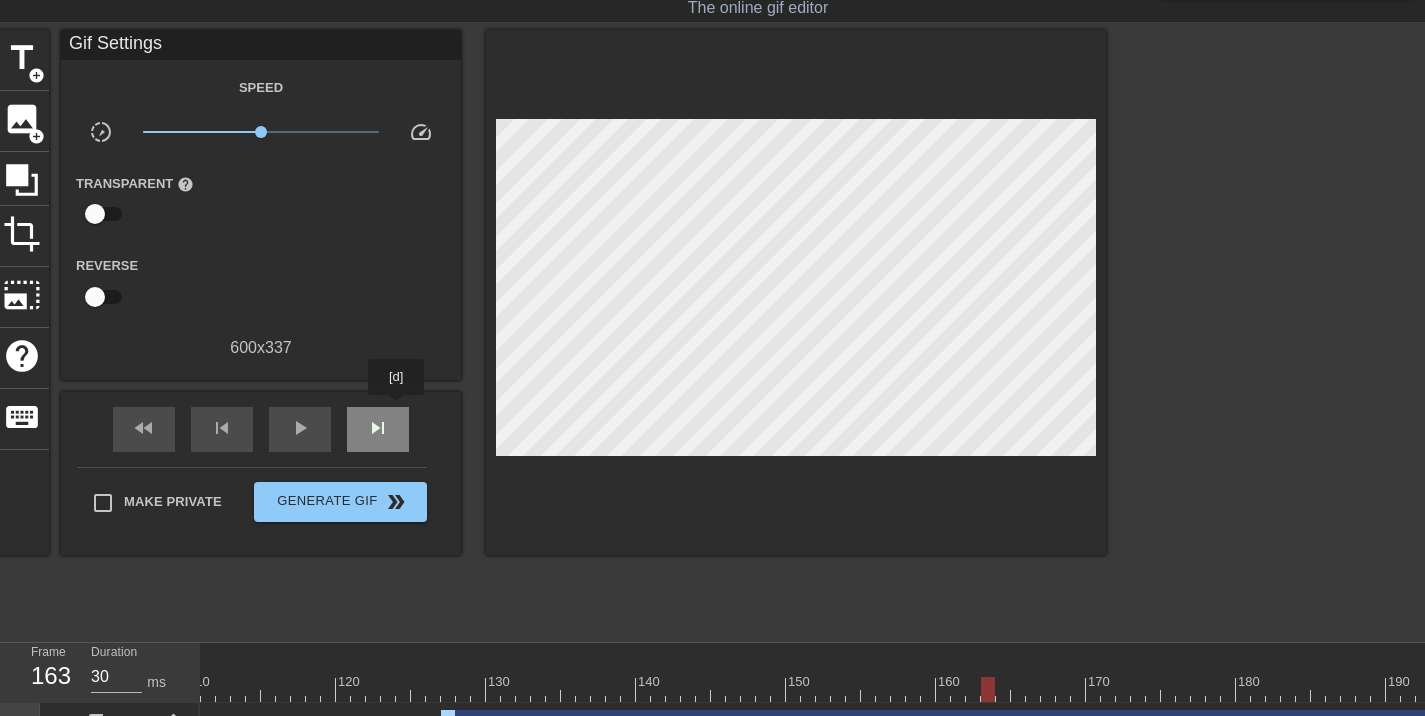 click on "skip_next" at bounding box center [378, 429] 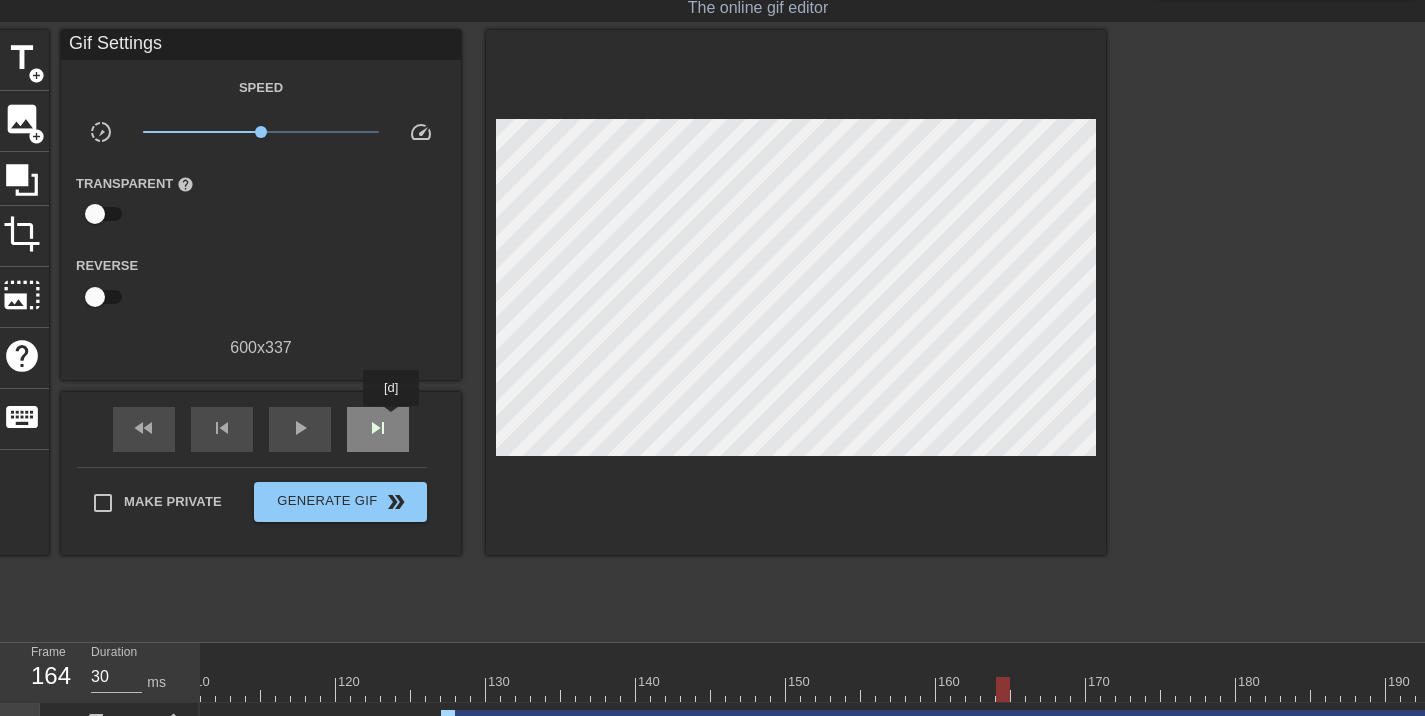 click on "skip_next" at bounding box center [378, 429] 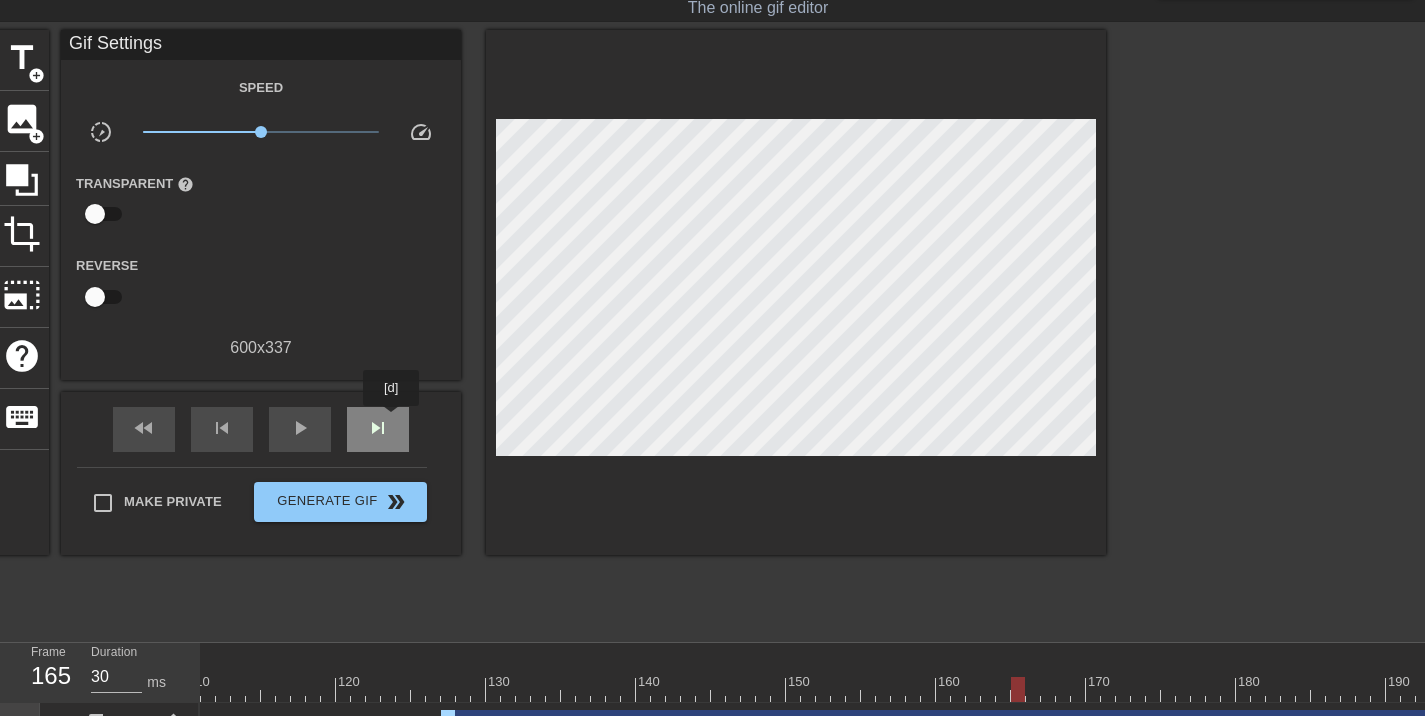click on "skip_next" at bounding box center (378, 429) 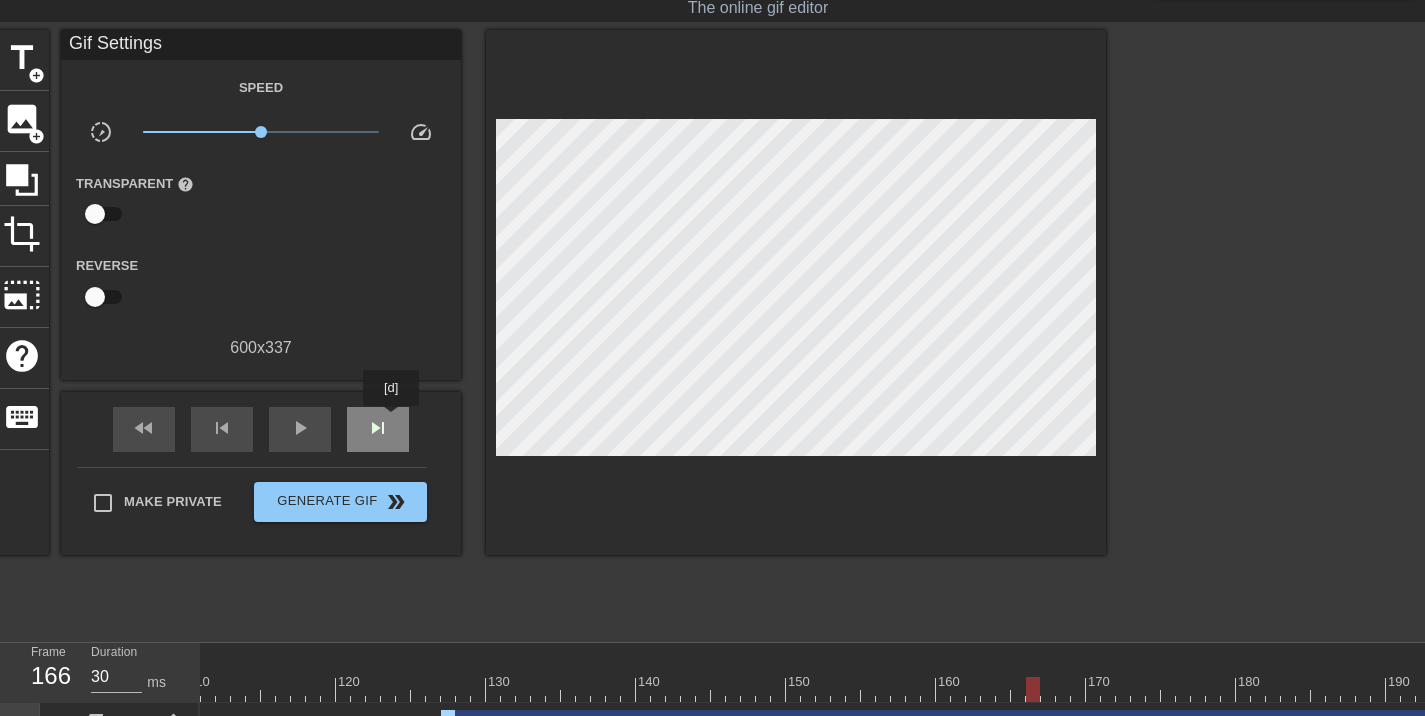 click on "skip_next" at bounding box center (378, 429) 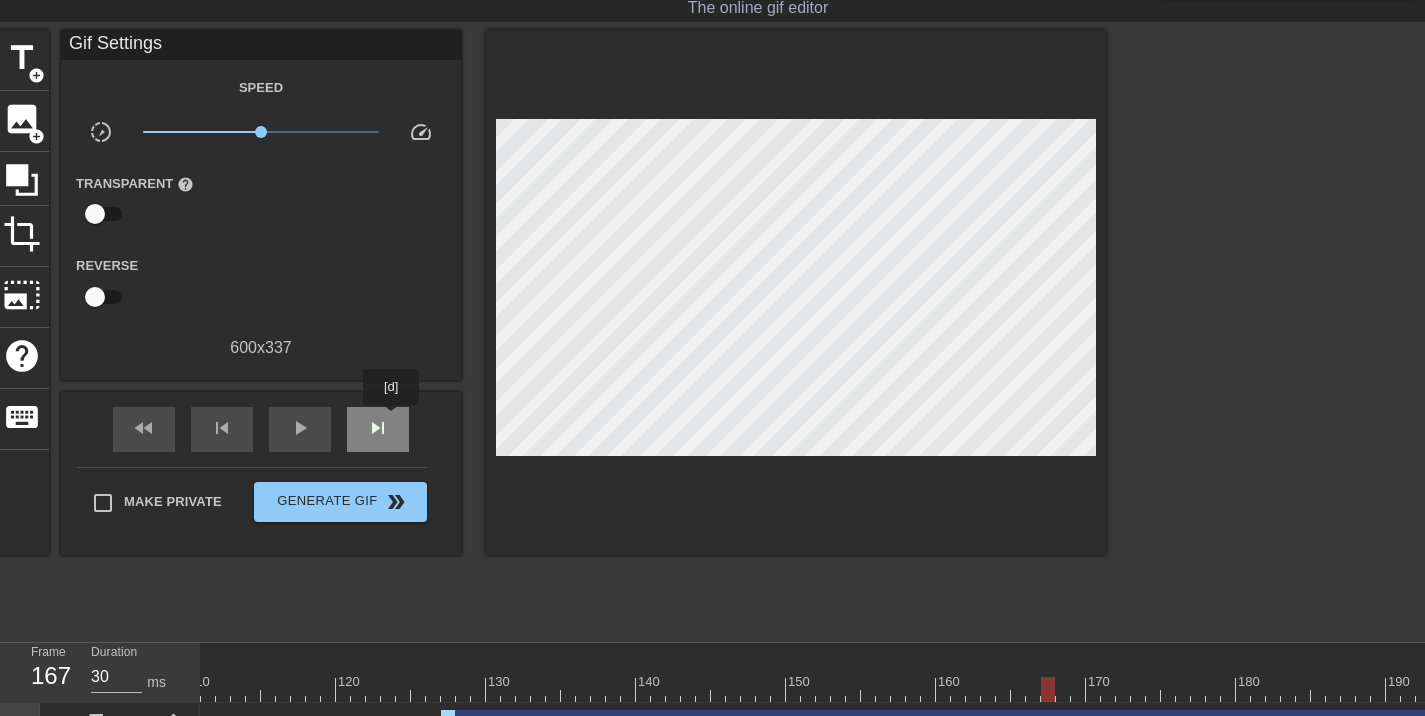 click on "skip_next" at bounding box center [378, 429] 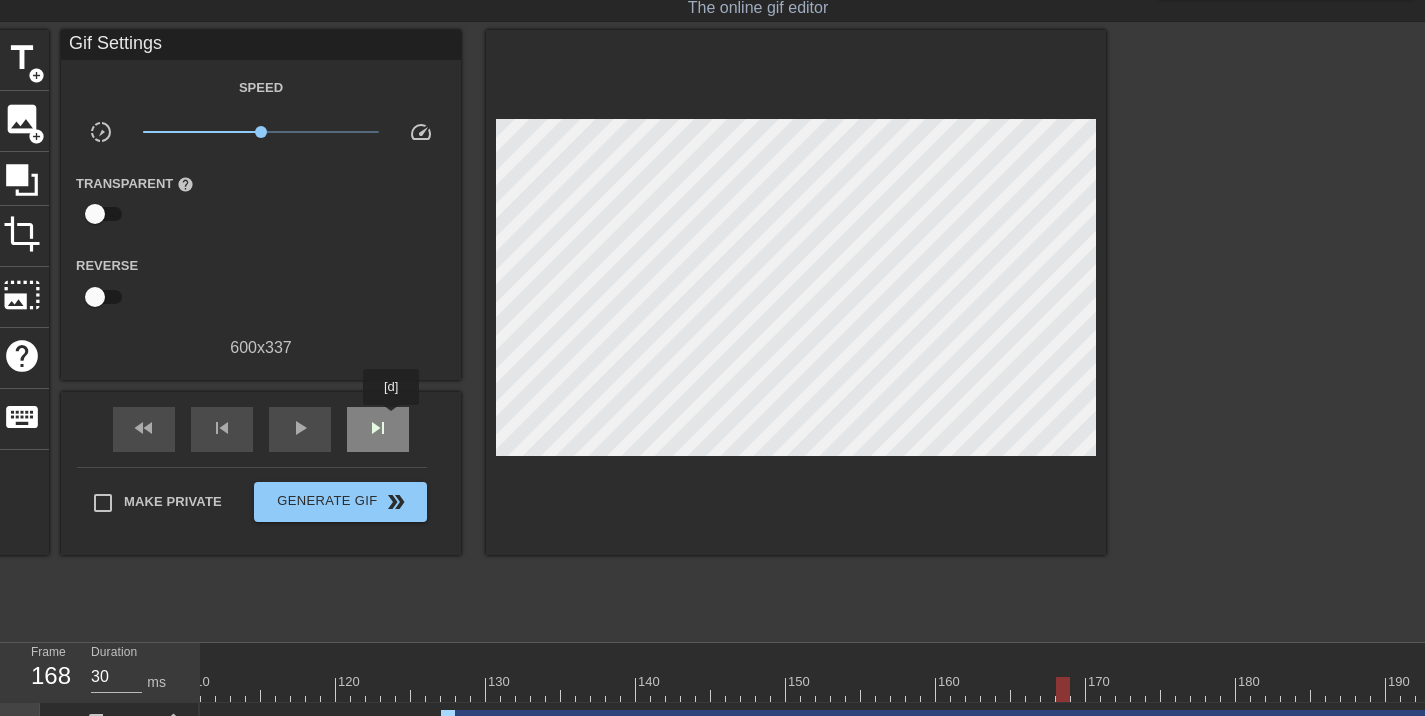 click on "skip_next" at bounding box center [378, 429] 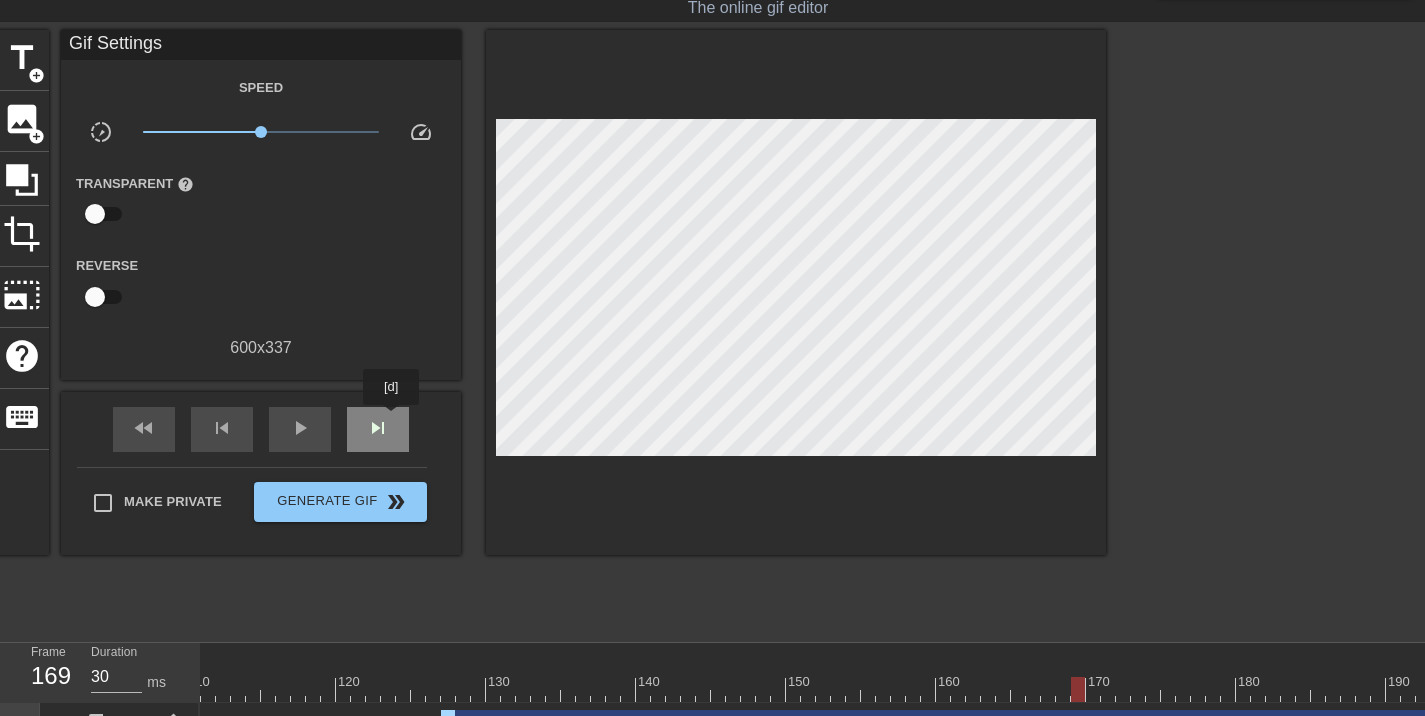click on "skip_next" at bounding box center (378, 429) 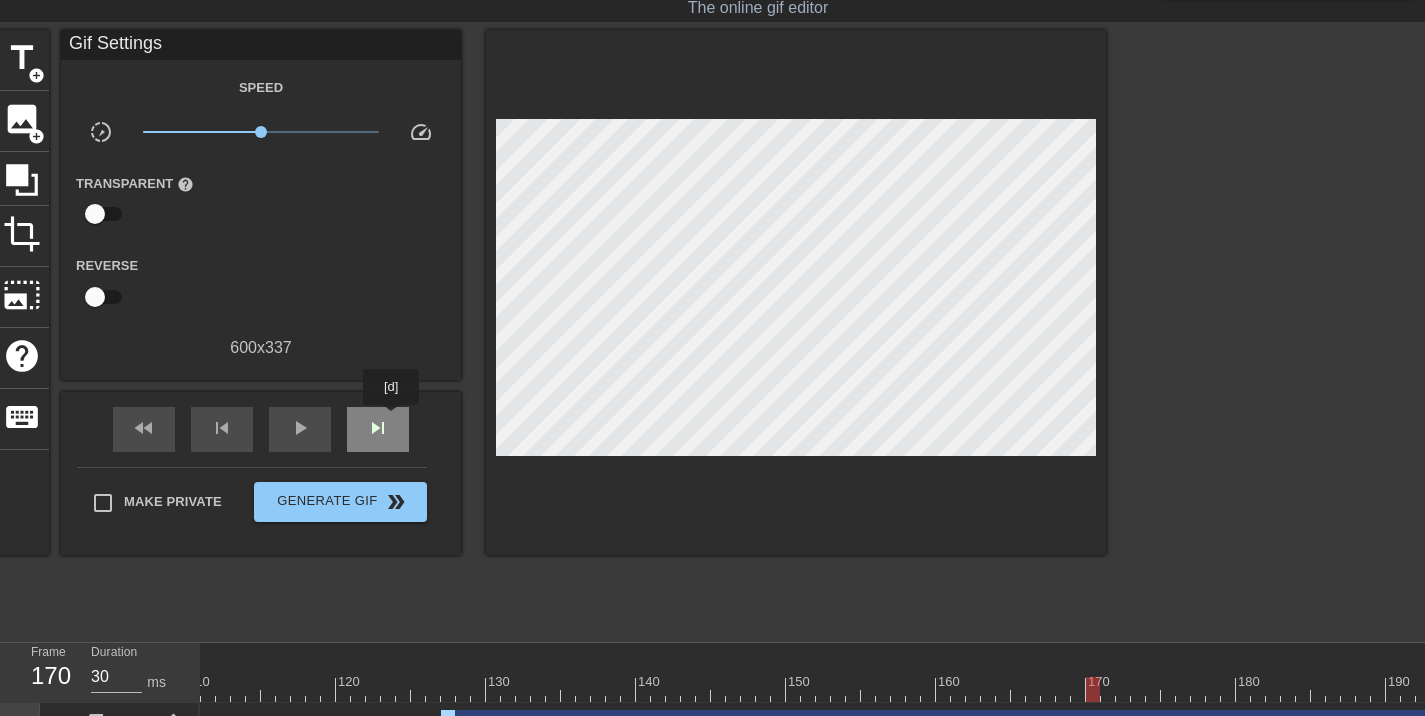 click on "skip_next" at bounding box center [378, 429] 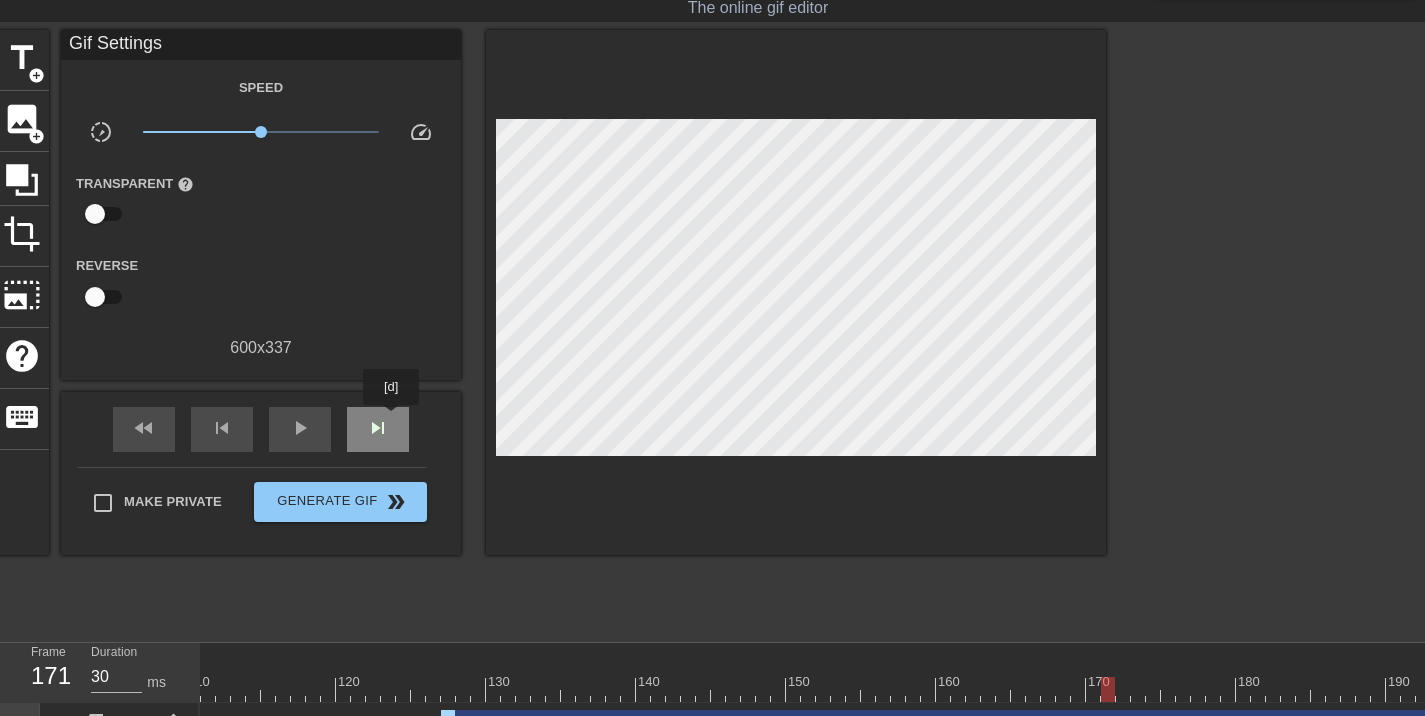 click on "skip_next" at bounding box center (378, 429) 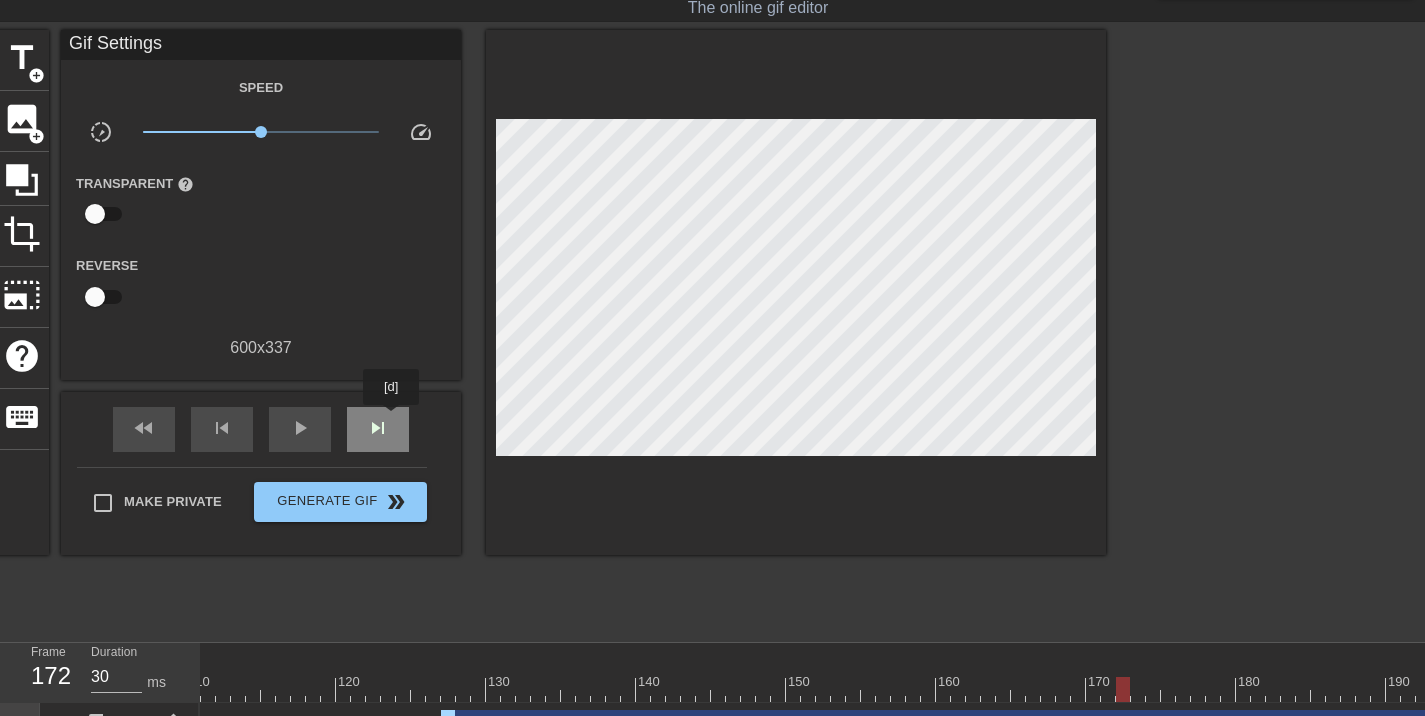 click on "skip_next" at bounding box center [378, 429] 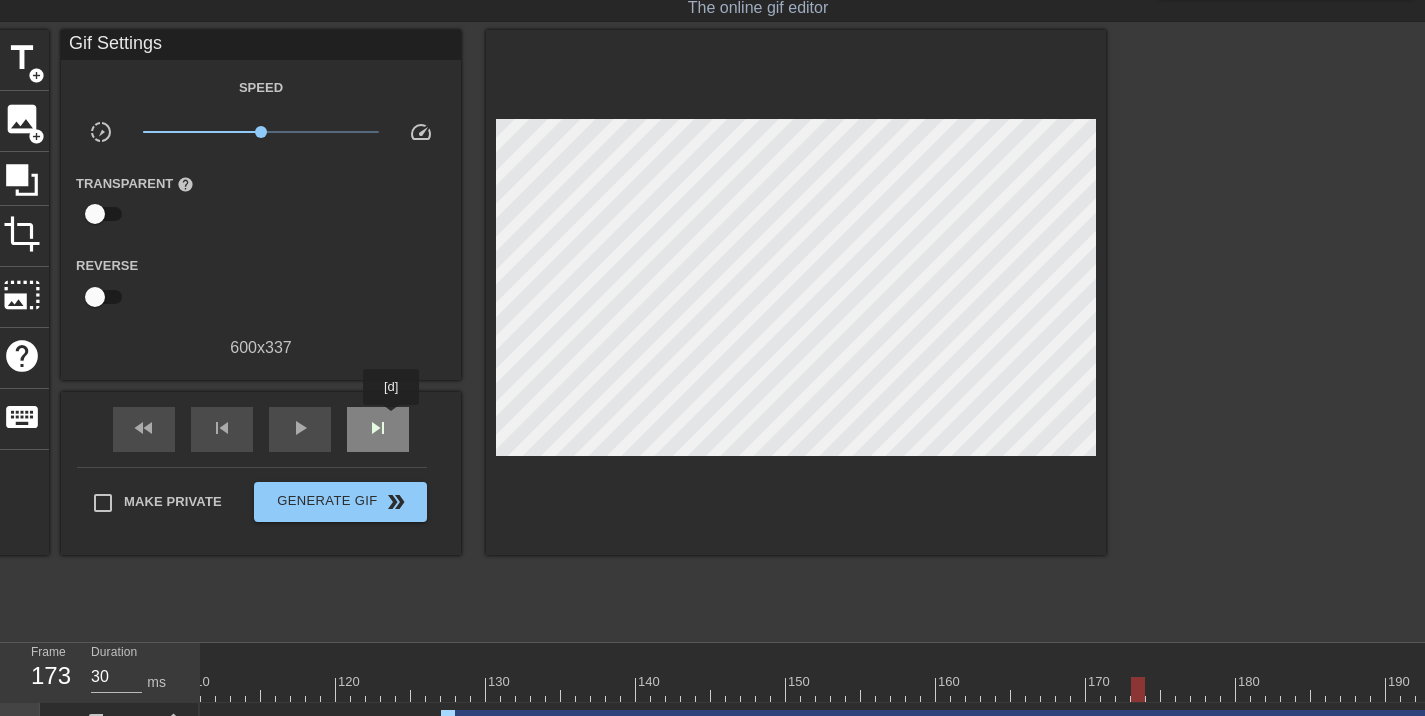 click on "skip_next" at bounding box center [378, 429] 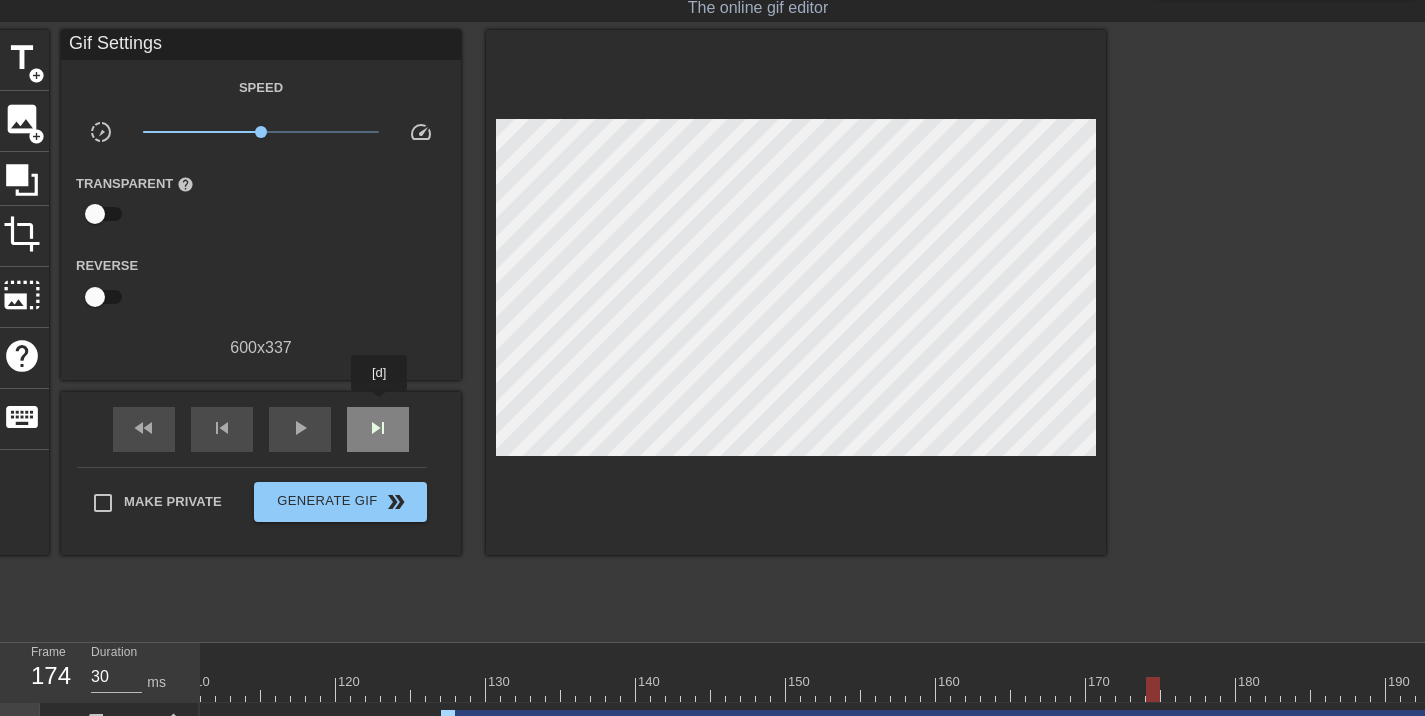 click on "skip_next" at bounding box center [378, 429] 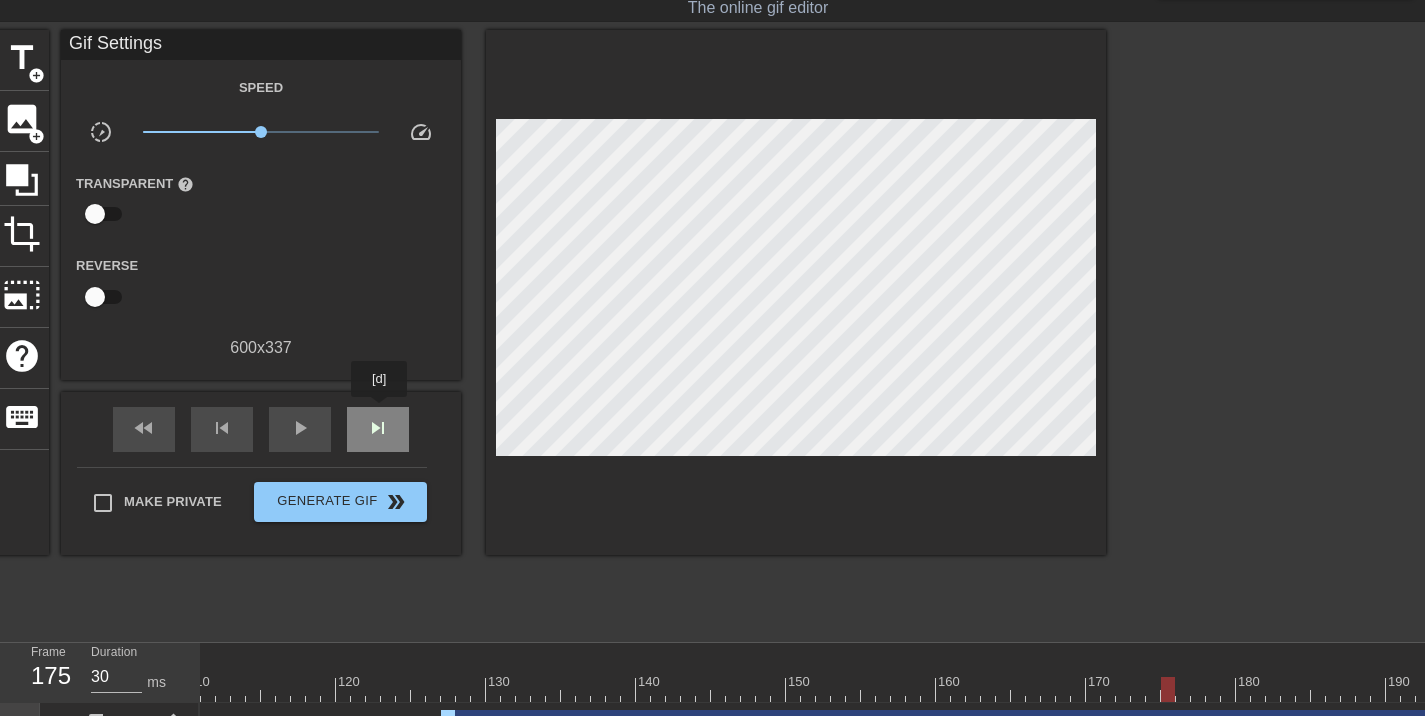 click on "skip_next" at bounding box center [378, 429] 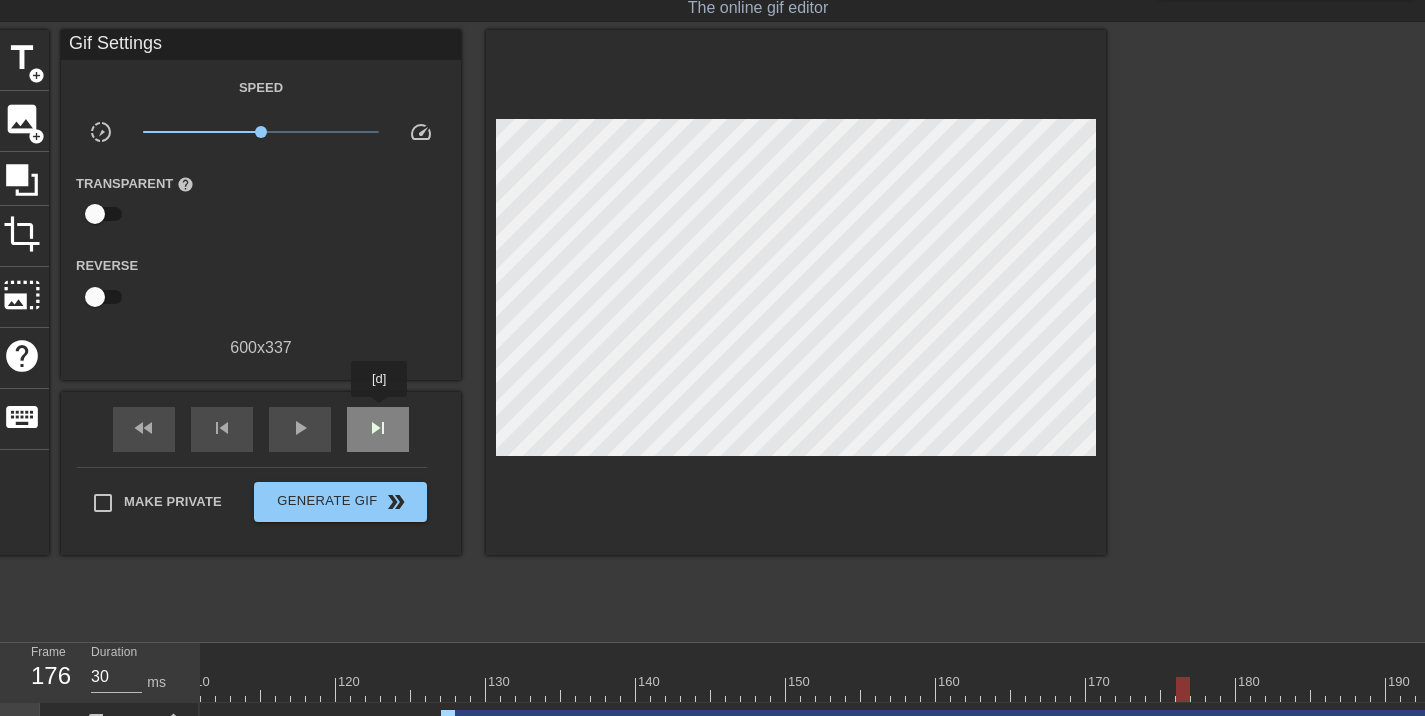 click on "skip_next" at bounding box center (378, 429) 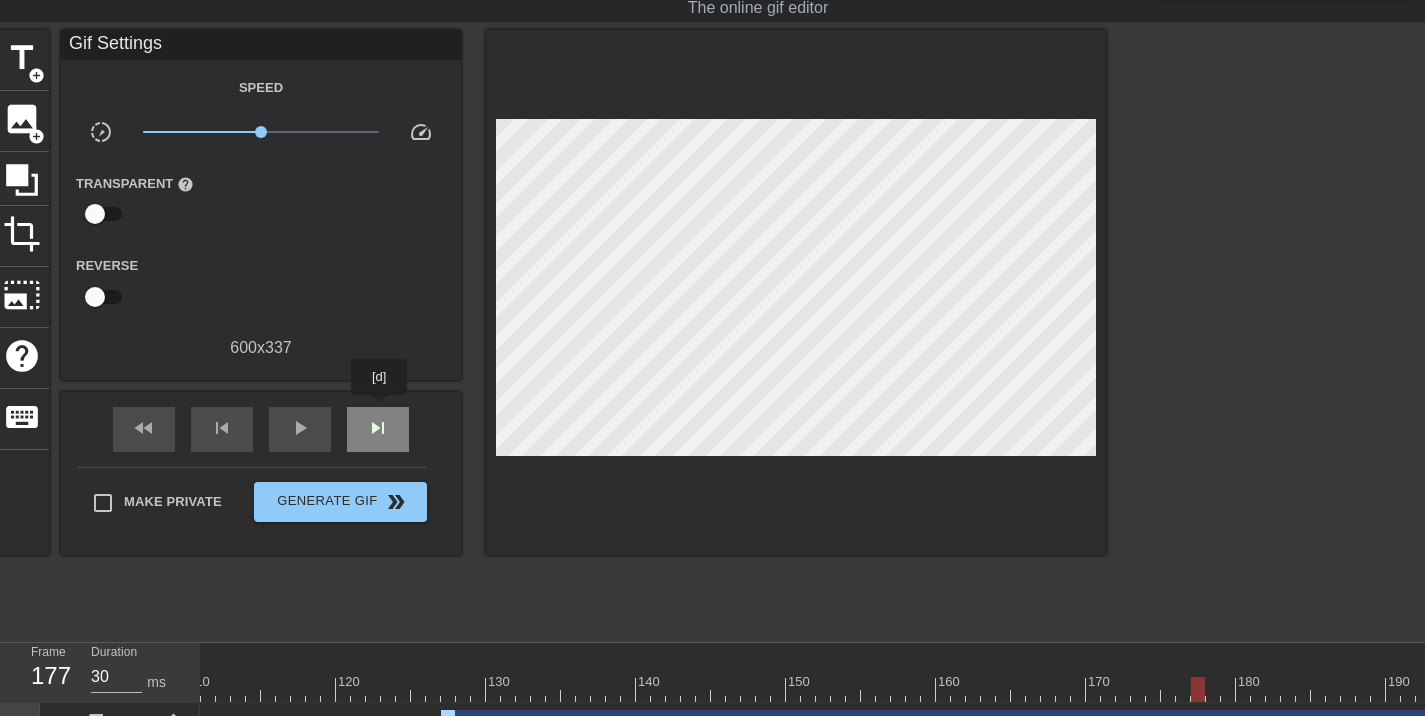 click on "skip_next" at bounding box center (378, 429) 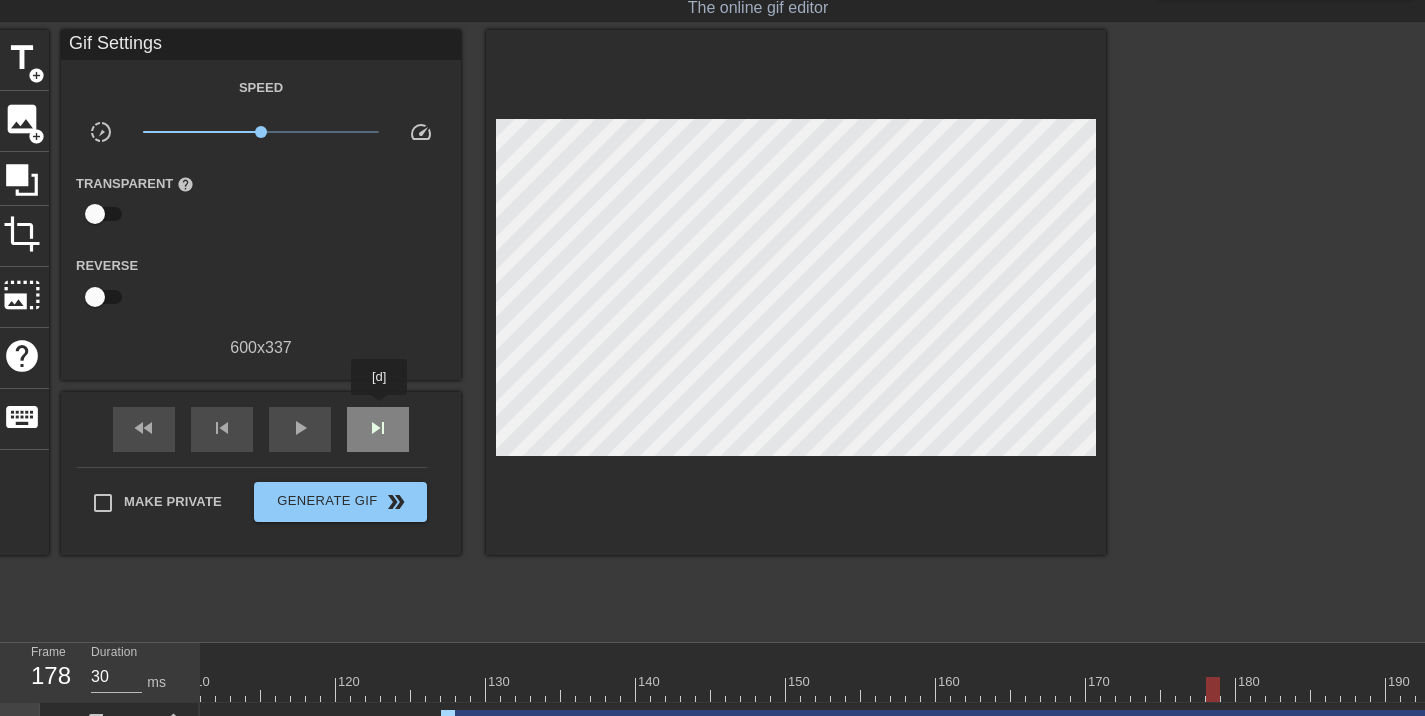 click on "skip_next" at bounding box center [378, 429] 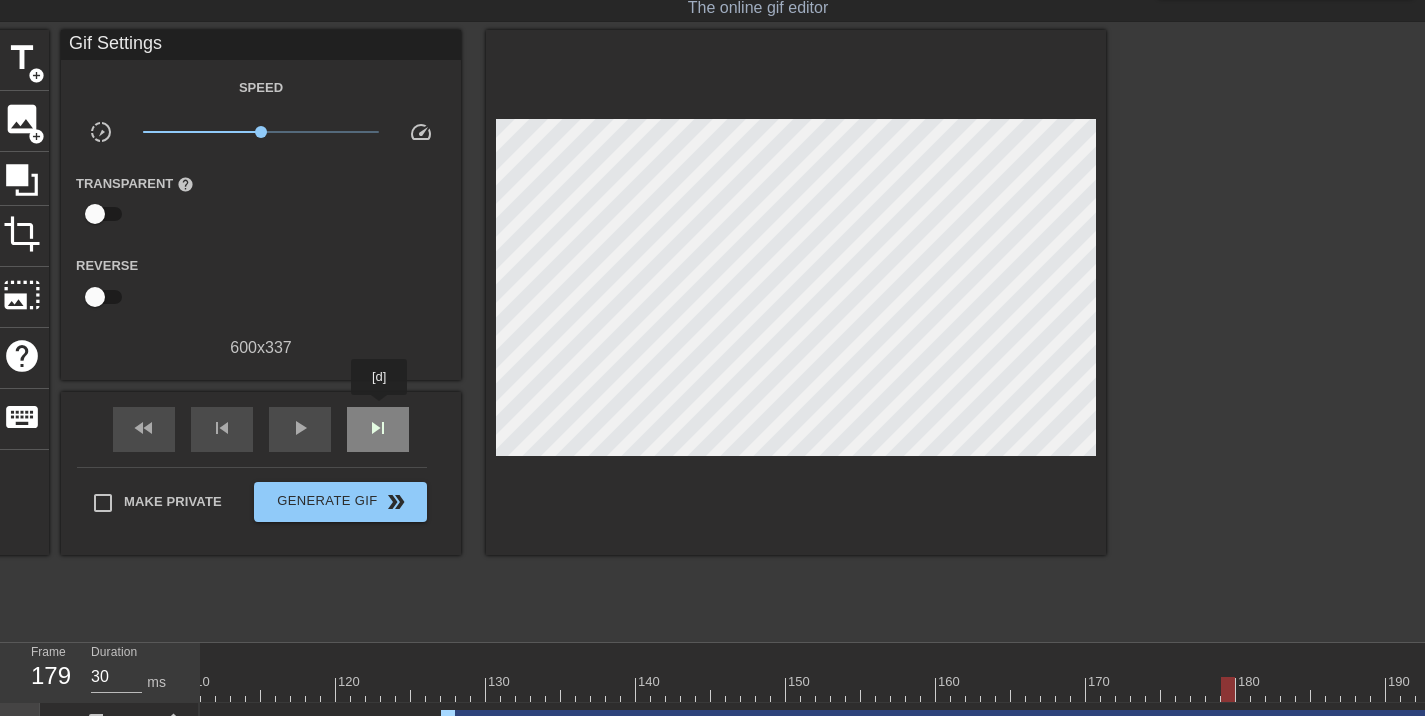 click on "skip_next" at bounding box center [378, 429] 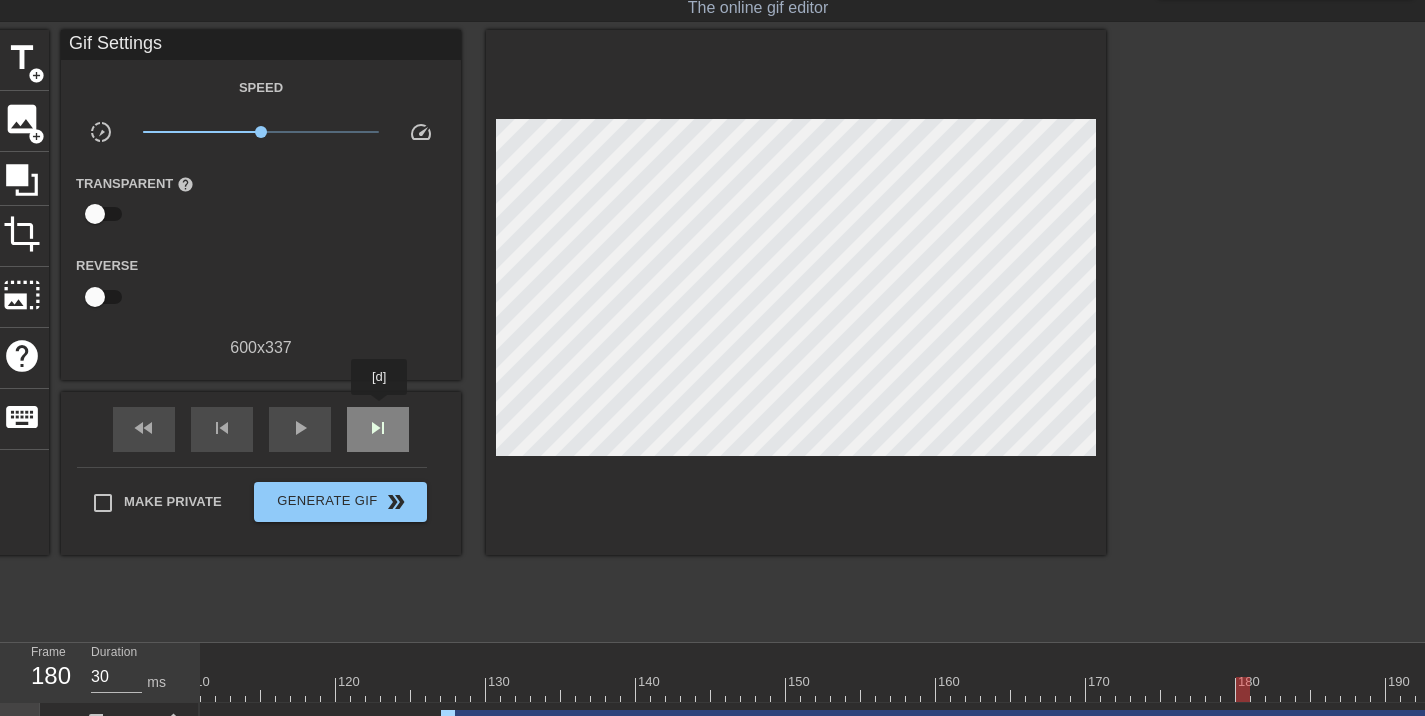 click on "skip_next" at bounding box center (378, 429) 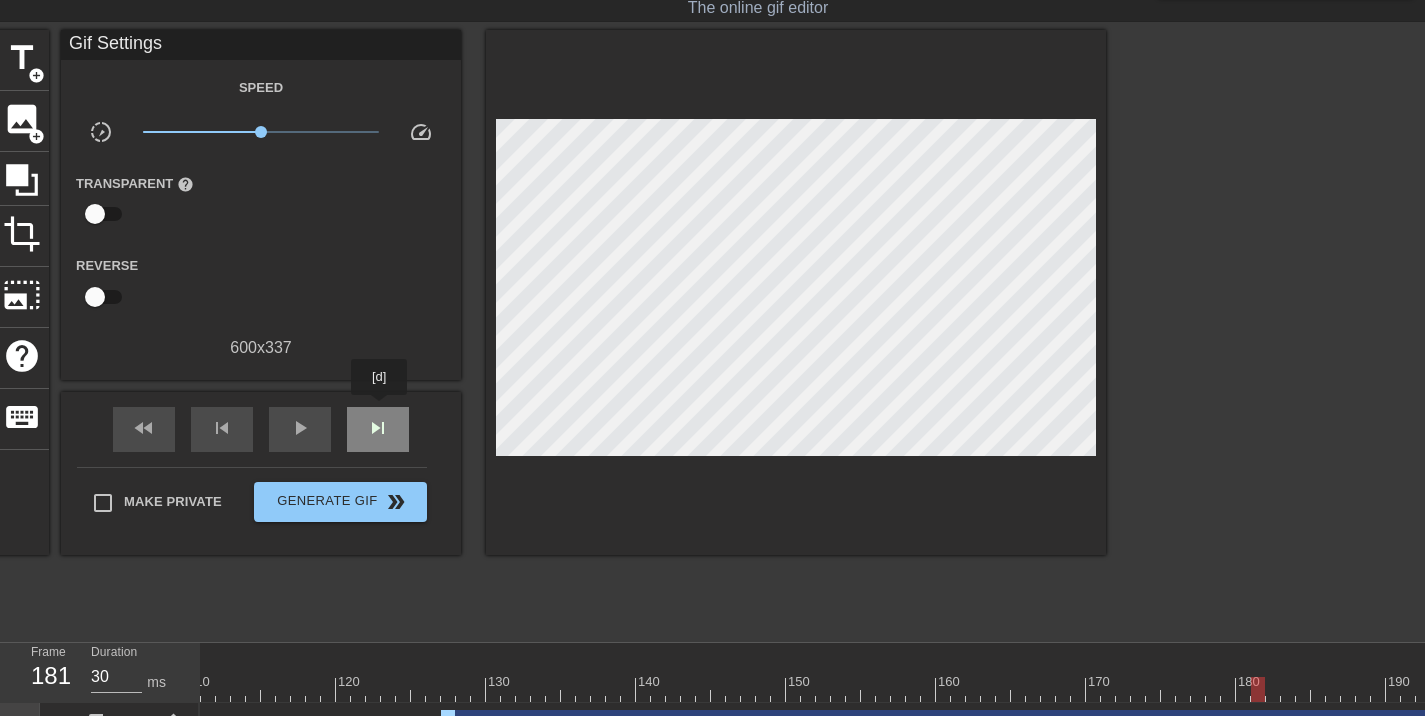 click on "skip_next" at bounding box center (378, 429) 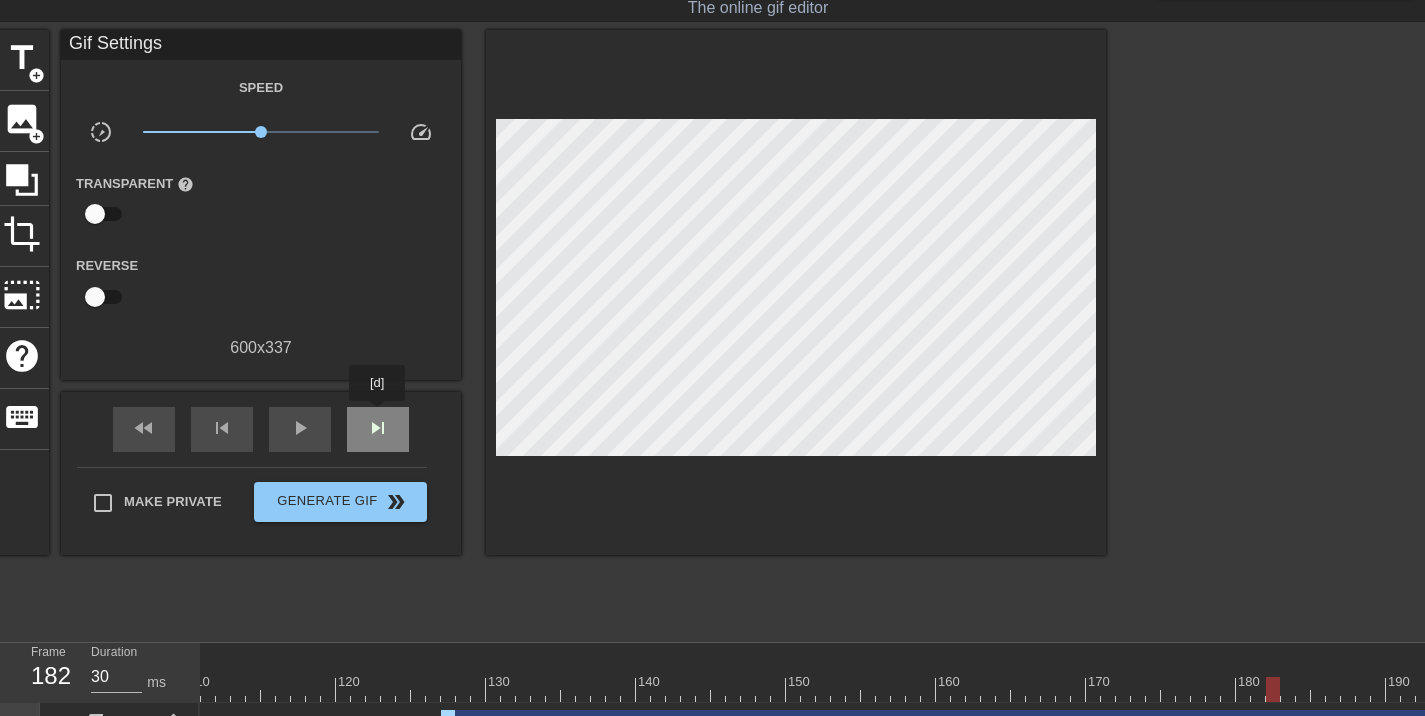 click on "skip_next" at bounding box center [378, 428] 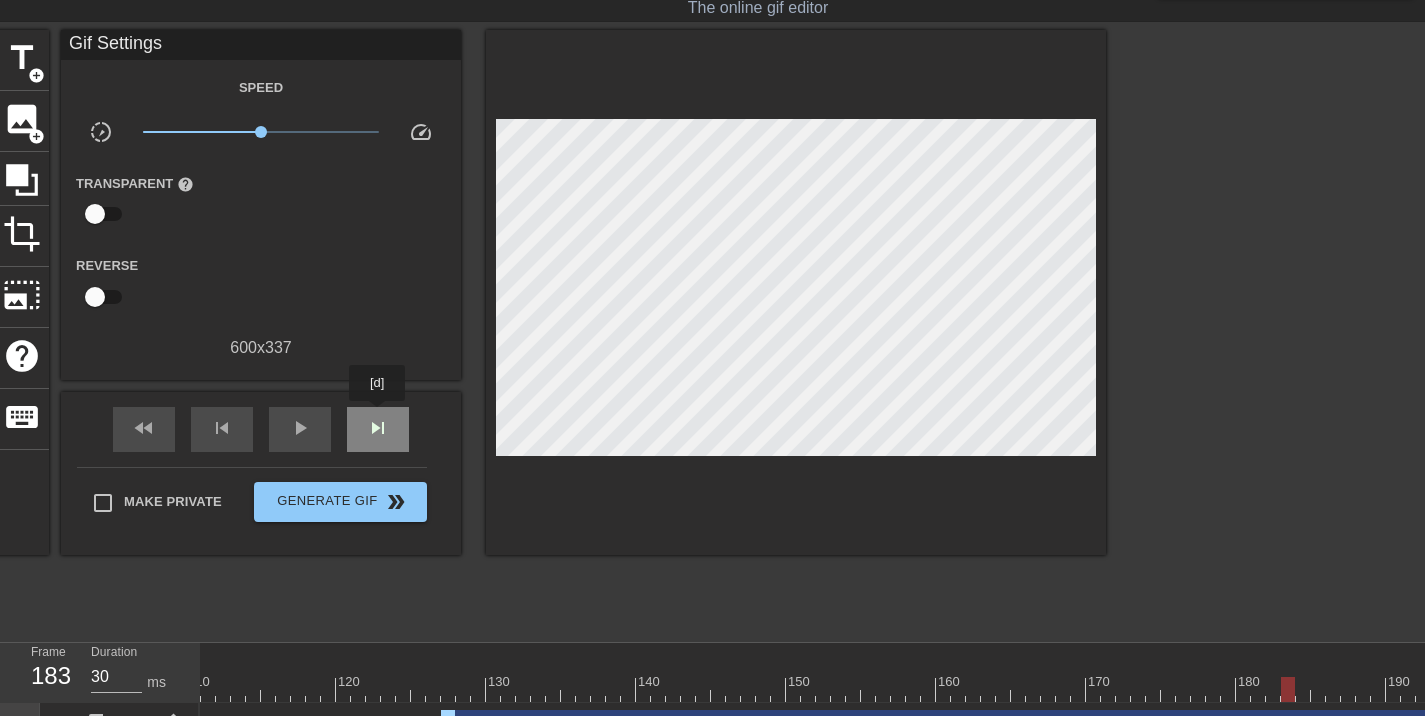 click on "skip_next" at bounding box center (378, 428) 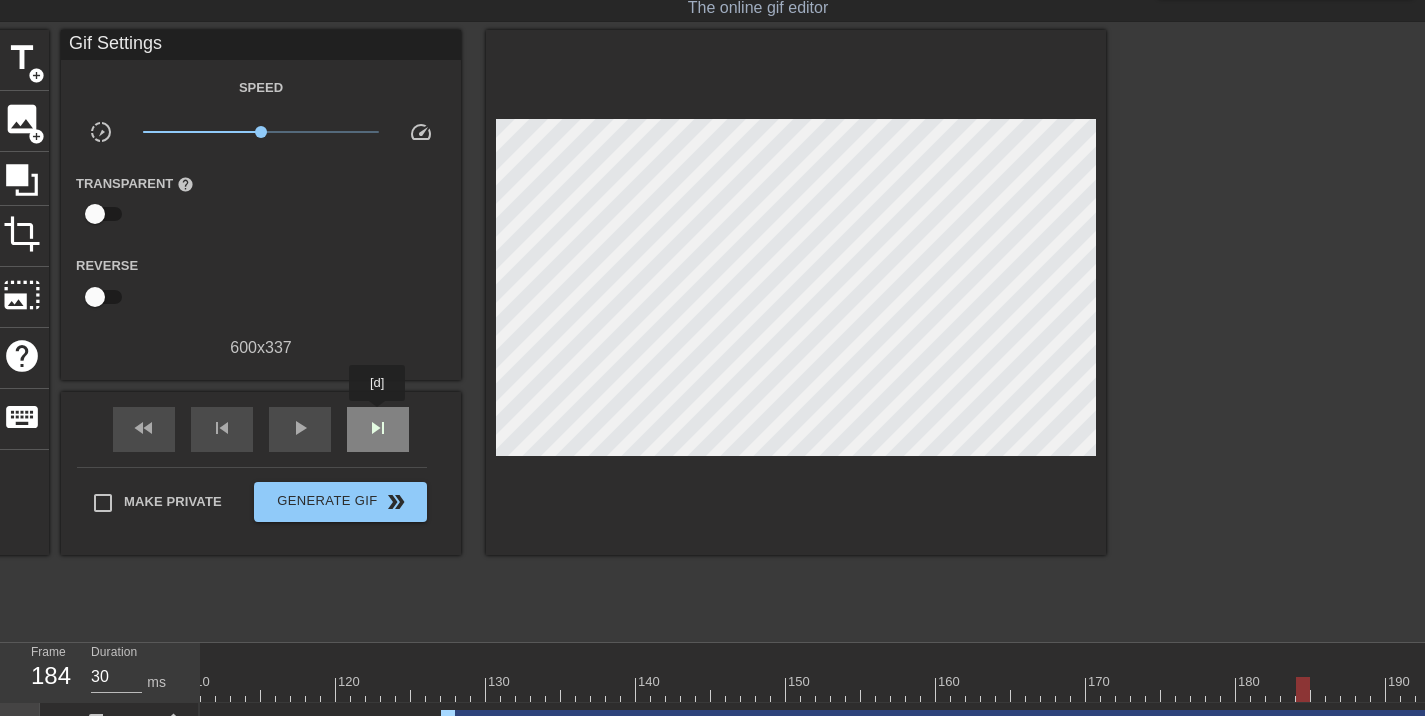 click on "skip_next" at bounding box center [378, 428] 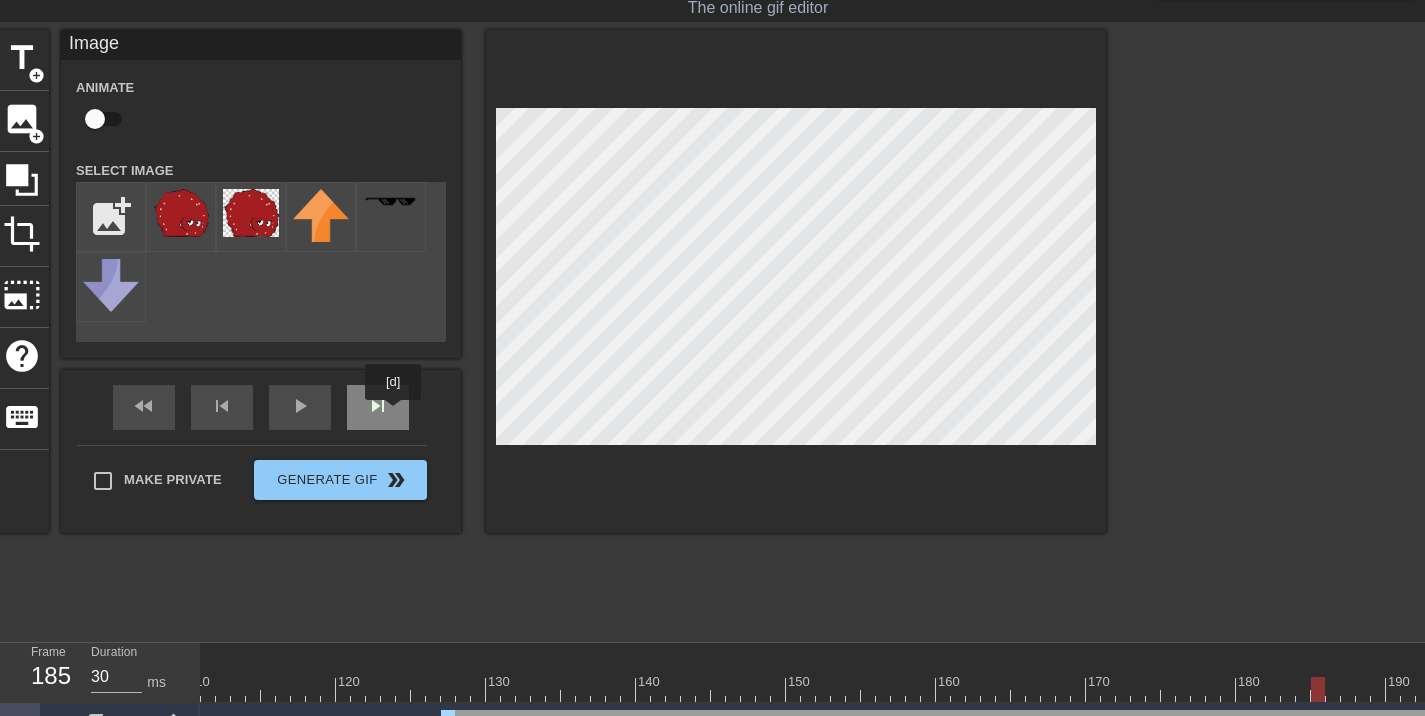 click on "skip_next" at bounding box center [378, 407] 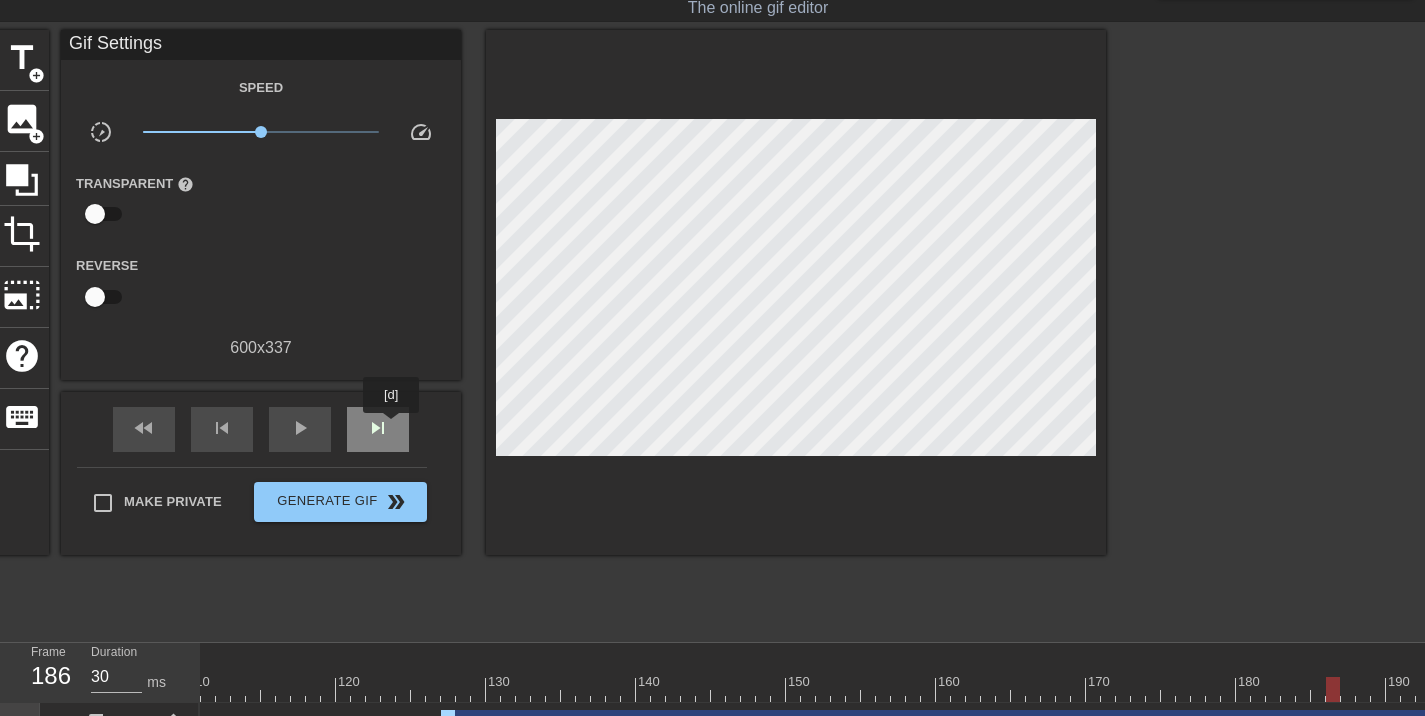 click on "skip_next" at bounding box center (378, 429) 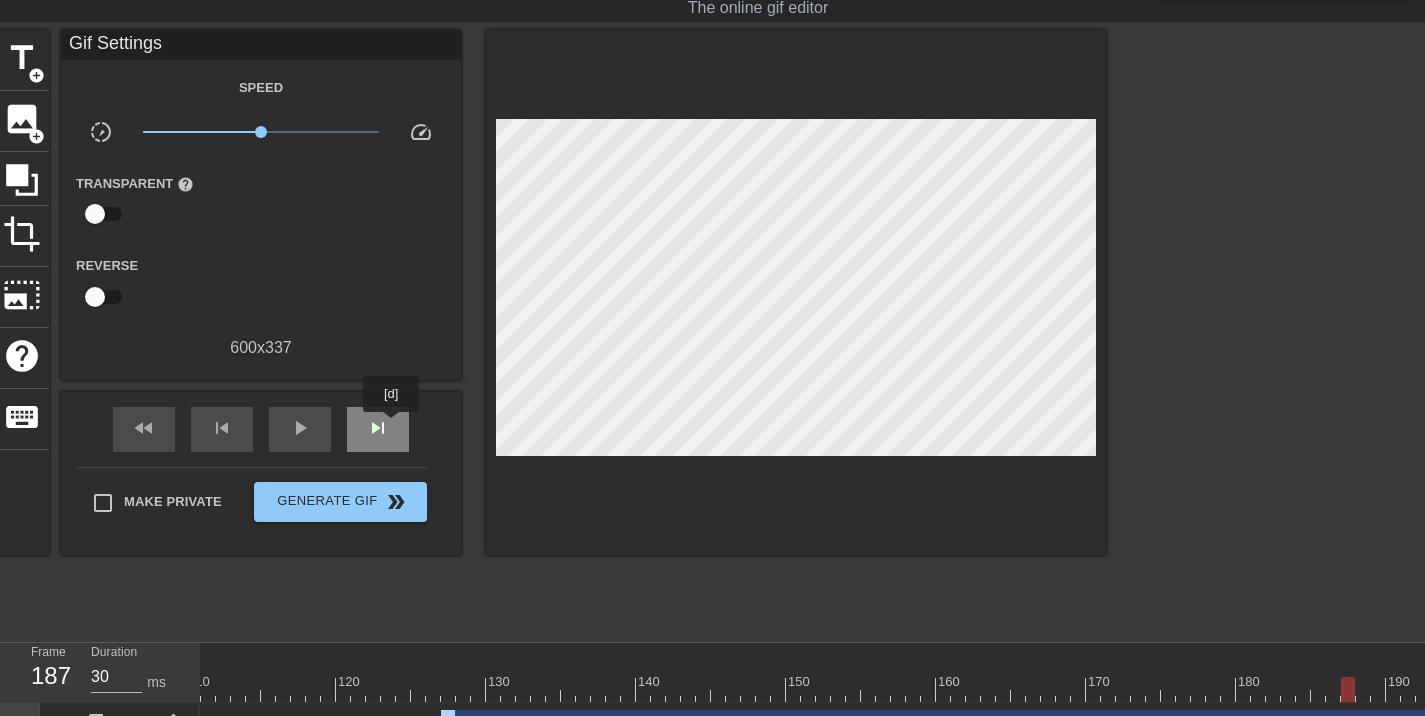 click on "skip_next" at bounding box center [378, 429] 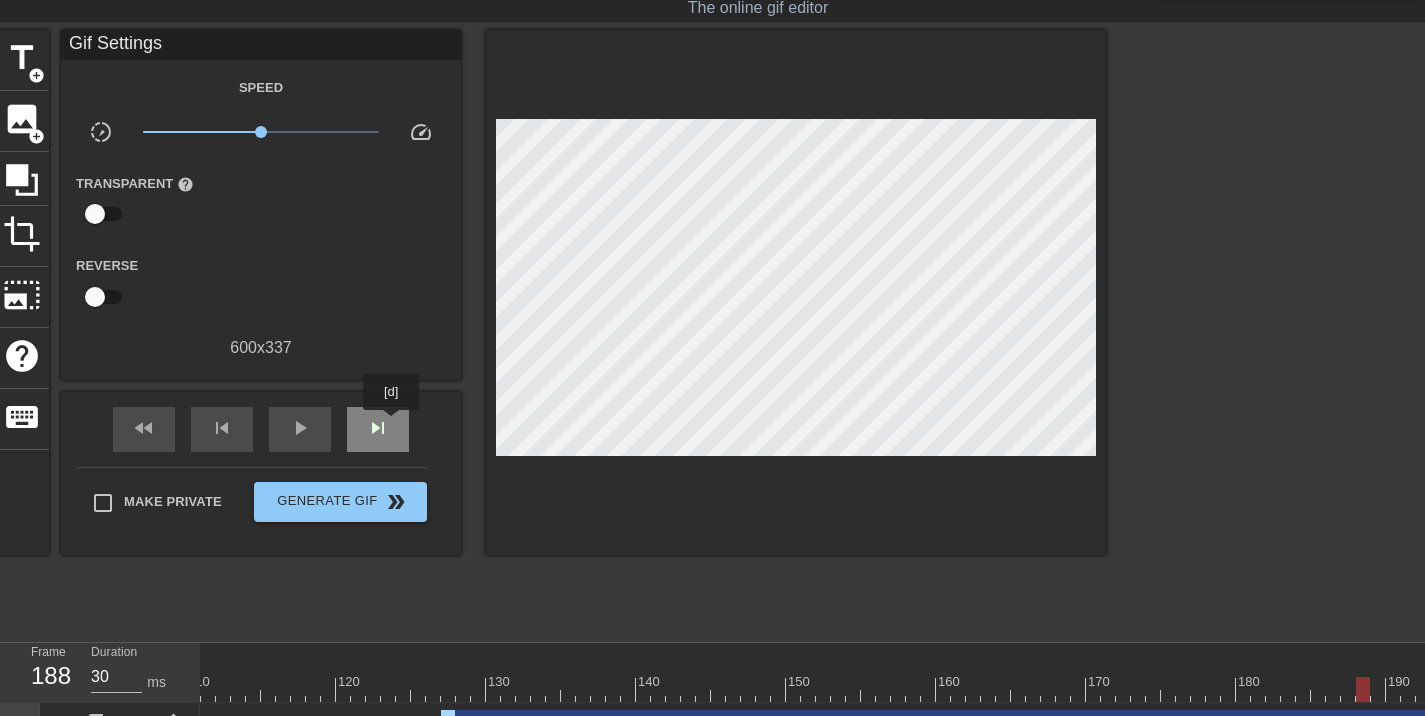 click on "skip_next" at bounding box center (378, 429) 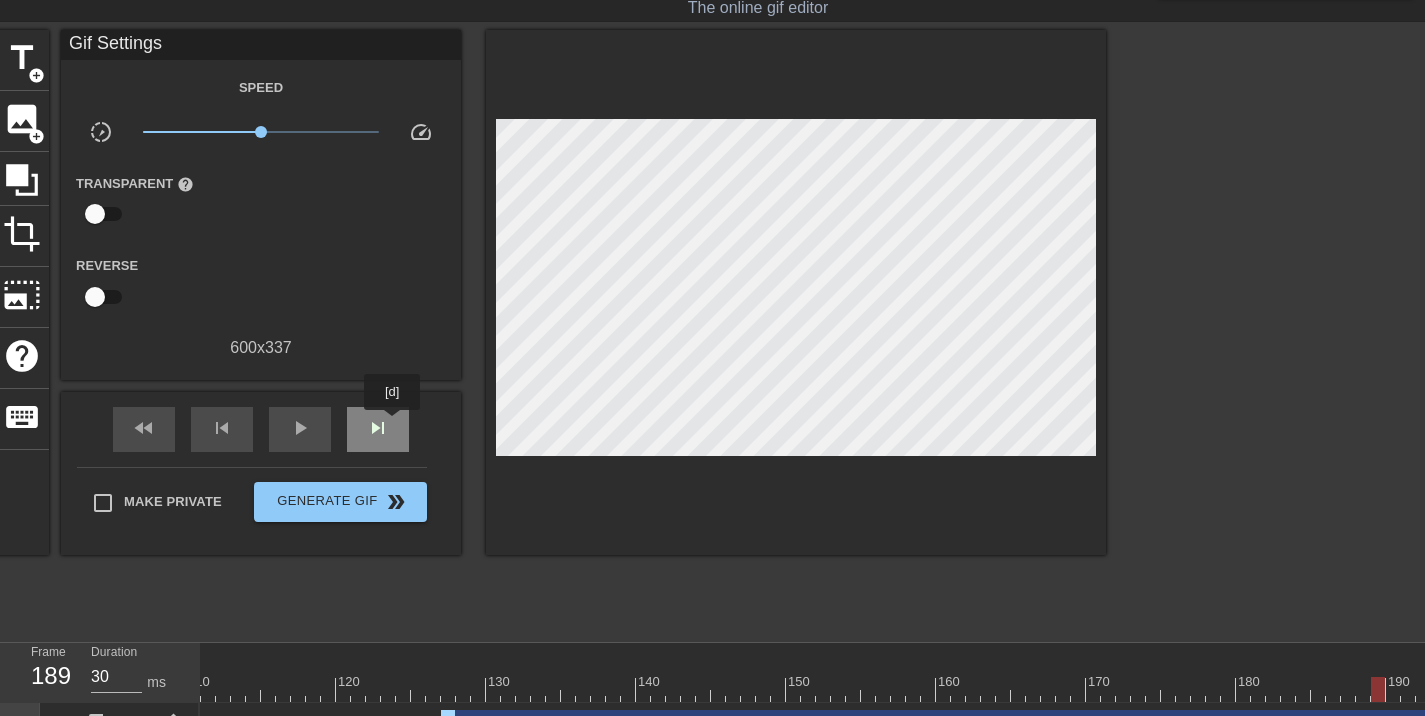 click on "skip_next" at bounding box center (378, 429) 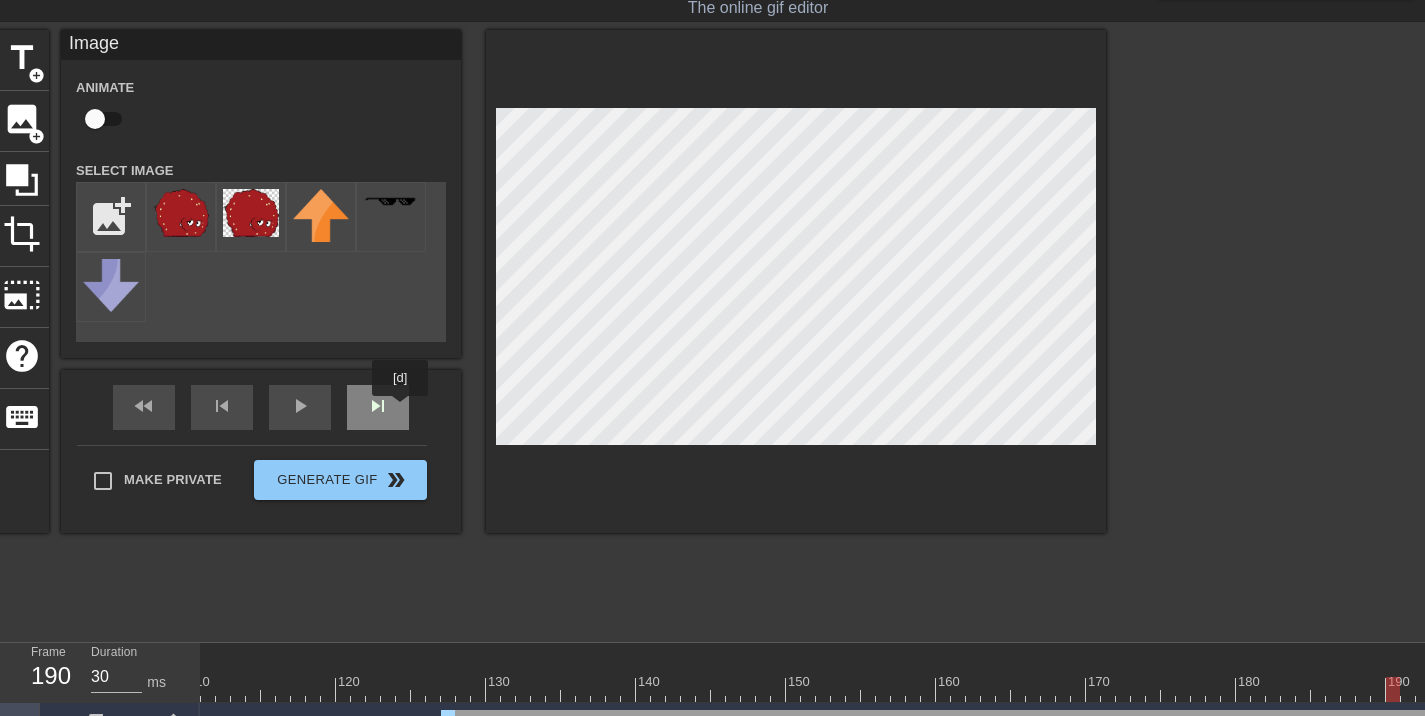 click on "skip_next" at bounding box center (378, 407) 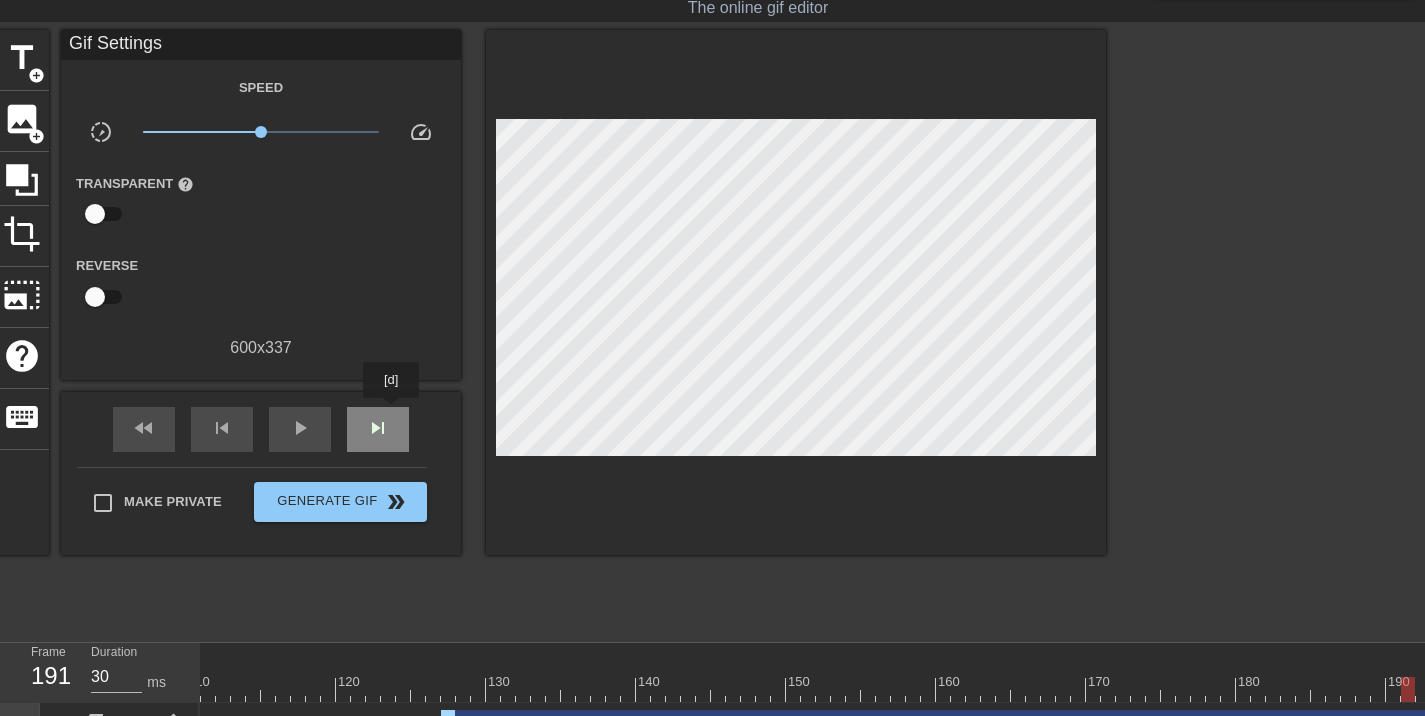 click on "skip_next" at bounding box center (378, 429) 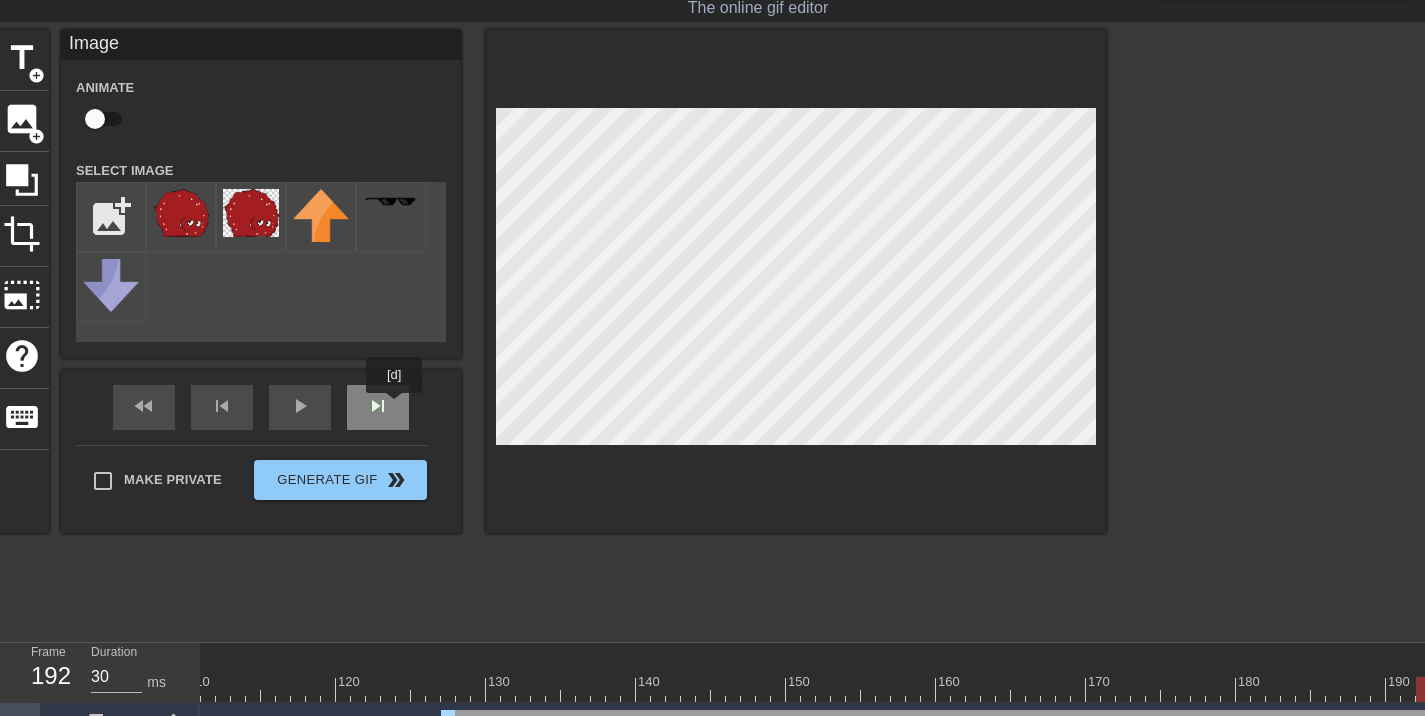 click on "skip_next" at bounding box center (378, 407) 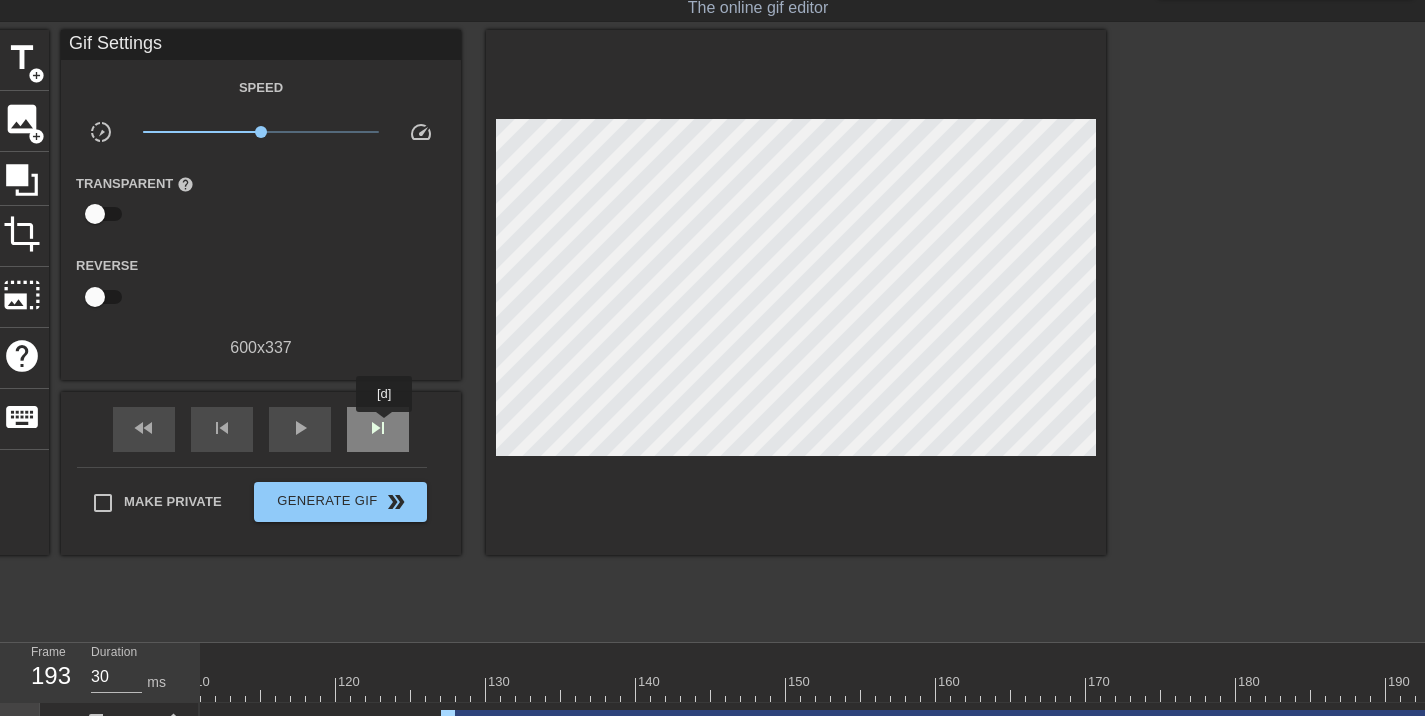 click on "skip_next" at bounding box center [378, 428] 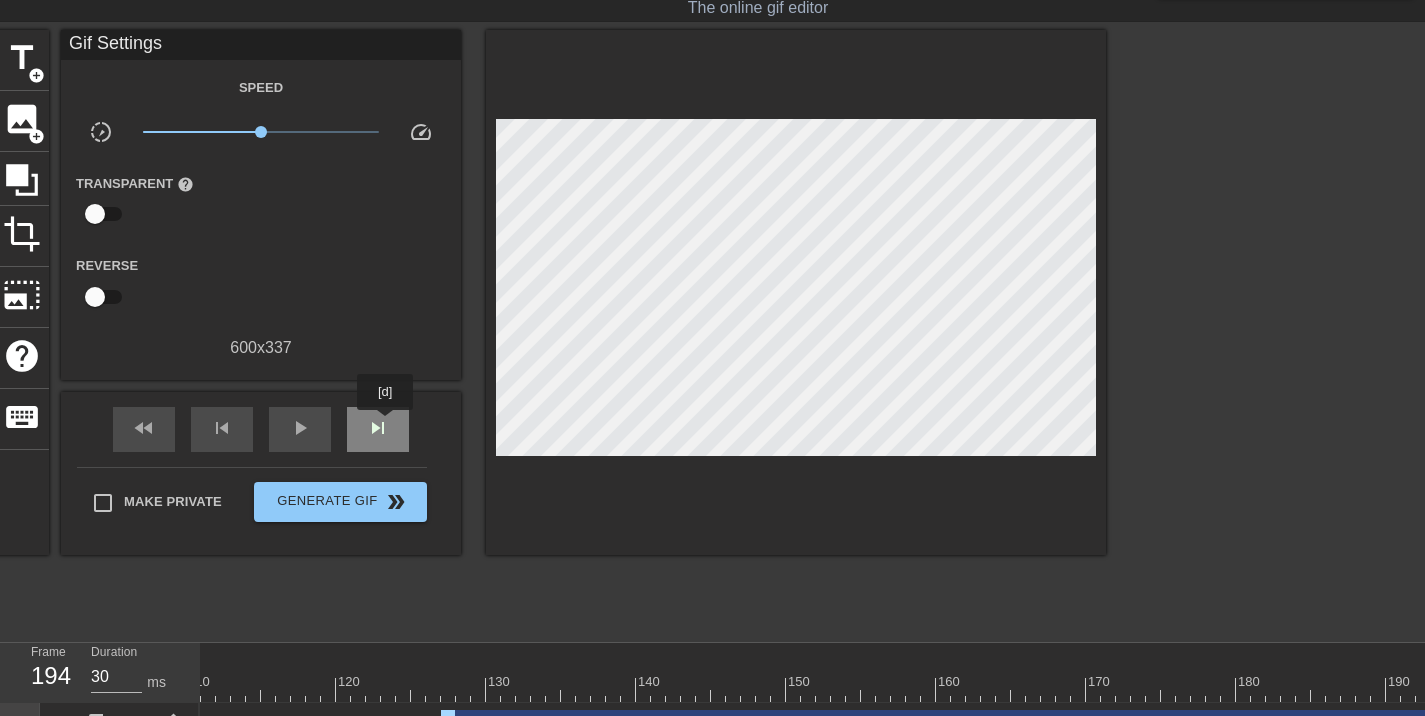 click on "skip_next" at bounding box center (378, 428) 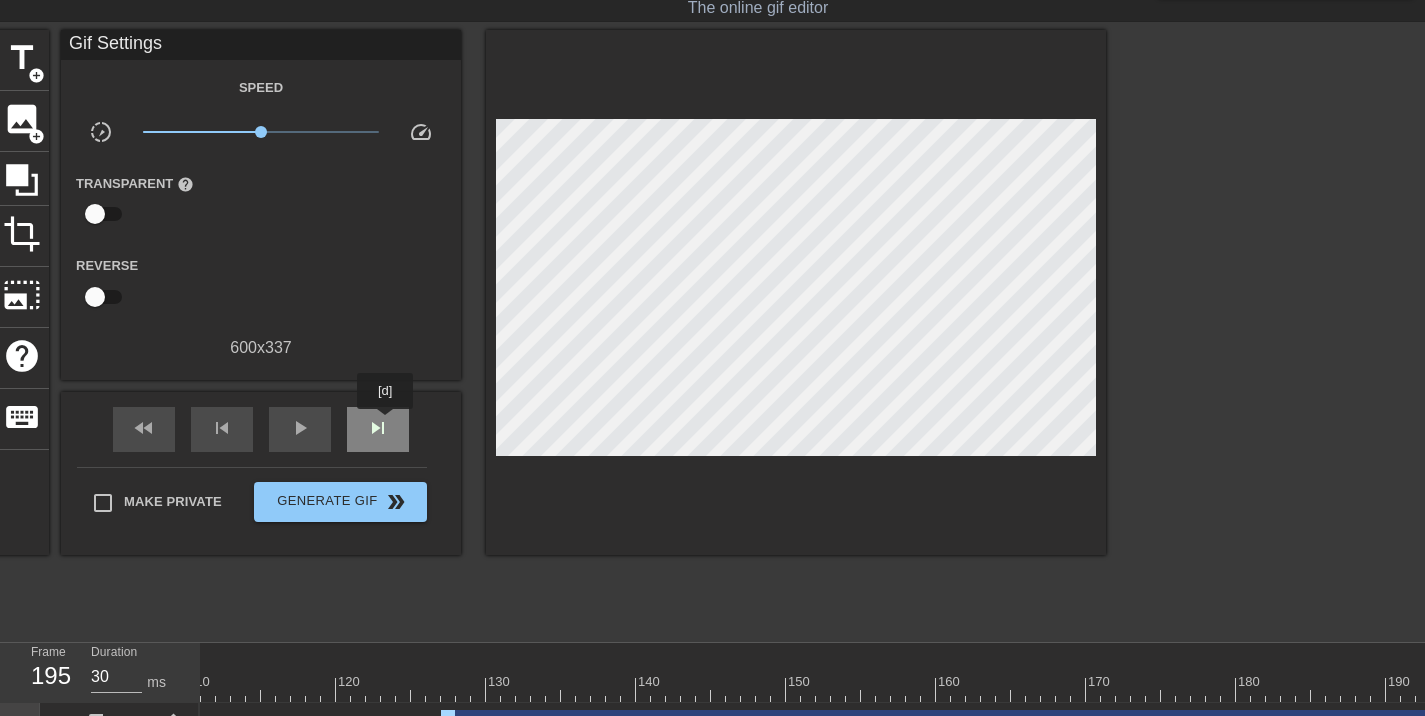 click on "skip_next" at bounding box center [378, 428] 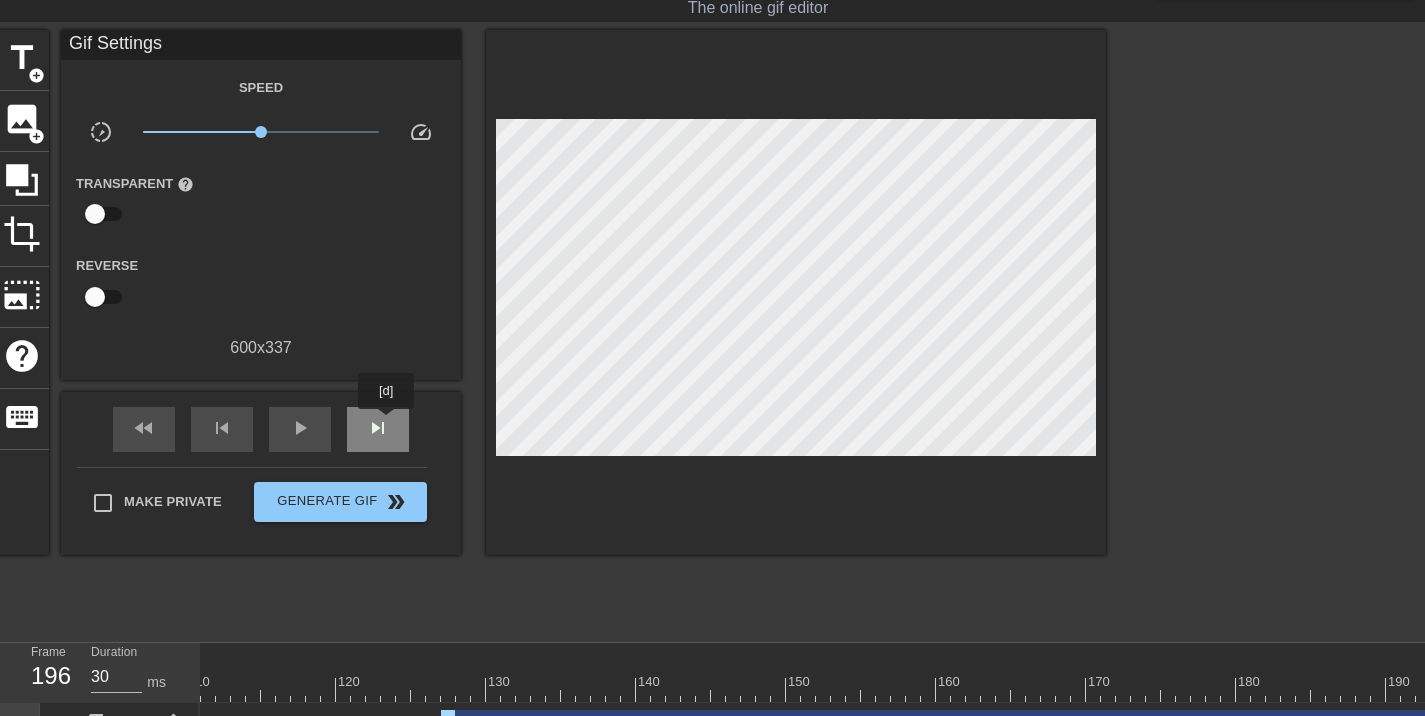 click on "skip_next" at bounding box center (378, 428) 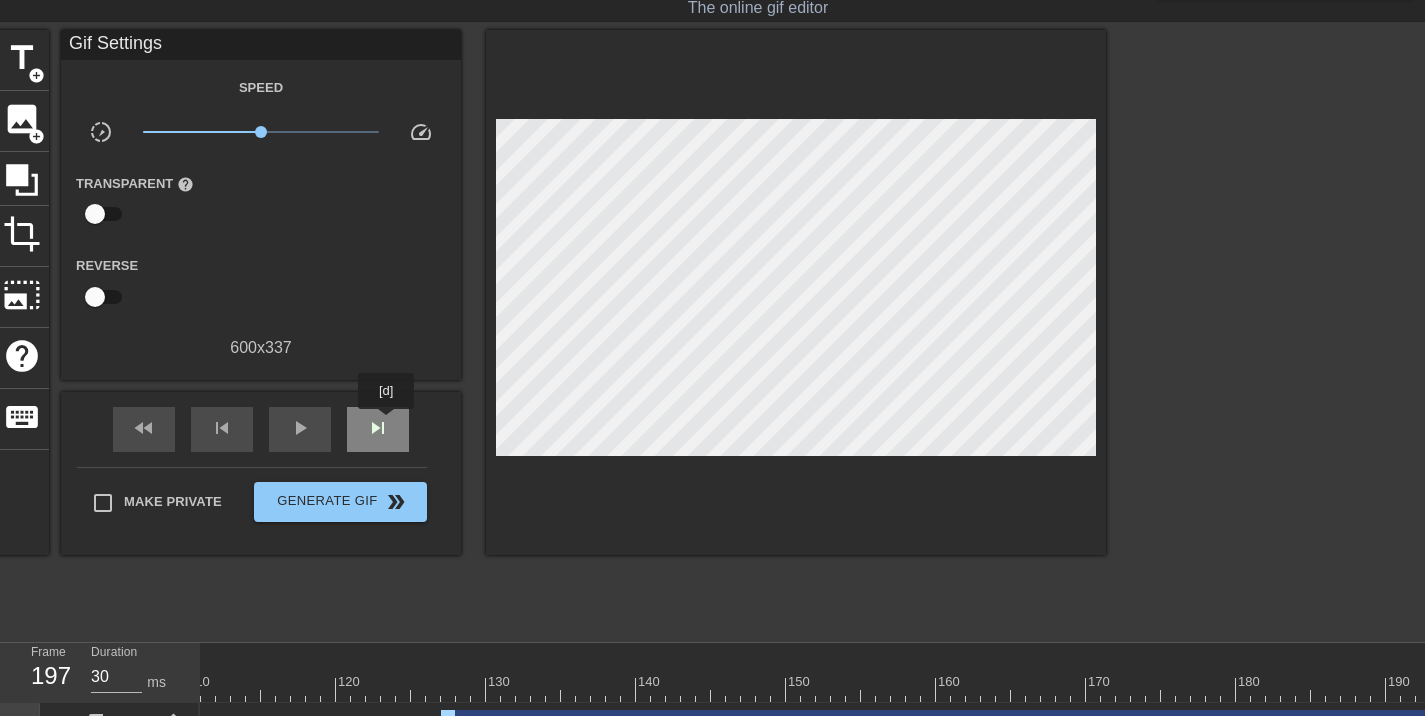 click on "skip_next" at bounding box center [378, 428] 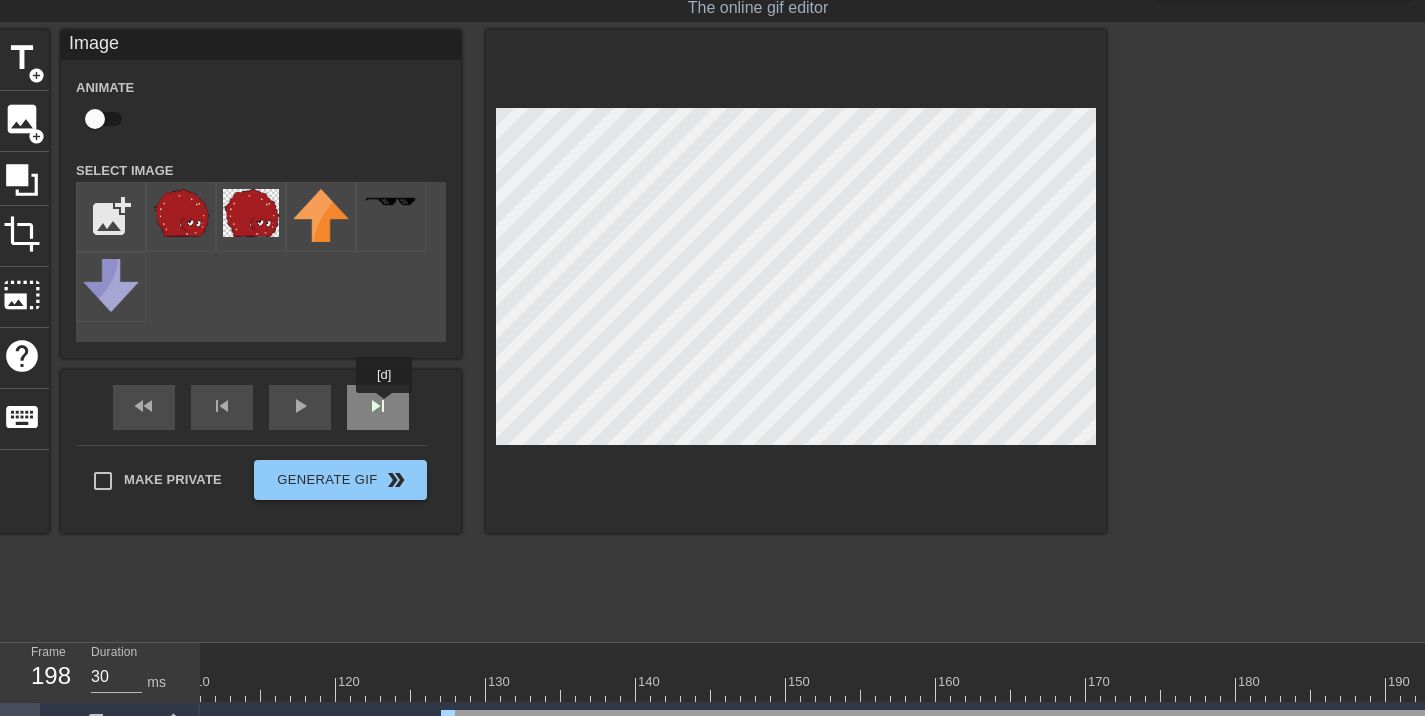 click on "skip_next" at bounding box center (378, 407) 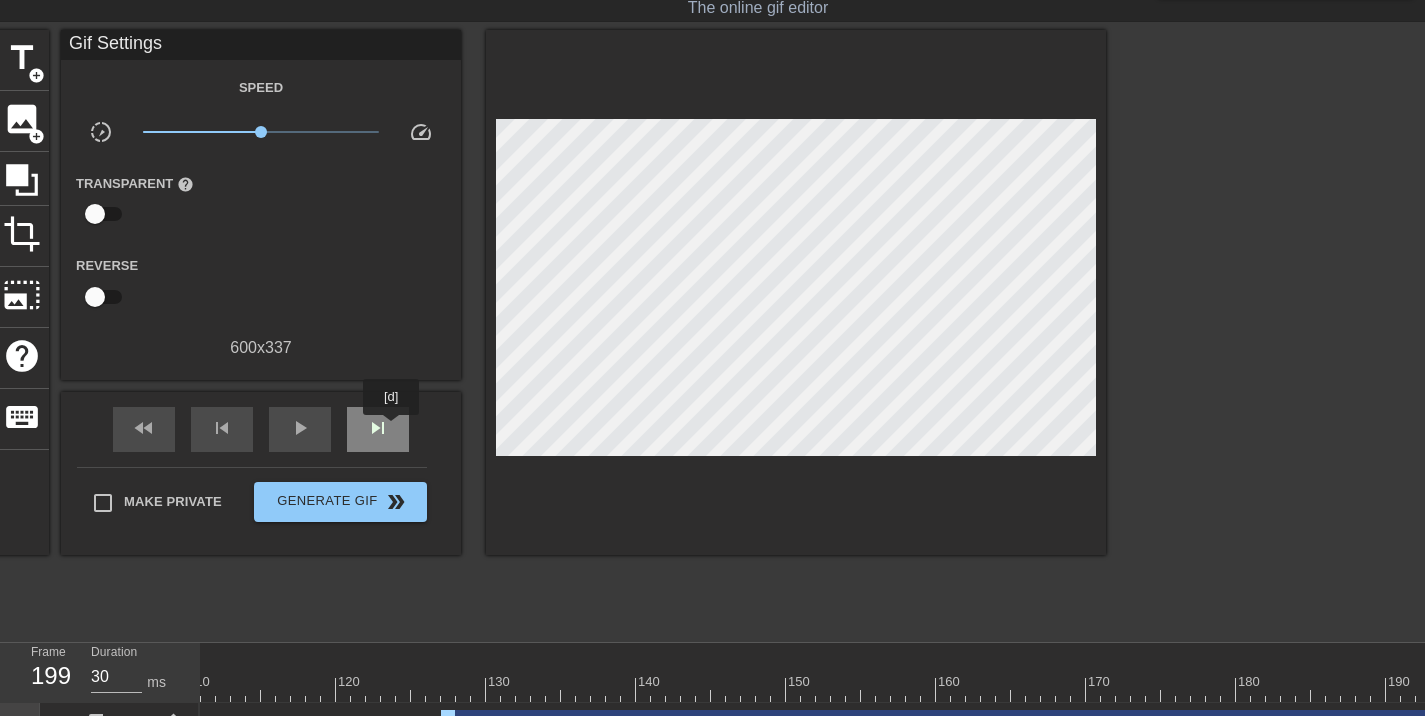 click on "skip_next" at bounding box center (378, 429) 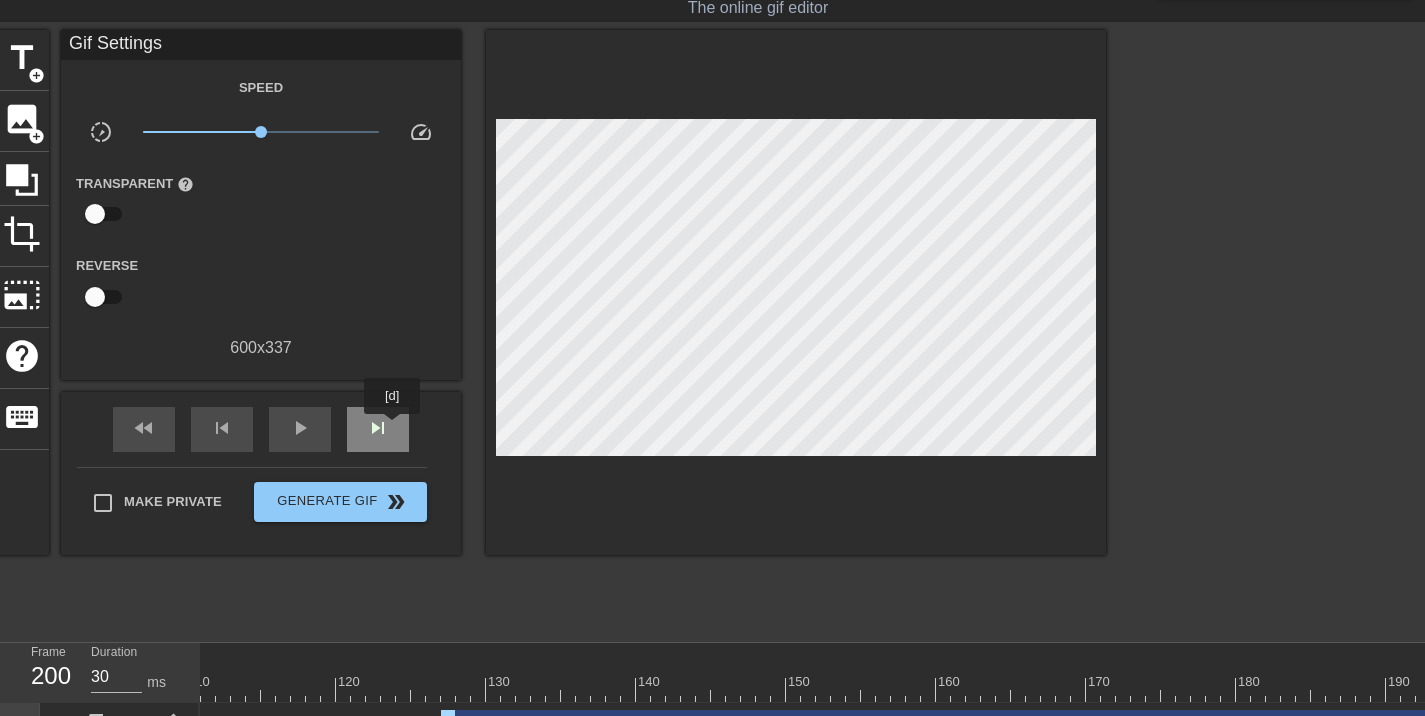 click on "skip_next" at bounding box center (378, 429) 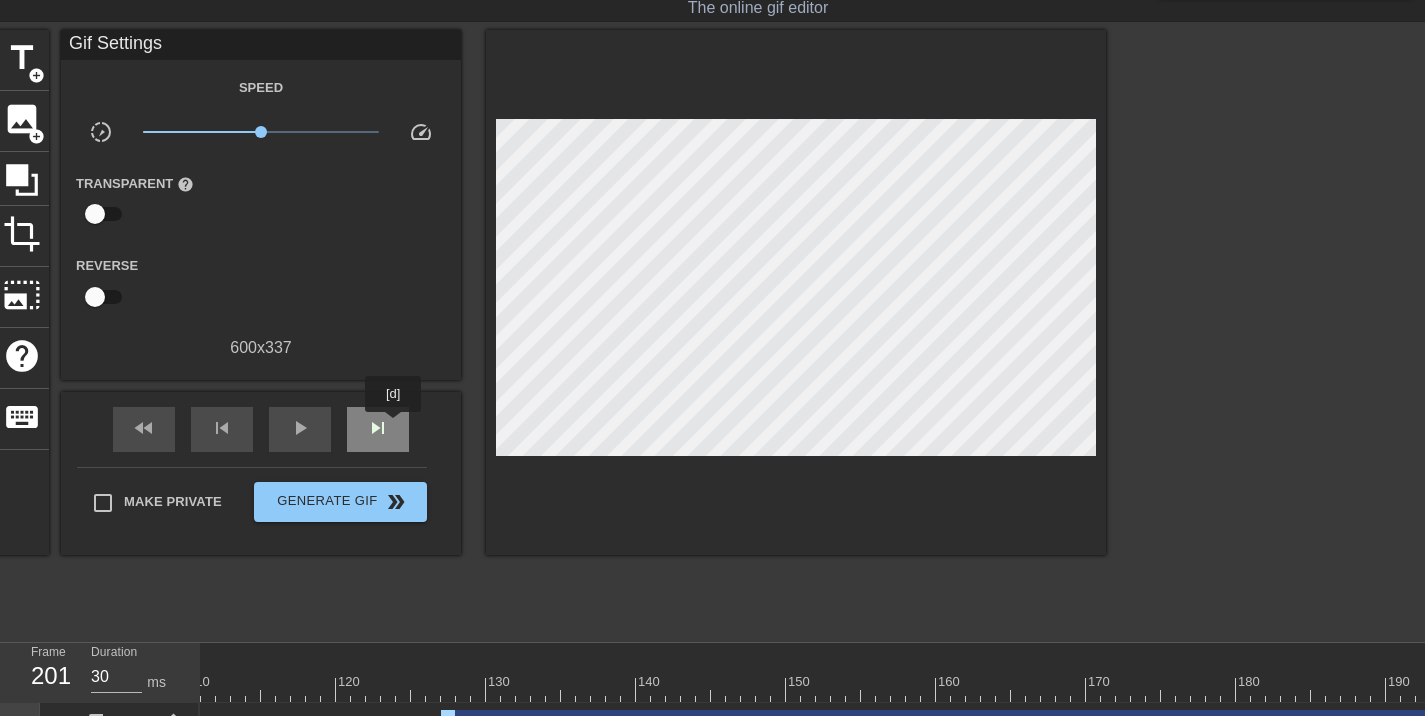 click on "skip_next" at bounding box center (378, 429) 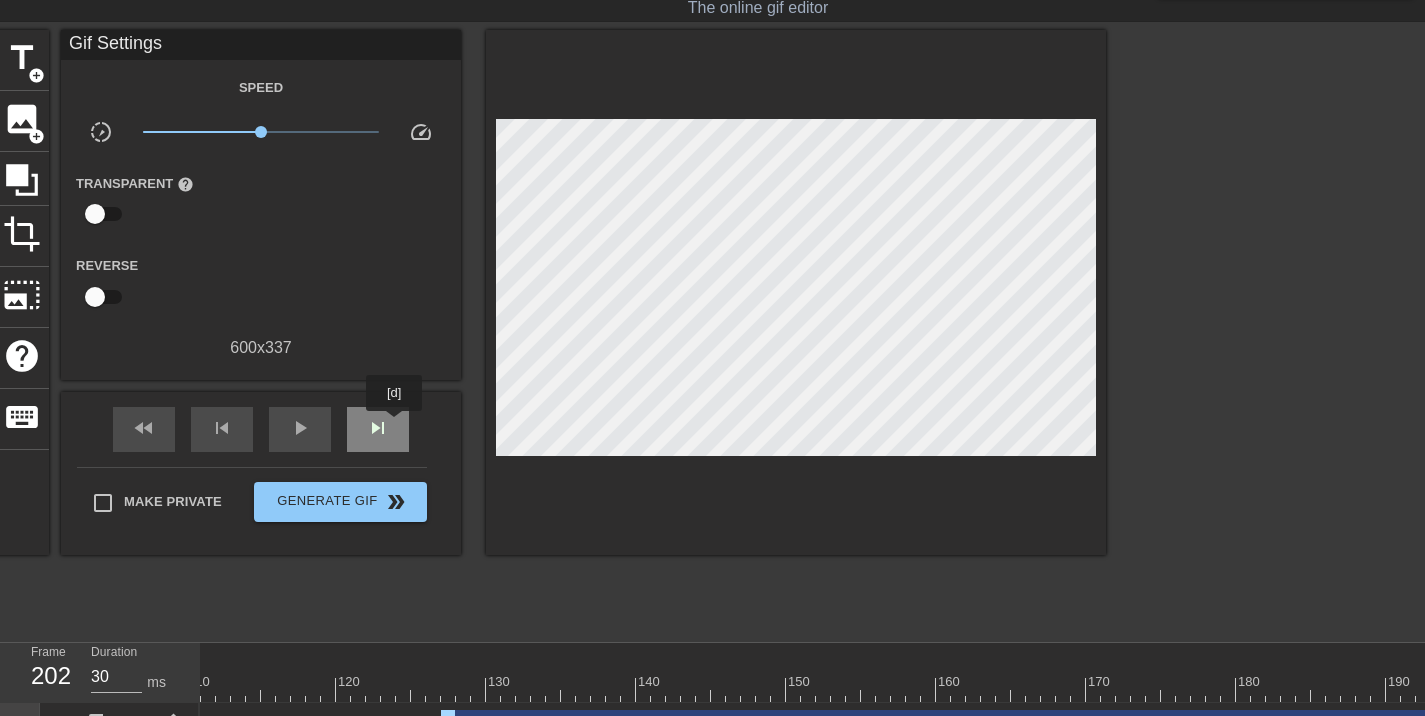 click on "skip_next" at bounding box center (378, 429) 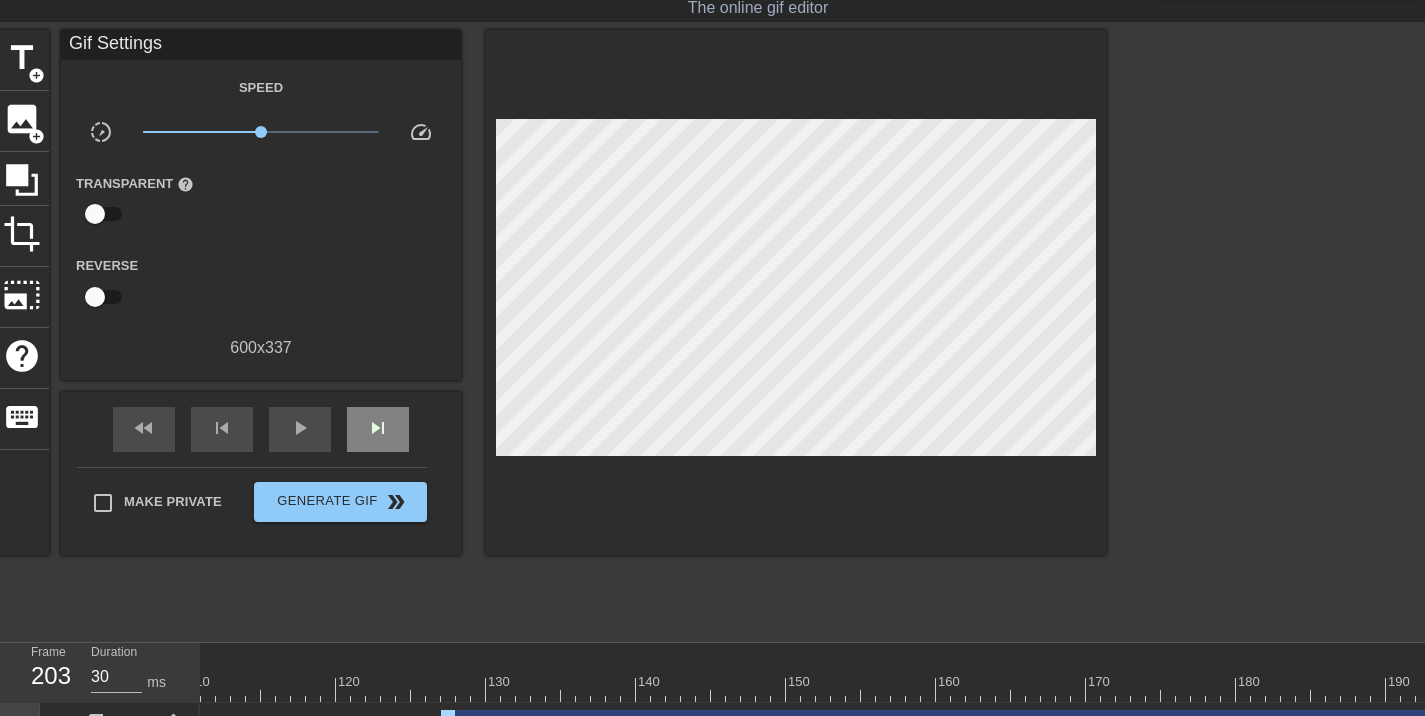 click on "fast_rewind skip_previous play_arrow skip_next" at bounding box center [261, 429] 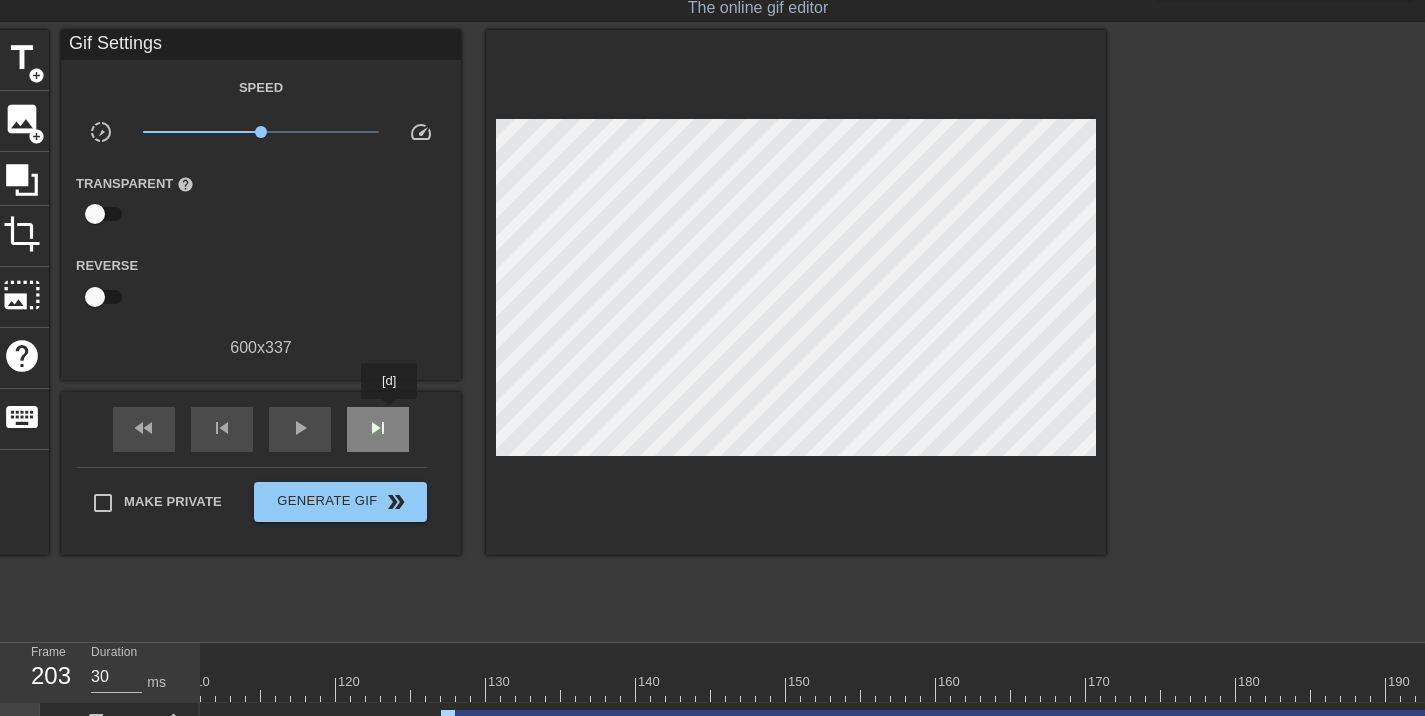 click on "skip_next" at bounding box center [378, 429] 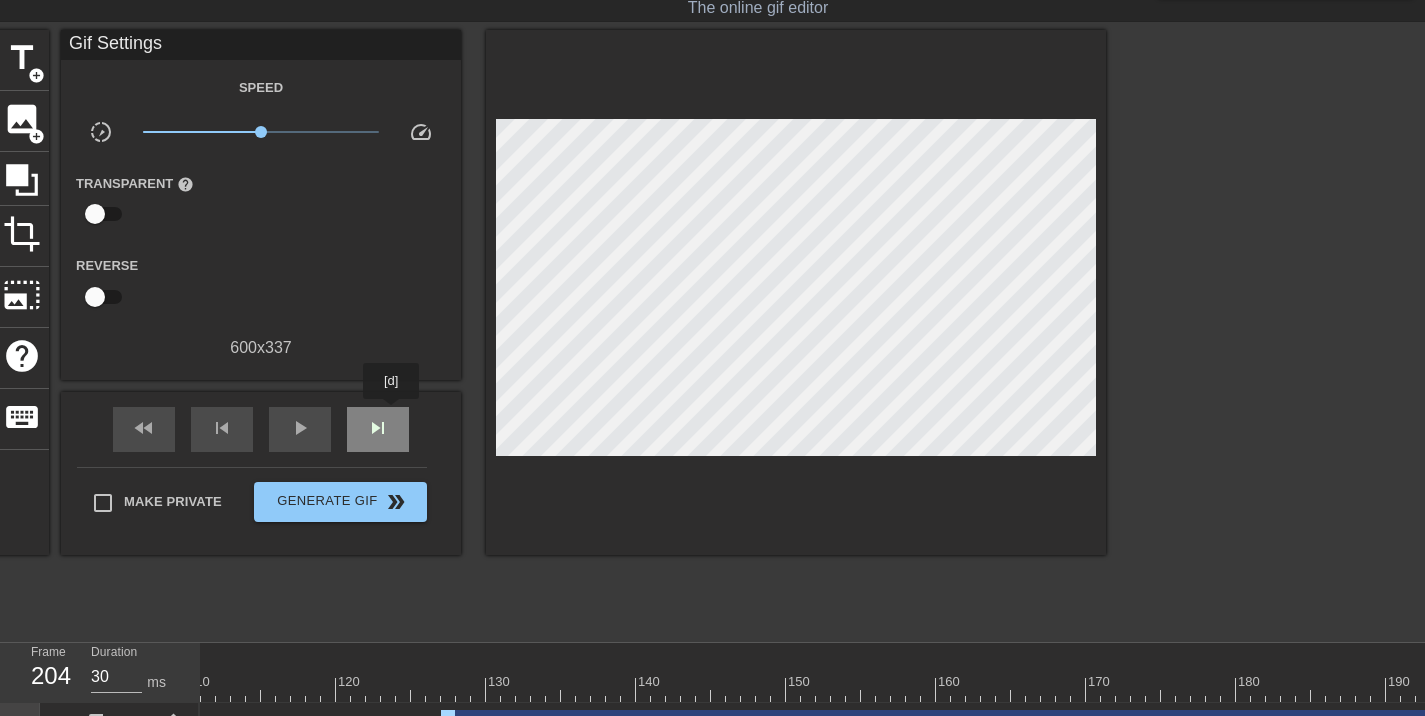 click on "skip_next" at bounding box center (378, 429) 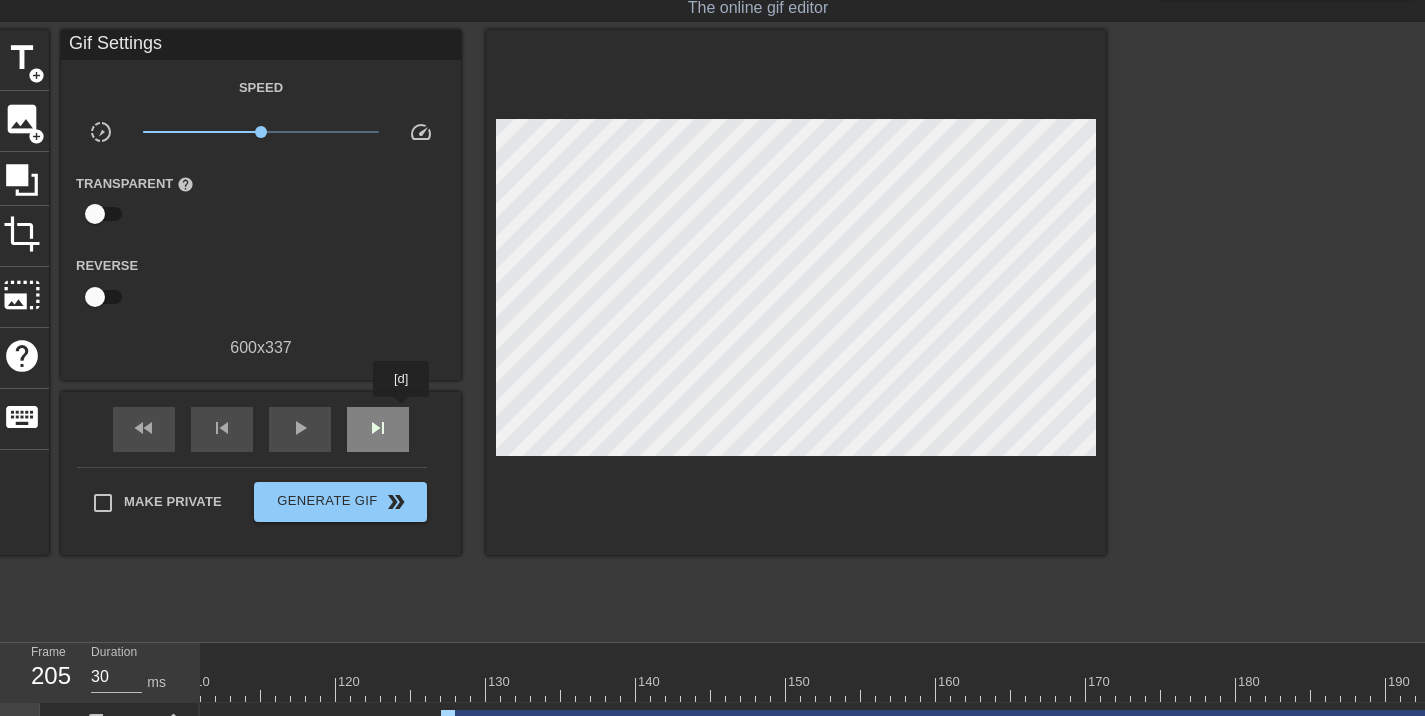 click on "skip_next" at bounding box center (378, 429) 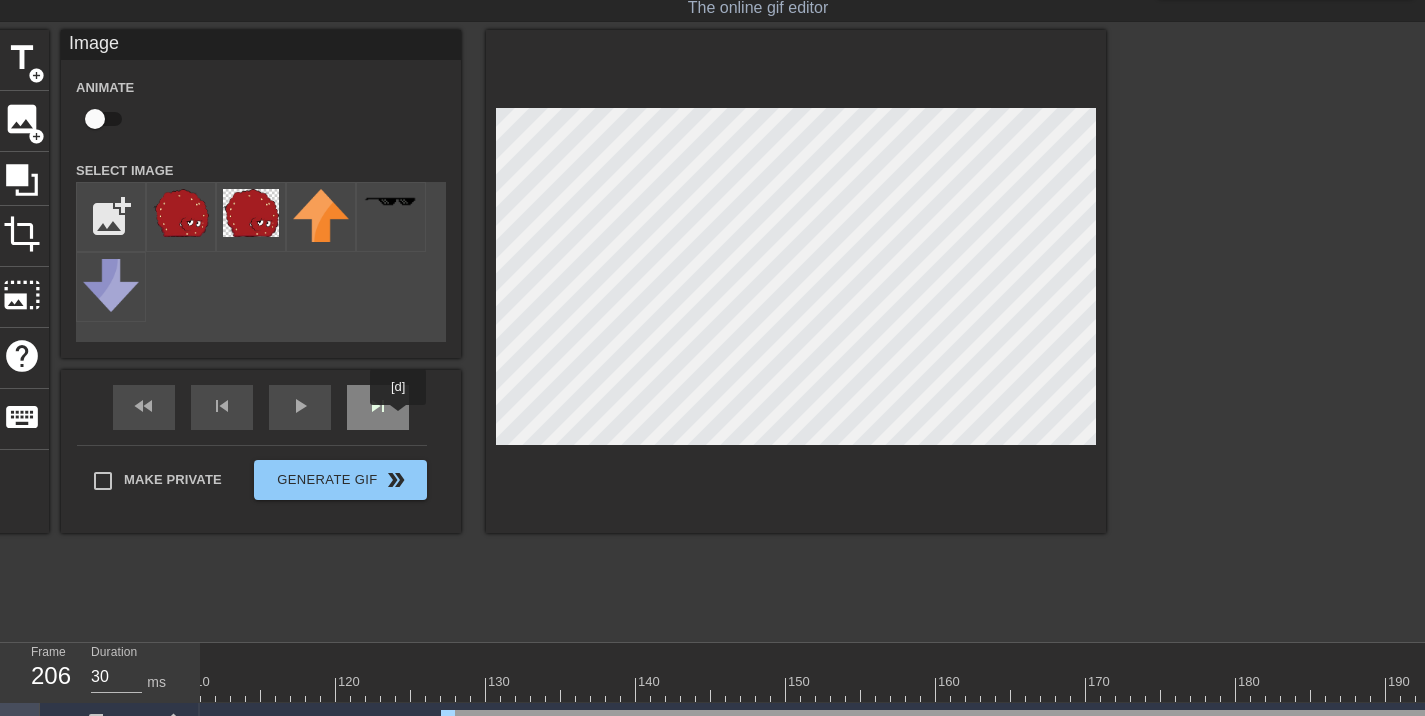 click on "skip_next" at bounding box center (378, 406) 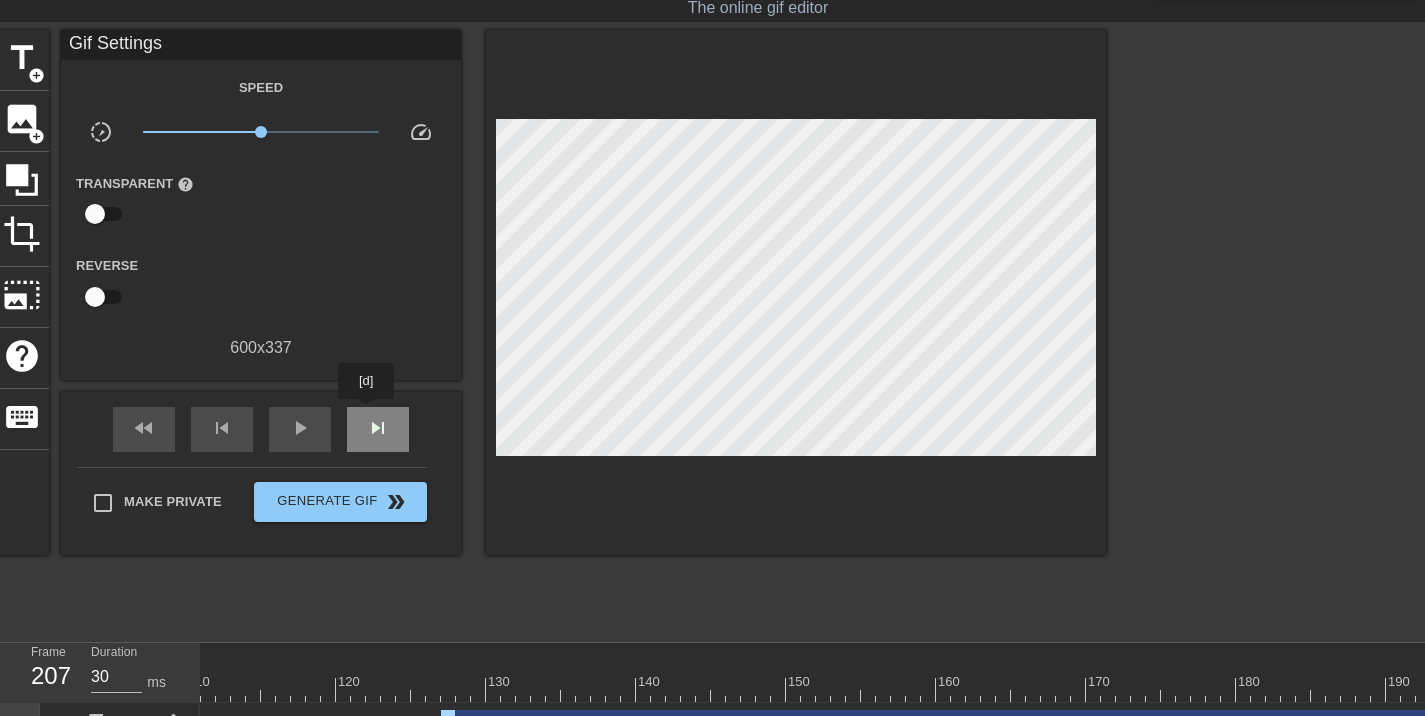 click on "skip_next" at bounding box center (378, 429) 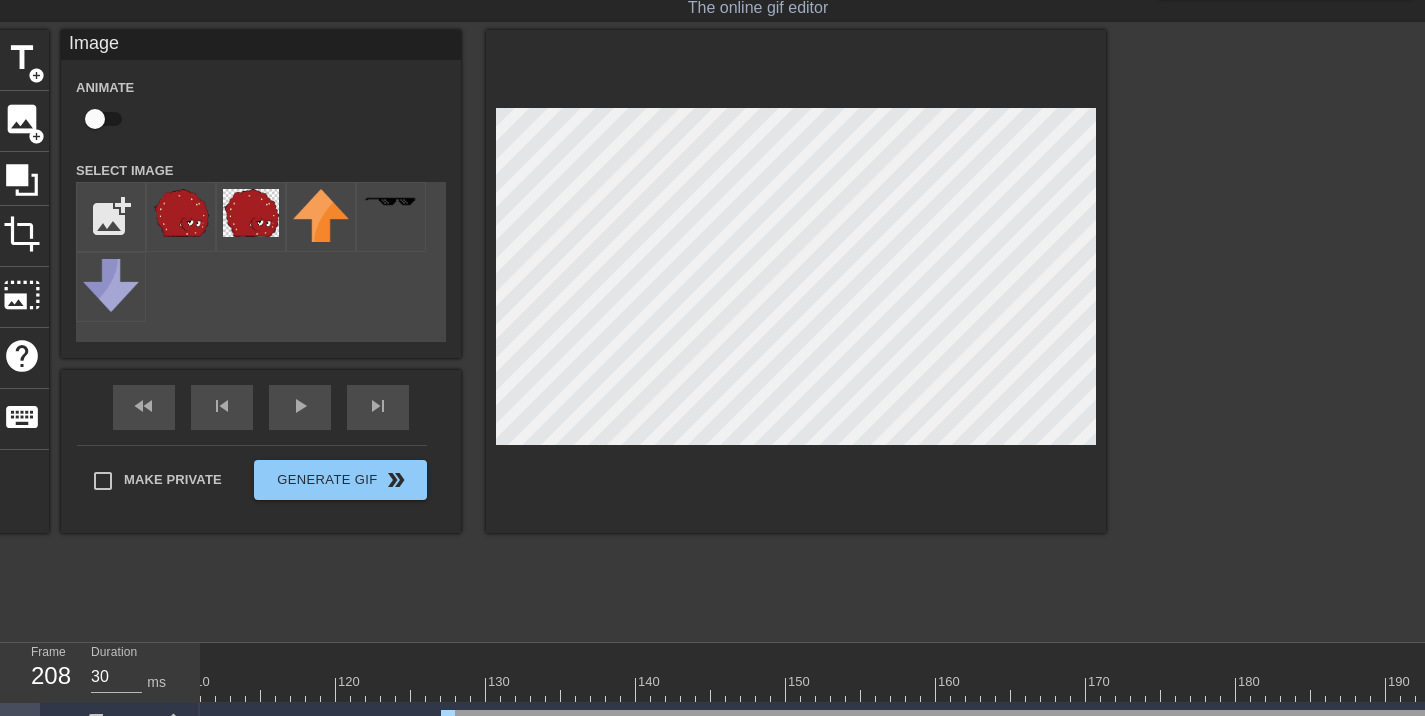 click at bounding box center [796, 281] 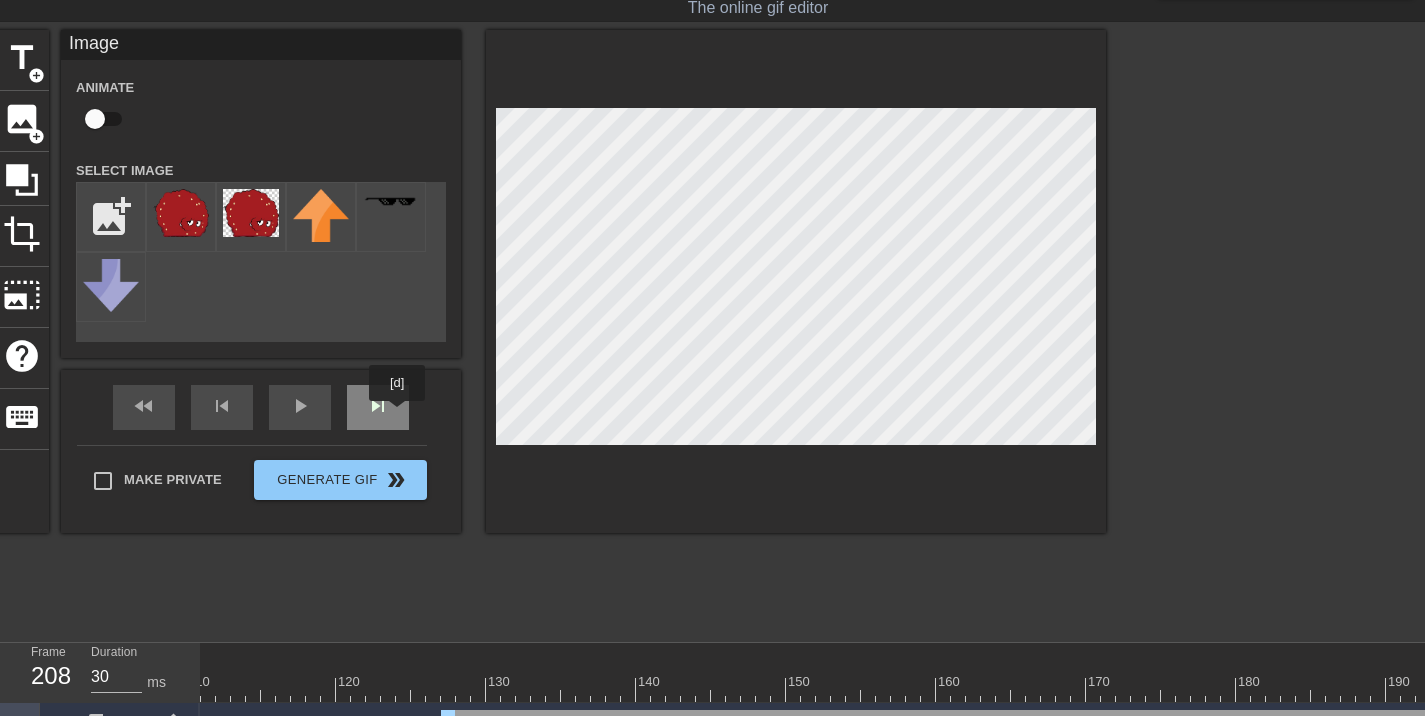 click on "skip_next" at bounding box center (378, 407) 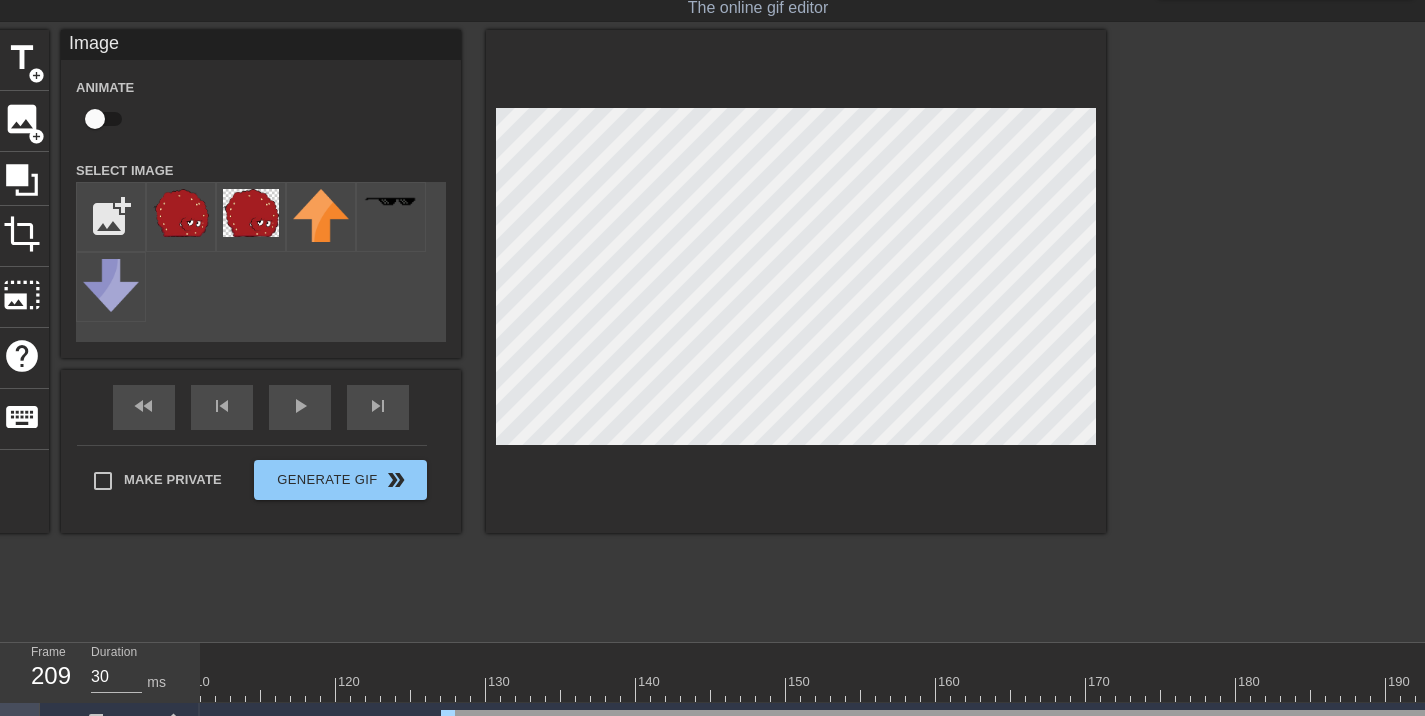 click at bounding box center (796, 281) 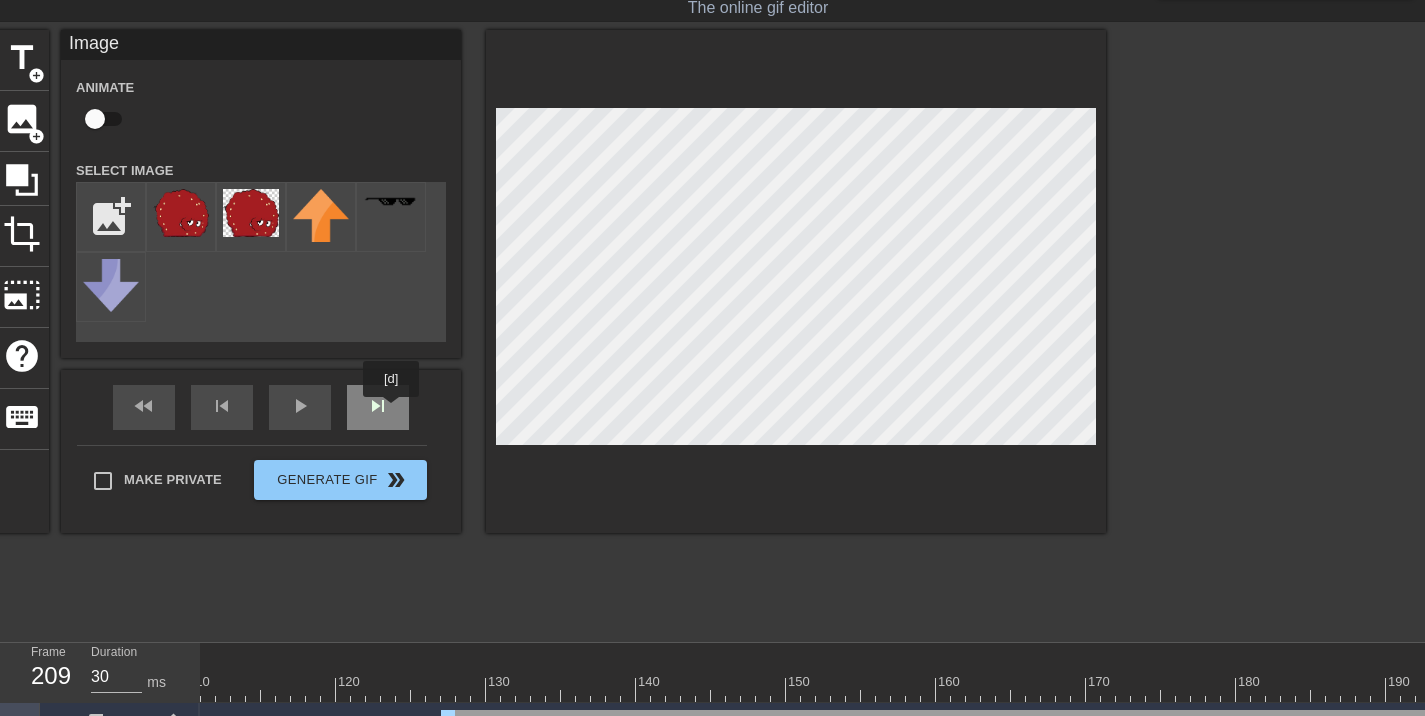 click on "skip_next" at bounding box center (378, 407) 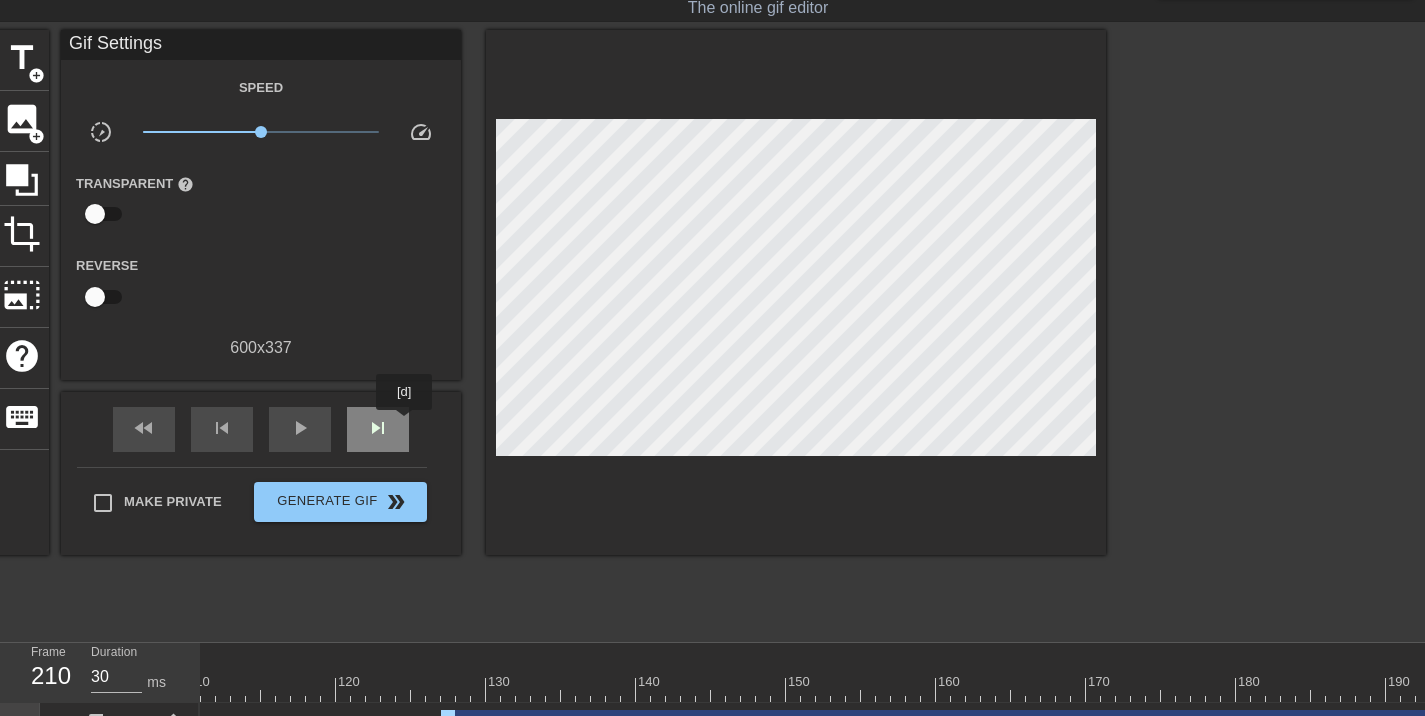 click on "skip_next" at bounding box center (378, 429) 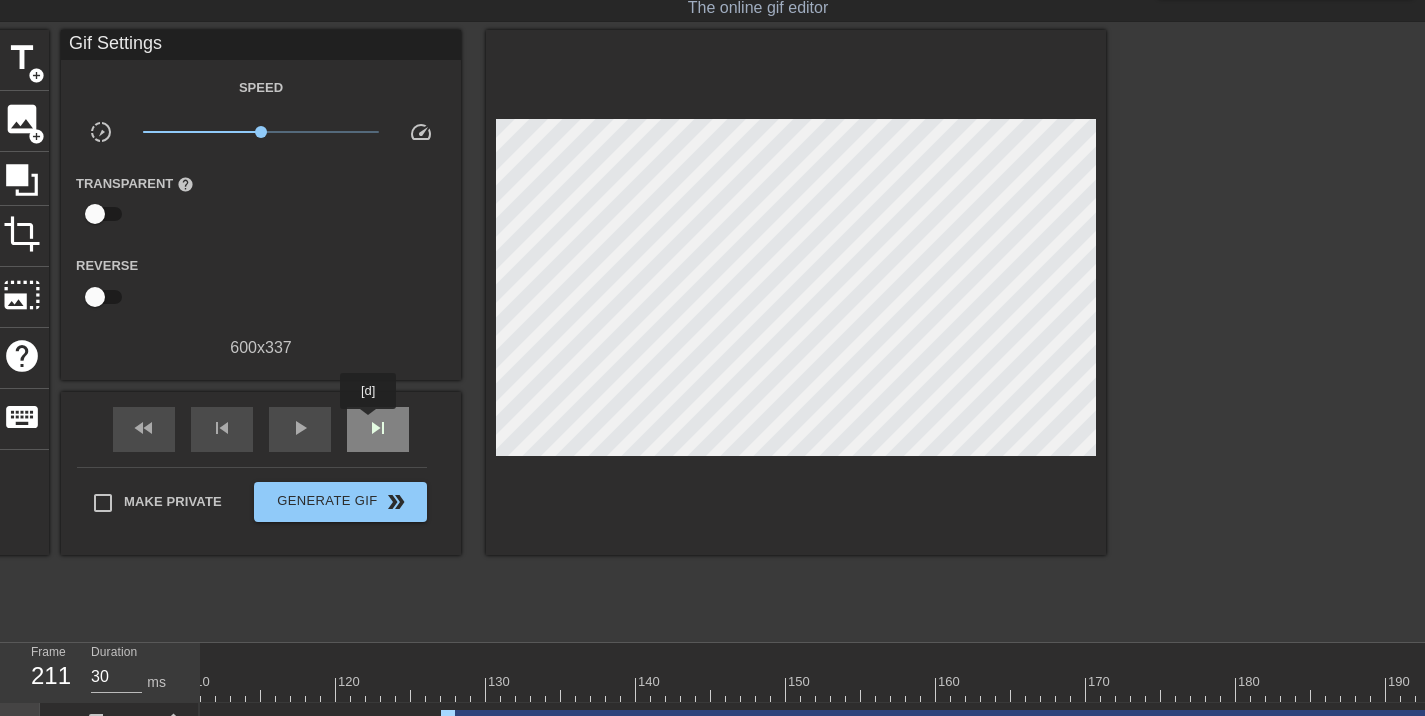 click on "skip_next" at bounding box center [378, 428] 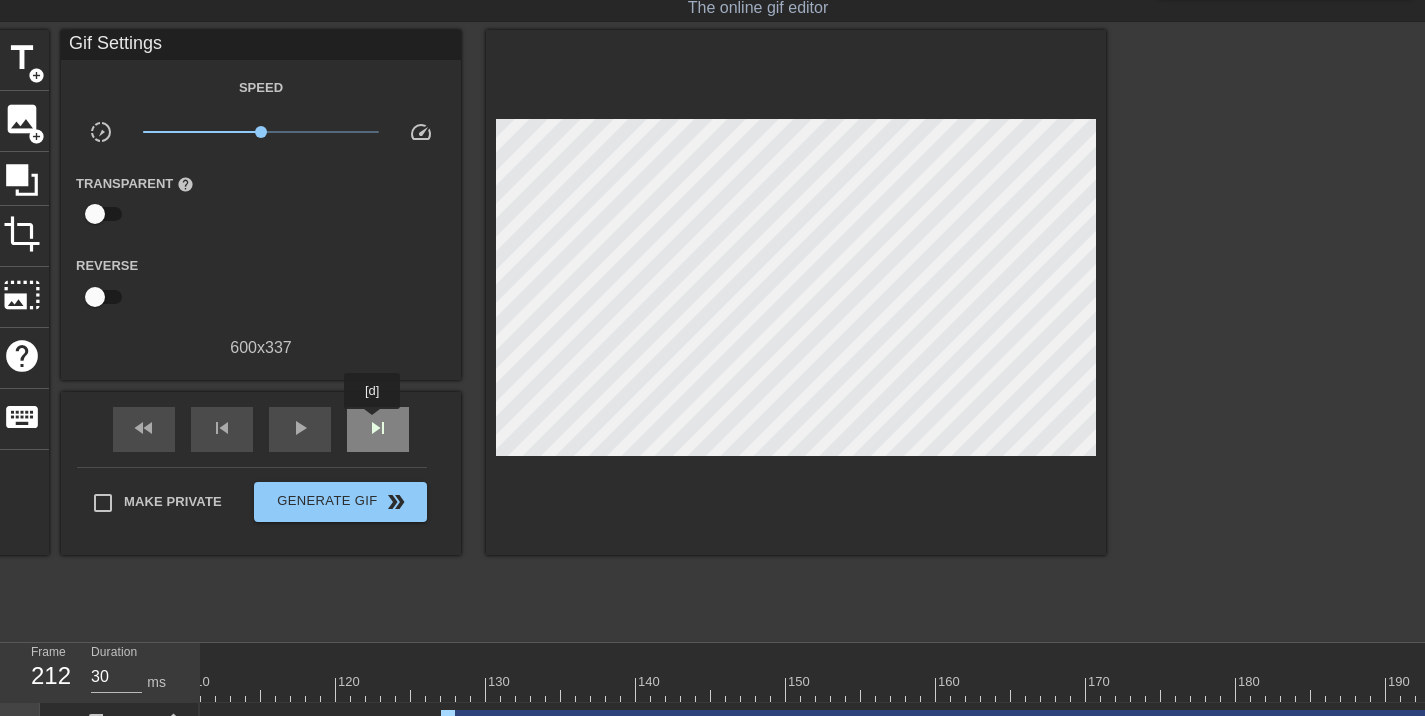 click on "skip_next" at bounding box center (378, 428) 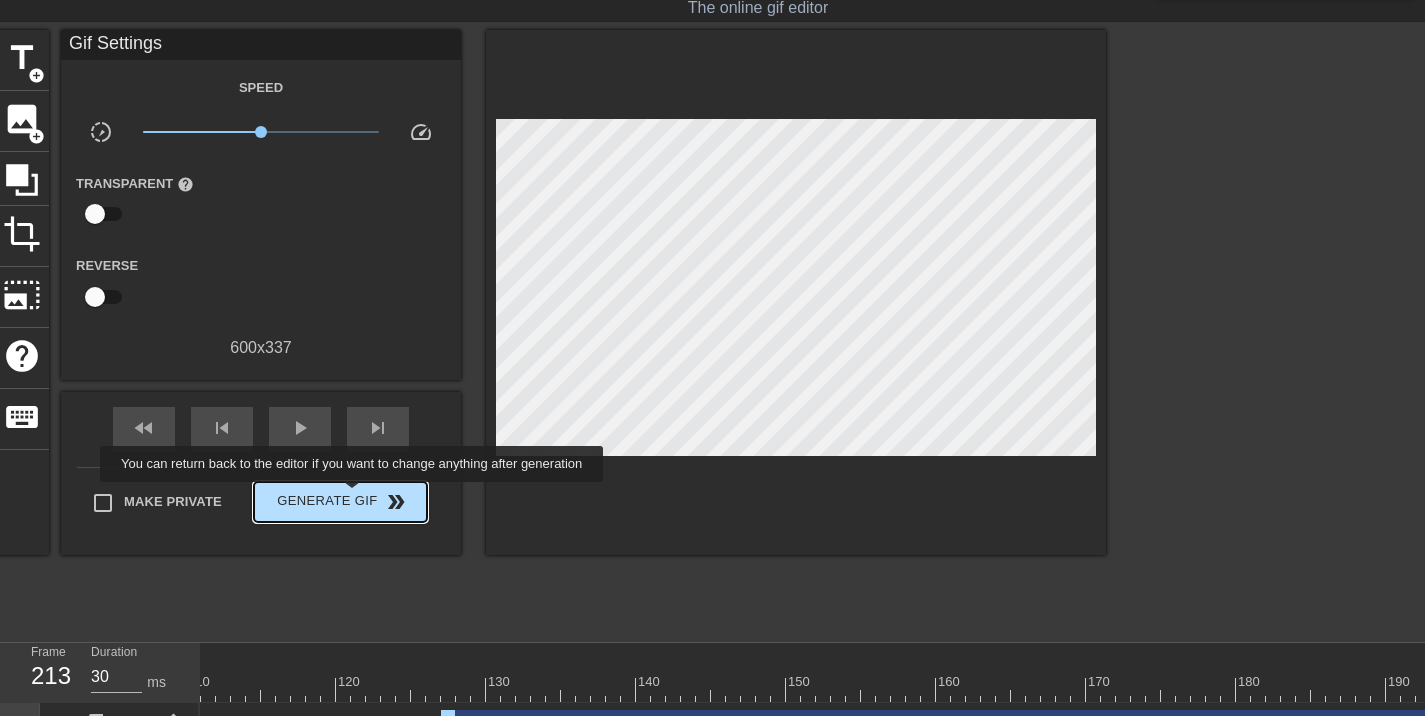 click on "Generate Gif double_arrow" at bounding box center [340, 502] 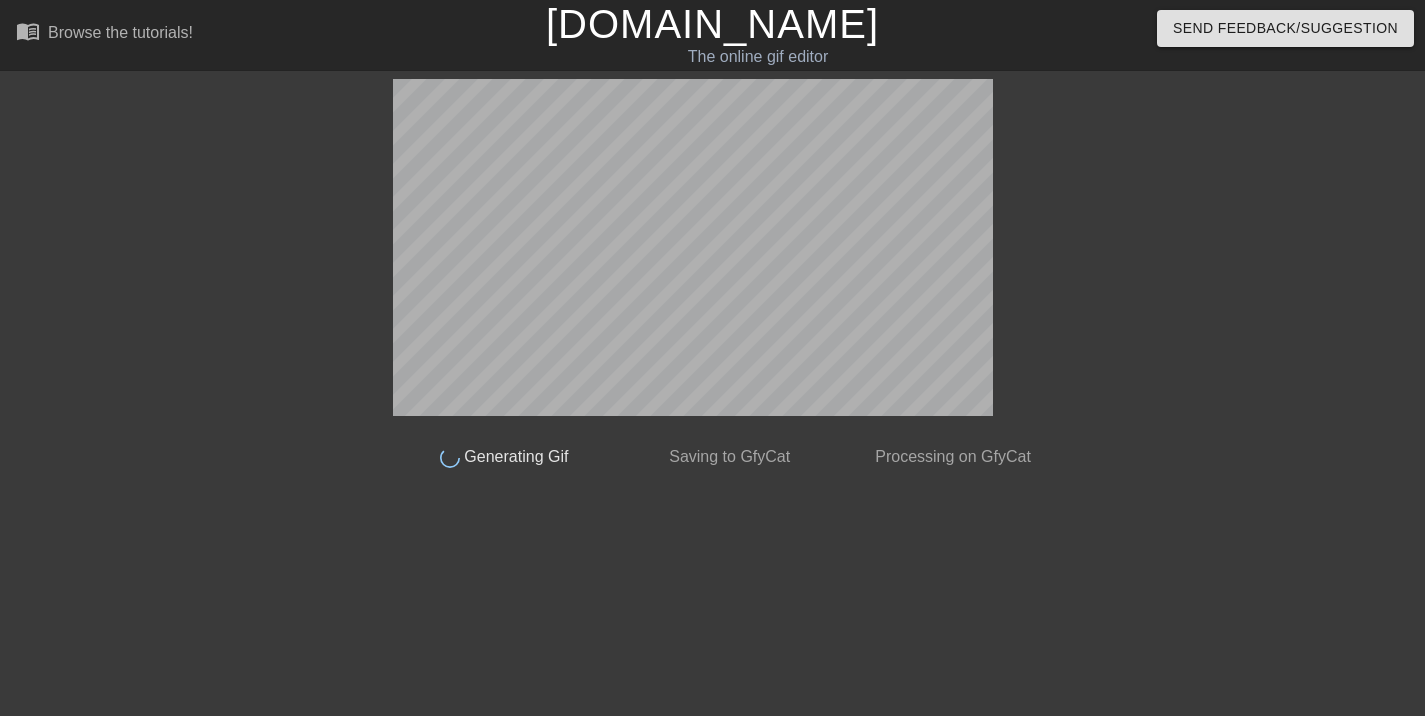 scroll, scrollTop: 0, scrollLeft: 0, axis: both 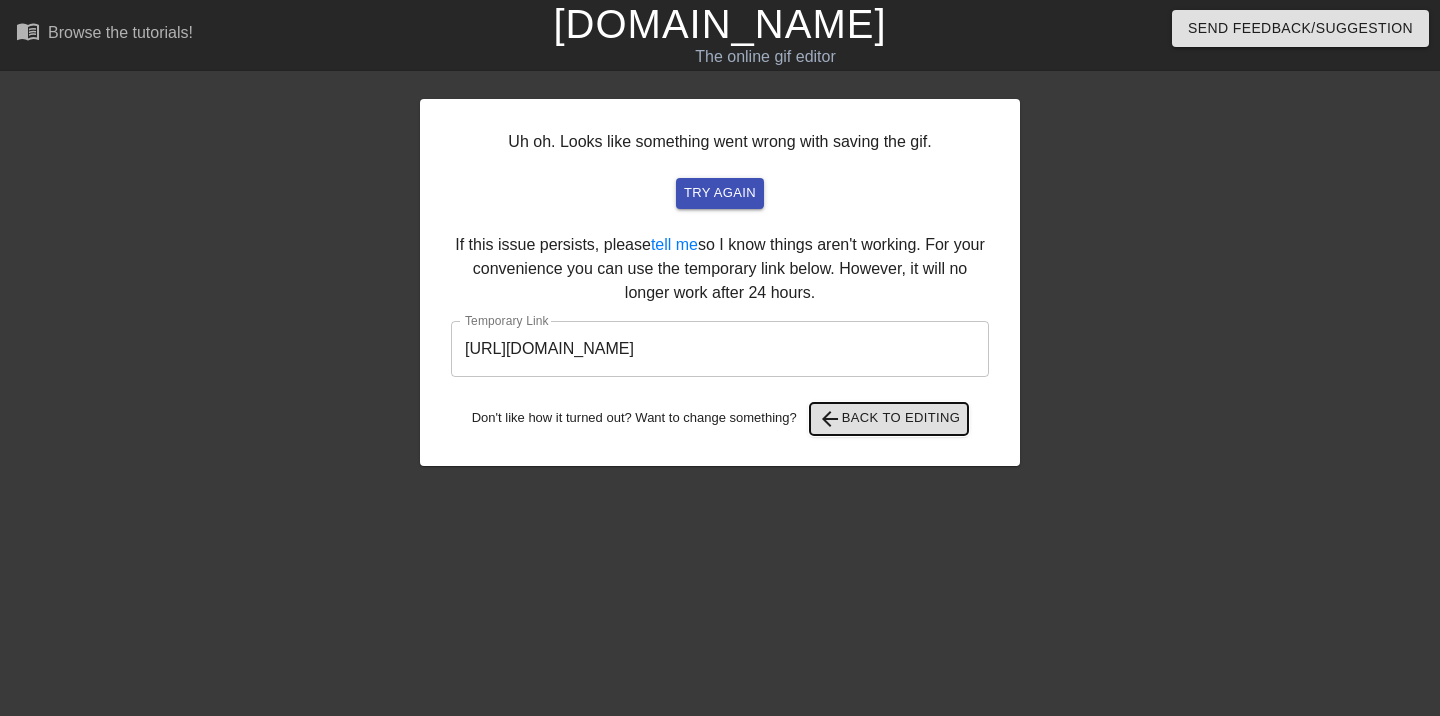 click on "arrow_back Back to Editing" at bounding box center [889, 419] 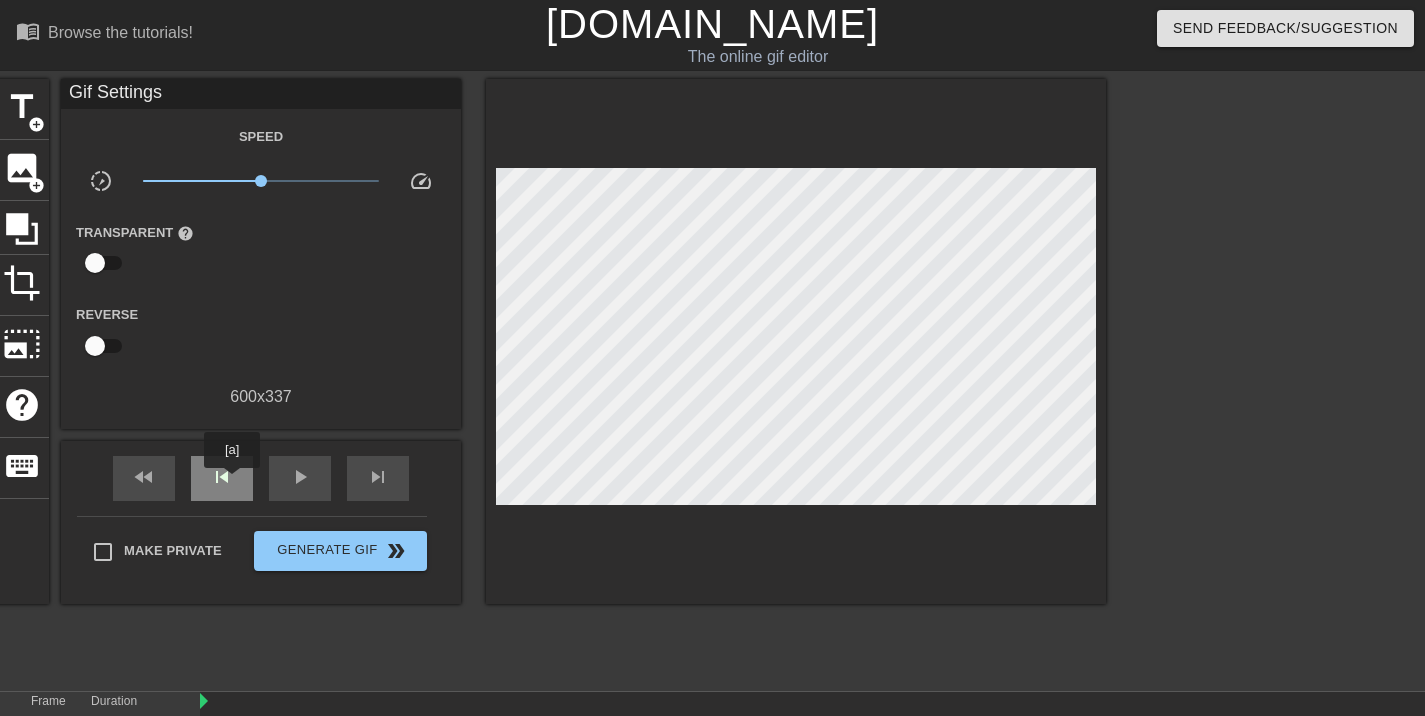 click on "skip_previous" at bounding box center (222, 477) 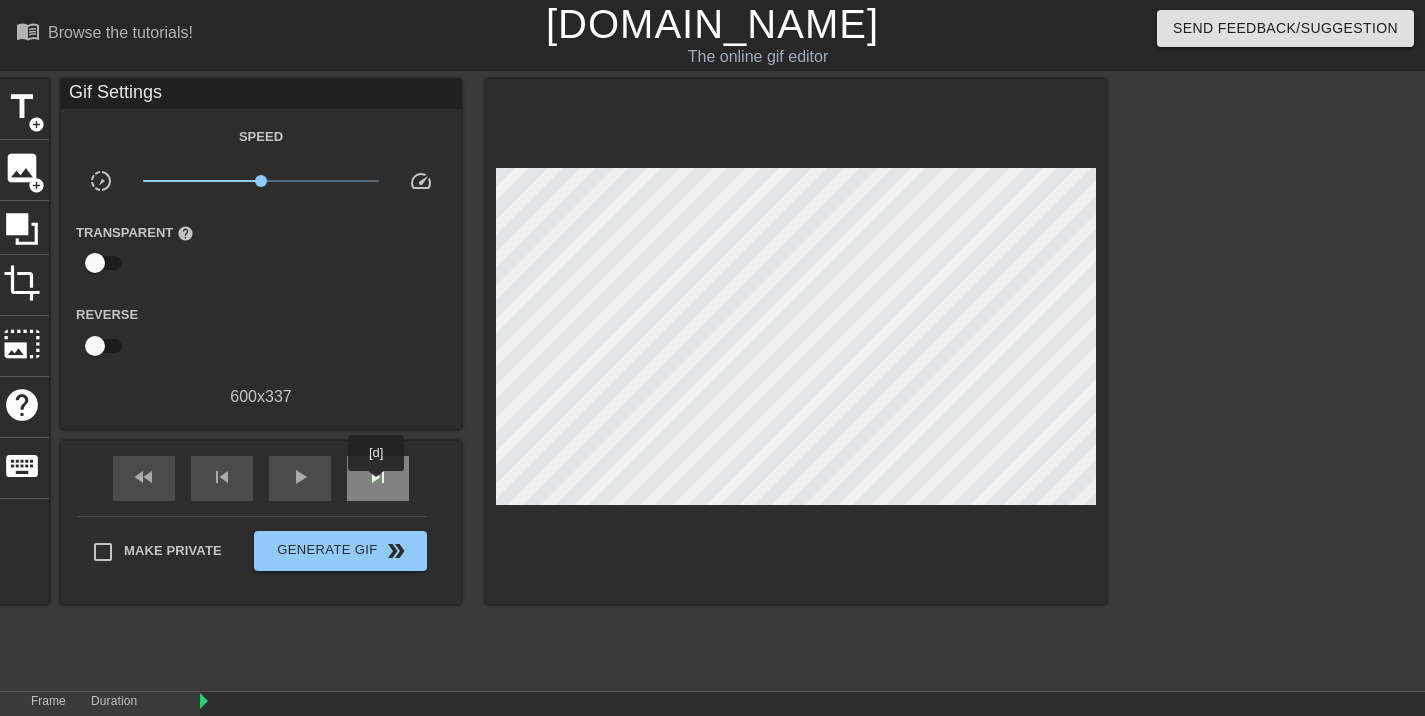 click on "skip_next" at bounding box center (378, 477) 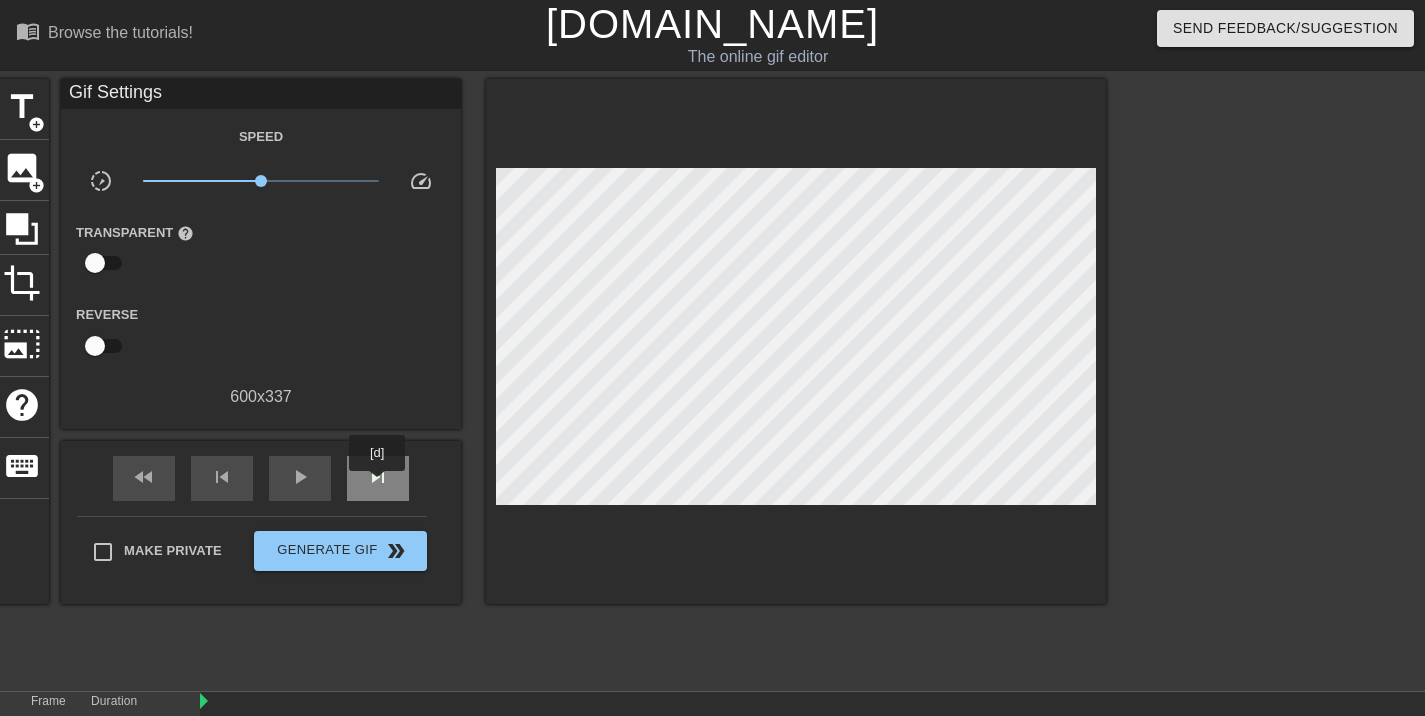 click on "skip_next" at bounding box center (378, 477) 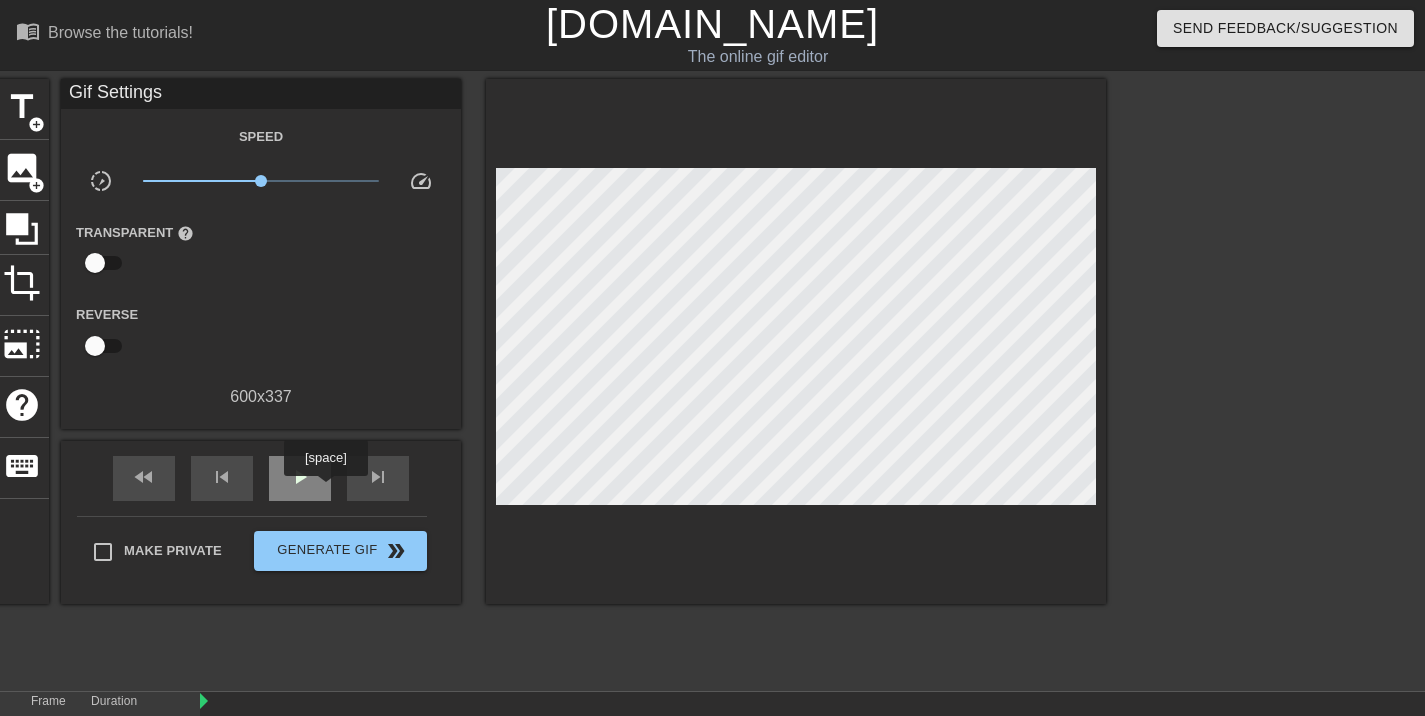 click on "play_arrow" at bounding box center (300, 478) 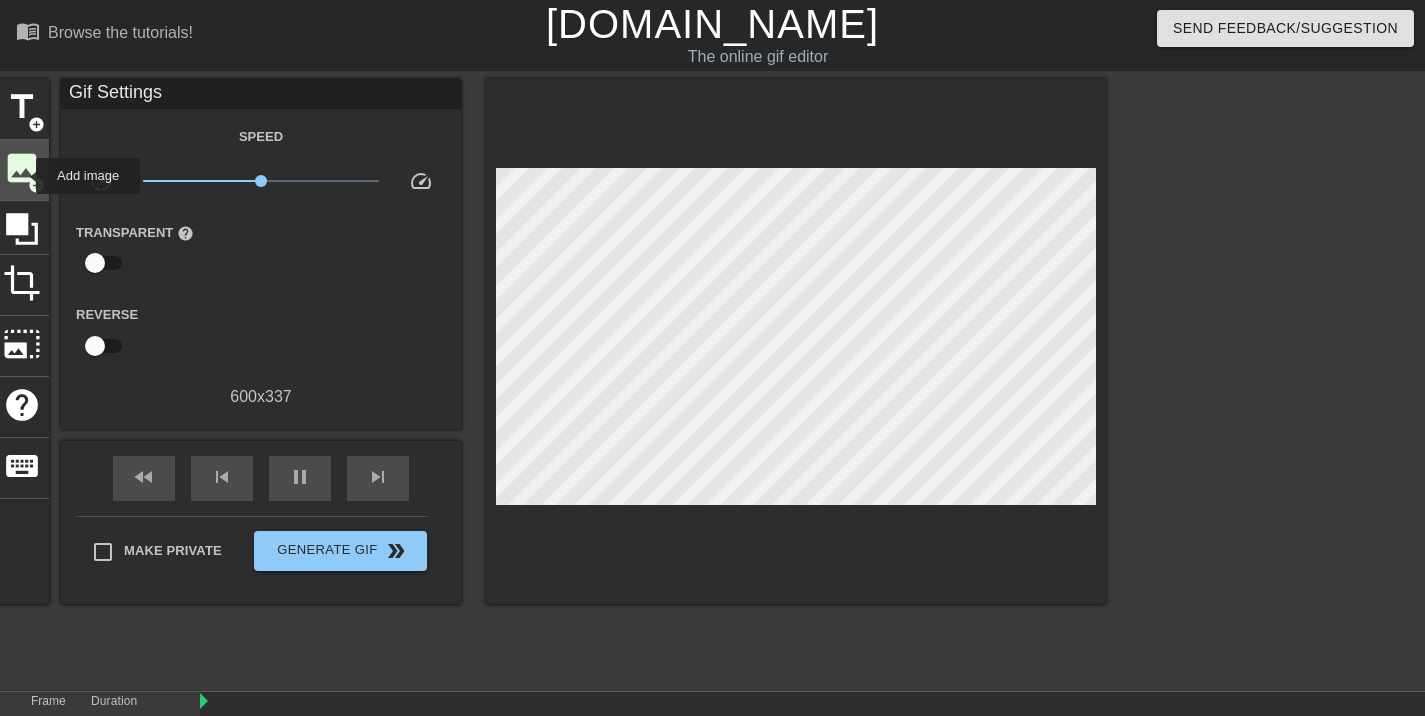 click on "image" at bounding box center [22, 168] 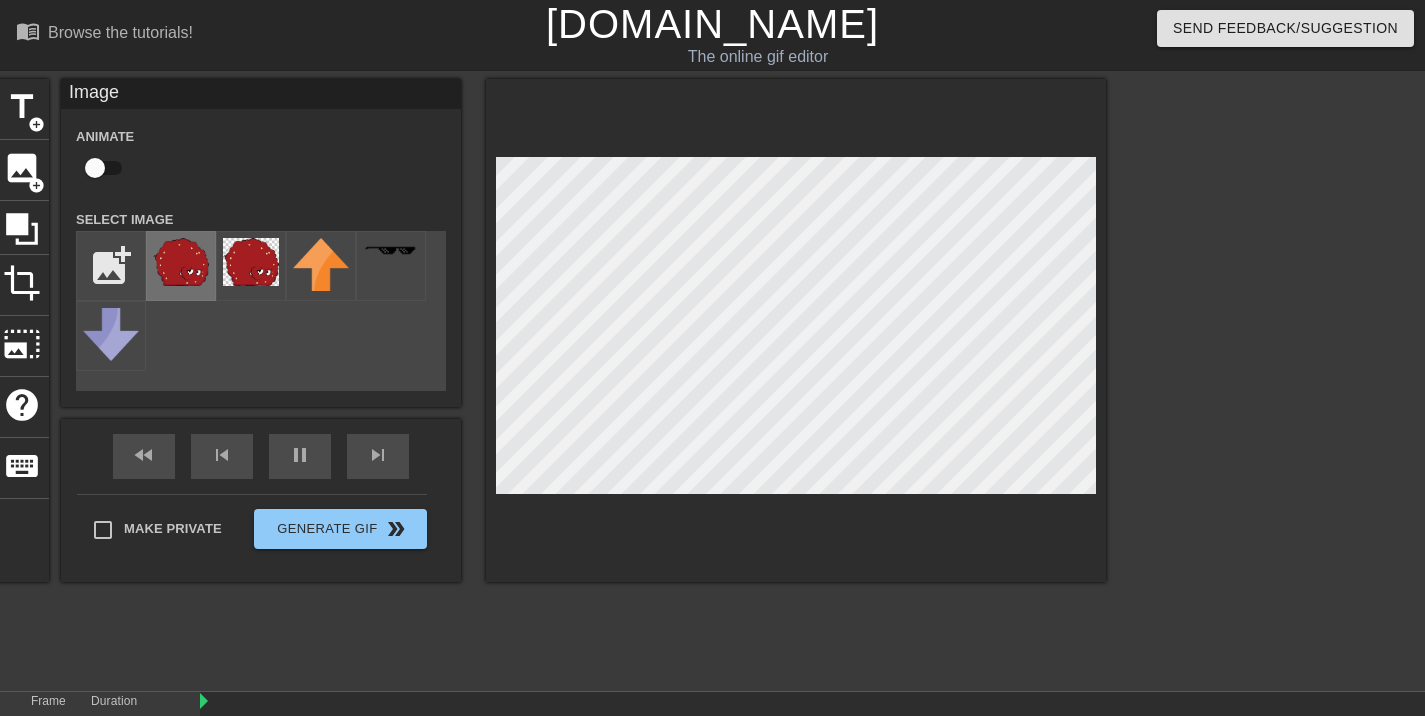 click at bounding box center (181, 262) 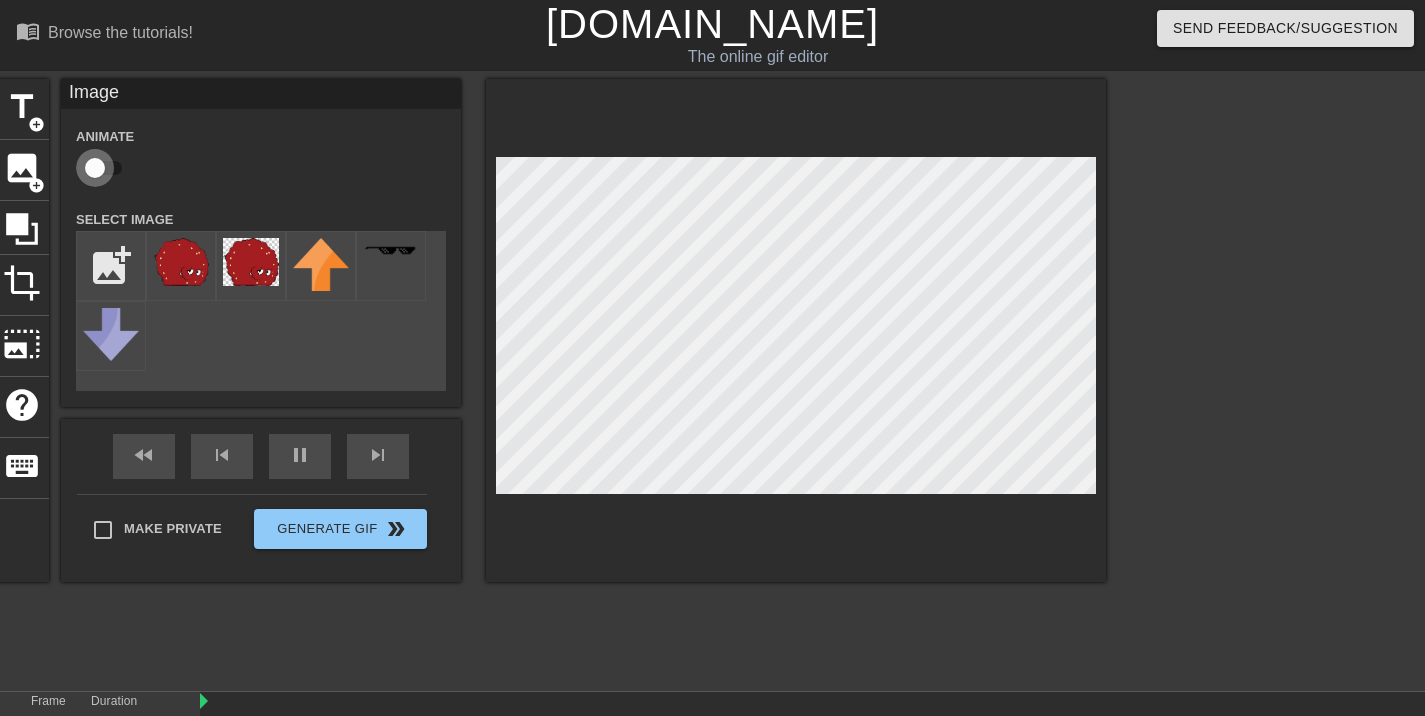 click at bounding box center [95, 168] 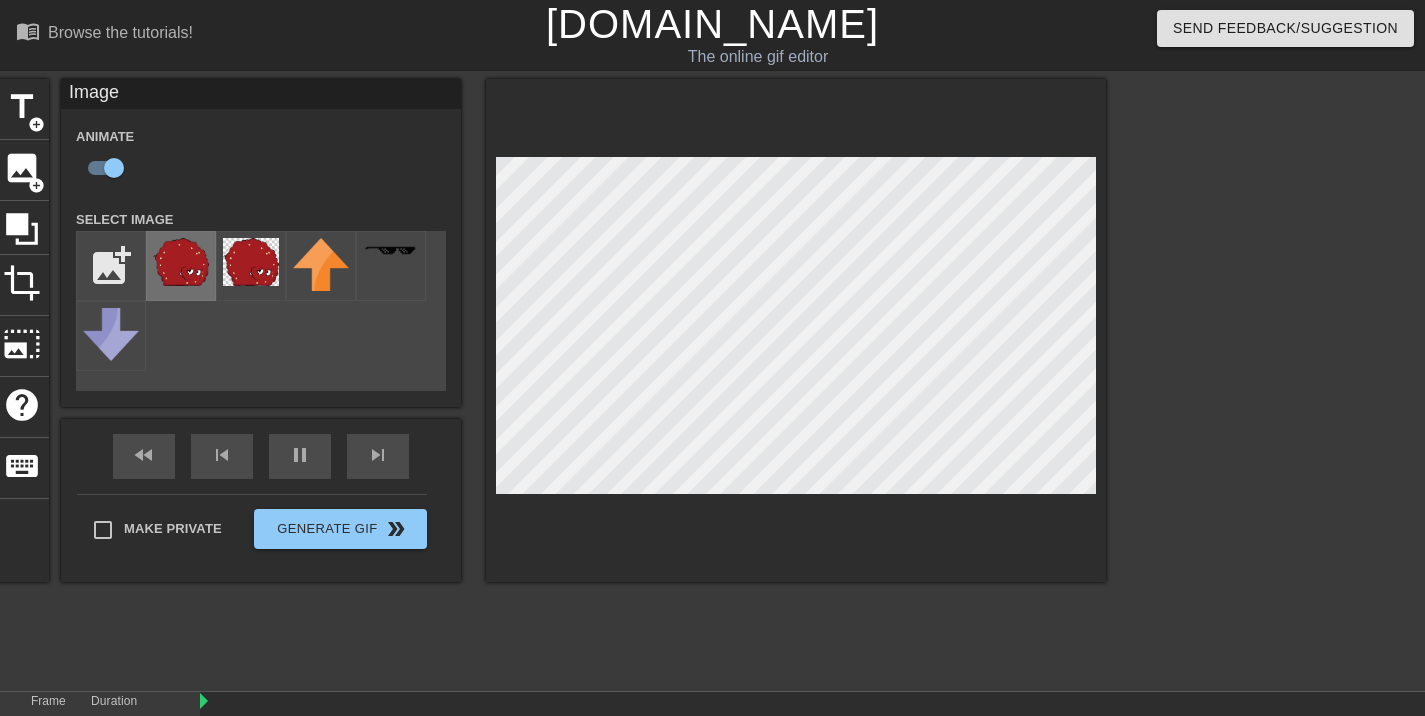 click at bounding box center [181, 262] 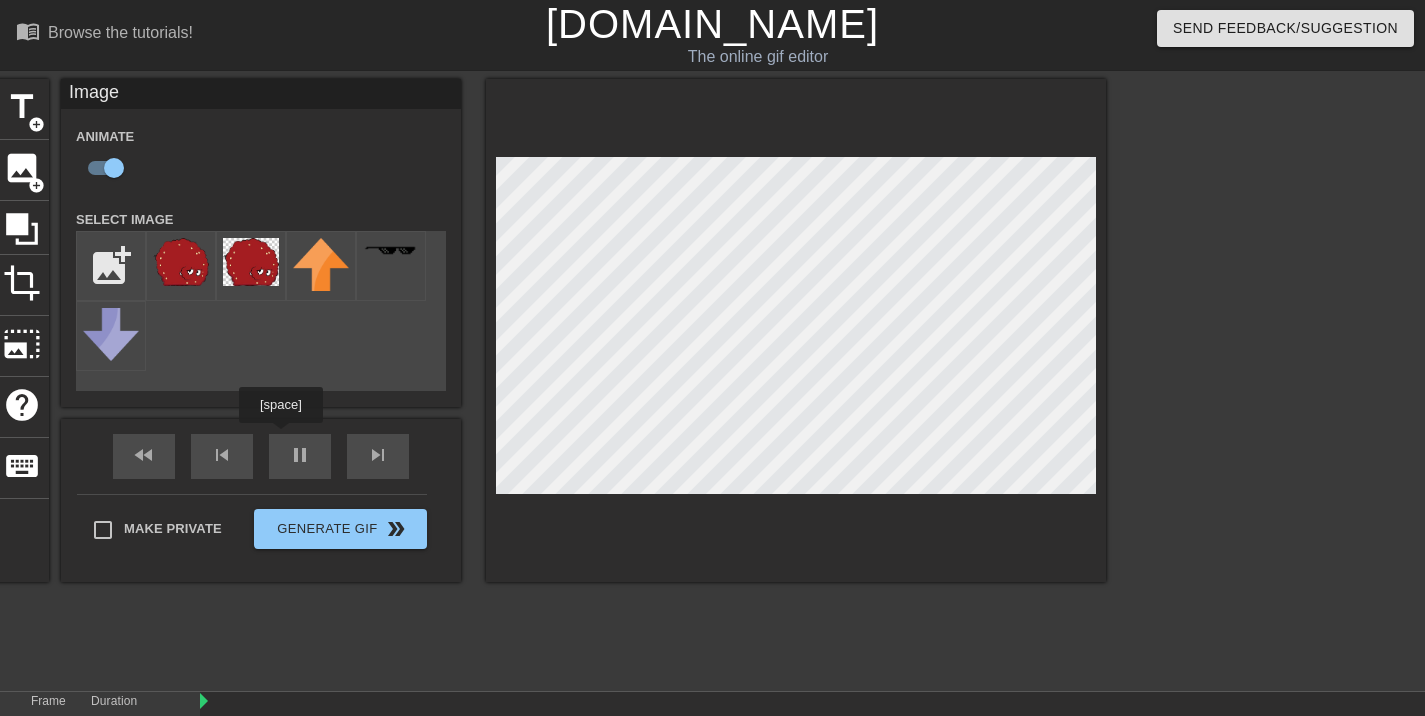click on "fast_rewind skip_previous pause skip_next" at bounding box center (261, 456) 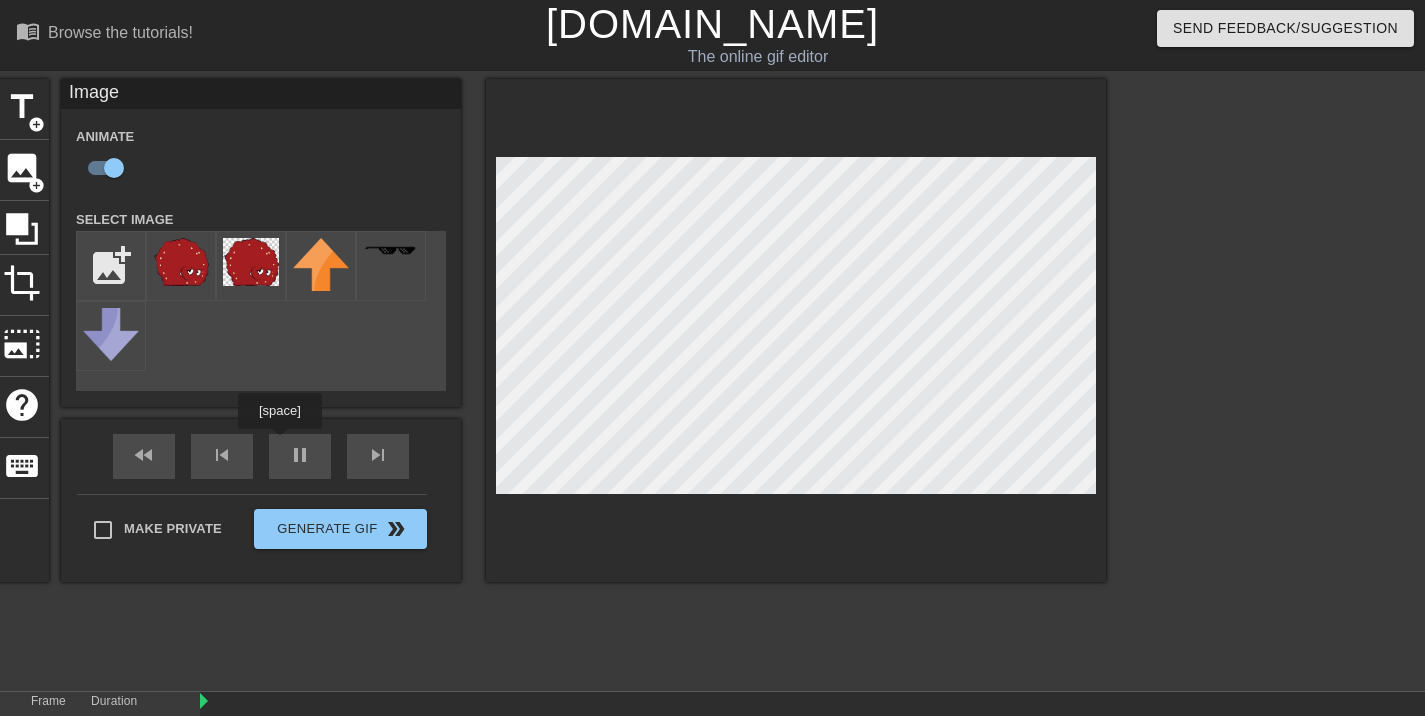 click on "fast_rewind skip_previous pause skip_next" at bounding box center [261, 456] 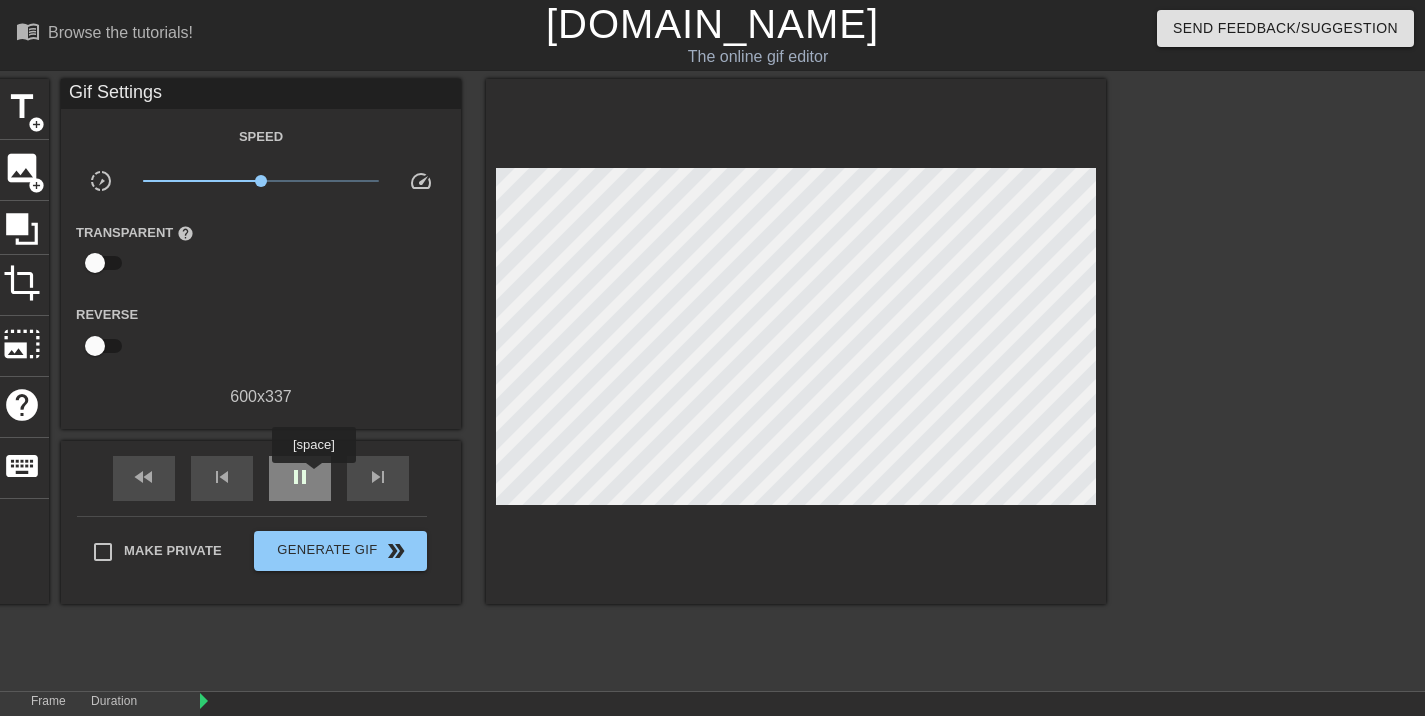 click on "pause" at bounding box center [300, 478] 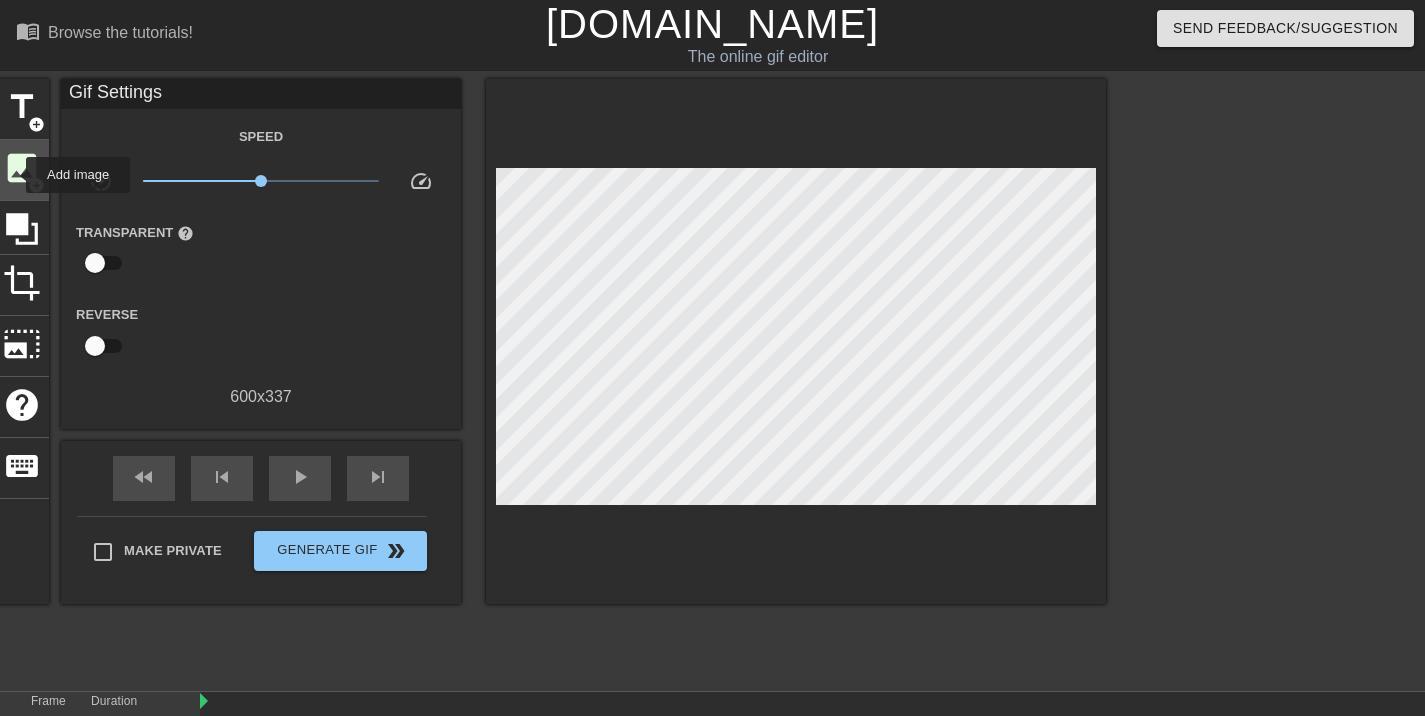 click on "image" at bounding box center (22, 168) 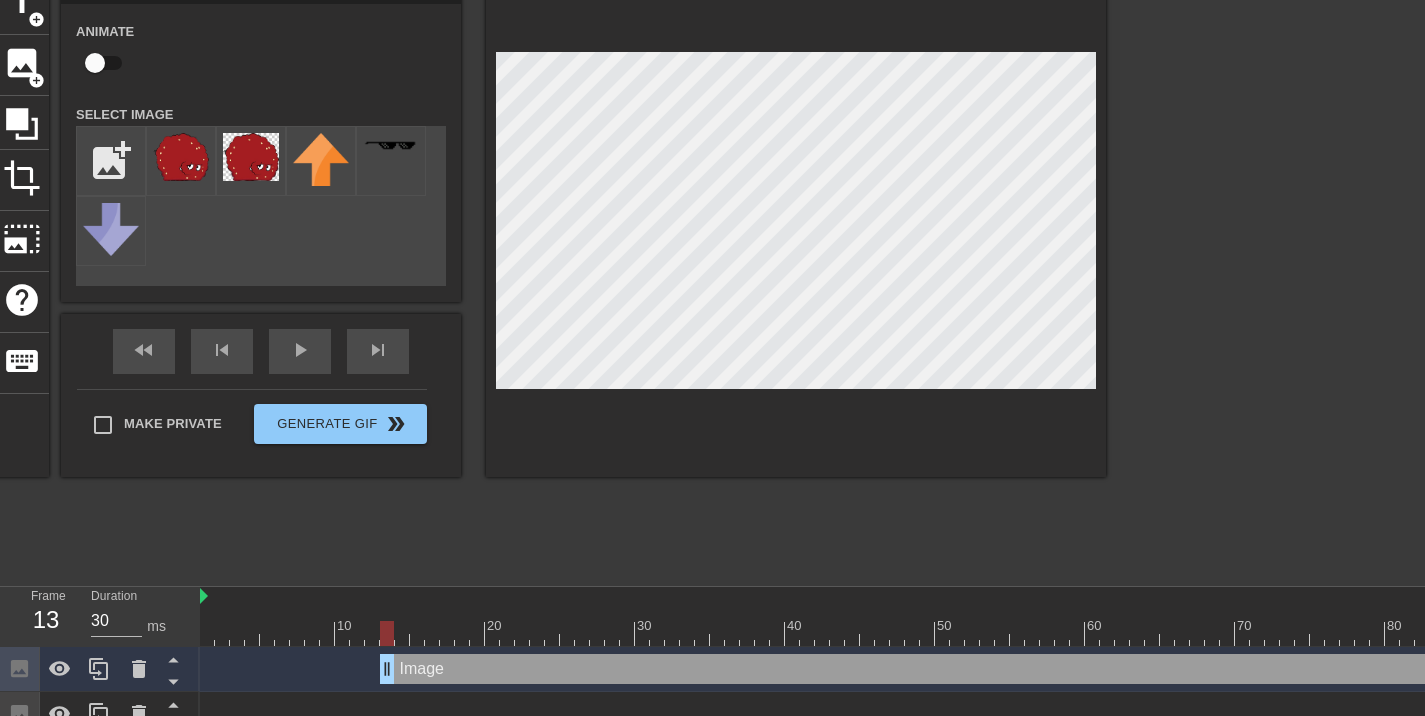 scroll, scrollTop: 200, scrollLeft: 0, axis: vertical 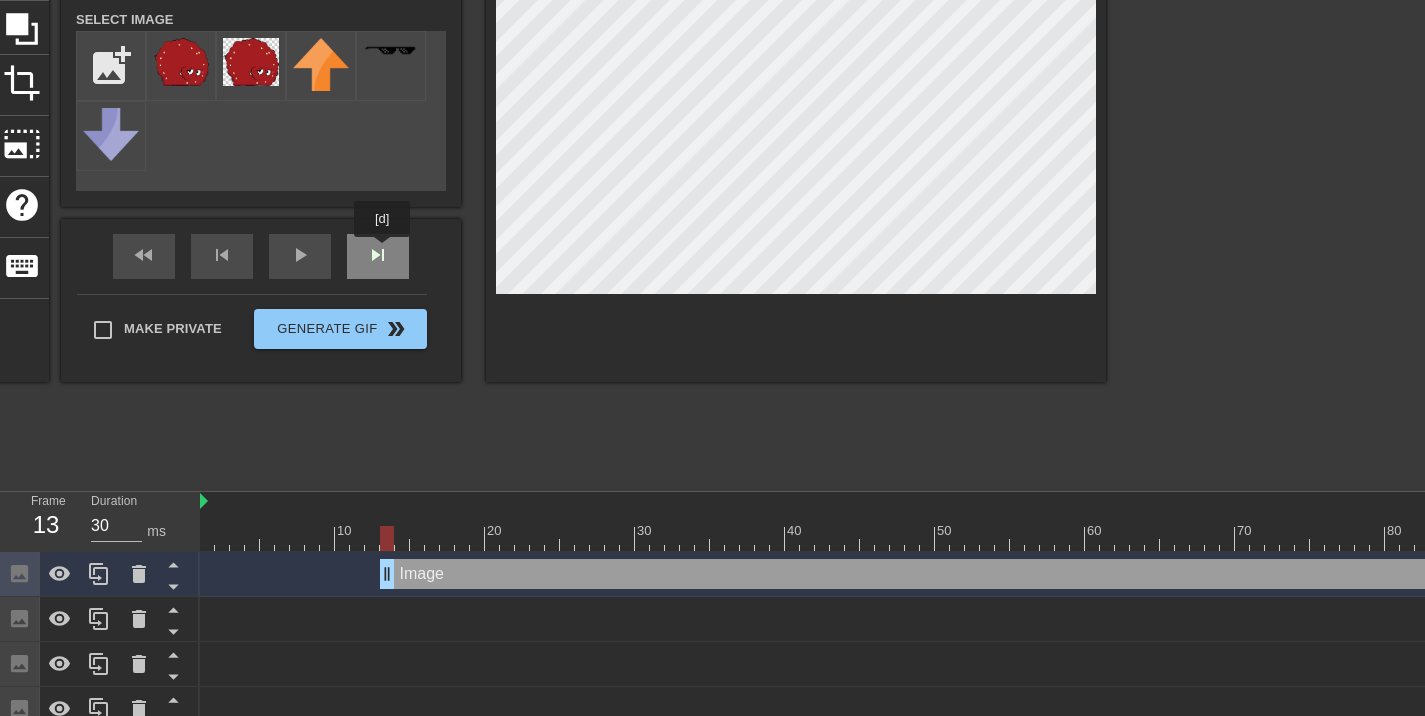 click on "fast_rewind skip_previous play_arrow skip_next" at bounding box center [261, 256] 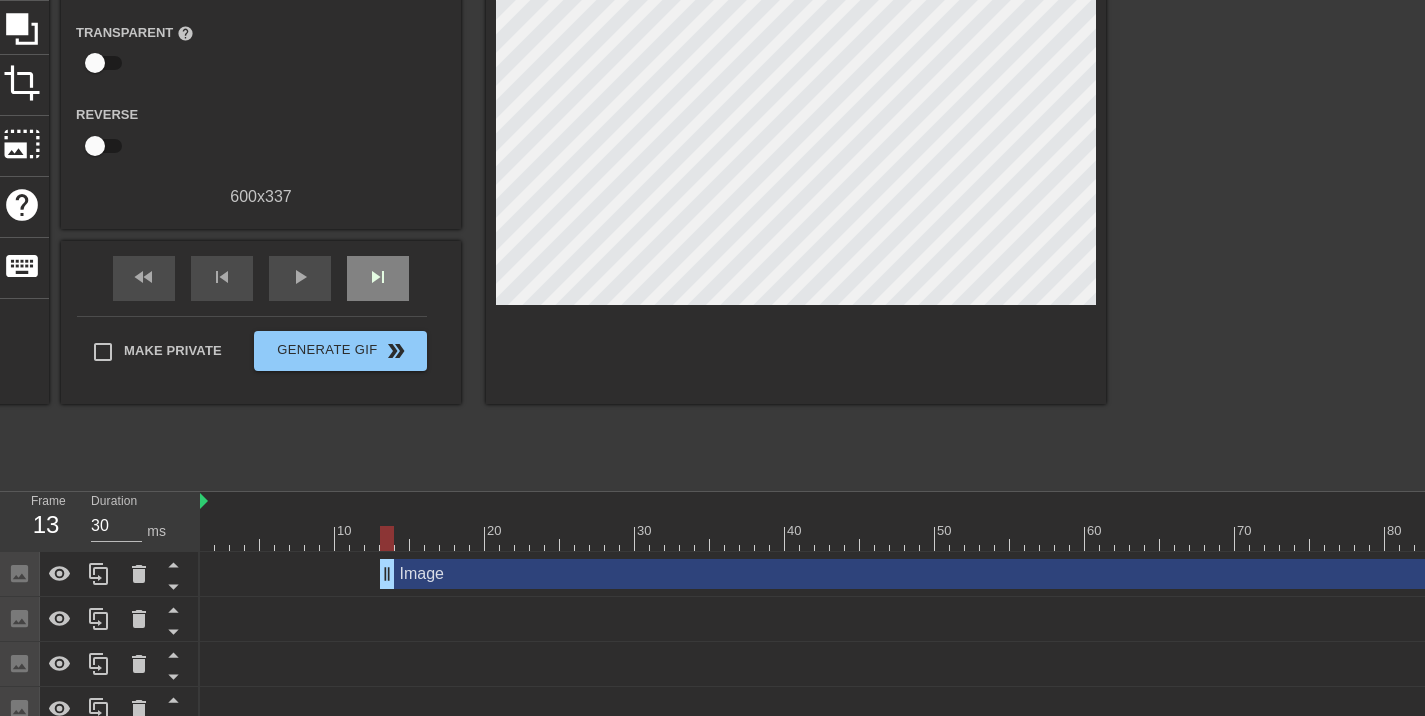 click on "fast_rewind skip_previous play_arrow skip_next" at bounding box center [261, 278] 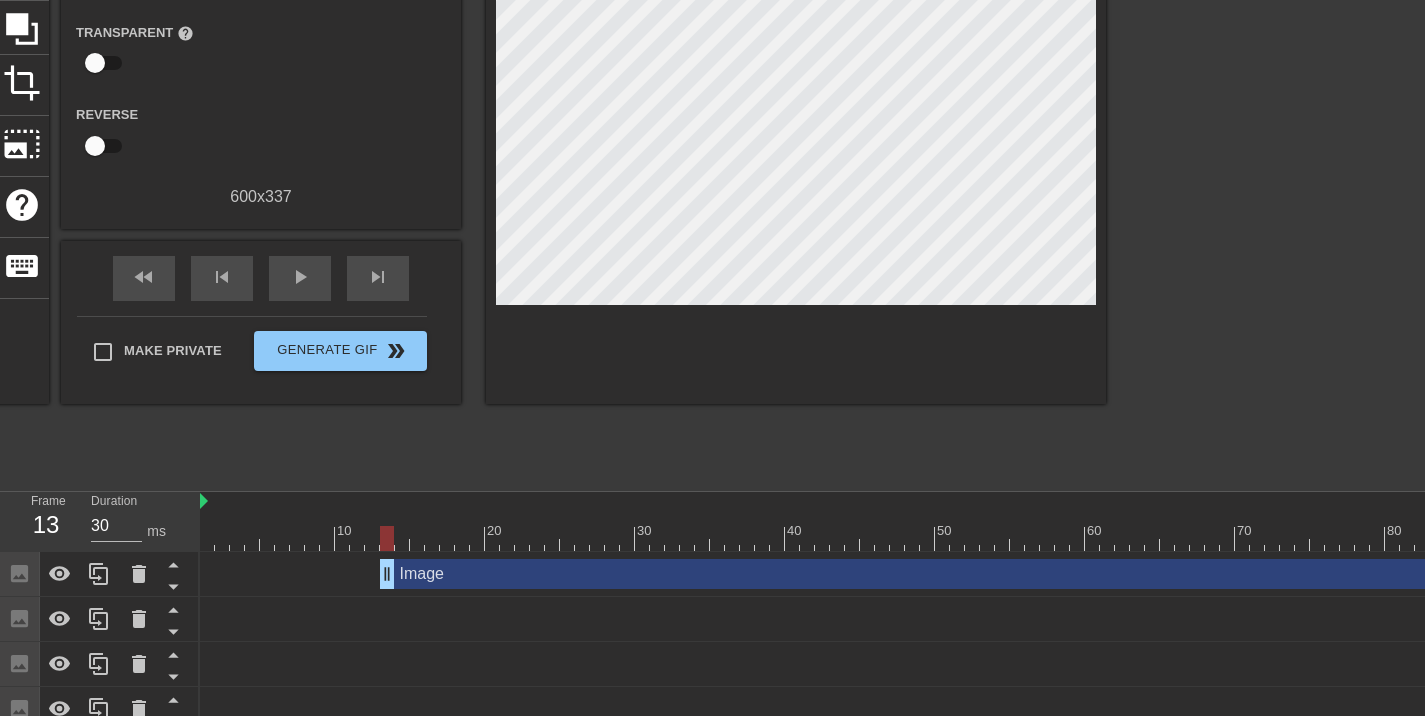 click on "fast_rewind skip_previous play_arrow skip_next" at bounding box center (261, 278) 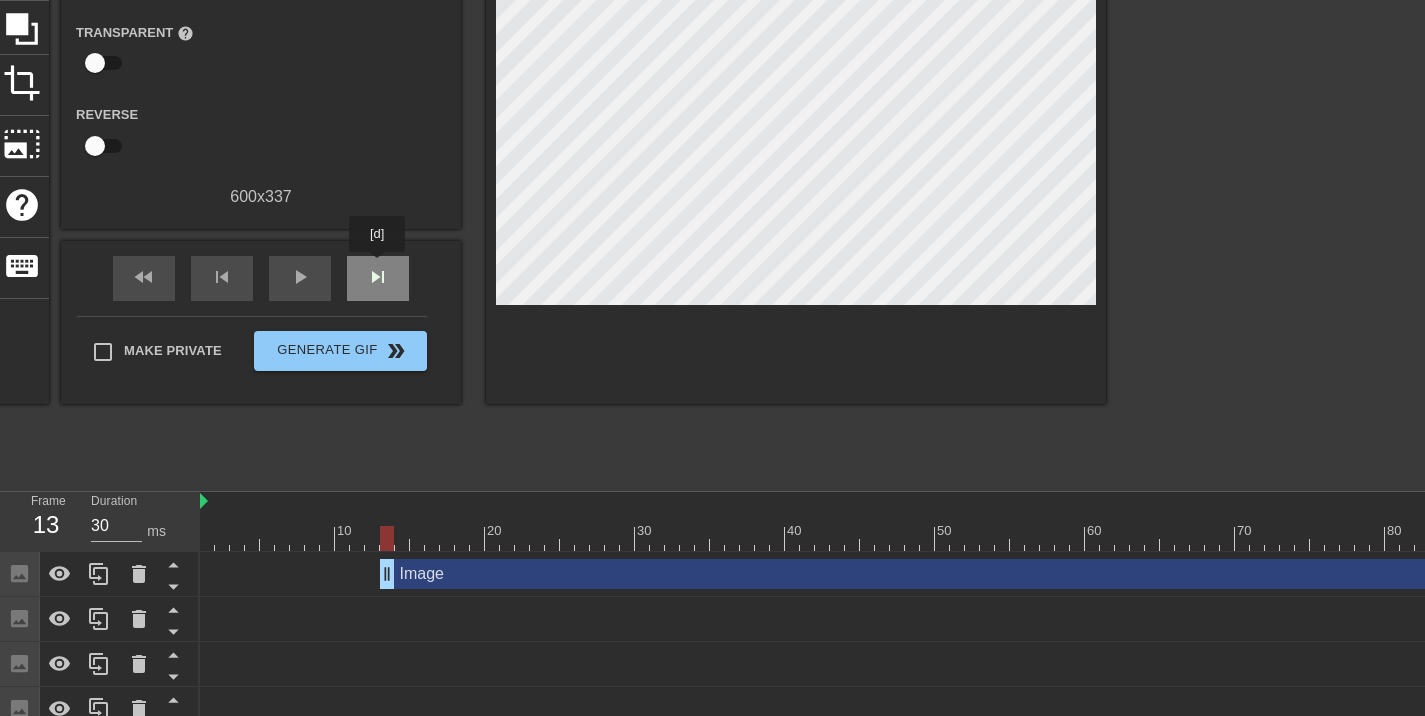 click on "skip_next" at bounding box center (378, 277) 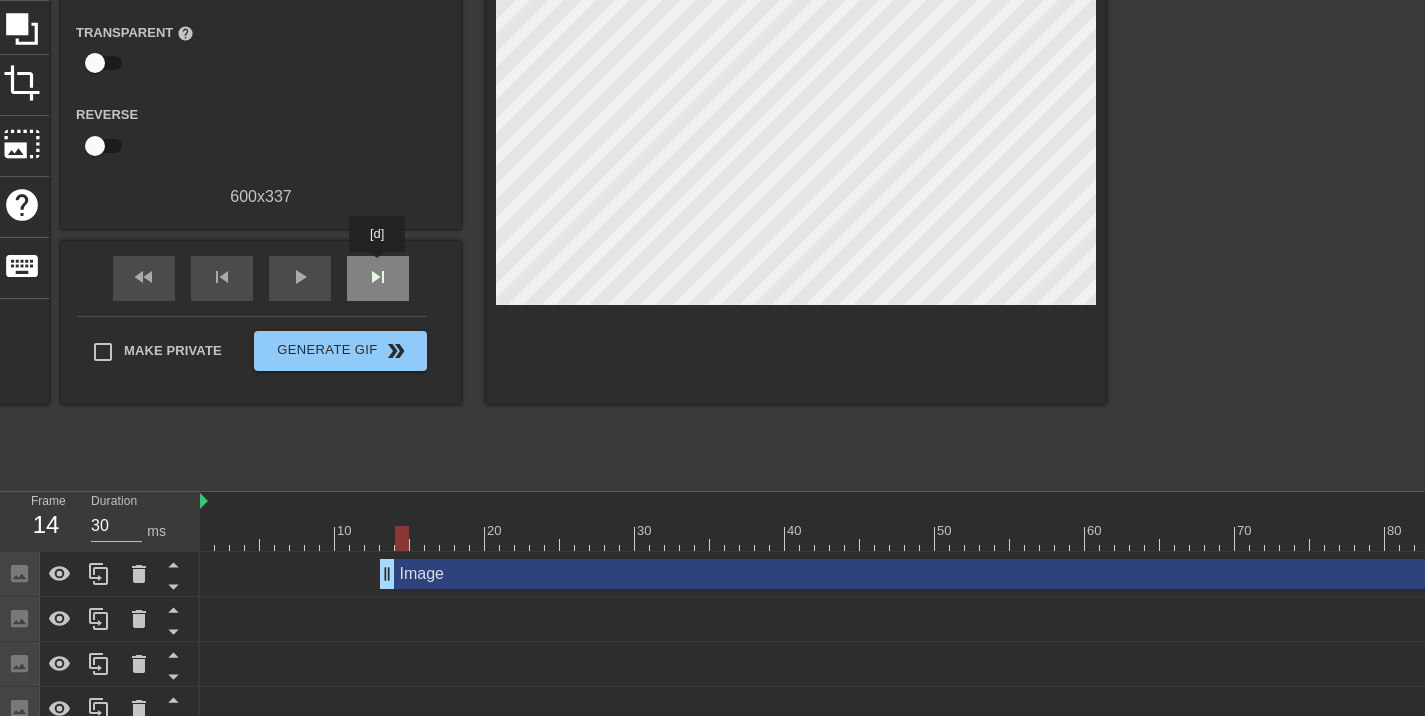 click on "skip_next" at bounding box center [378, 277] 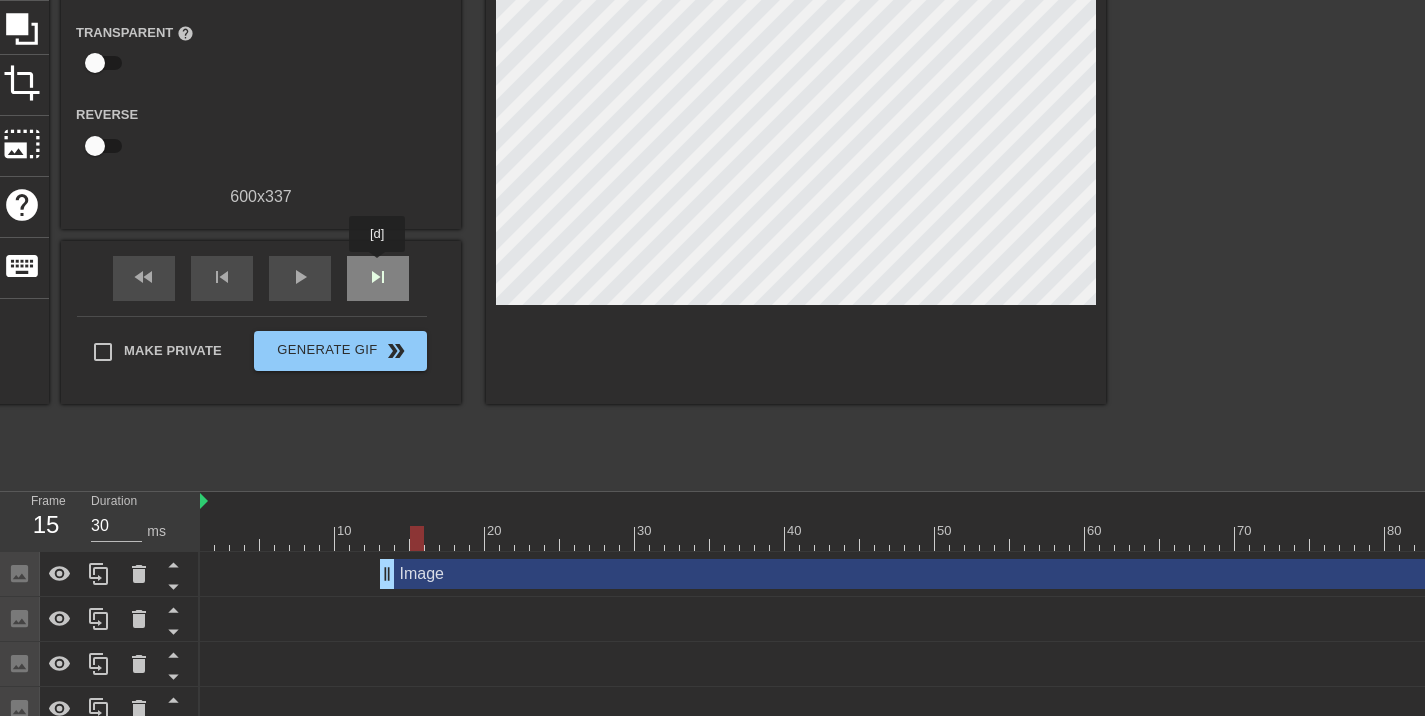 click on "skip_next" at bounding box center (378, 277) 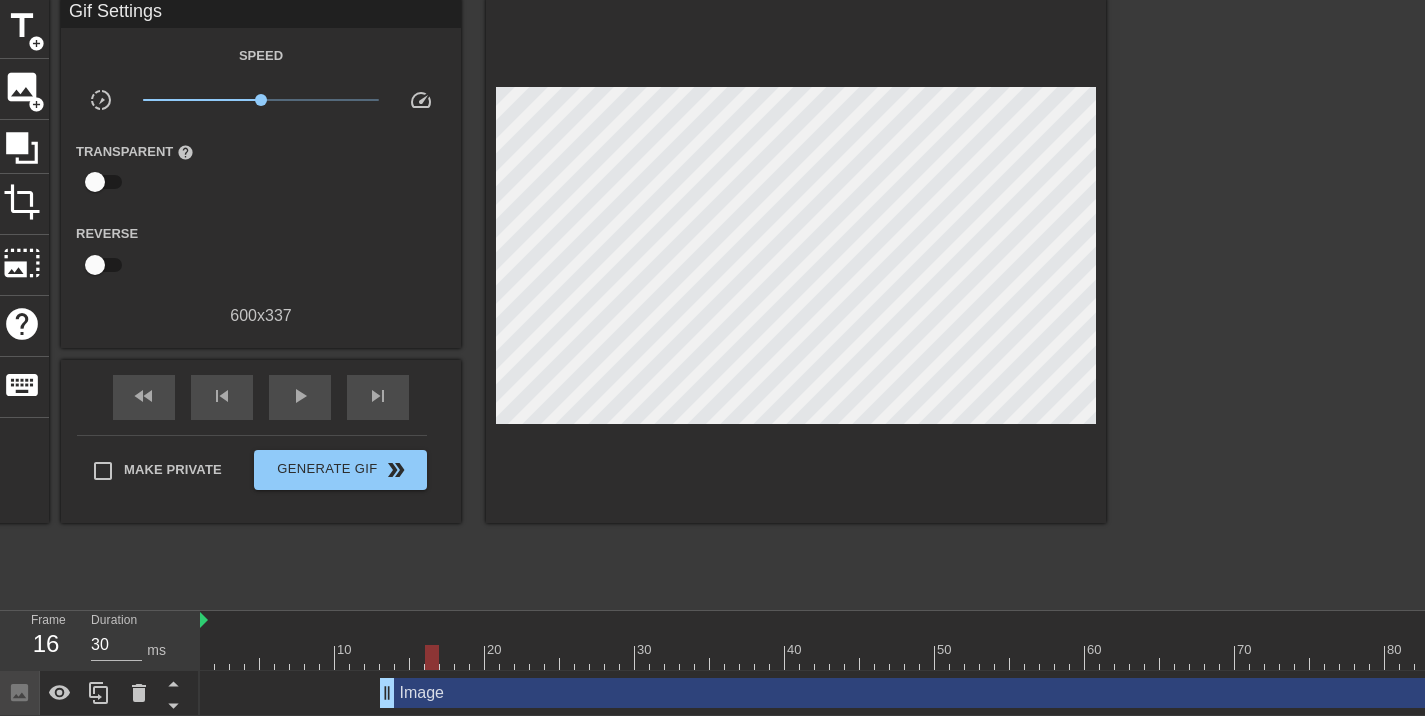 scroll, scrollTop: 0, scrollLeft: 0, axis: both 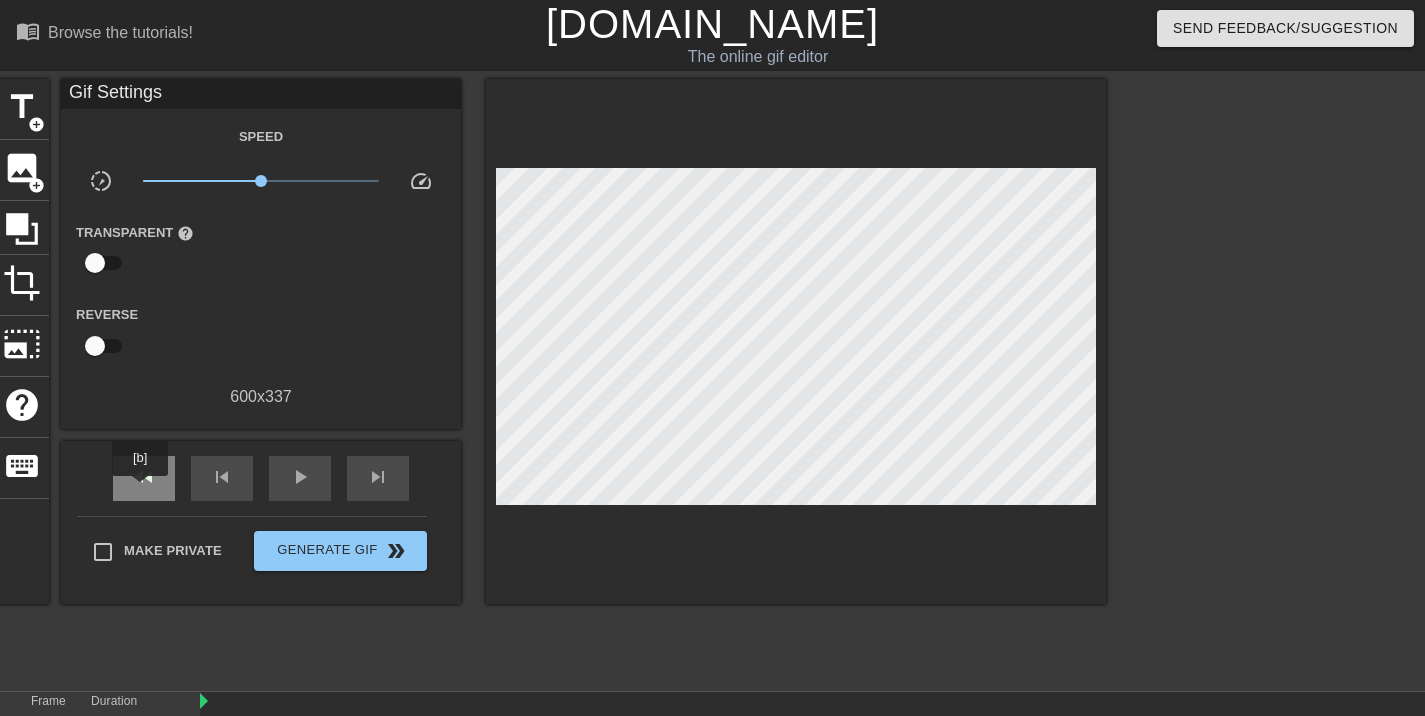 click on "fast_rewind" at bounding box center [144, 478] 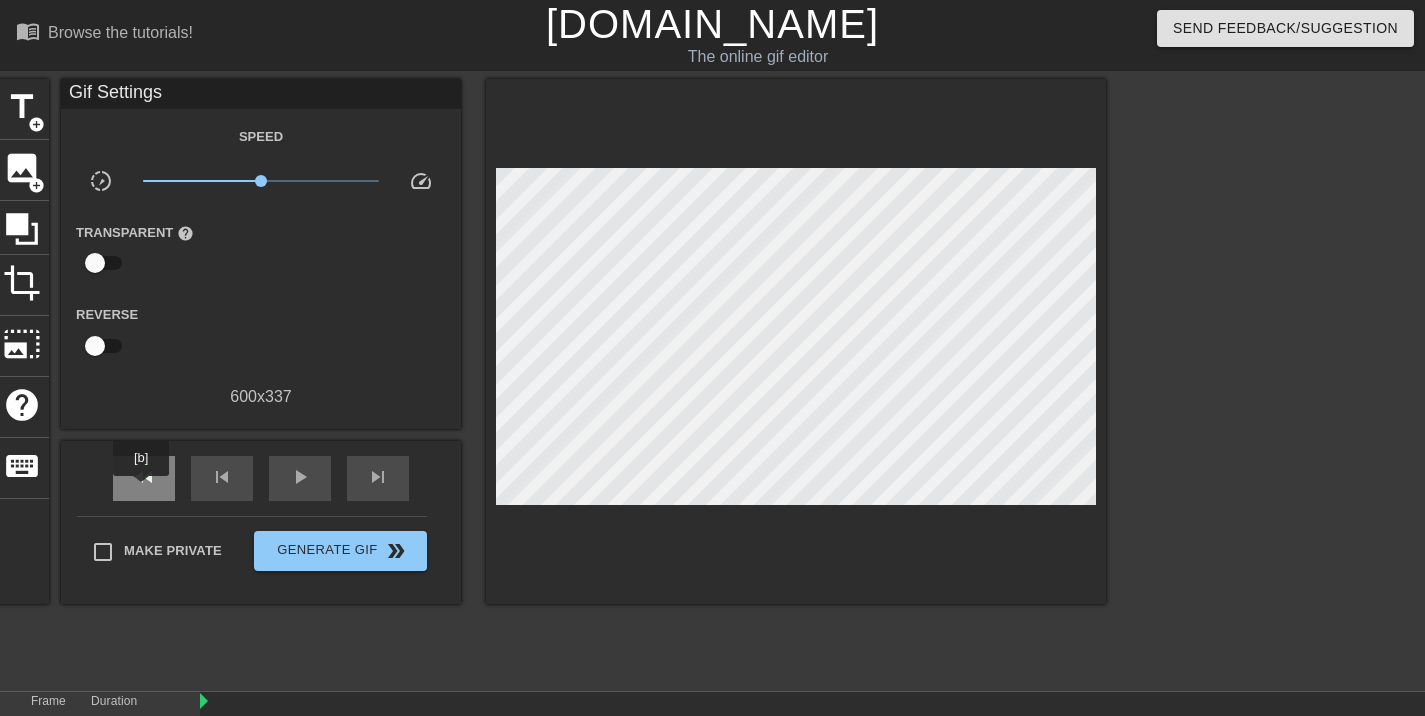 click on "fast_rewind" at bounding box center (144, 478) 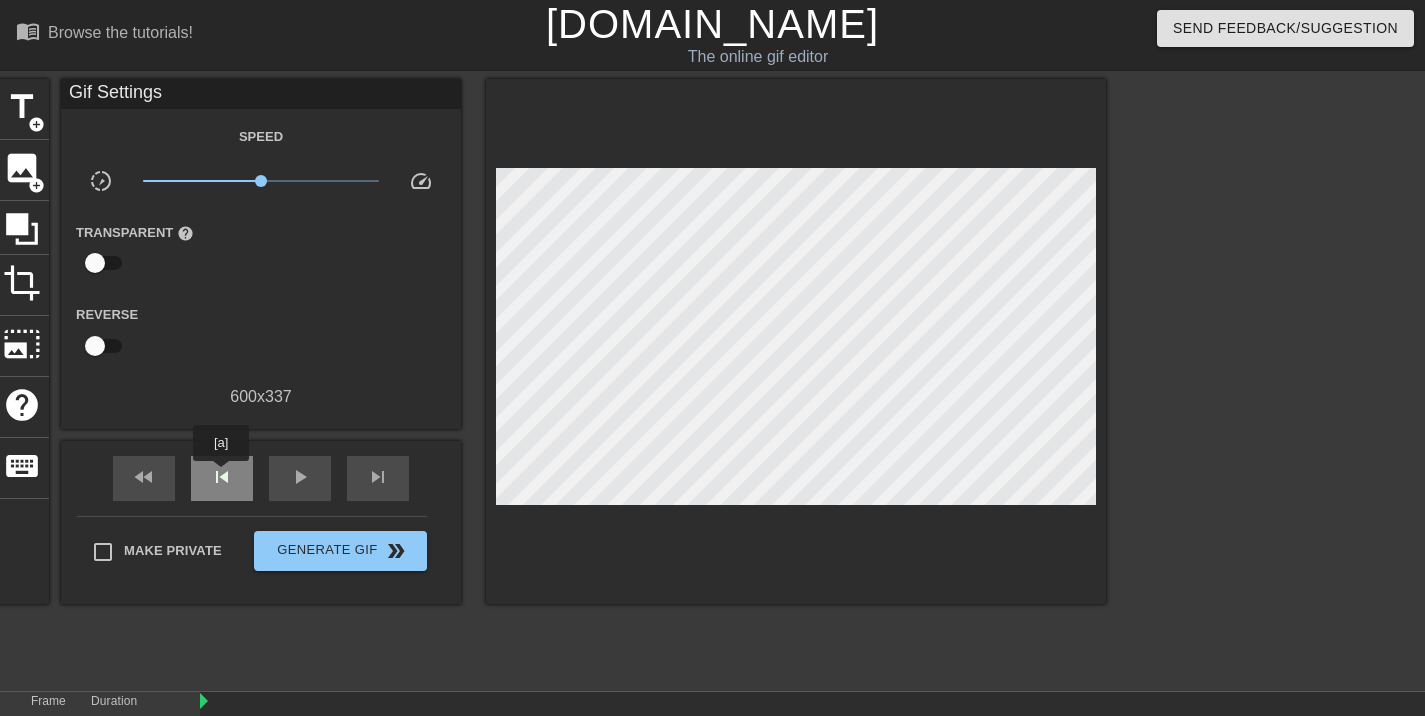 click on "skip_previous" at bounding box center (222, 477) 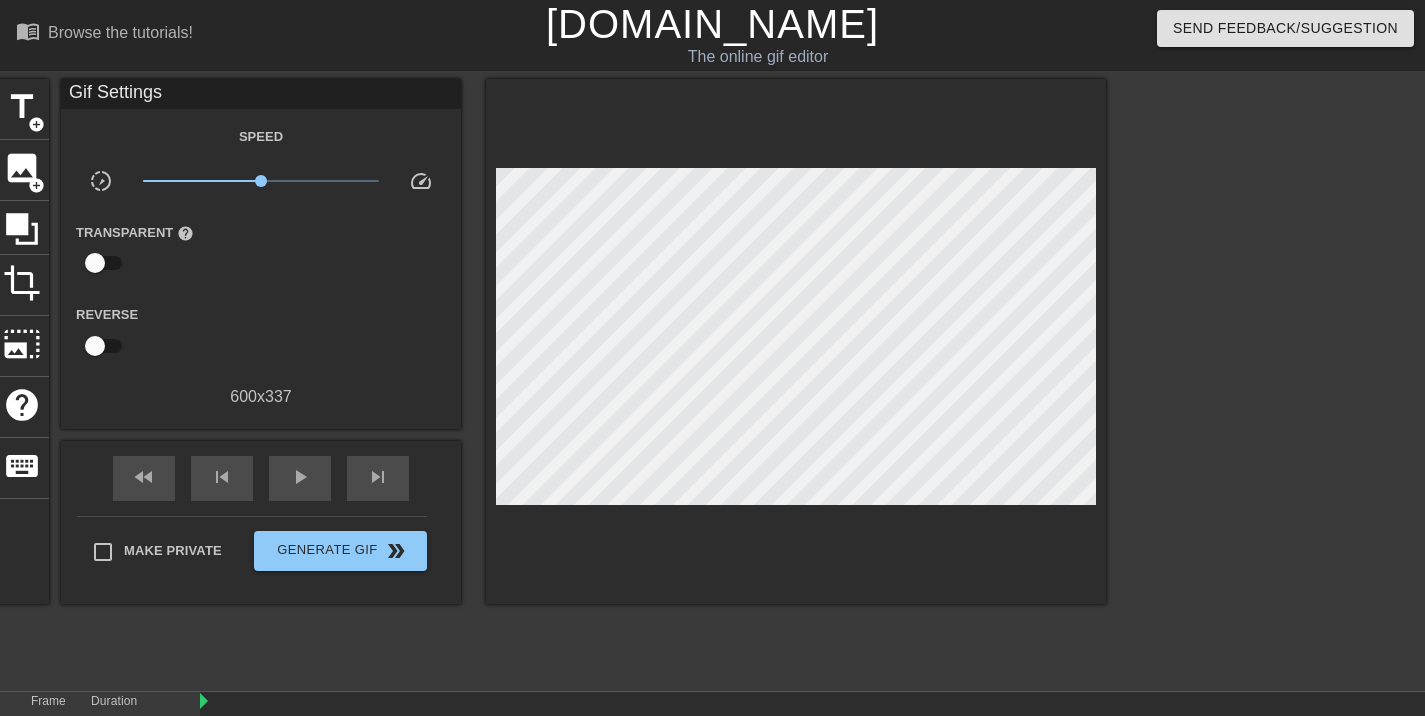 scroll, scrollTop: 276, scrollLeft: 0, axis: vertical 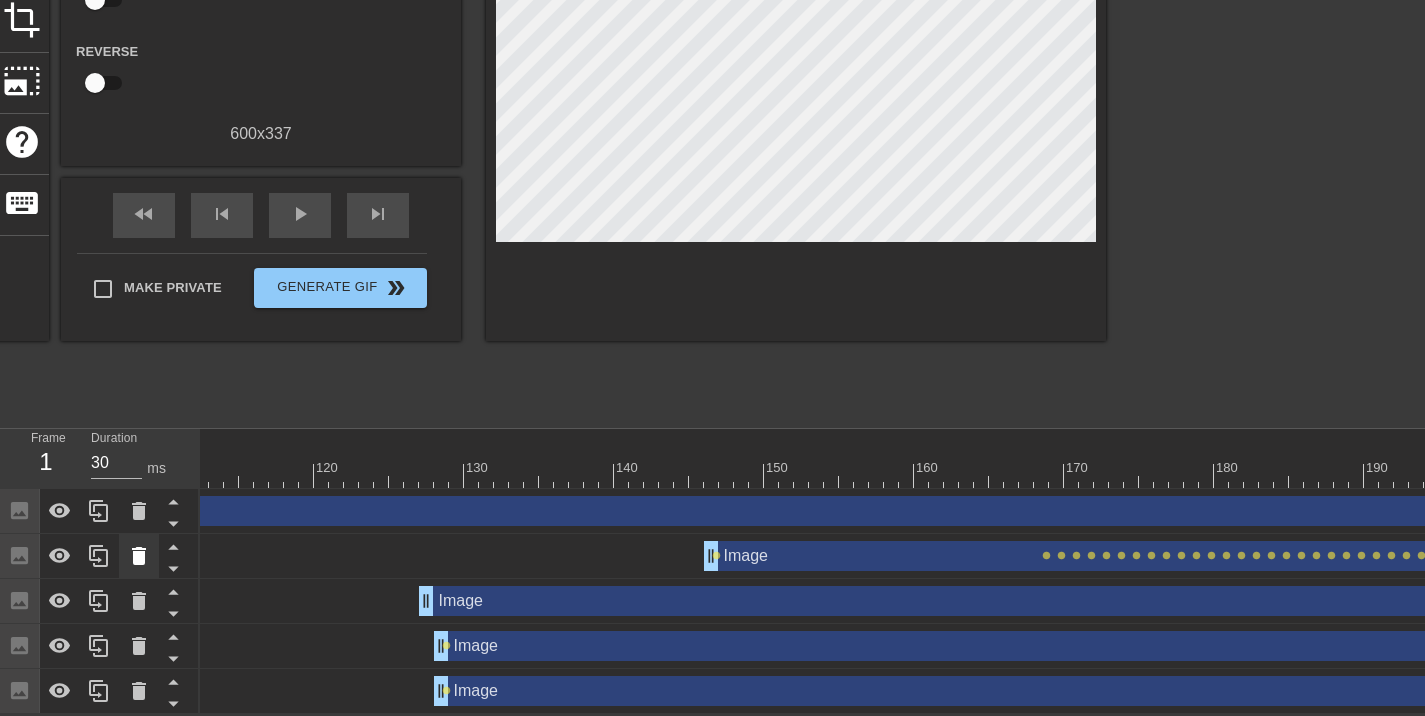 click 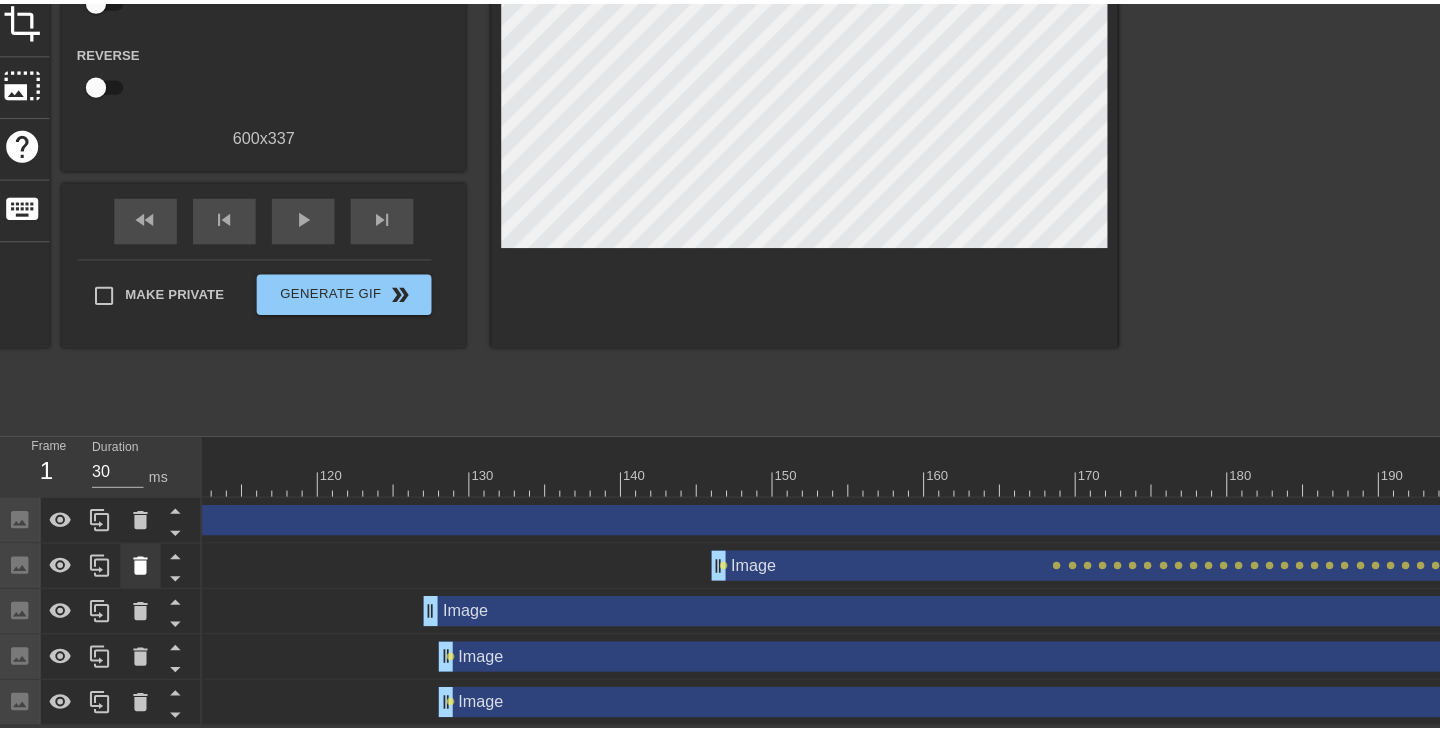 scroll, scrollTop: 261, scrollLeft: 0, axis: vertical 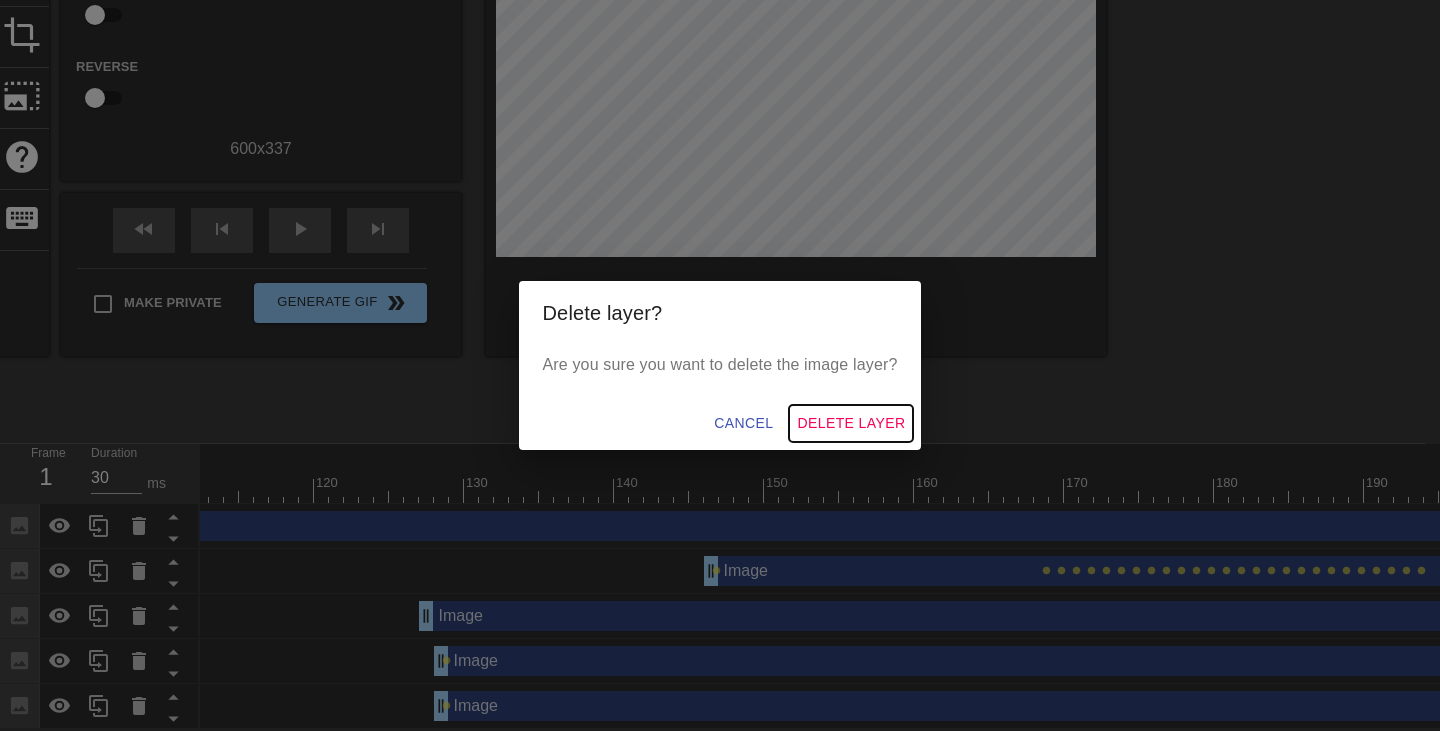 click on "Delete Layer" at bounding box center [851, 423] 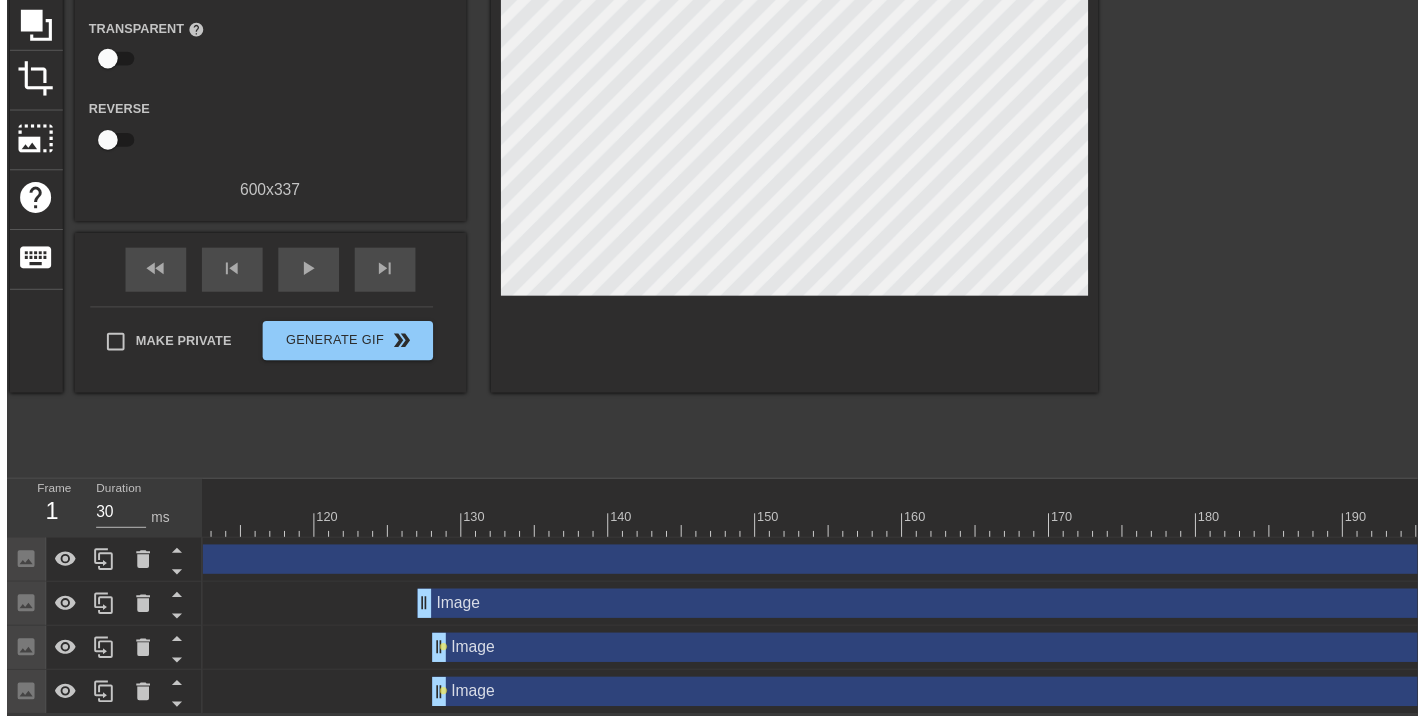 scroll, scrollTop: 231, scrollLeft: 0, axis: vertical 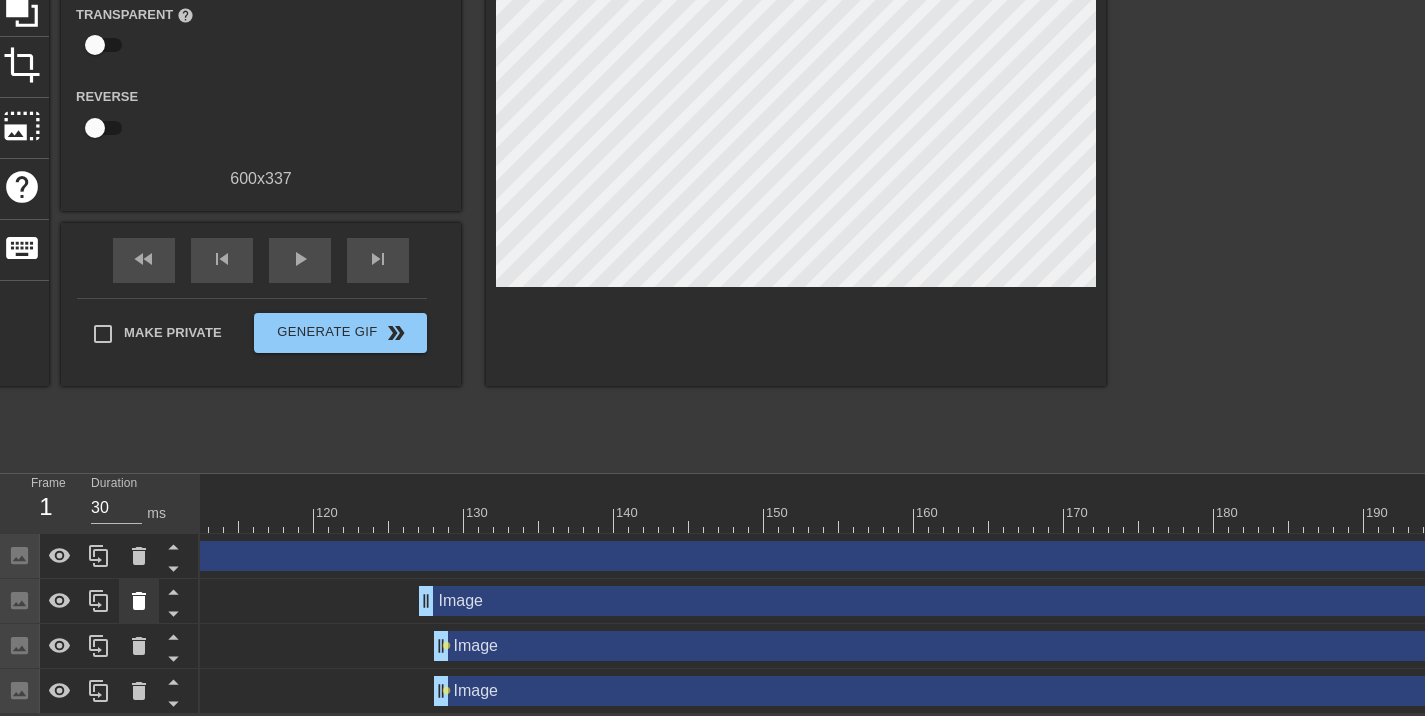 click 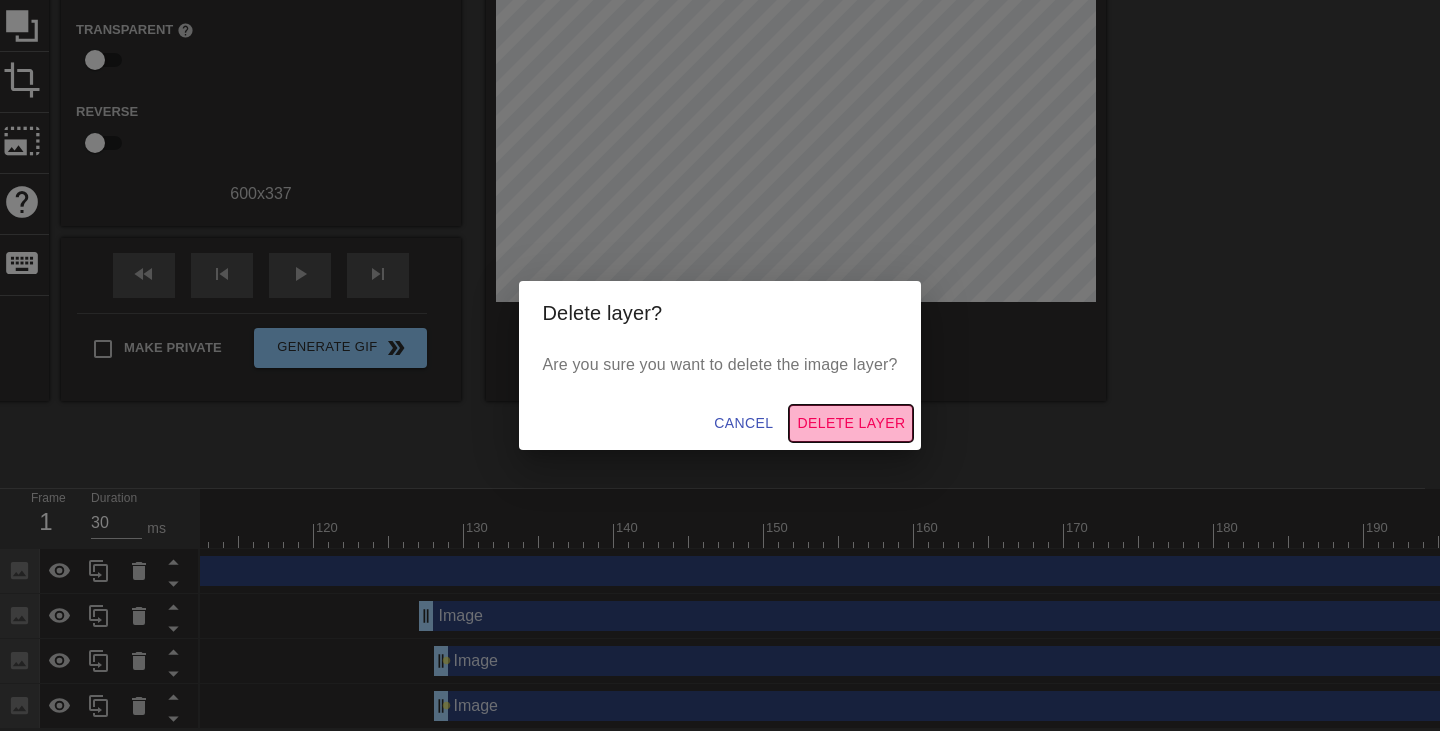 click on "Delete Layer" at bounding box center (851, 423) 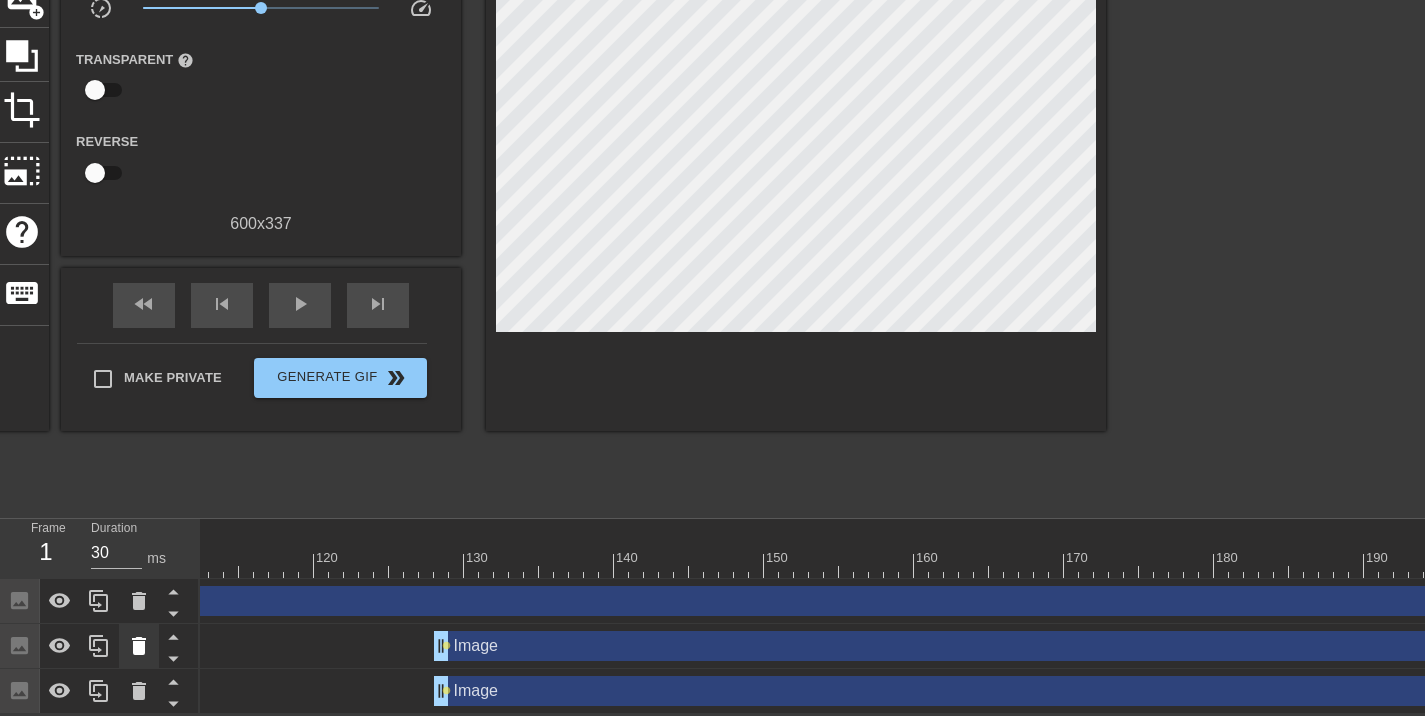 click at bounding box center [139, 646] 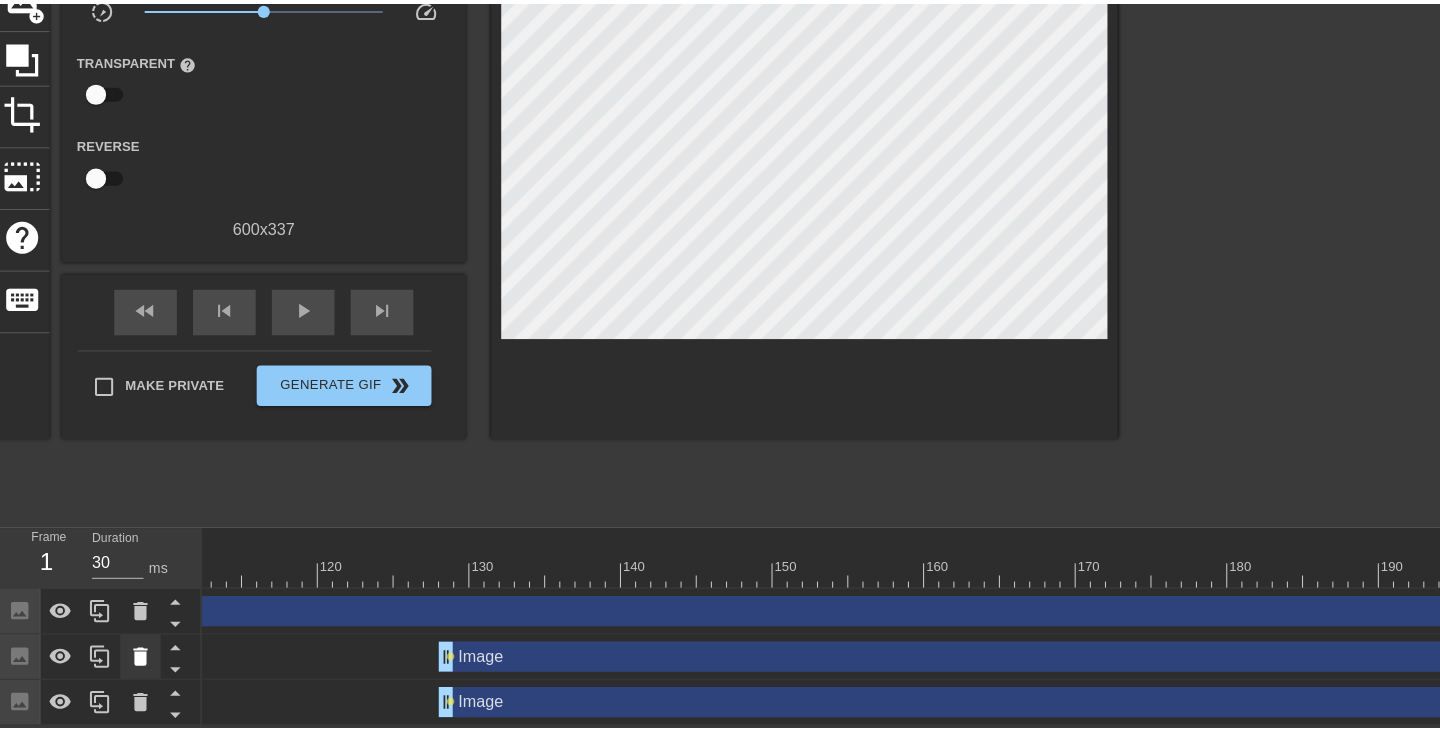 scroll, scrollTop: 171, scrollLeft: 0, axis: vertical 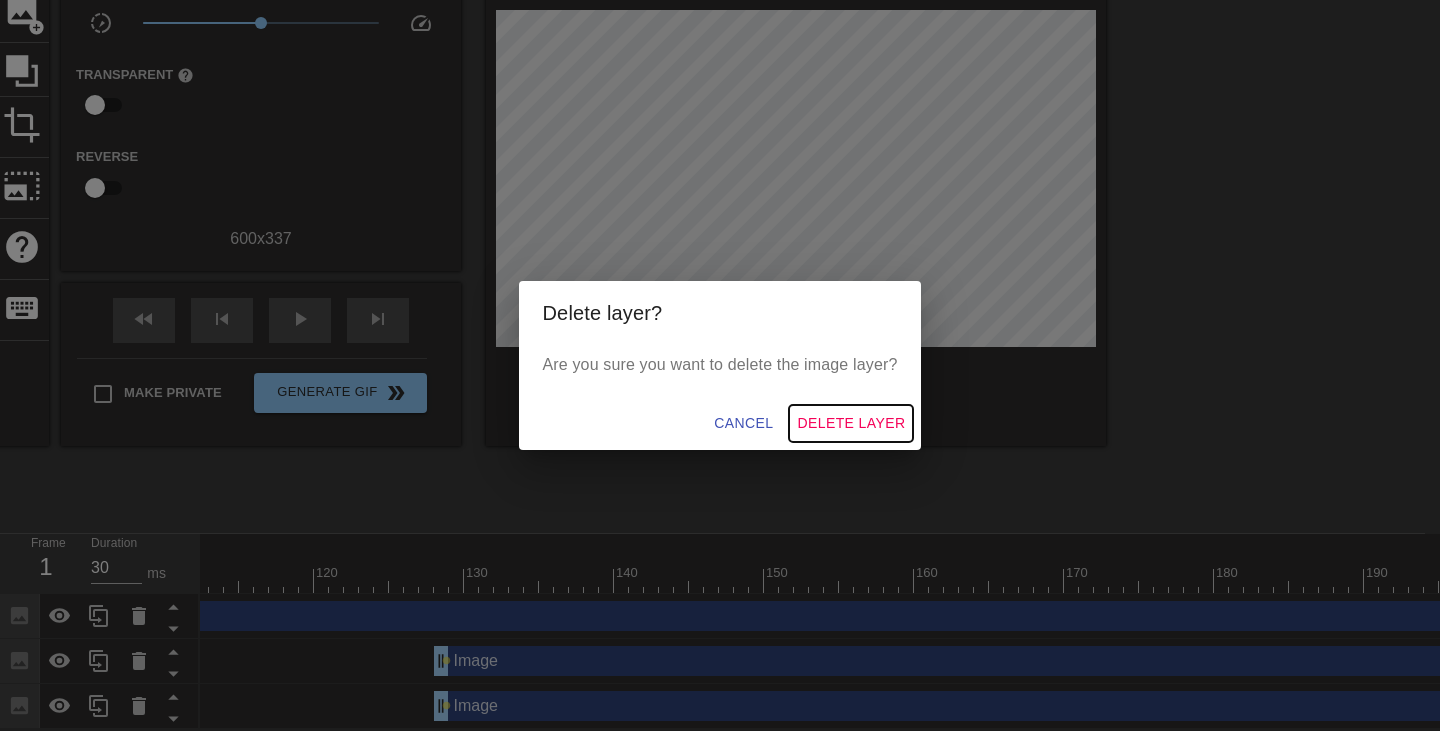 click on "Delete Layer" at bounding box center (851, 423) 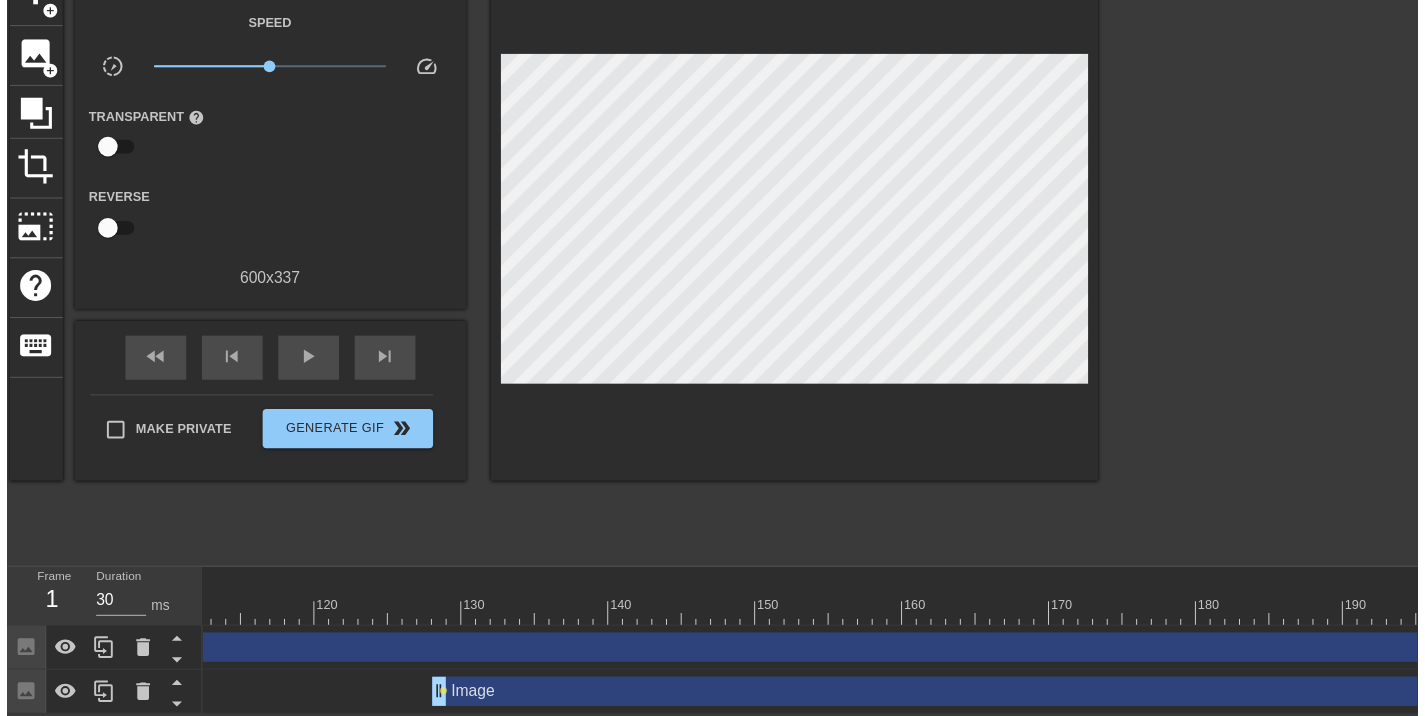 scroll, scrollTop: 141, scrollLeft: 0, axis: vertical 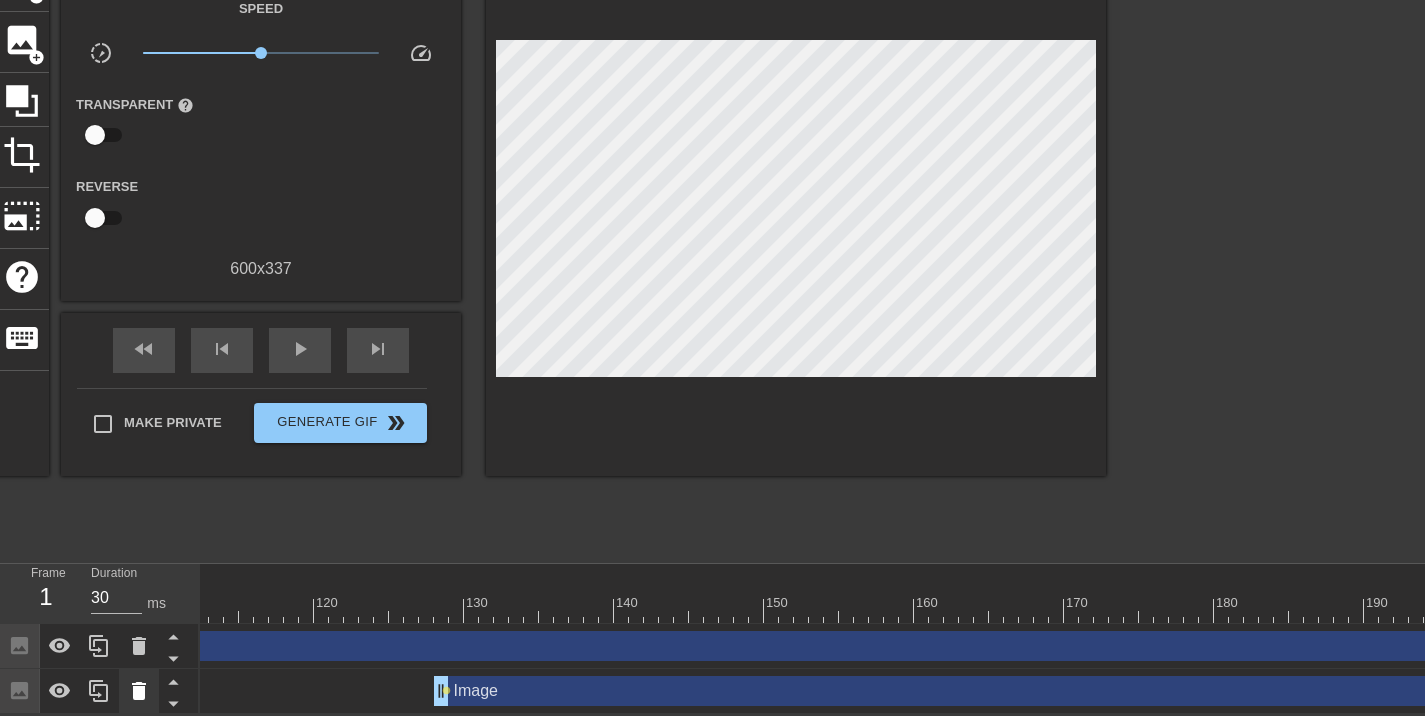 click 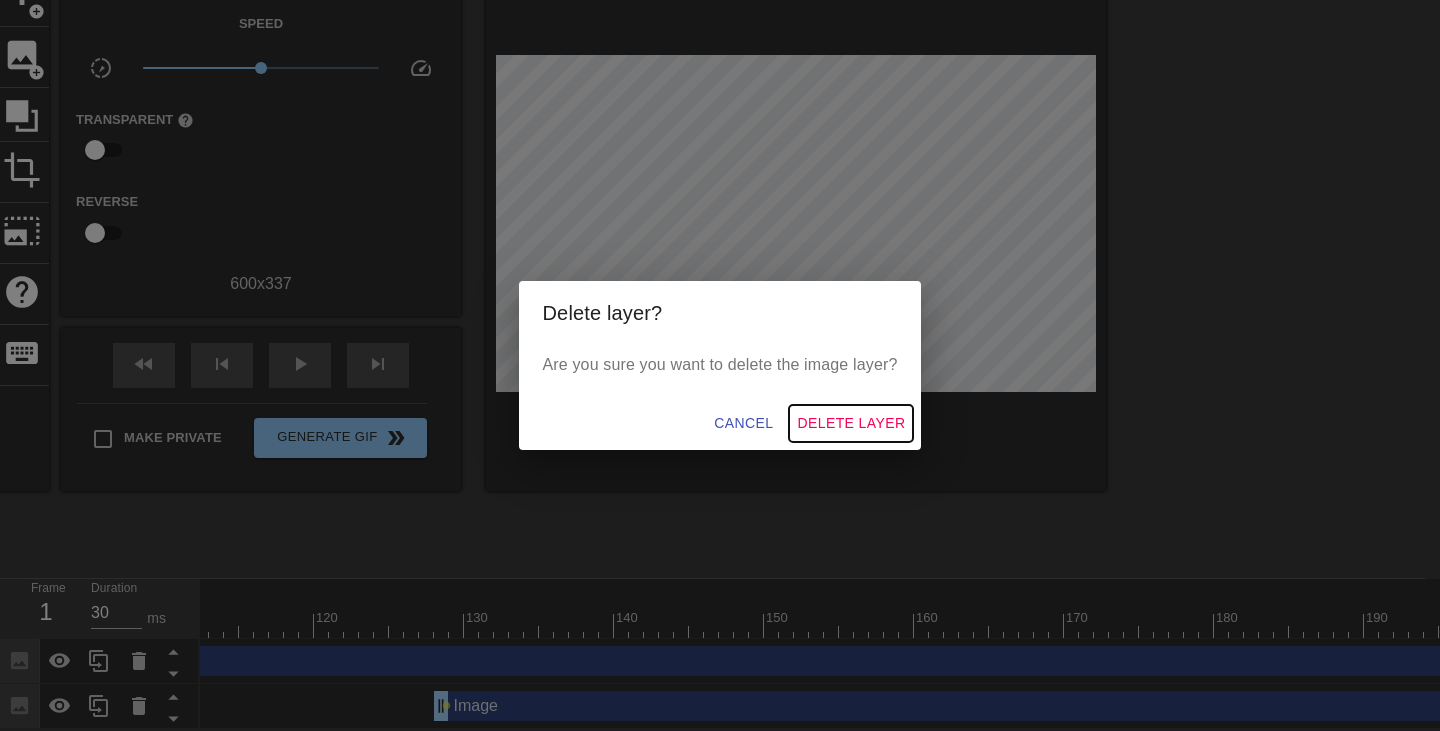click on "Delete Layer" at bounding box center (851, 423) 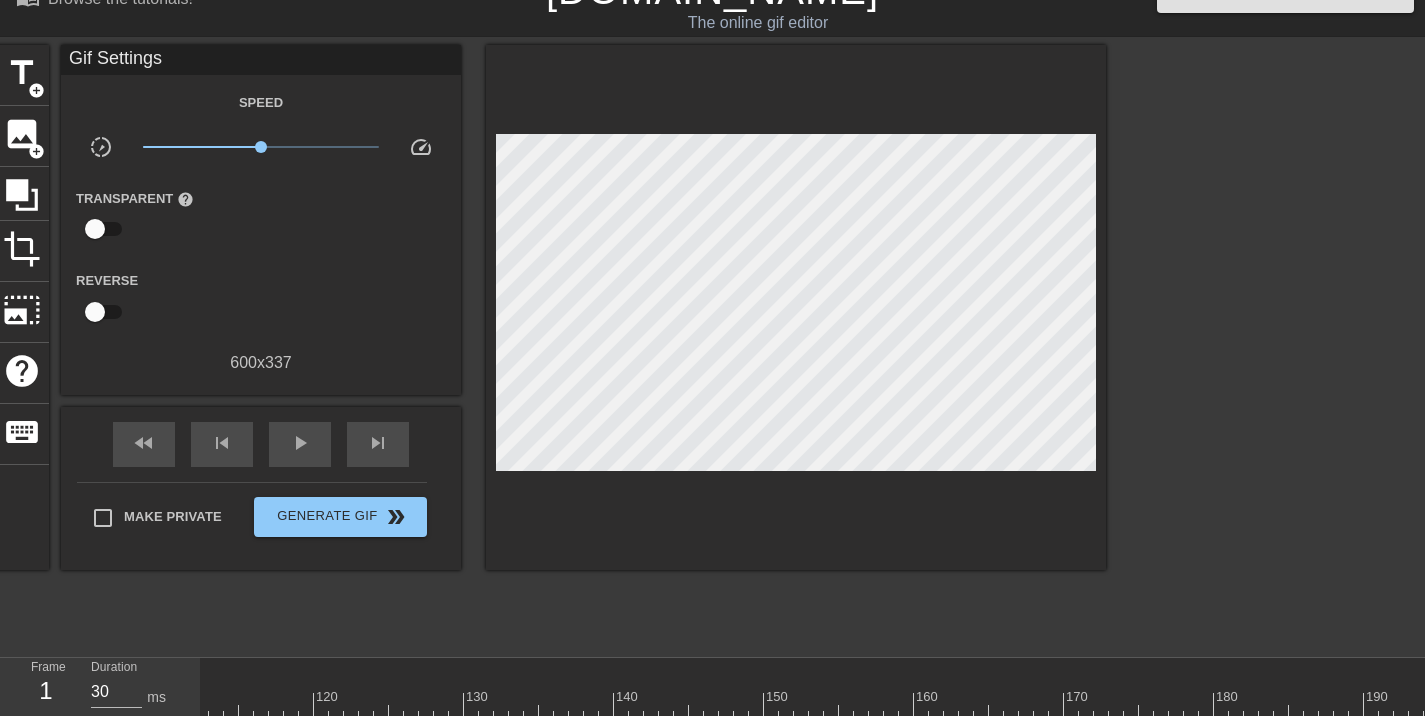 scroll, scrollTop: 0, scrollLeft: 0, axis: both 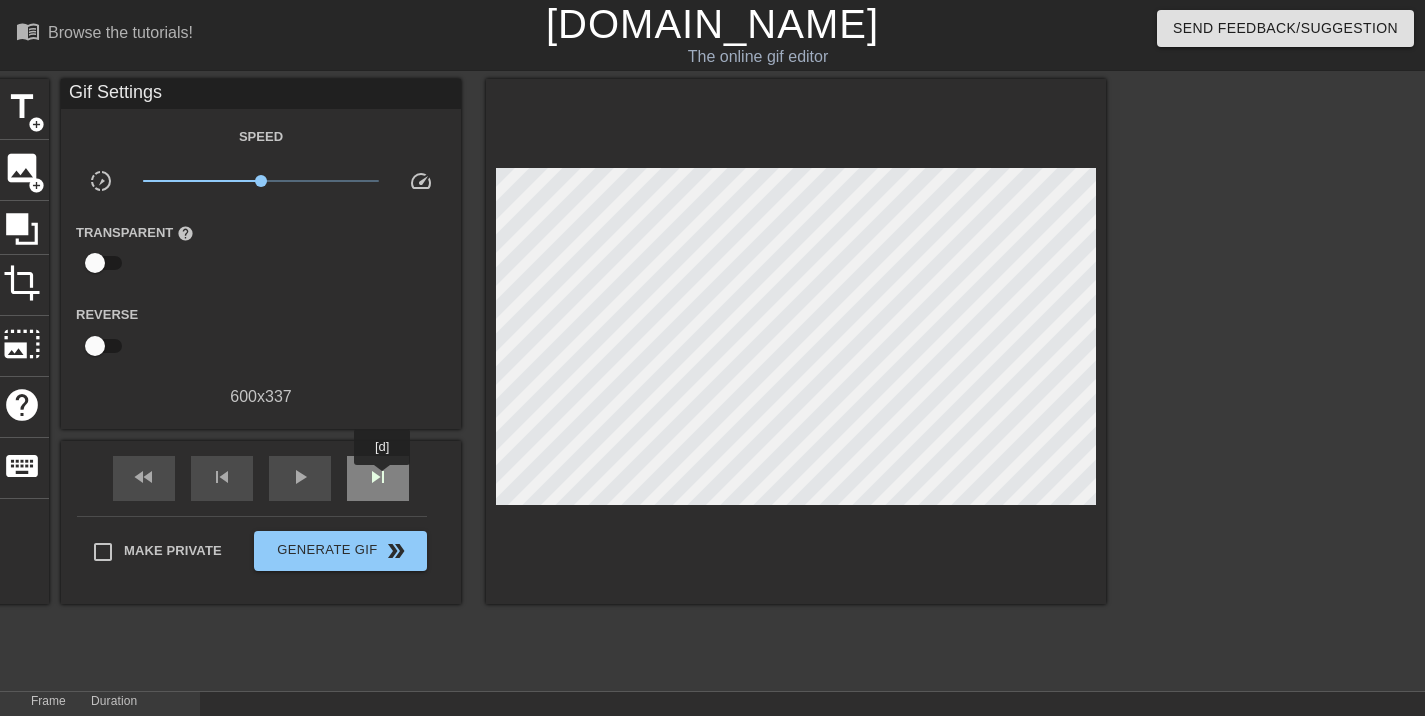 click on "skip_next" at bounding box center [378, 477] 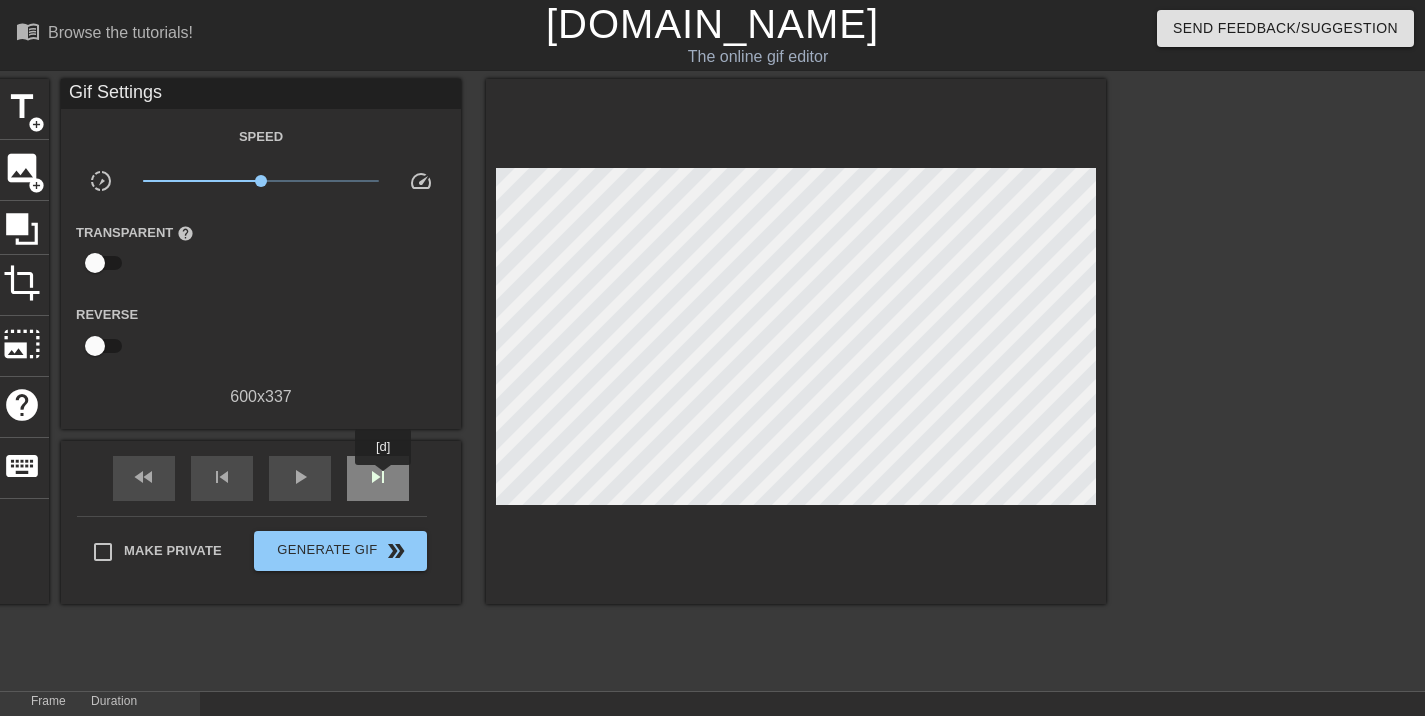 click on "skip_next" at bounding box center (378, 477) 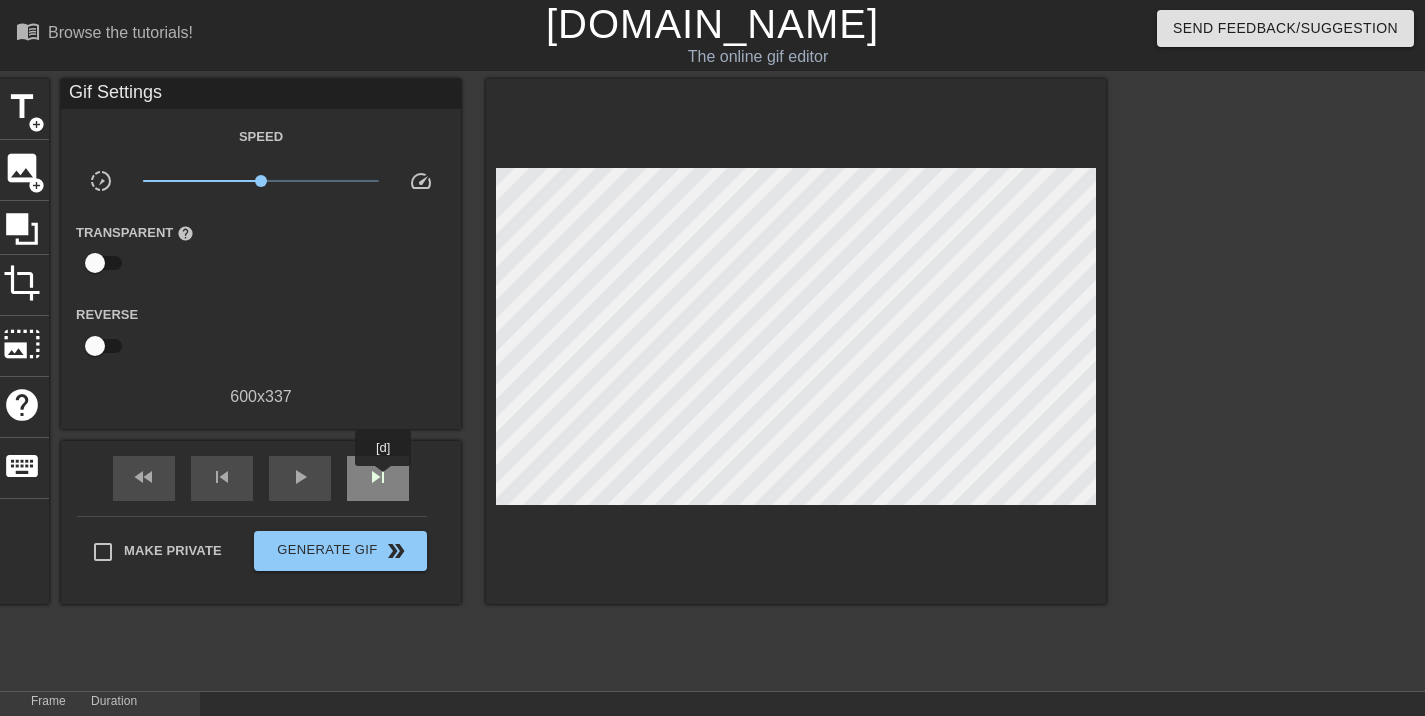 click on "skip_next" at bounding box center [378, 477] 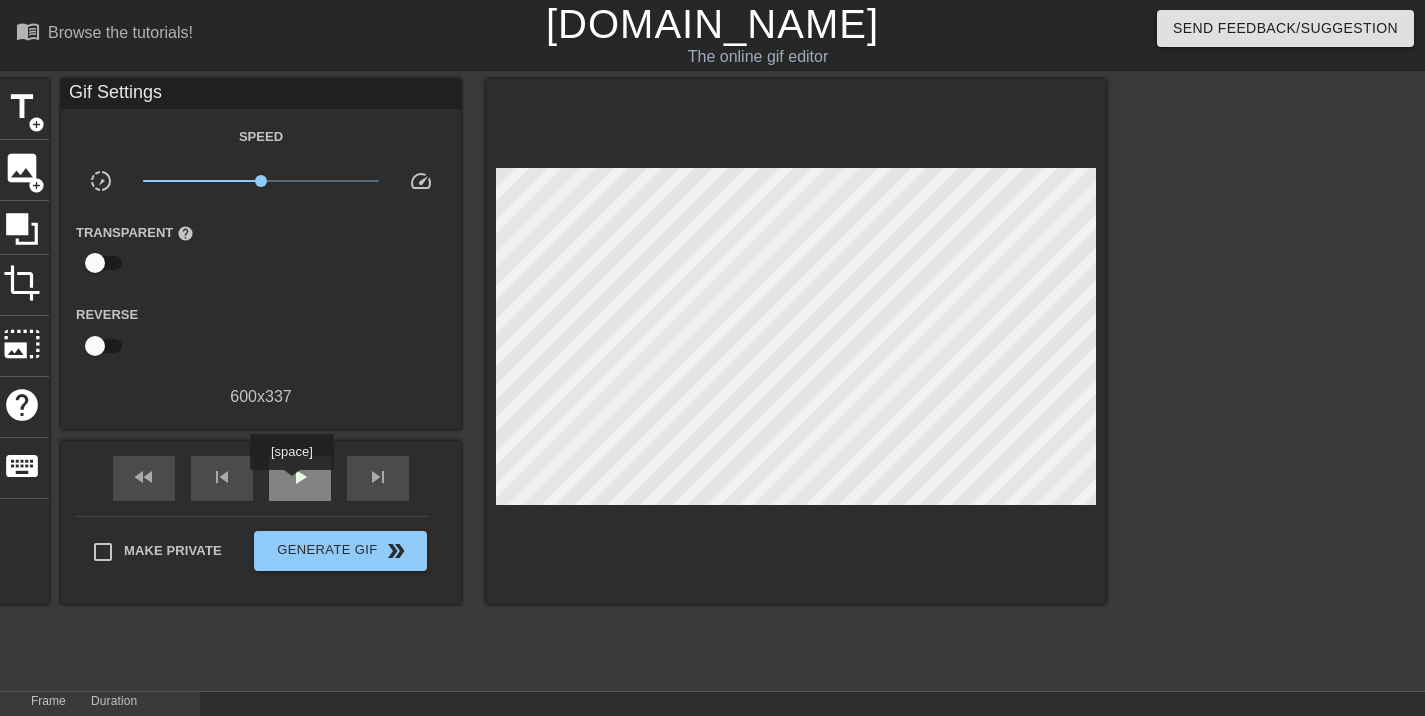 click on "play_arrow" at bounding box center (300, 477) 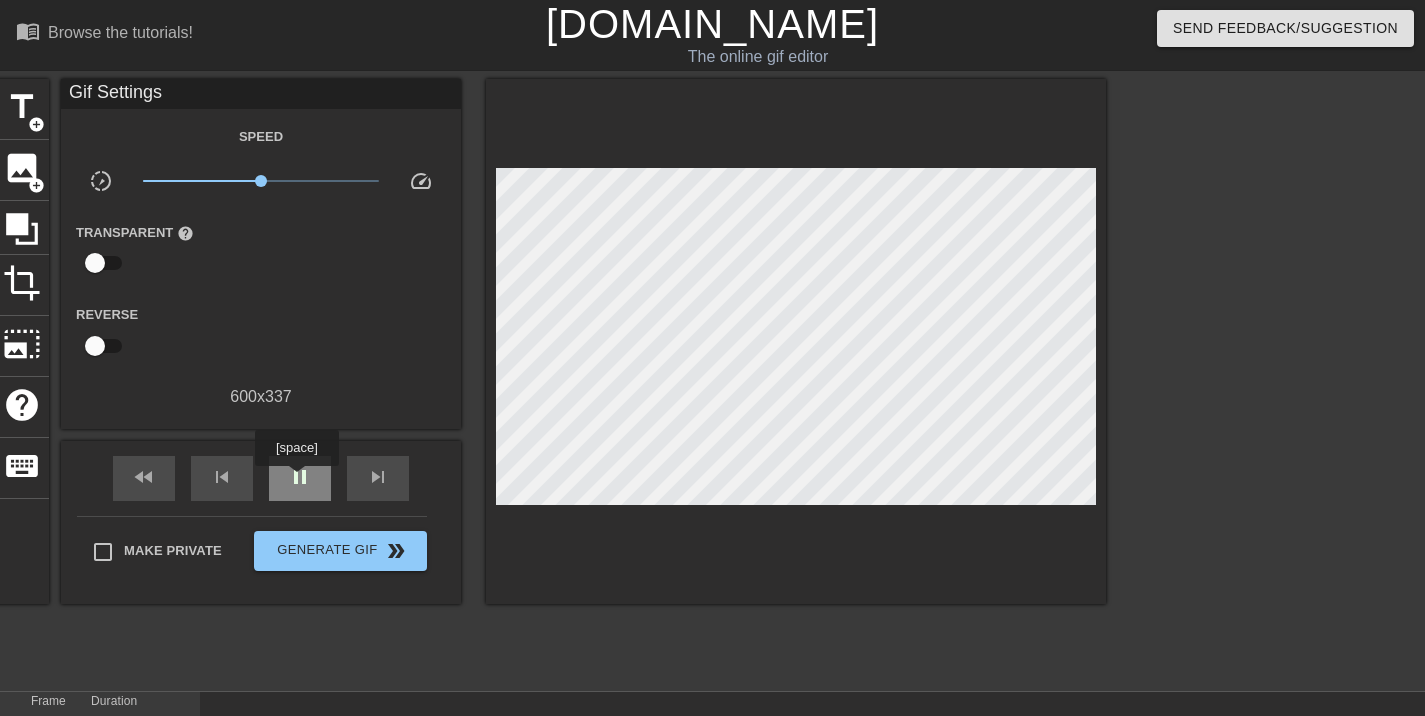 click on "pause" at bounding box center (300, 477) 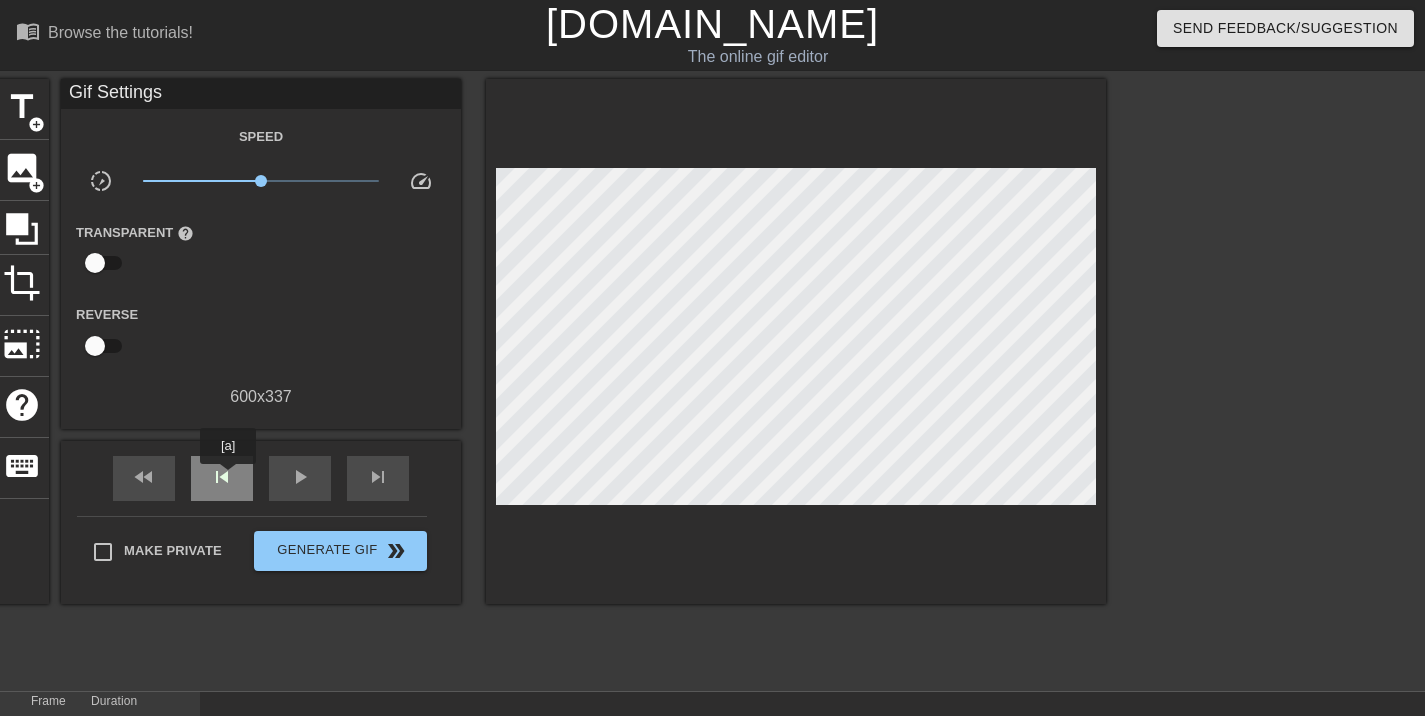 click on "skip_previous" at bounding box center [222, 477] 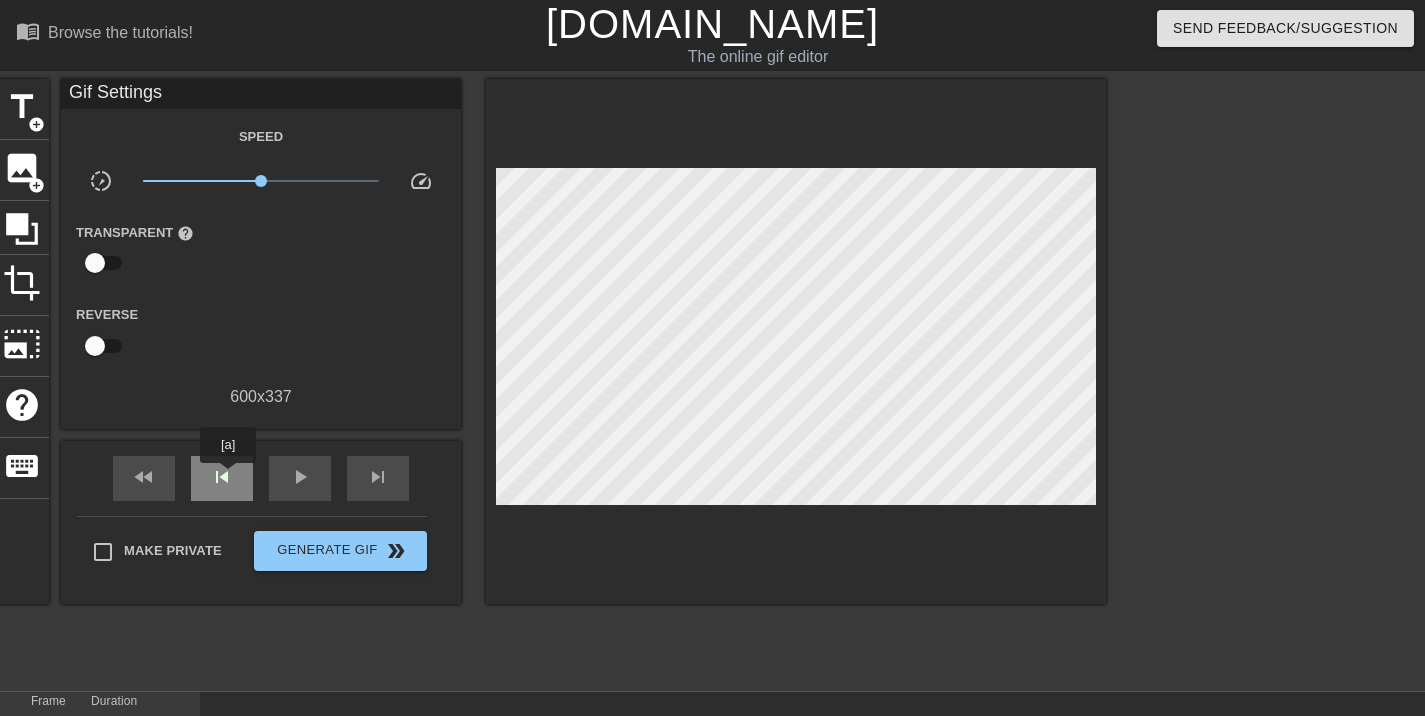 click on "skip_previous" at bounding box center [222, 477] 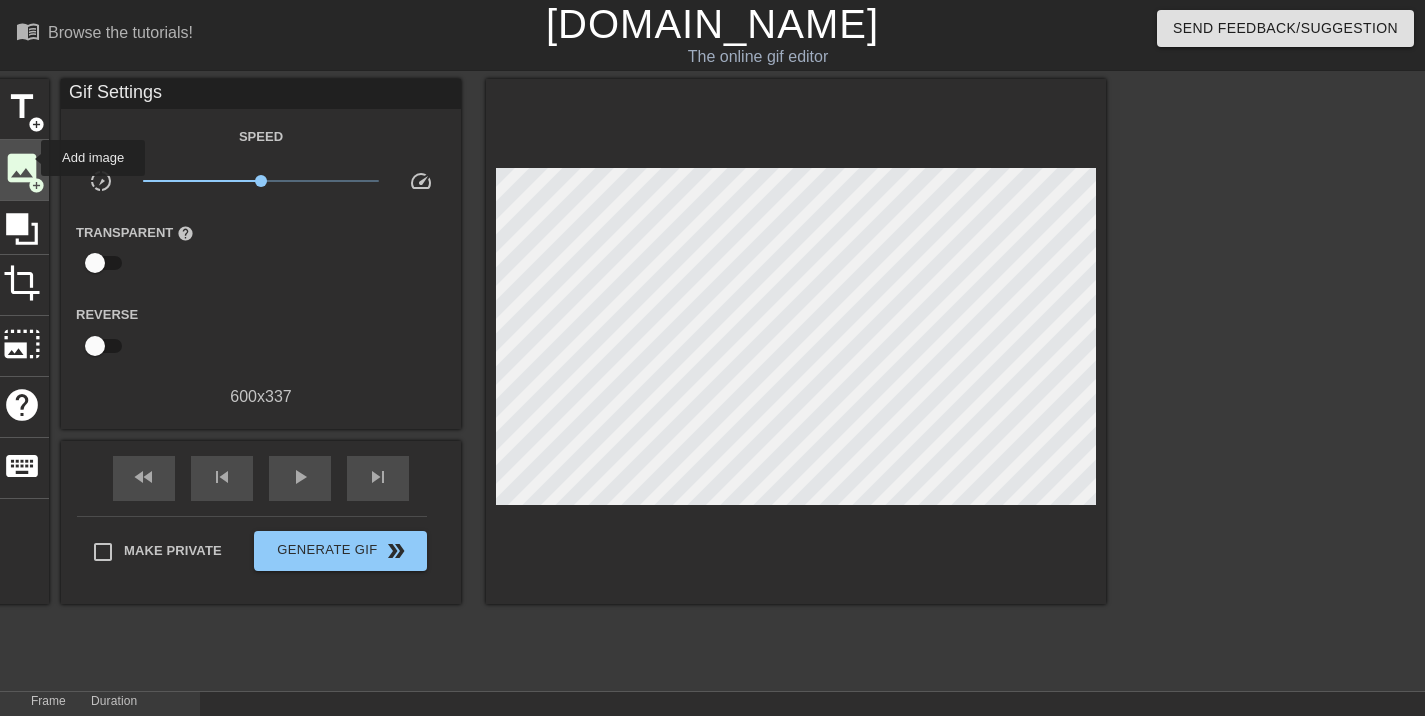 click on "image" at bounding box center [22, 168] 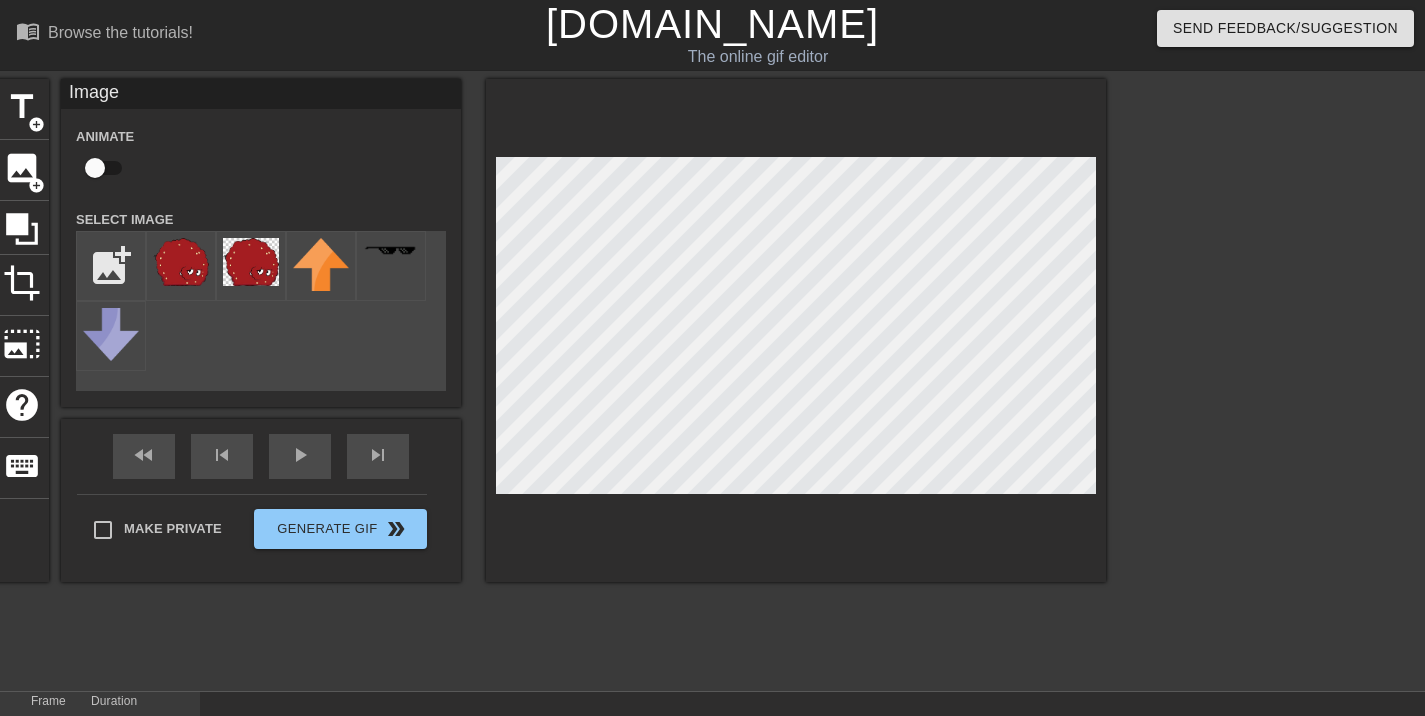click on "Frame 125" at bounding box center (46, 721) 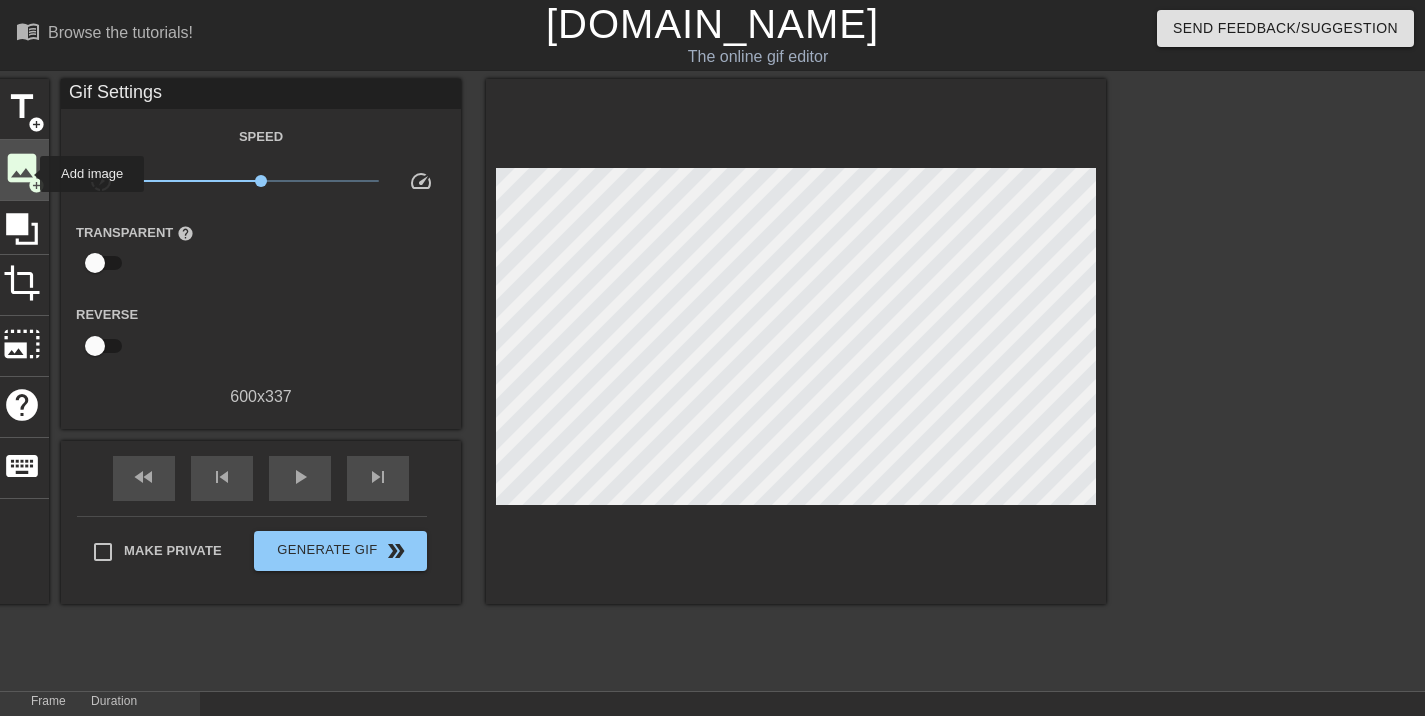 click on "image" at bounding box center [22, 168] 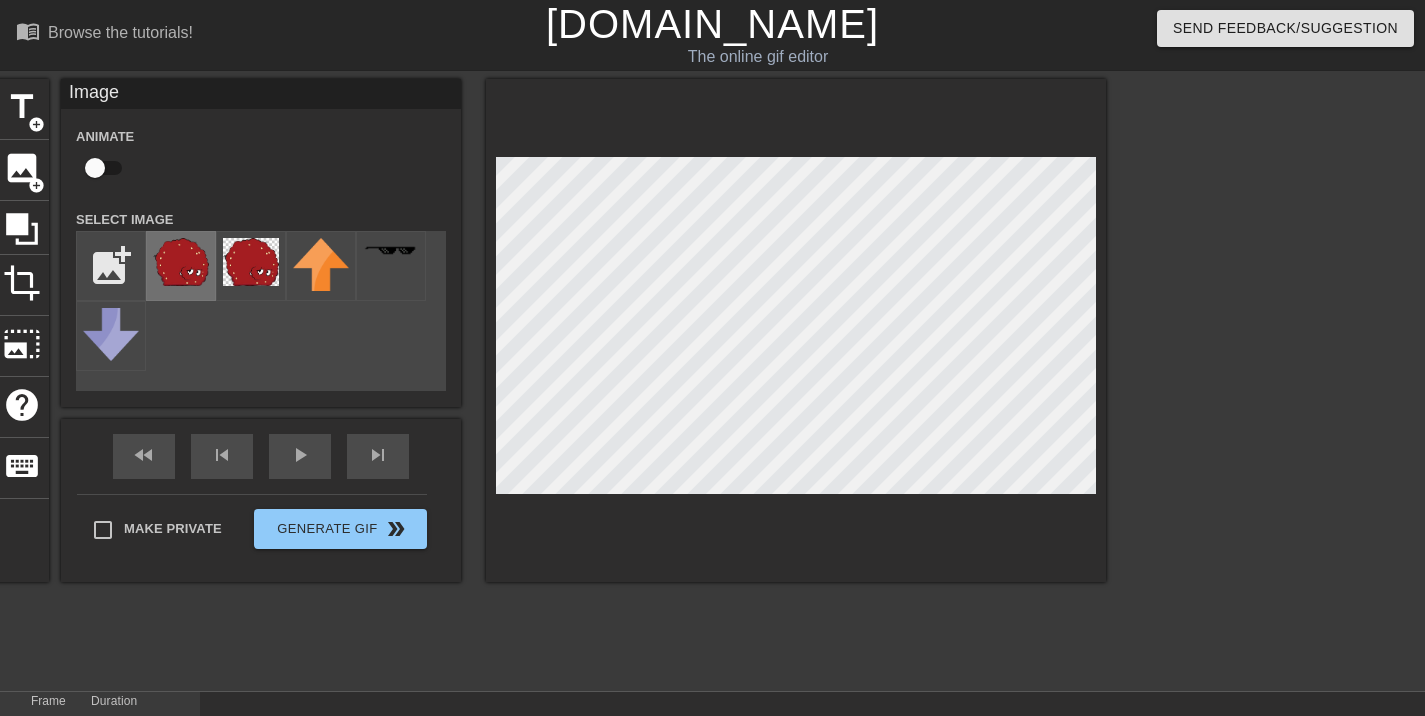click at bounding box center (181, 262) 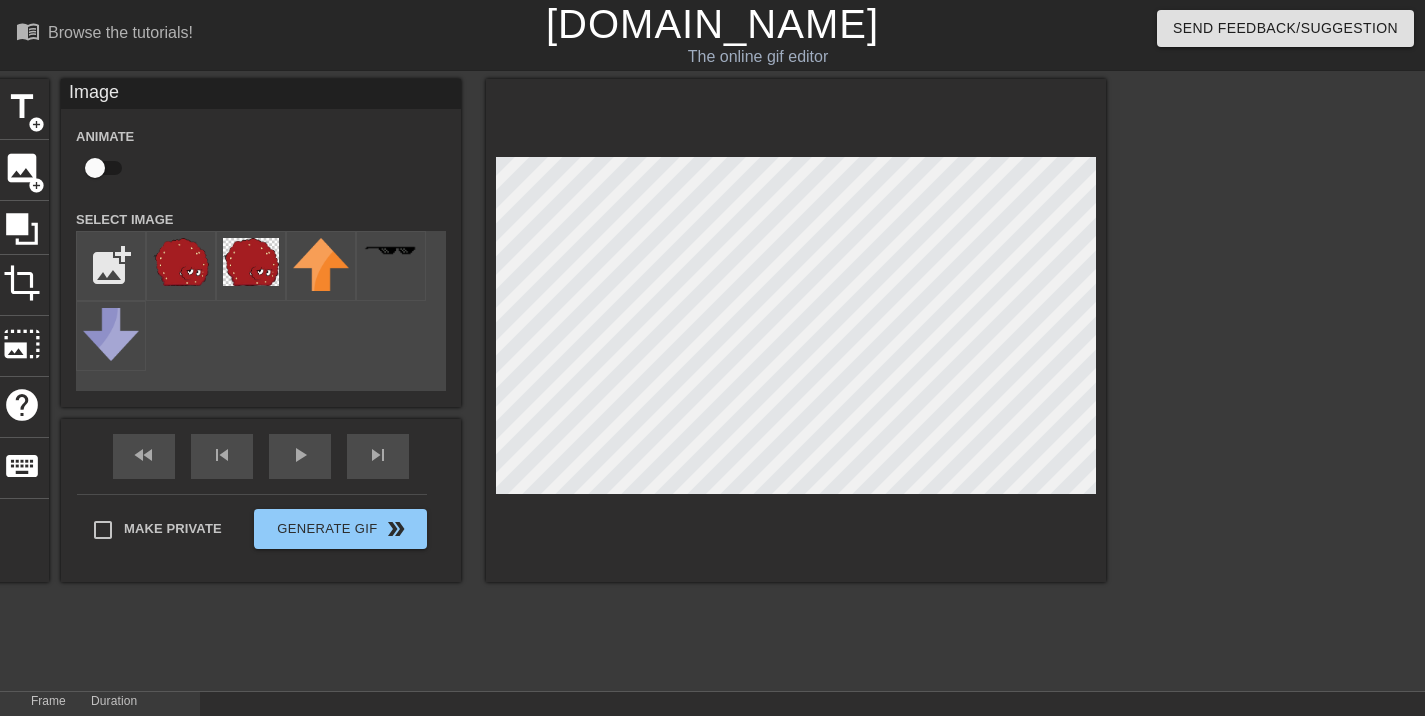 click at bounding box center [796, 330] 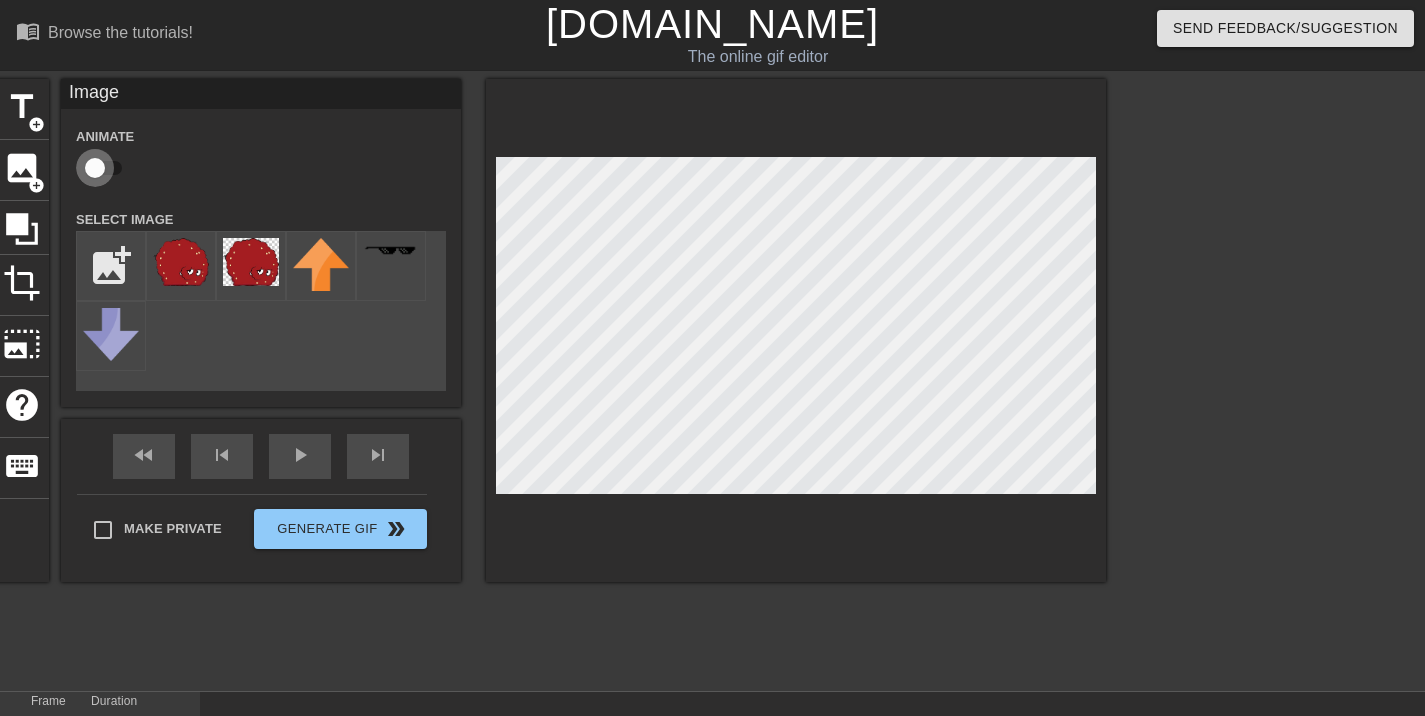 drag, startPoint x: 102, startPoint y: 157, endPoint x: 112, endPoint y: 159, distance: 10.198039 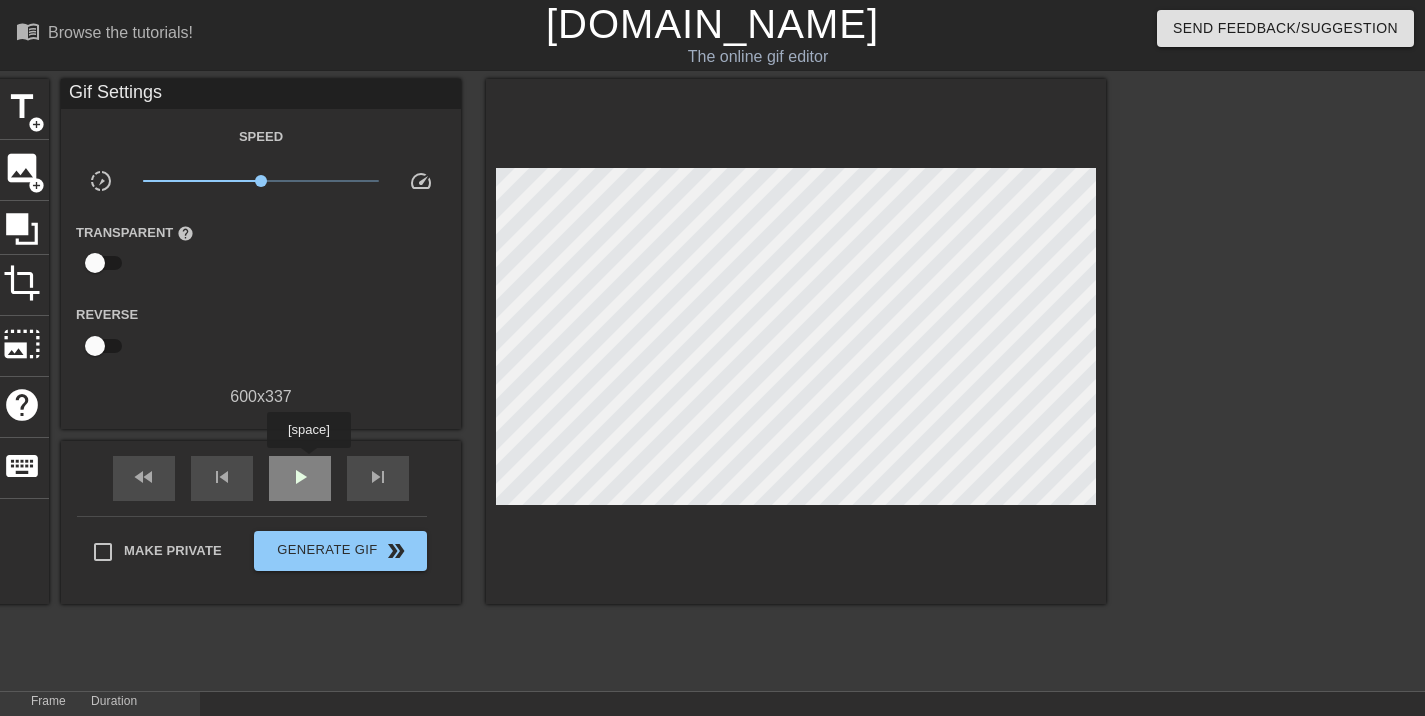 click on "play_arrow" at bounding box center (300, 478) 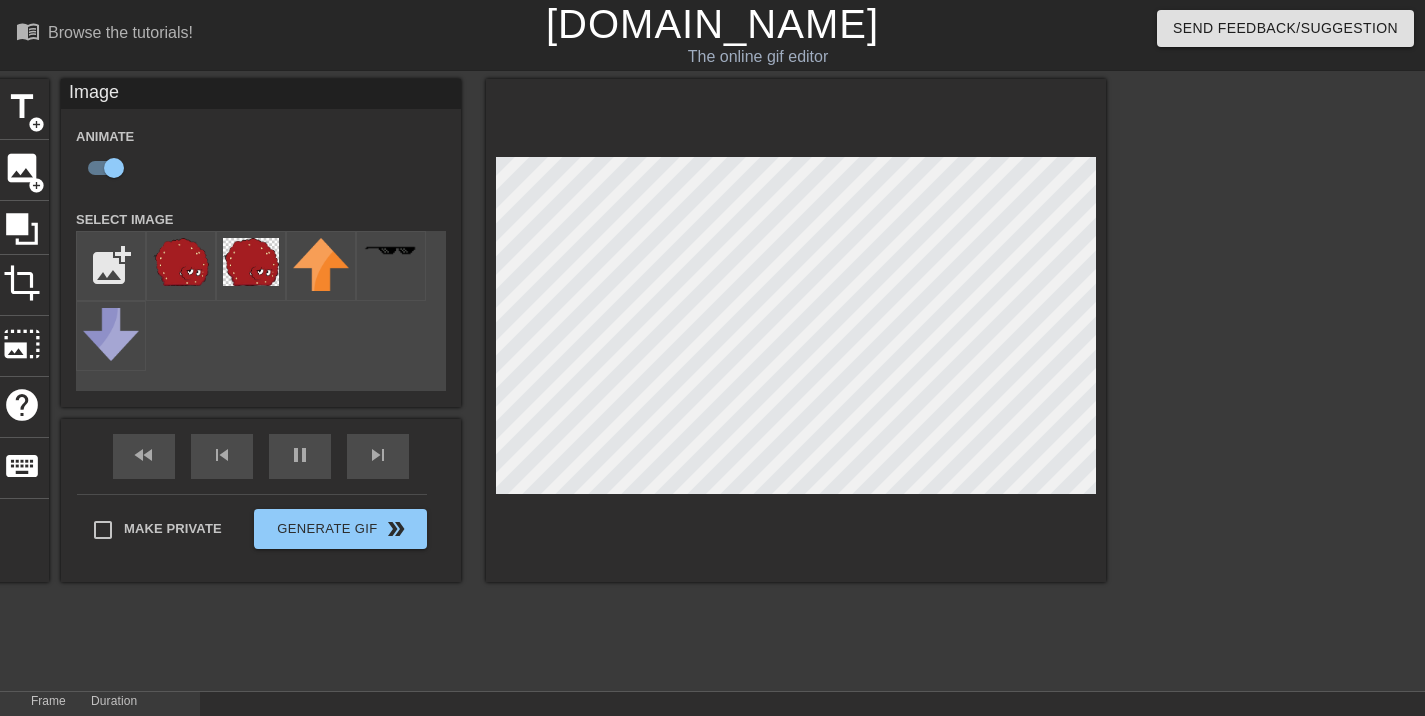 checkbox on "false" 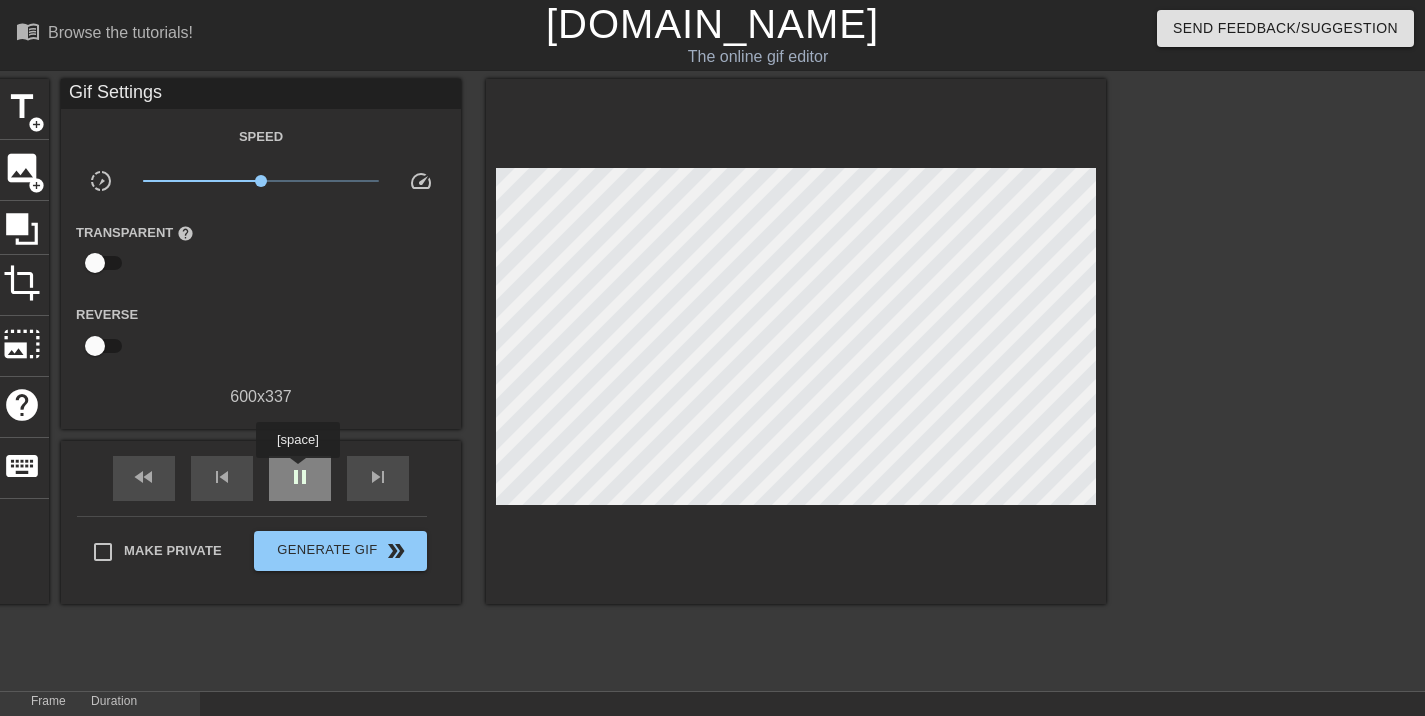 click on "pause" at bounding box center (300, 478) 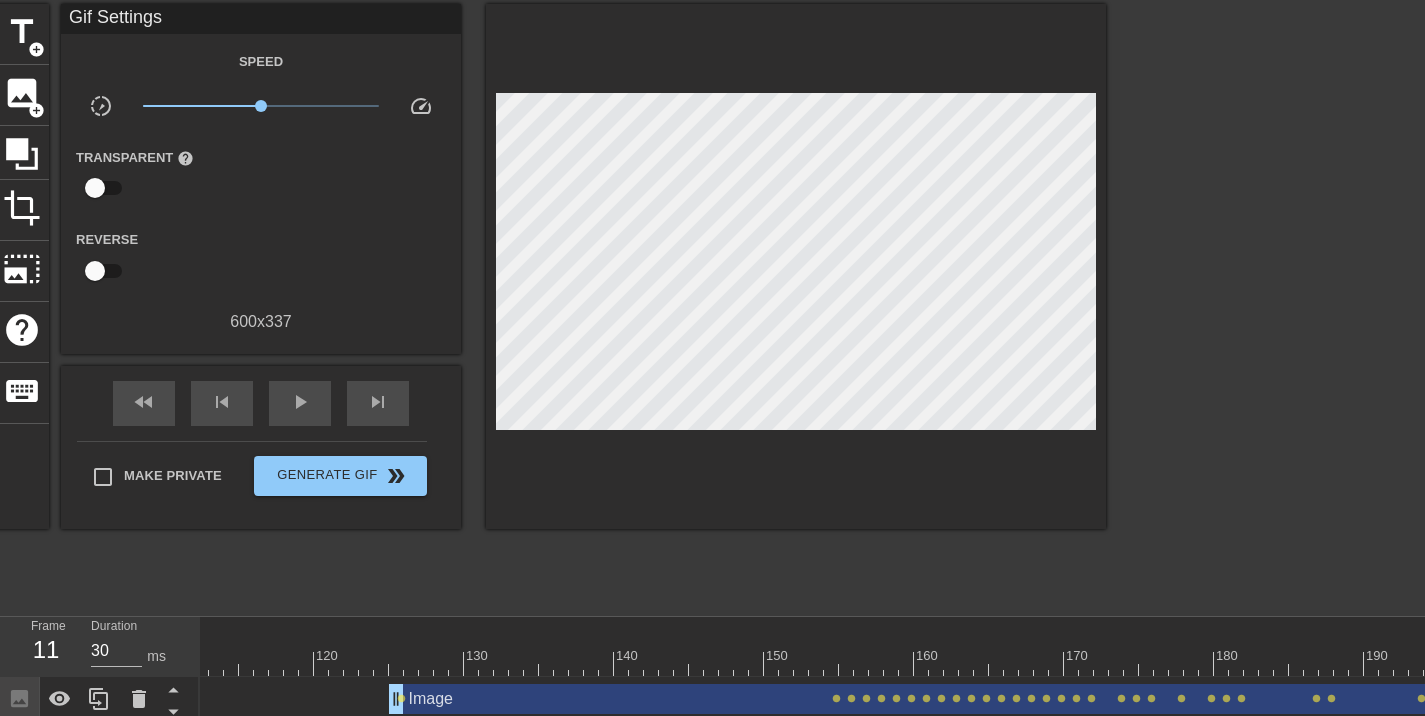 scroll, scrollTop: 186, scrollLeft: 0, axis: vertical 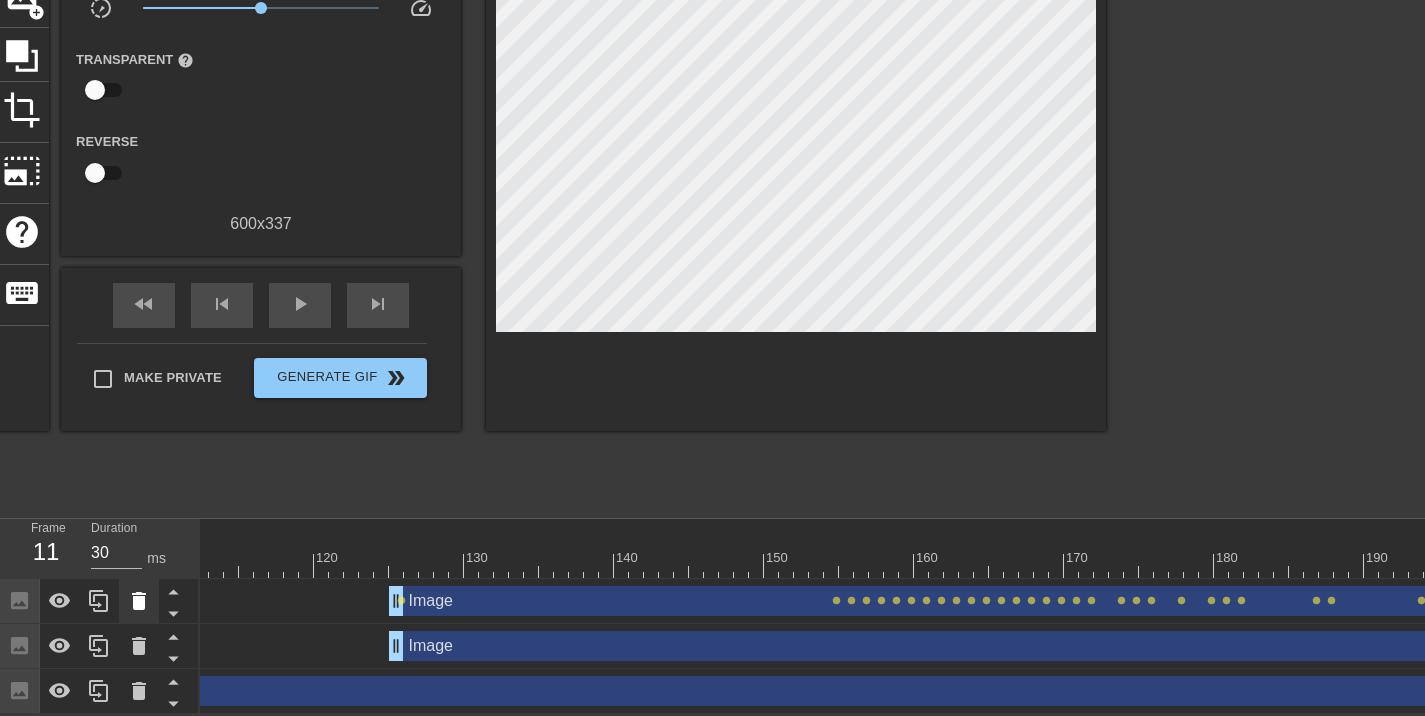 click 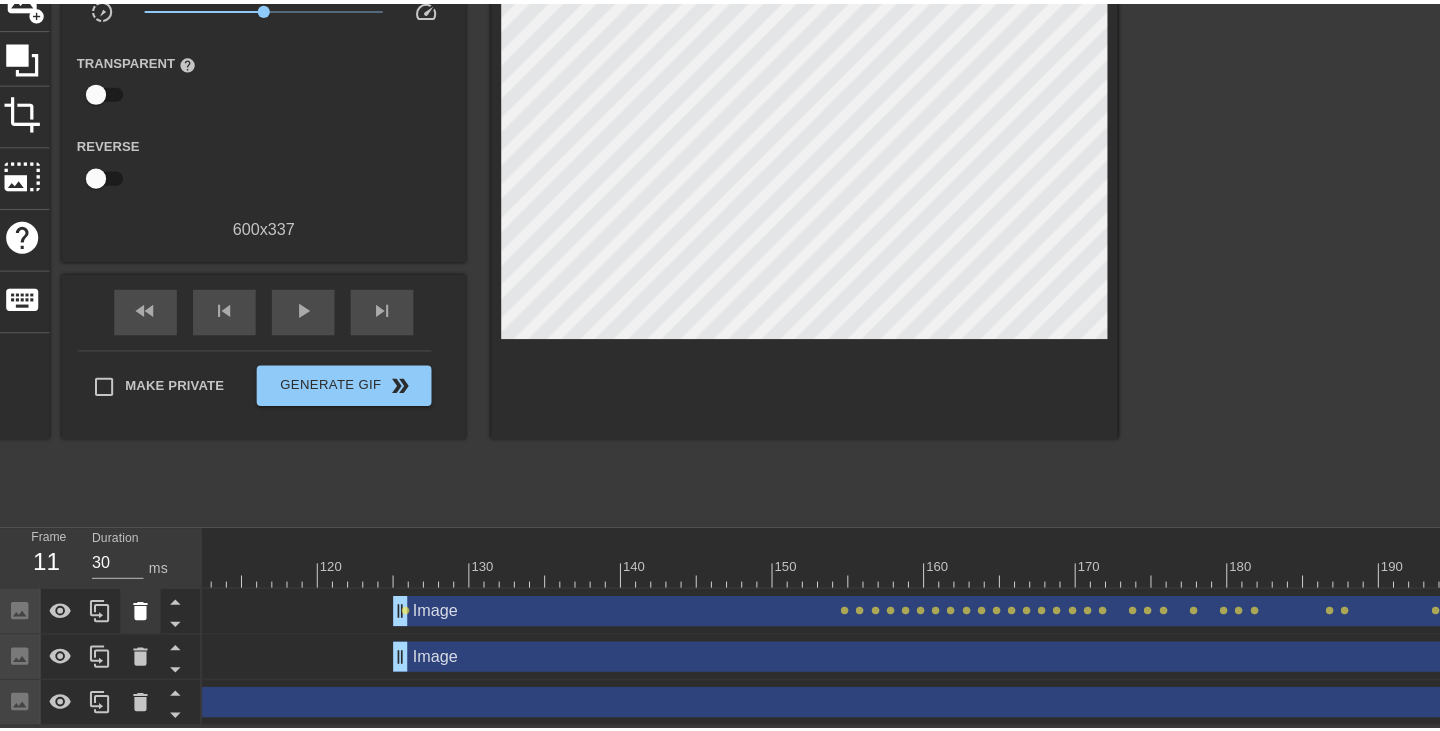 scroll, scrollTop: 171, scrollLeft: 0, axis: vertical 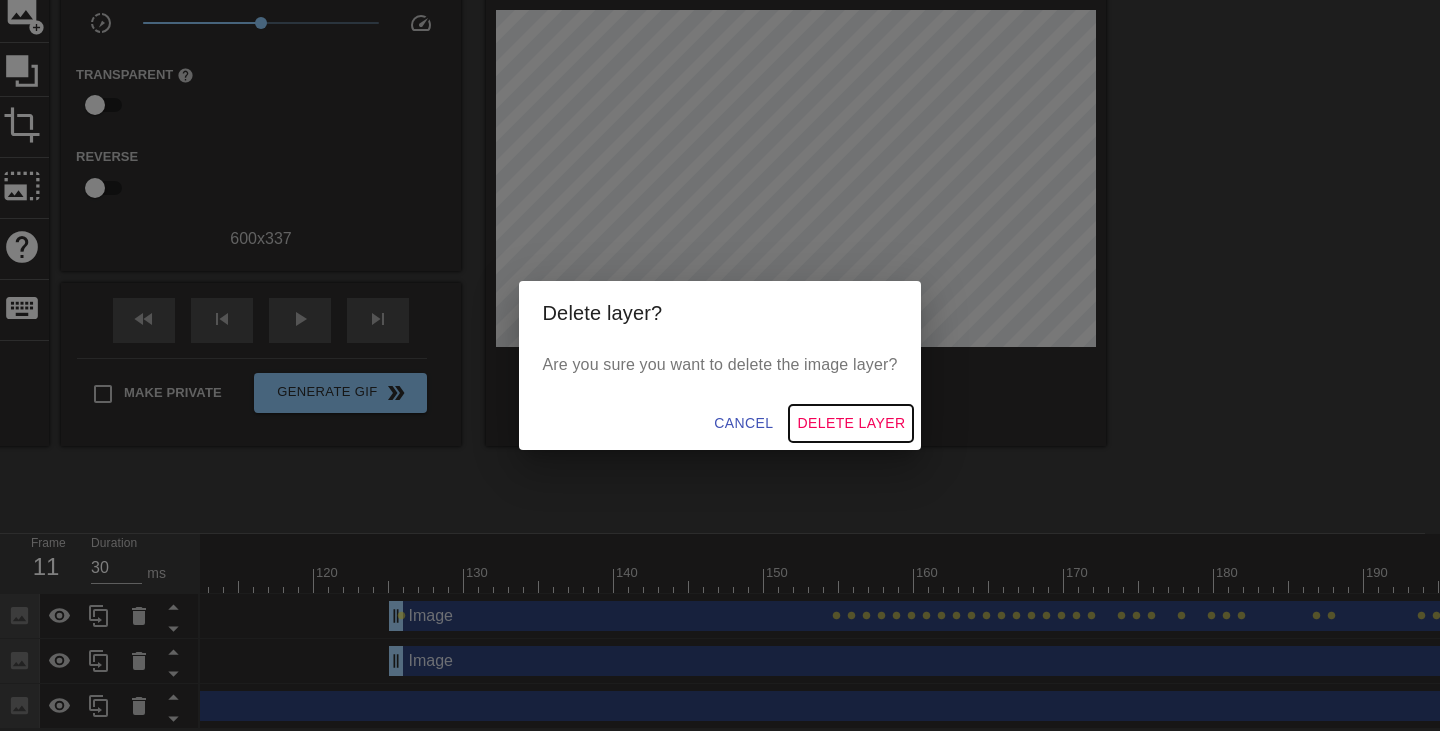 click on "Delete Layer" at bounding box center (851, 423) 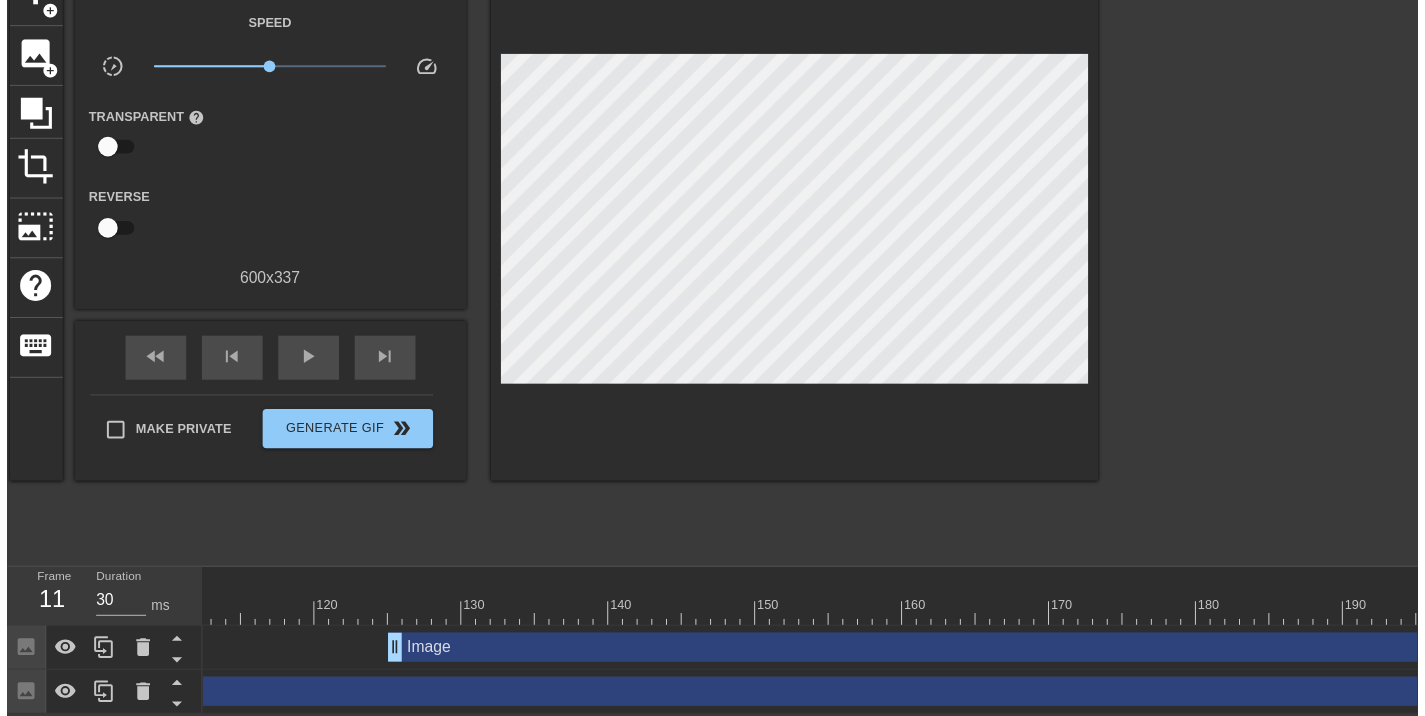 scroll, scrollTop: 141, scrollLeft: 0, axis: vertical 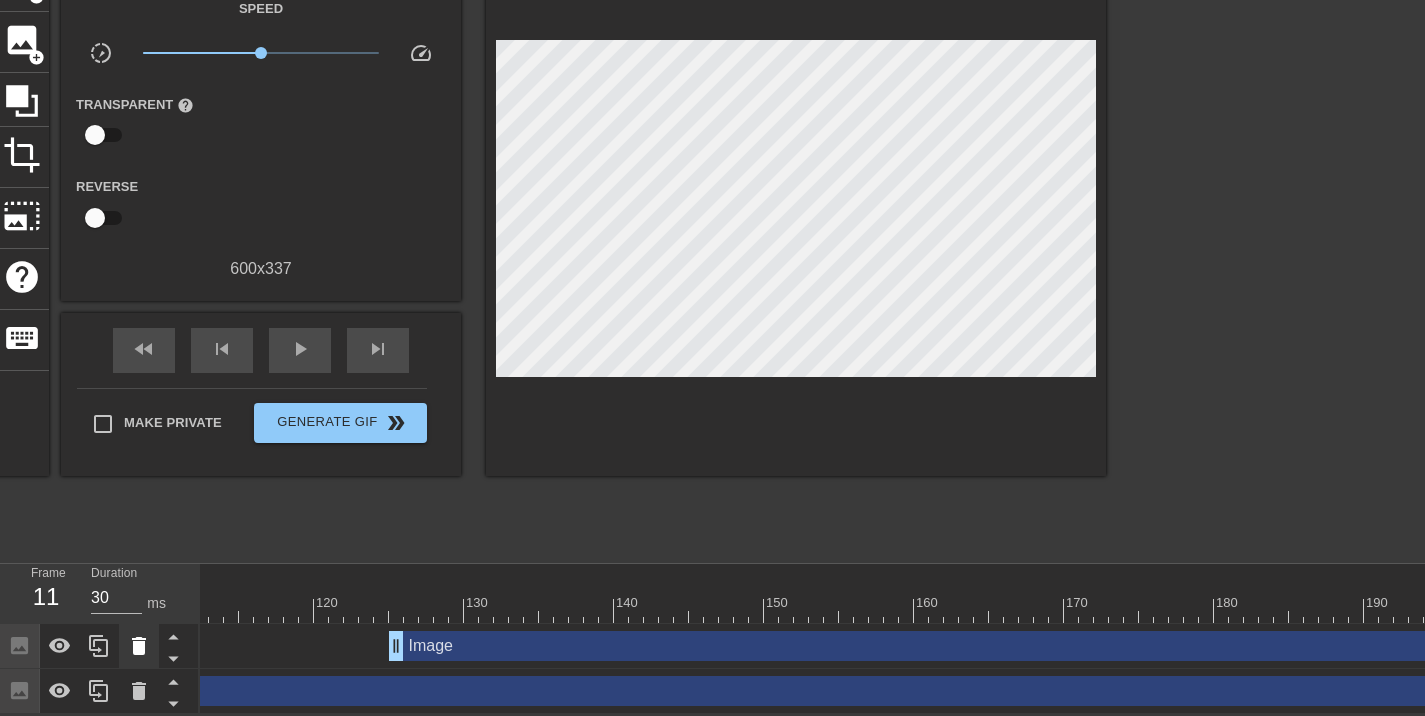 click 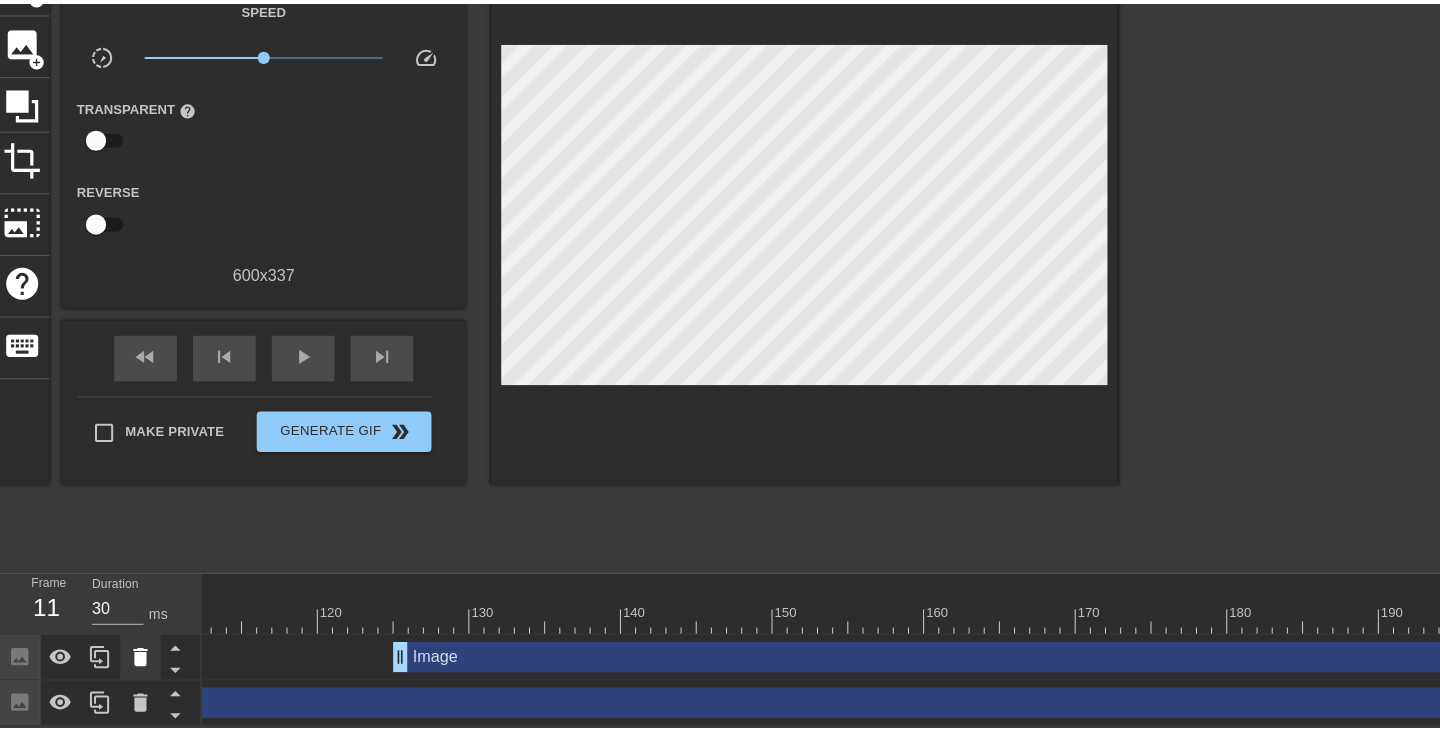 scroll, scrollTop: 126, scrollLeft: 0, axis: vertical 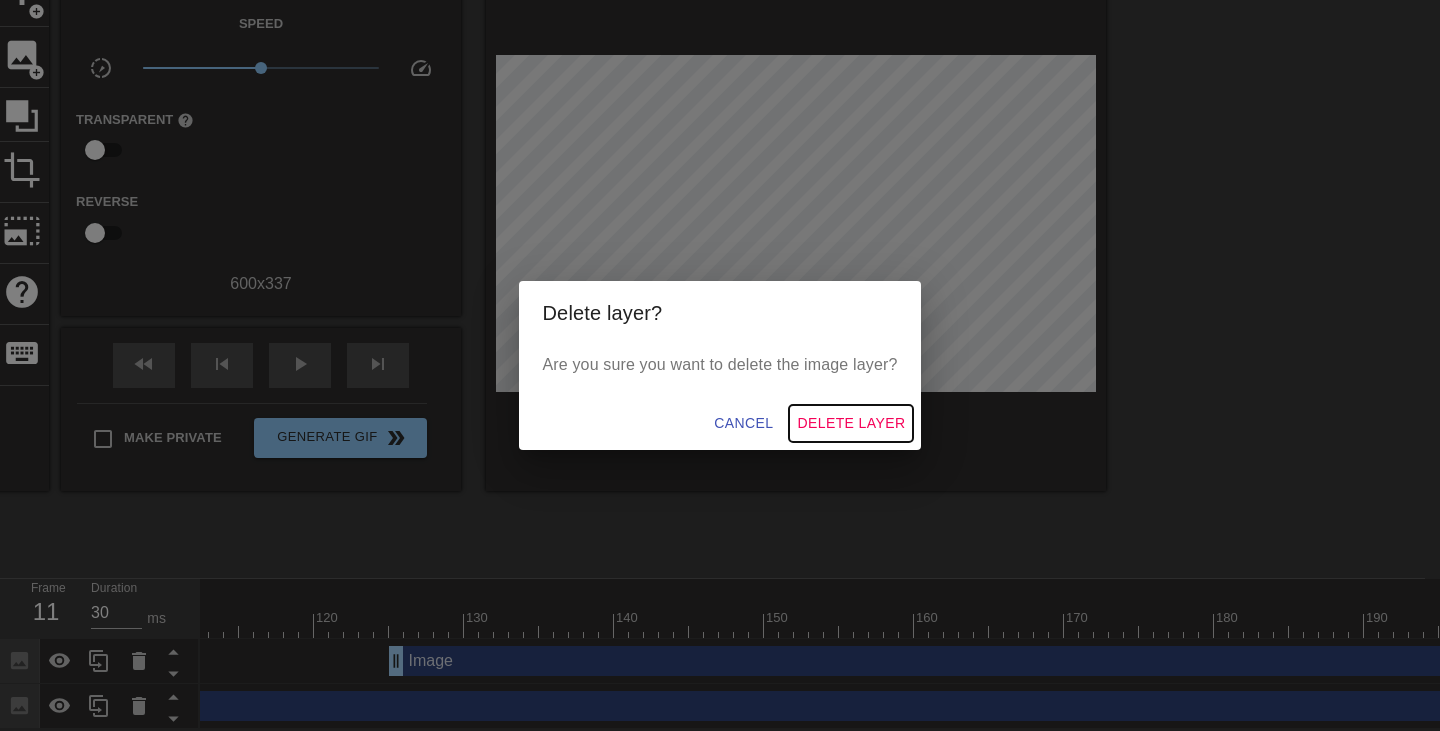 click on "Delete Layer" at bounding box center [851, 423] 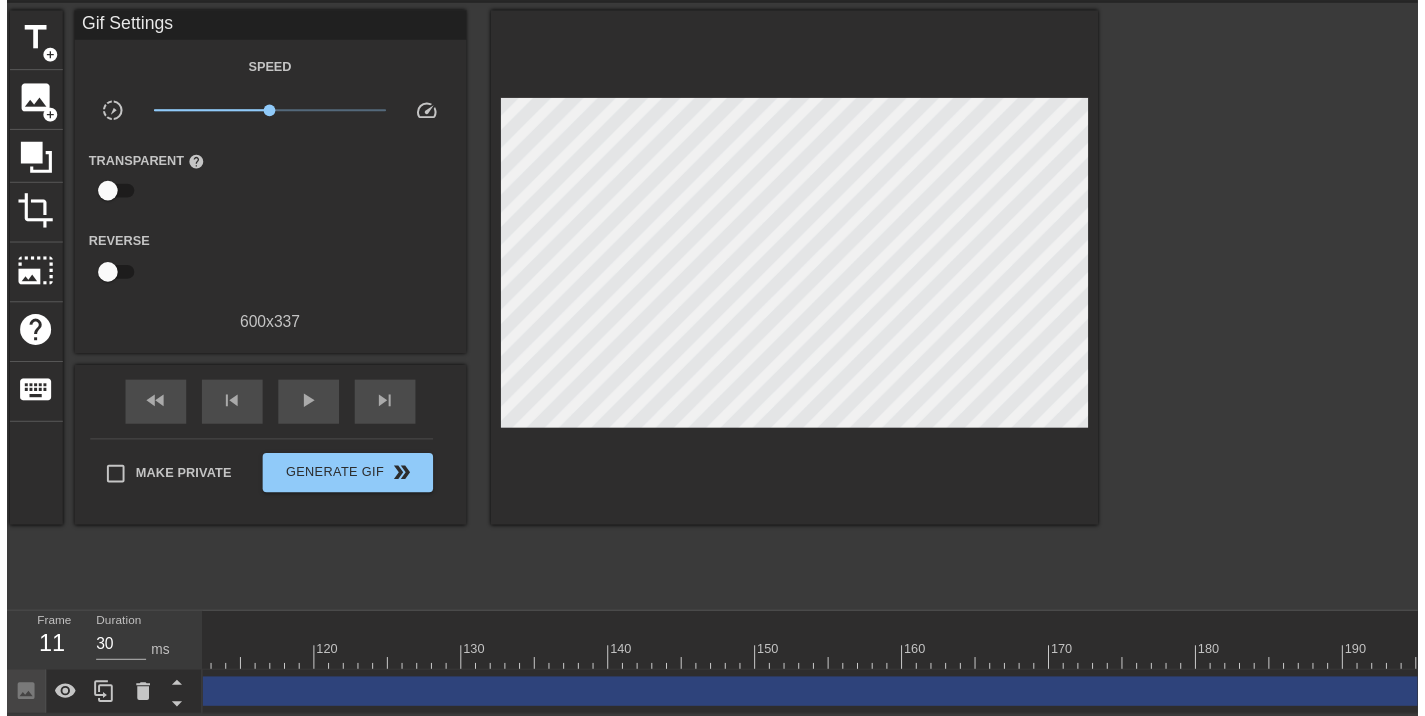 scroll, scrollTop: 96, scrollLeft: 0, axis: vertical 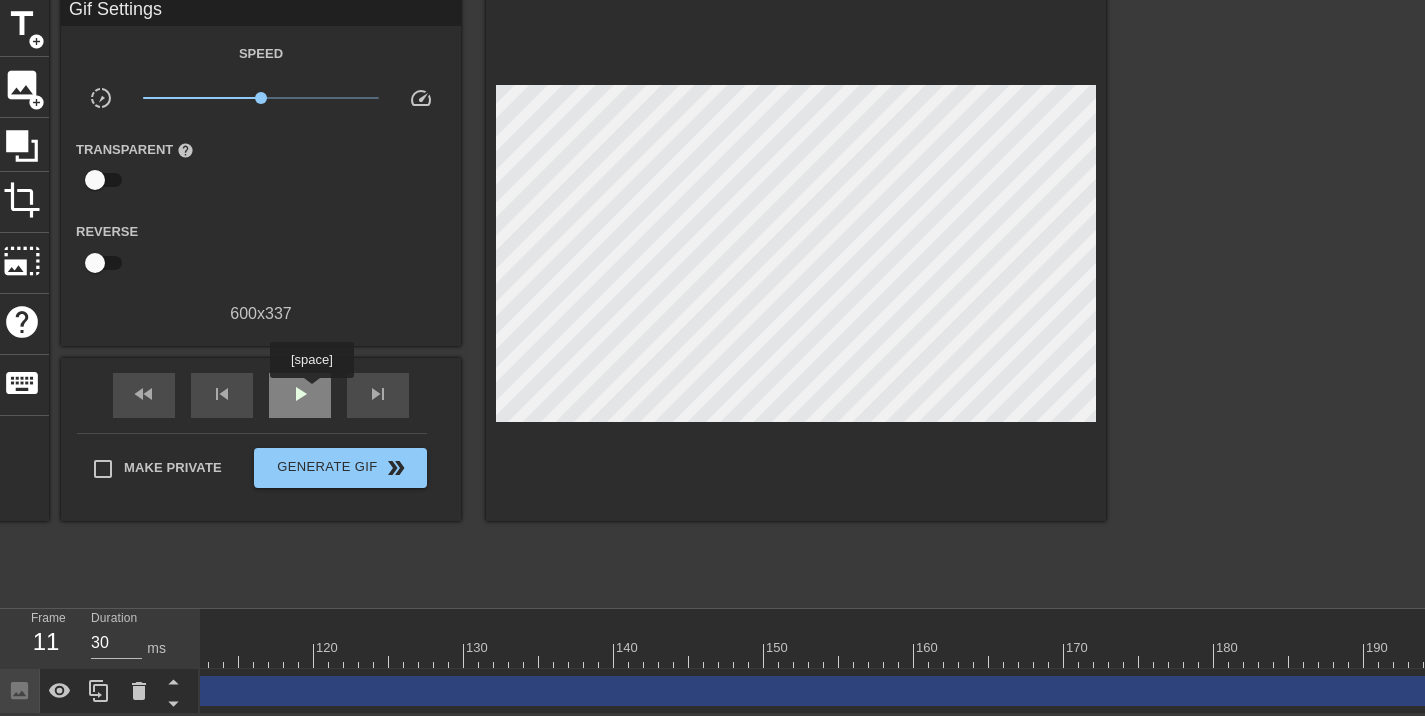 click on "play_arrow" at bounding box center [300, 395] 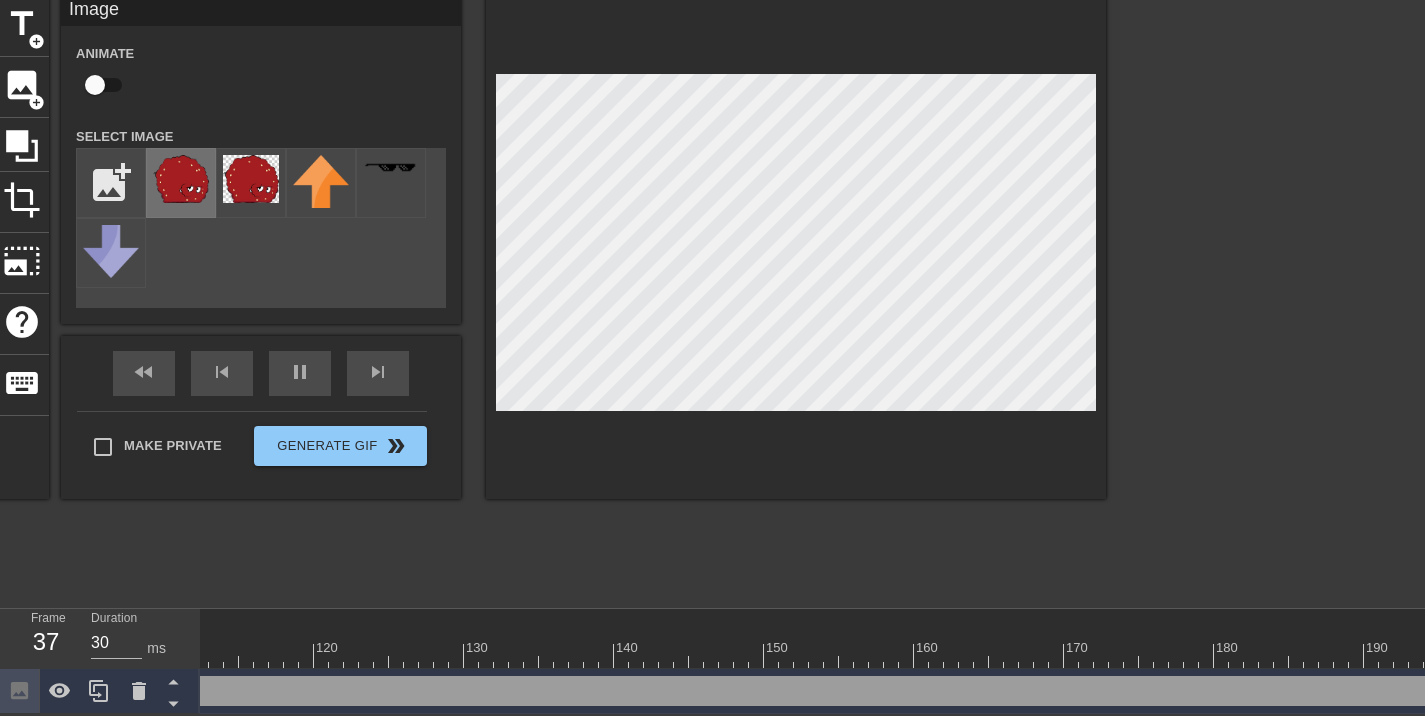 click at bounding box center (181, 179) 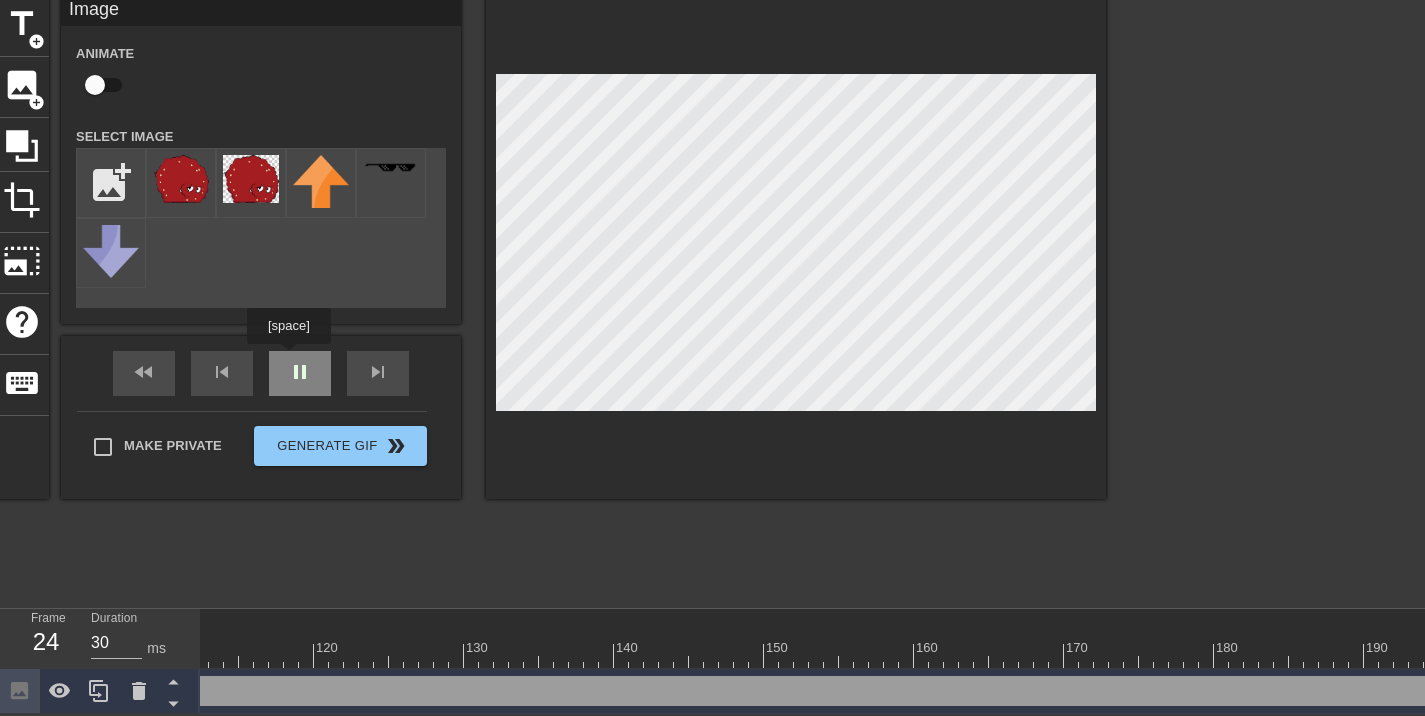 click on "pause" at bounding box center (300, 373) 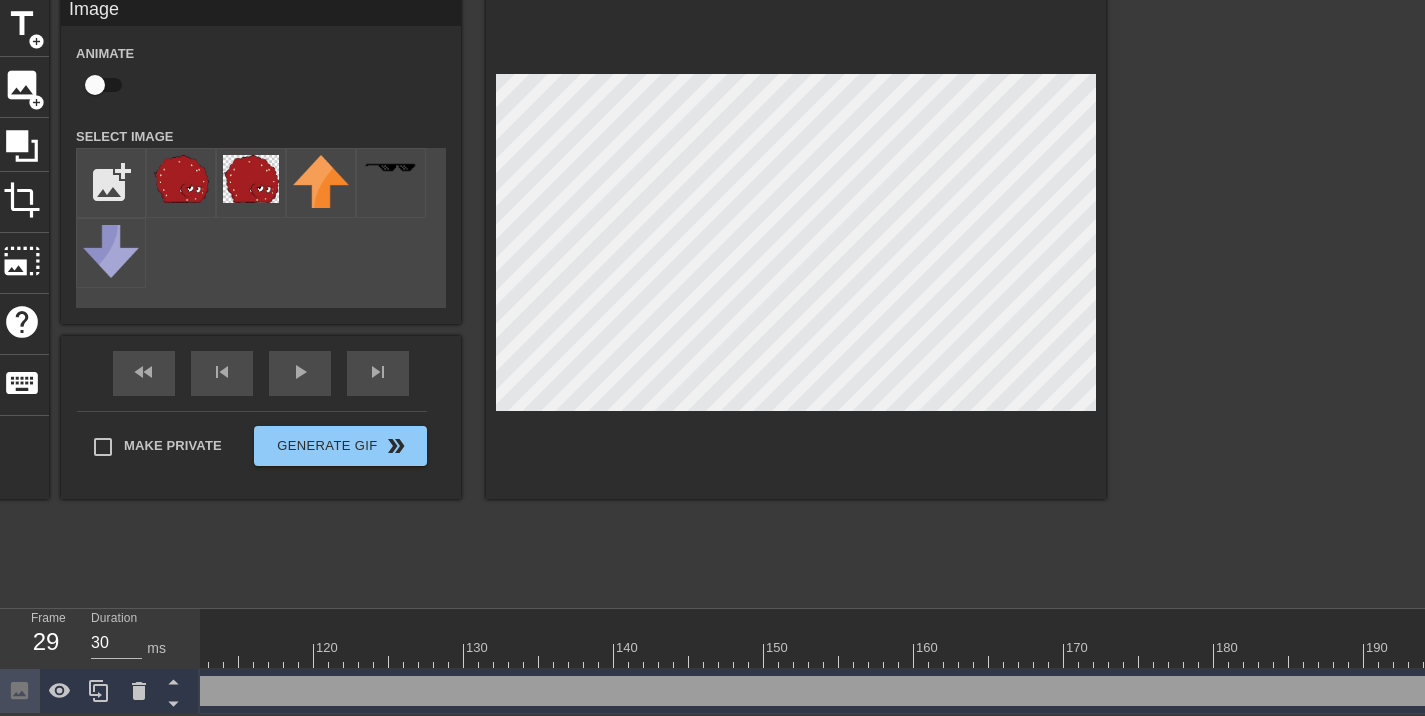 click on "title add_circle image add_circle crop photo_size_select_large help keyboard Image Animate Select Image add_photo_alternate fast_rewind skip_previous play_arrow skip_next Make Private Generate Gif double_arrow" at bounding box center (550, 296) 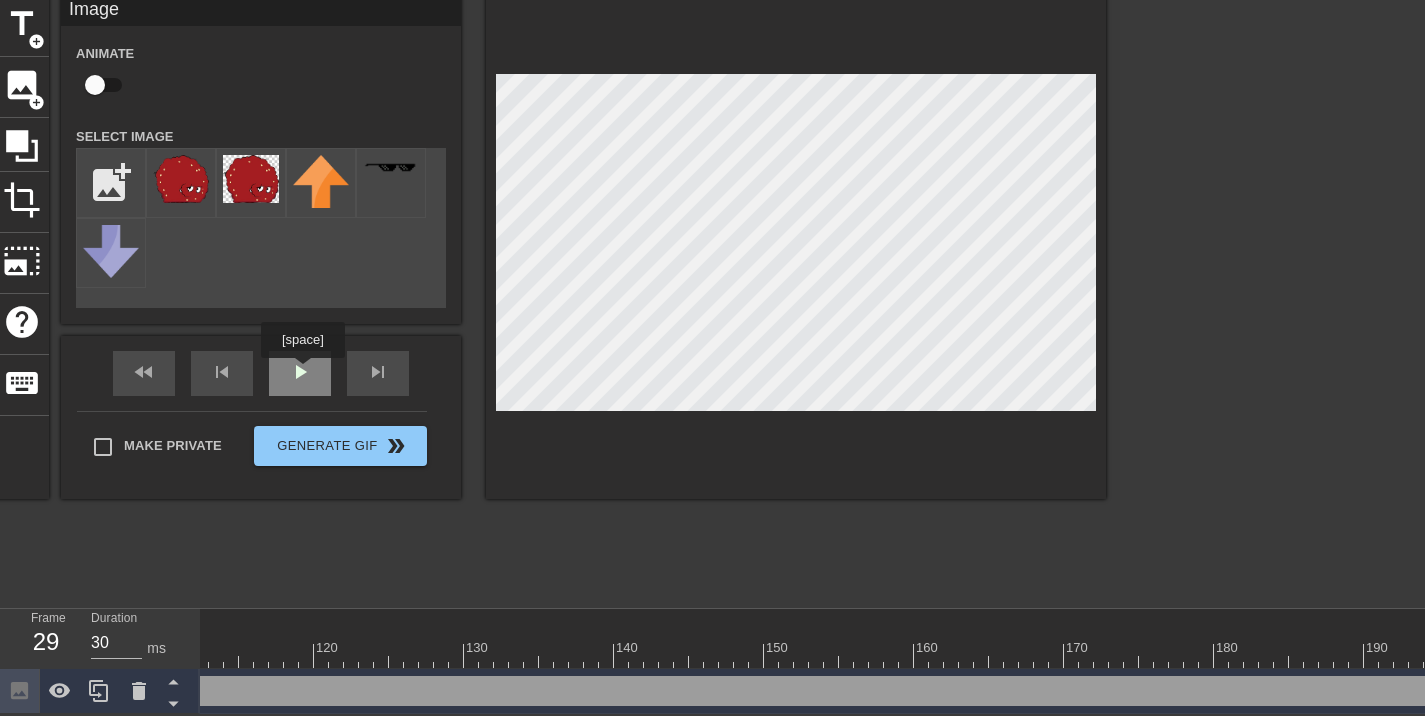 click on "play_arrow" at bounding box center [300, 373] 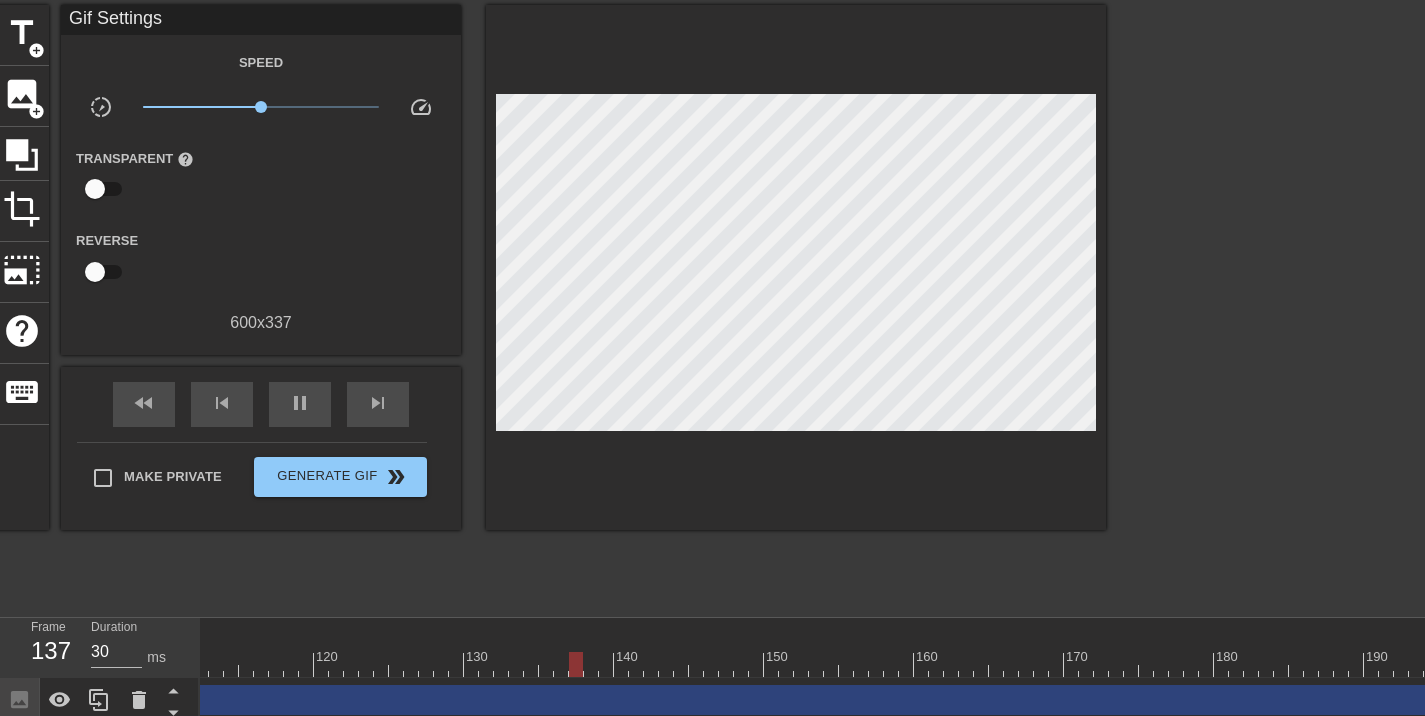 scroll, scrollTop: 96, scrollLeft: 0, axis: vertical 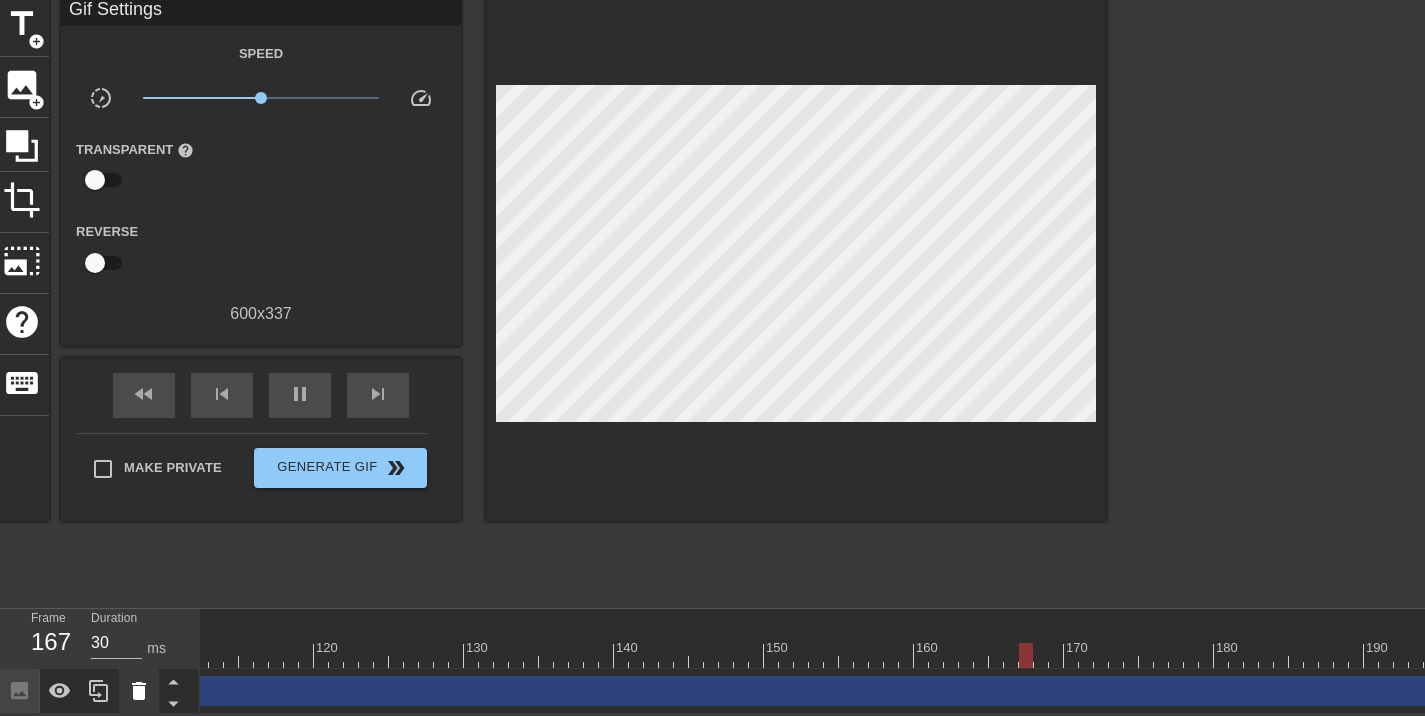 click 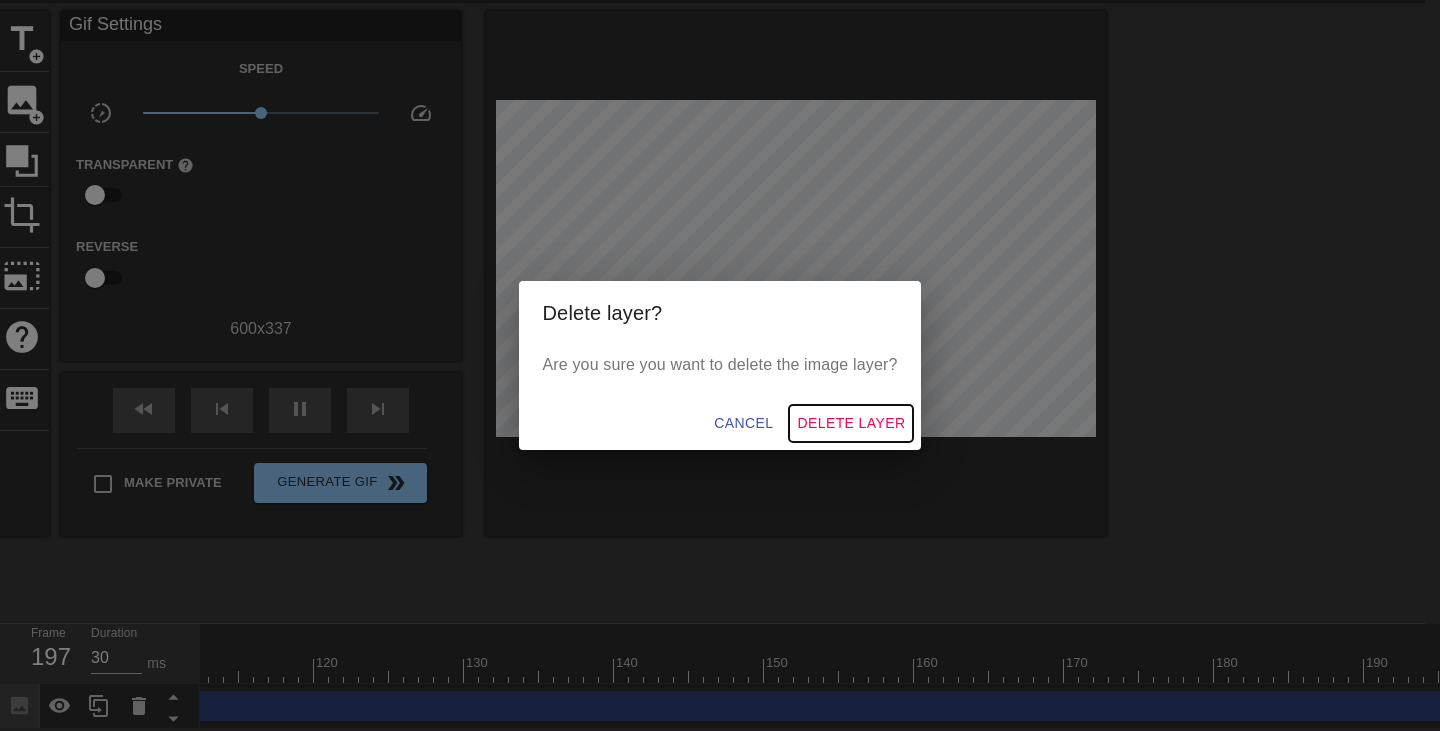 click on "Delete Layer" at bounding box center [851, 423] 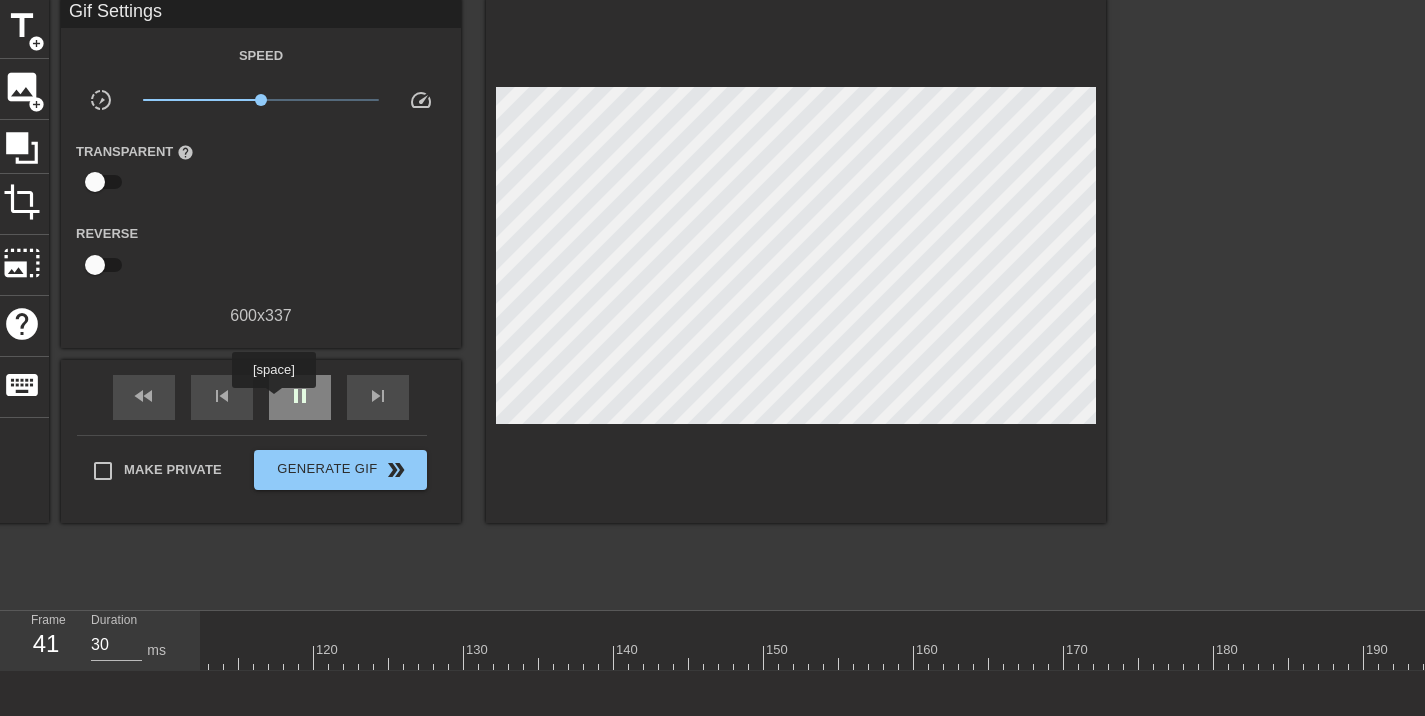 click on "pause" at bounding box center [300, 397] 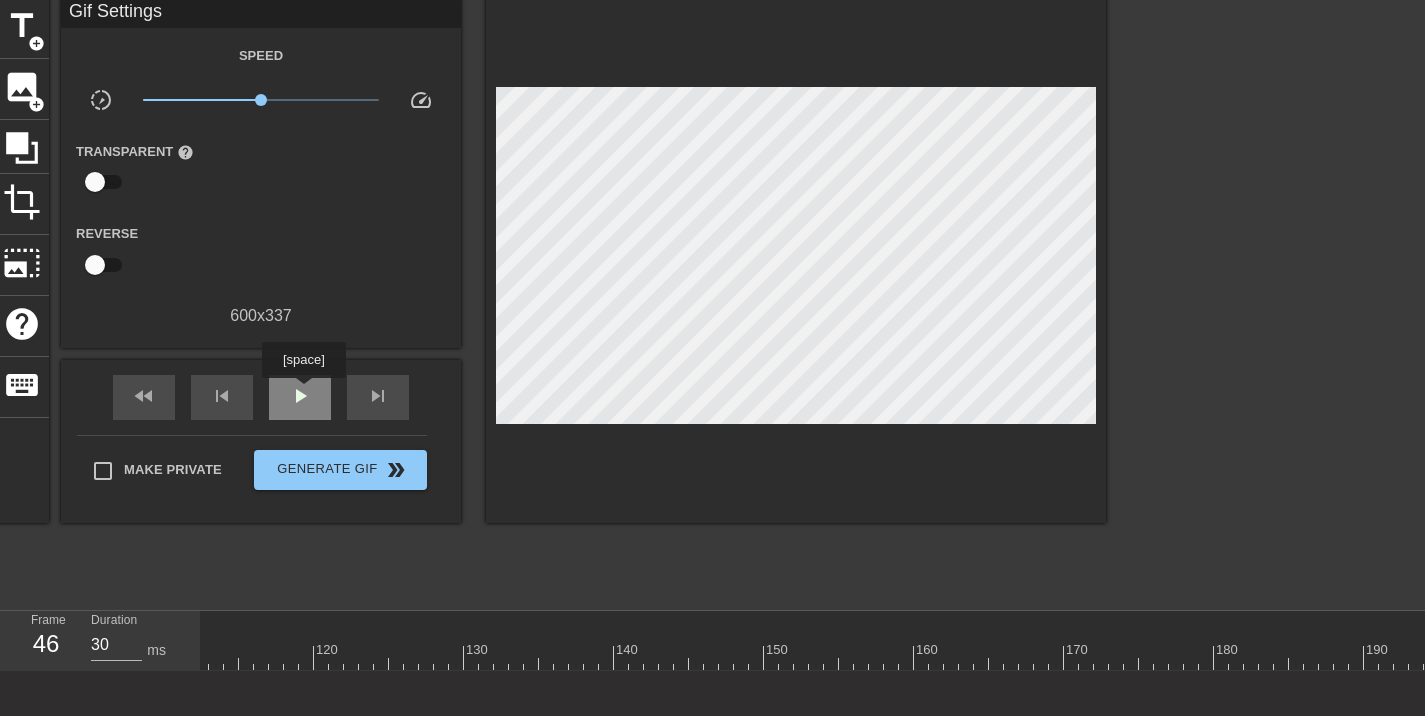 click on "play_arrow" at bounding box center (300, 396) 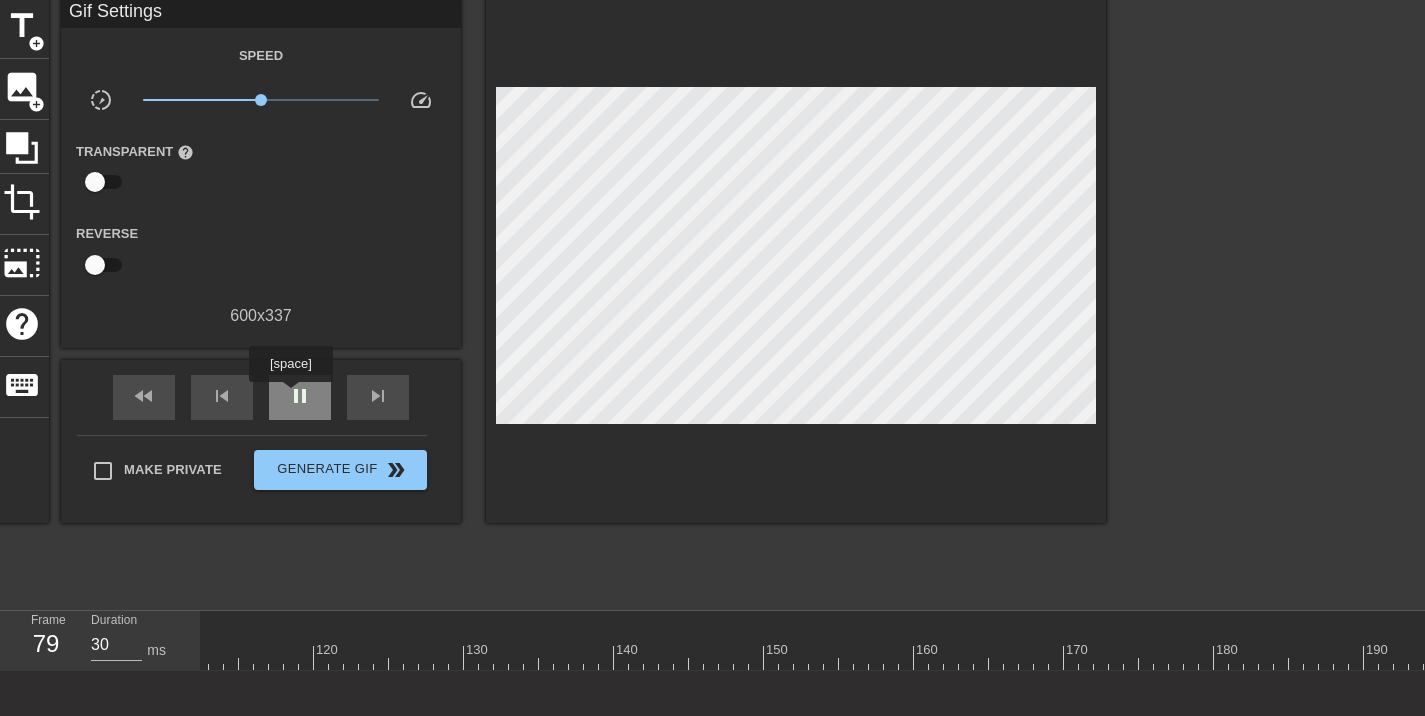 click on "pause" at bounding box center (300, 396) 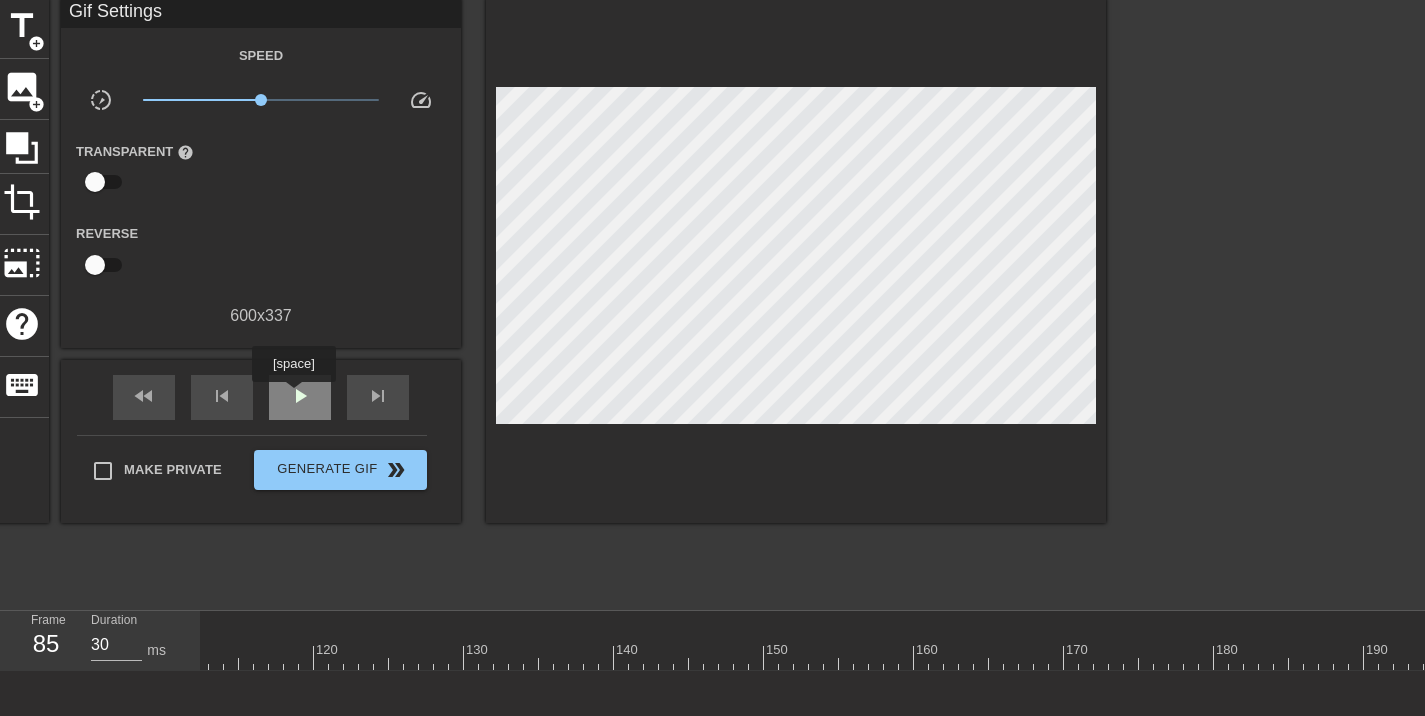 click on "play_arrow" at bounding box center [300, 396] 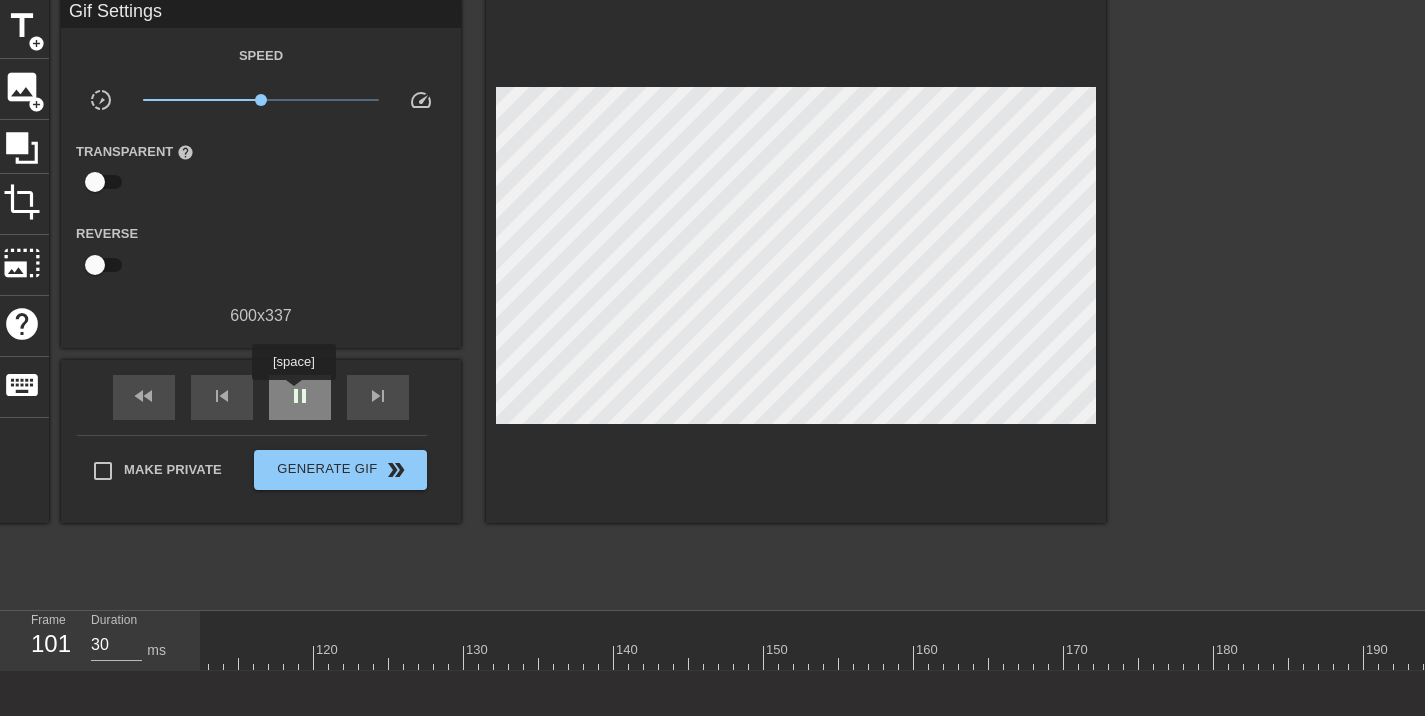 click on "pause" at bounding box center [300, 396] 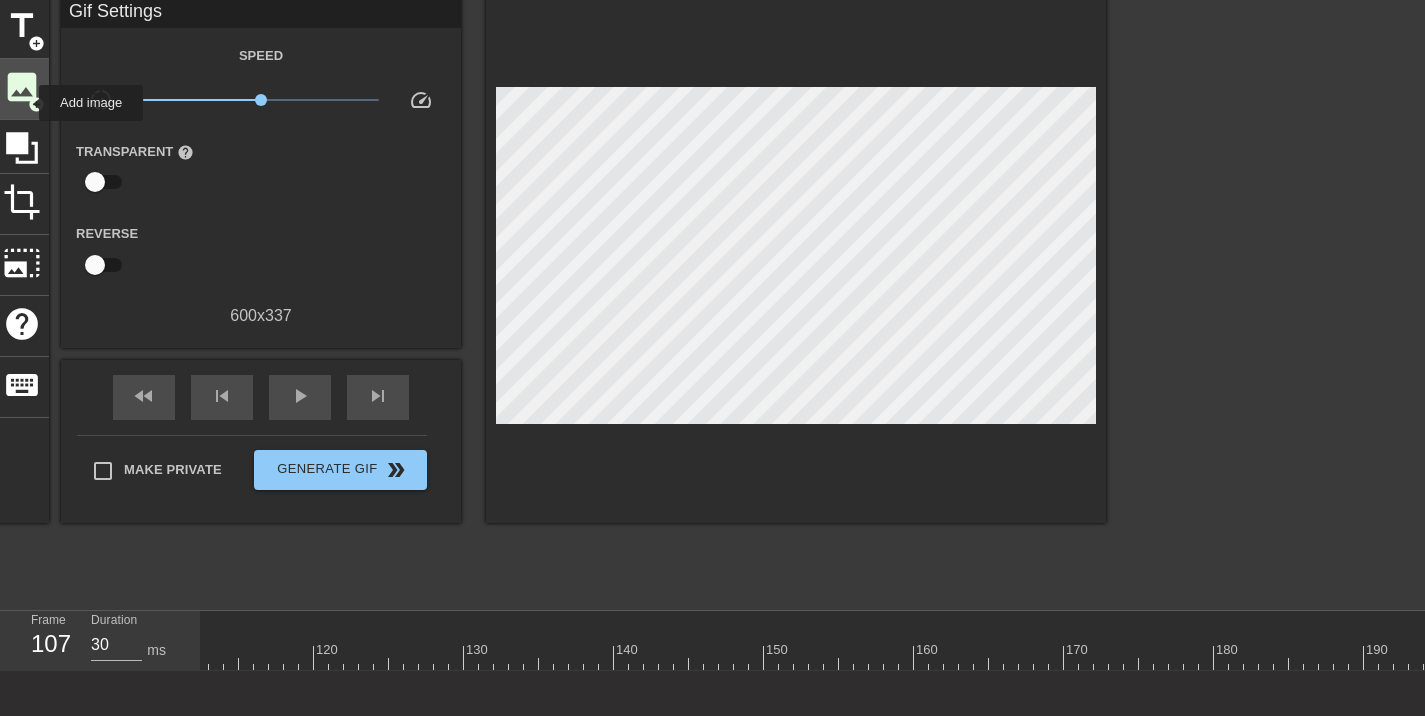 click on "image" at bounding box center [22, 87] 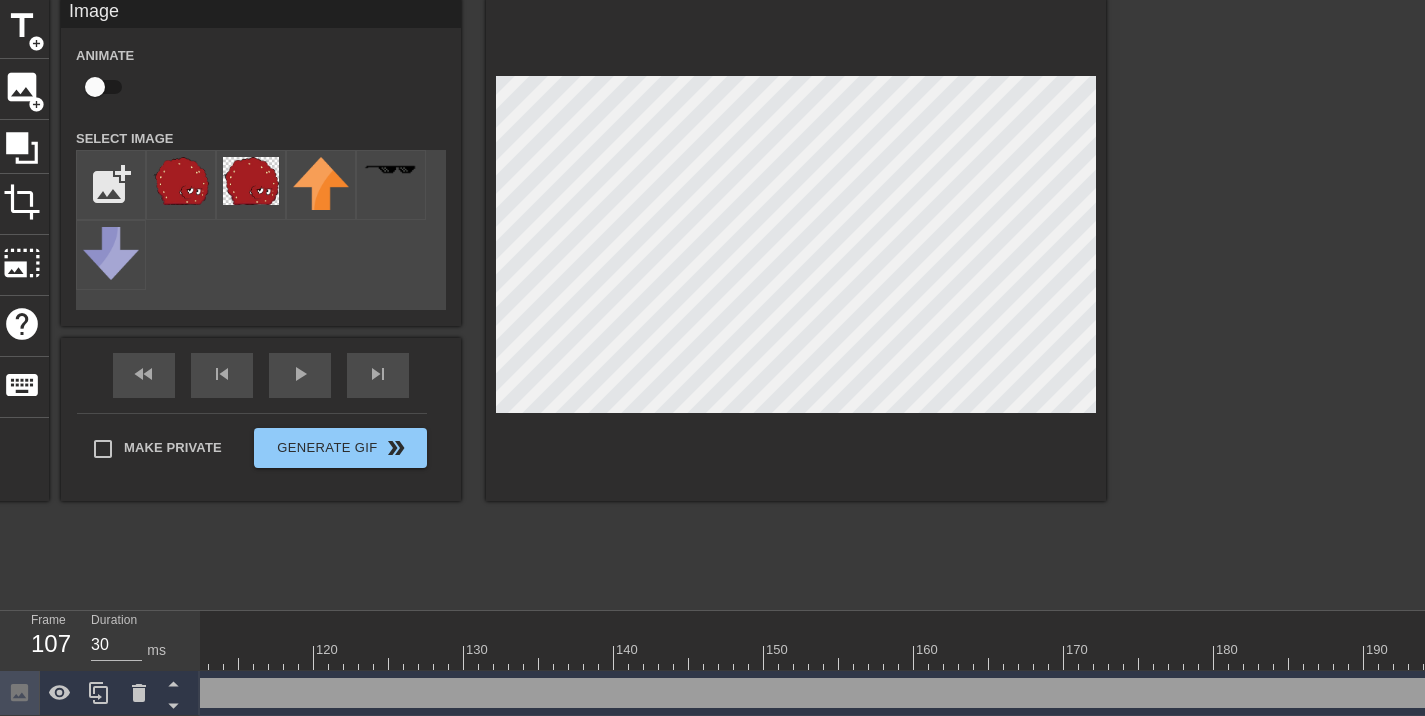 click at bounding box center [95, 87] 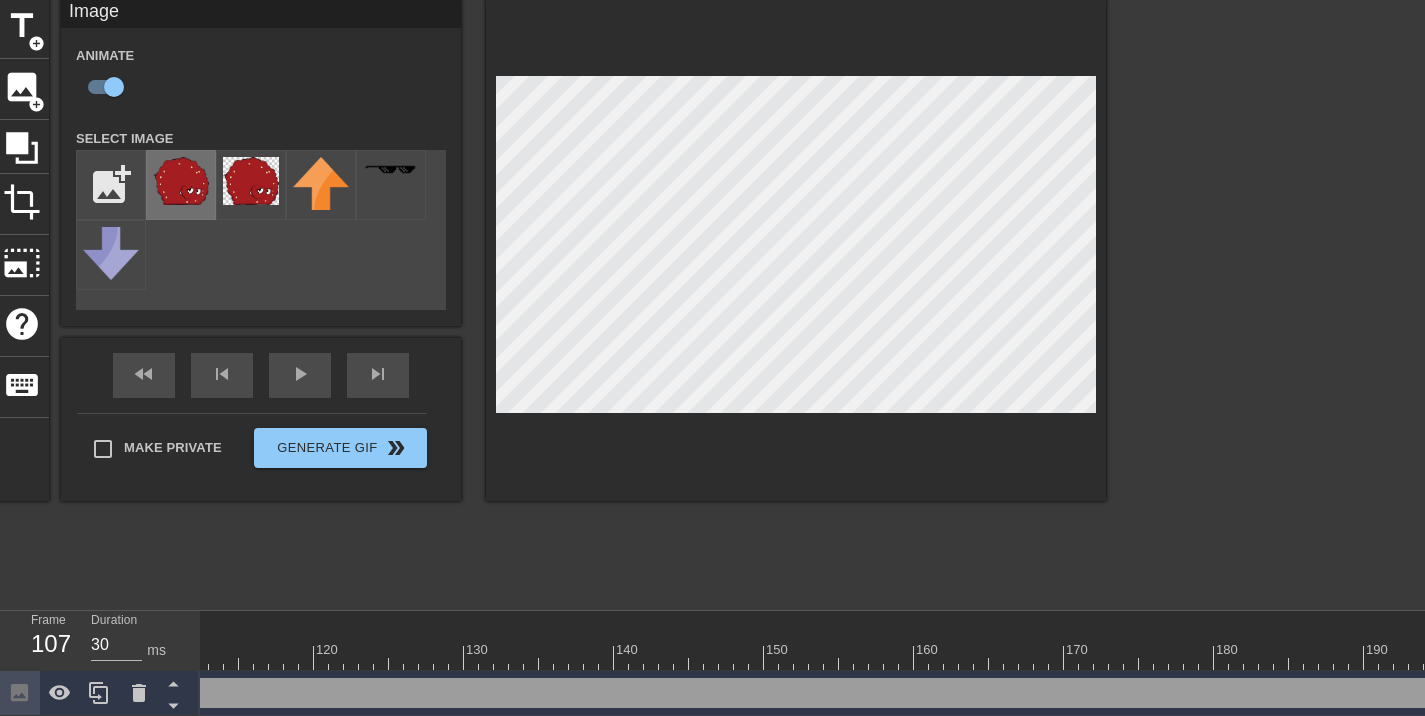 click at bounding box center [181, 181] 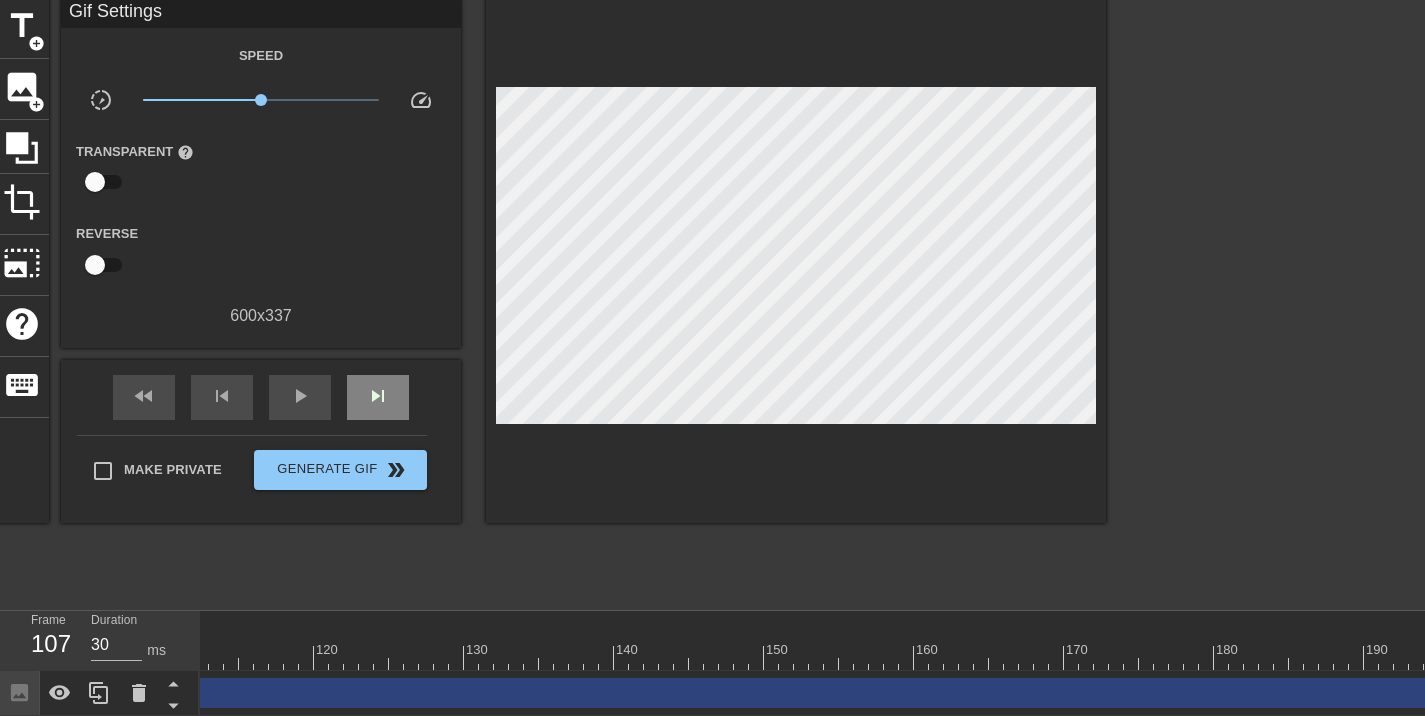 drag, startPoint x: 293, startPoint y: 371, endPoint x: 408, endPoint y: 373, distance: 115.01739 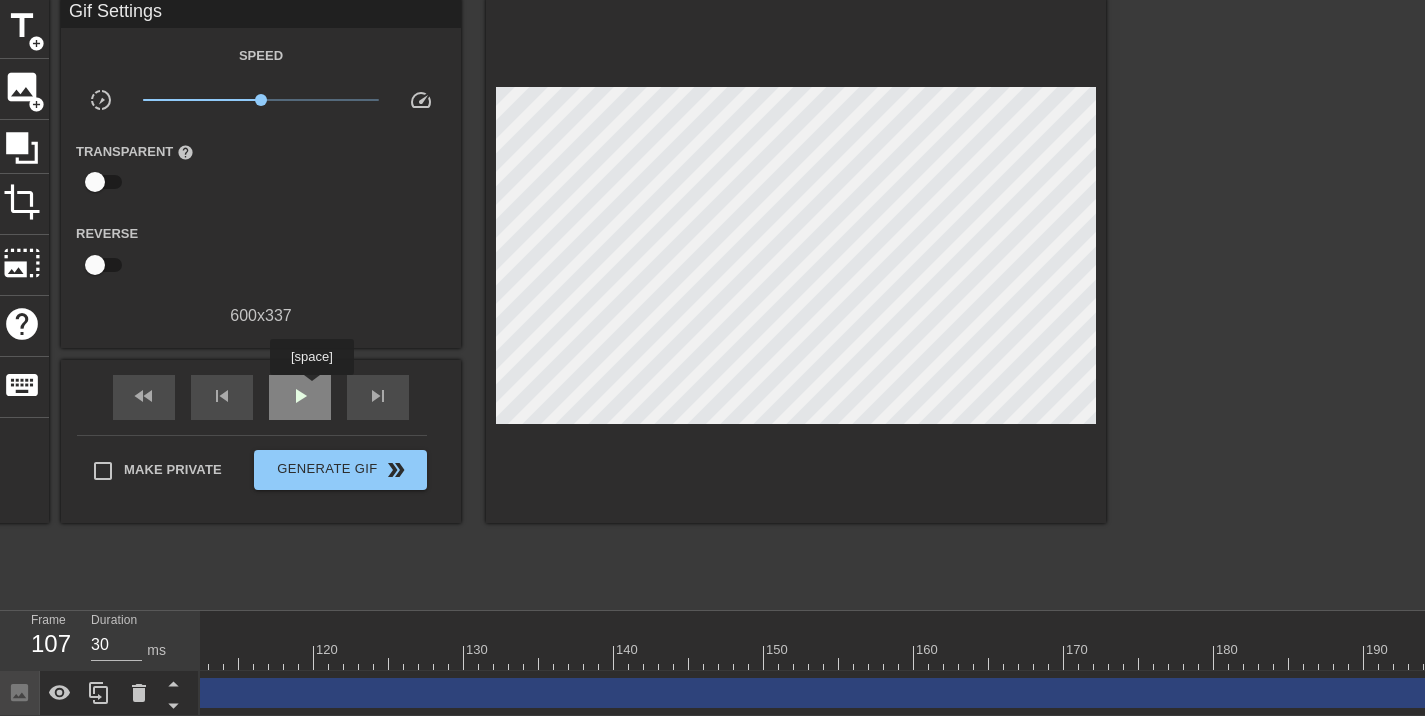 click on "play_arrow" at bounding box center [300, 396] 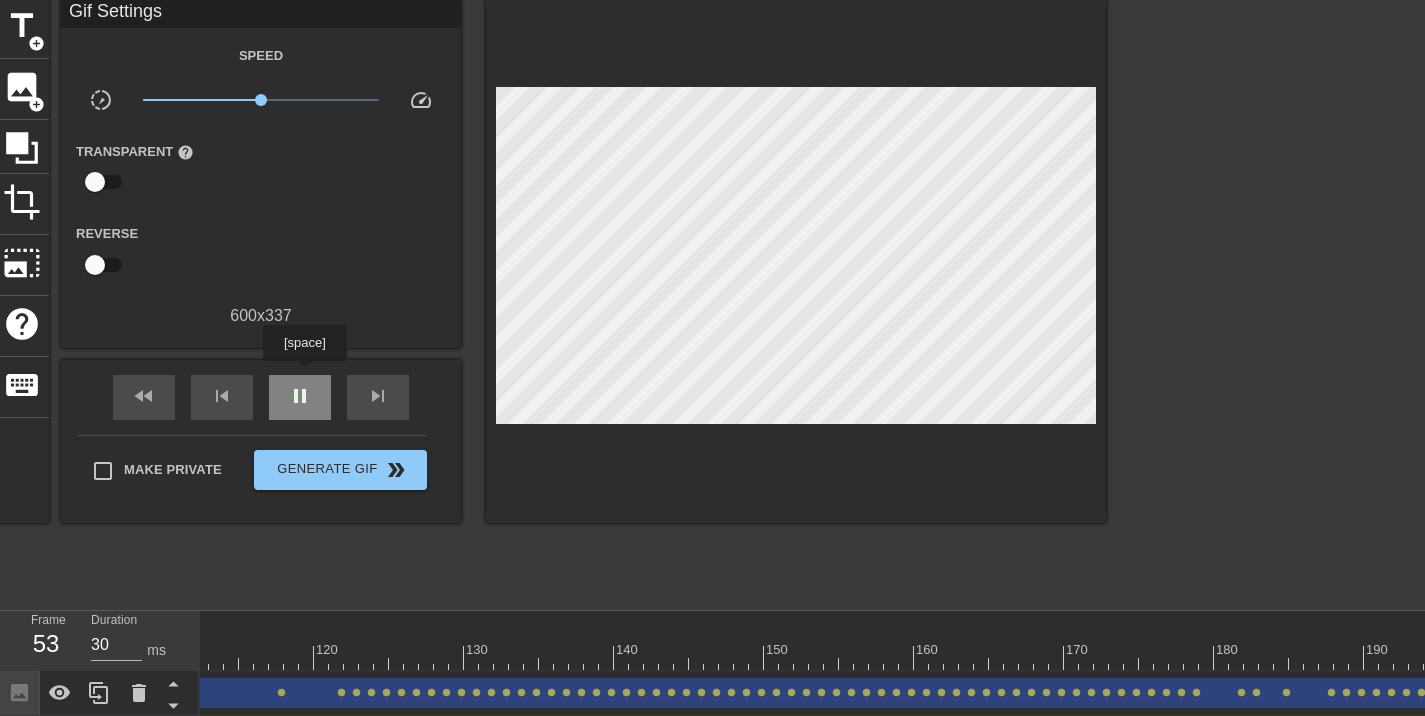 click on "pause" at bounding box center (300, 397) 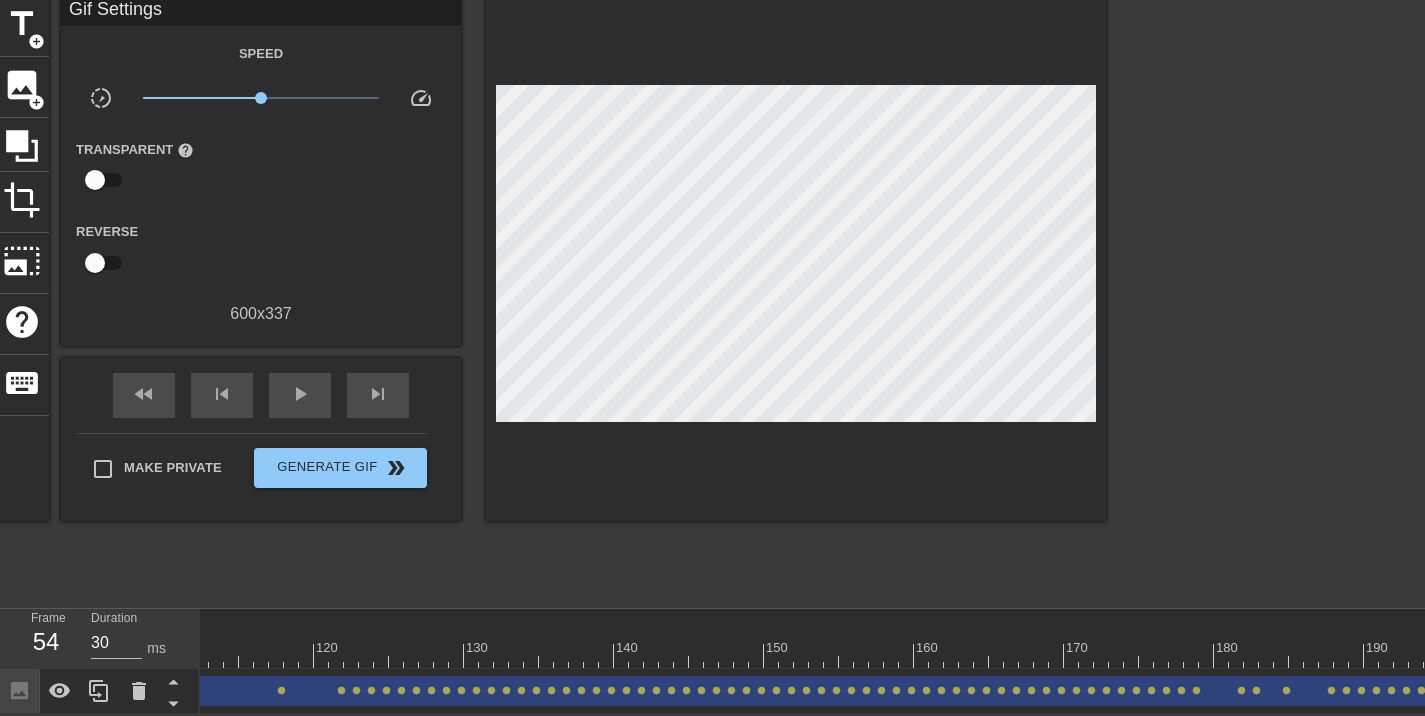 scroll, scrollTop: 96, scrollLeft: 0, axis: vertical 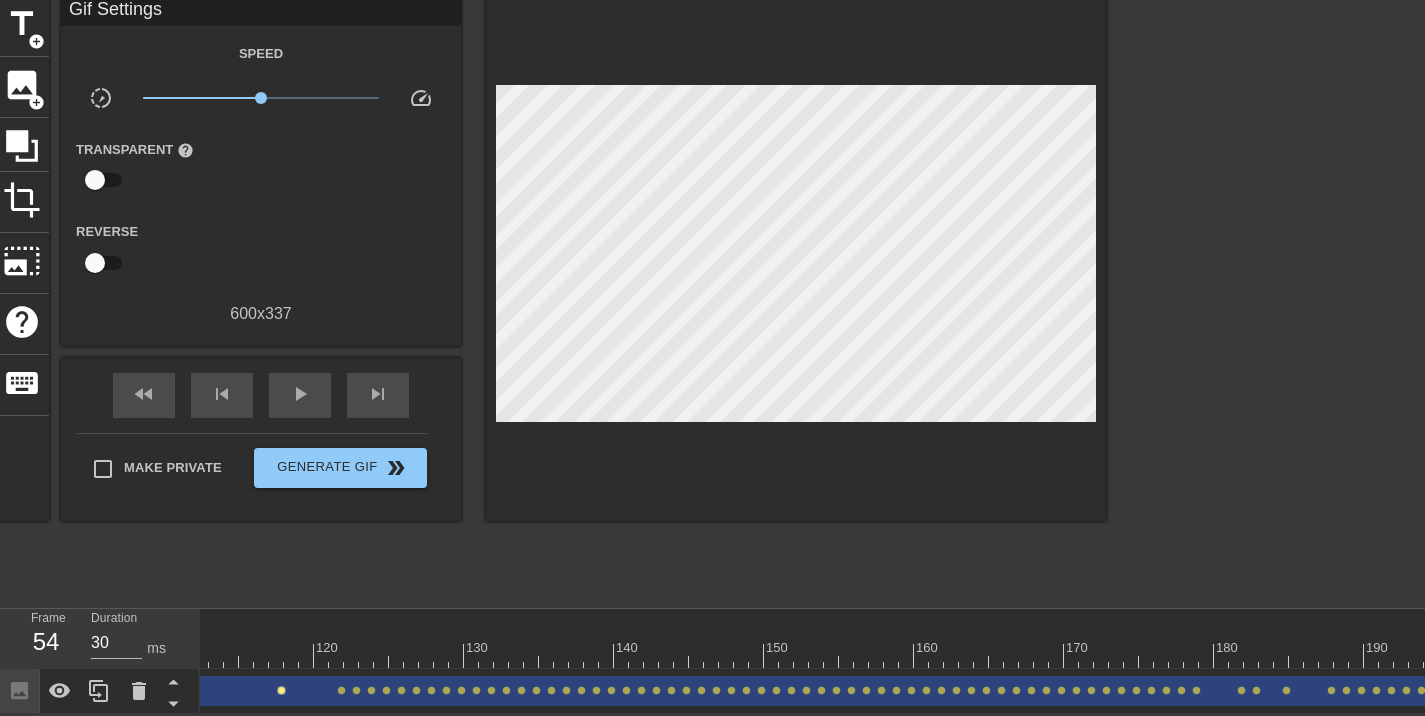 click on "lens" at bounding box center [281, 690] 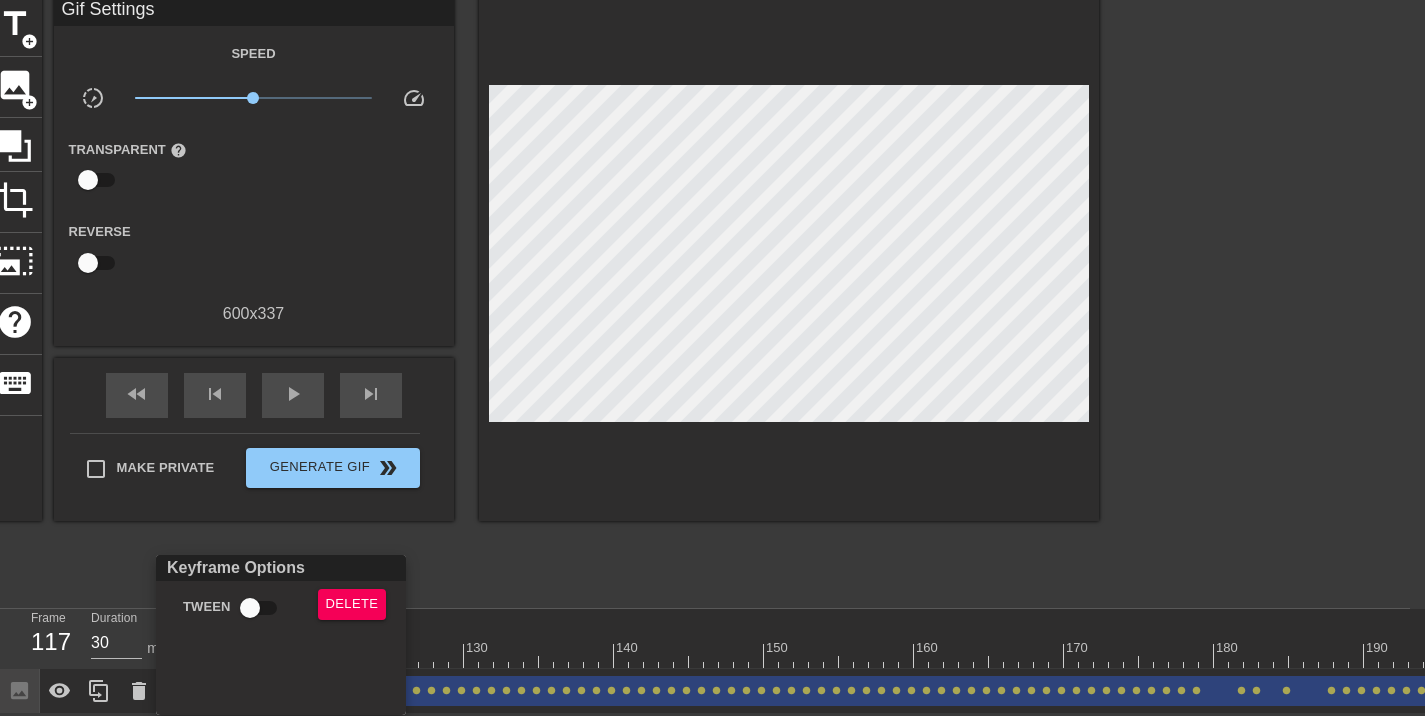 scroll, scrollTop: 81, scrollLeft: 0, axis: vertical 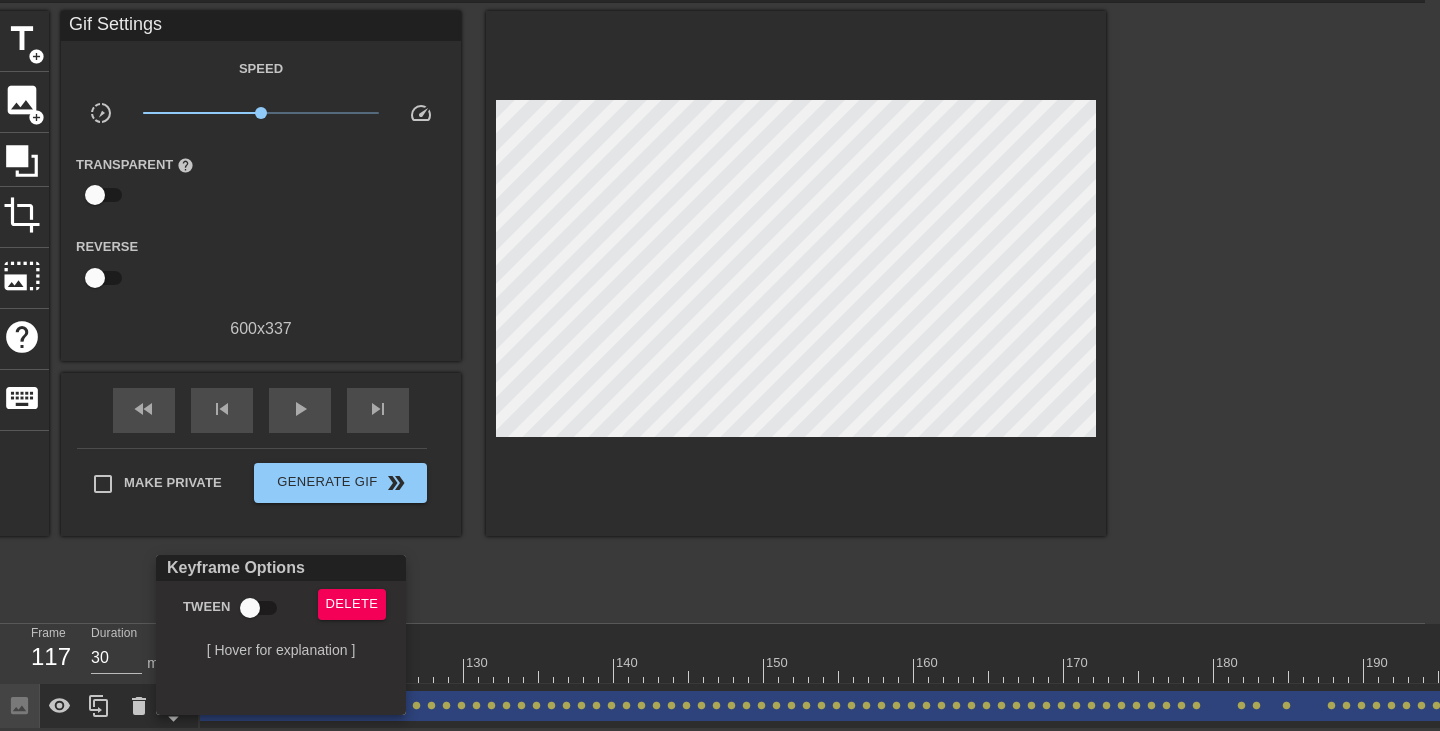 click at bounding box center (720, 365) 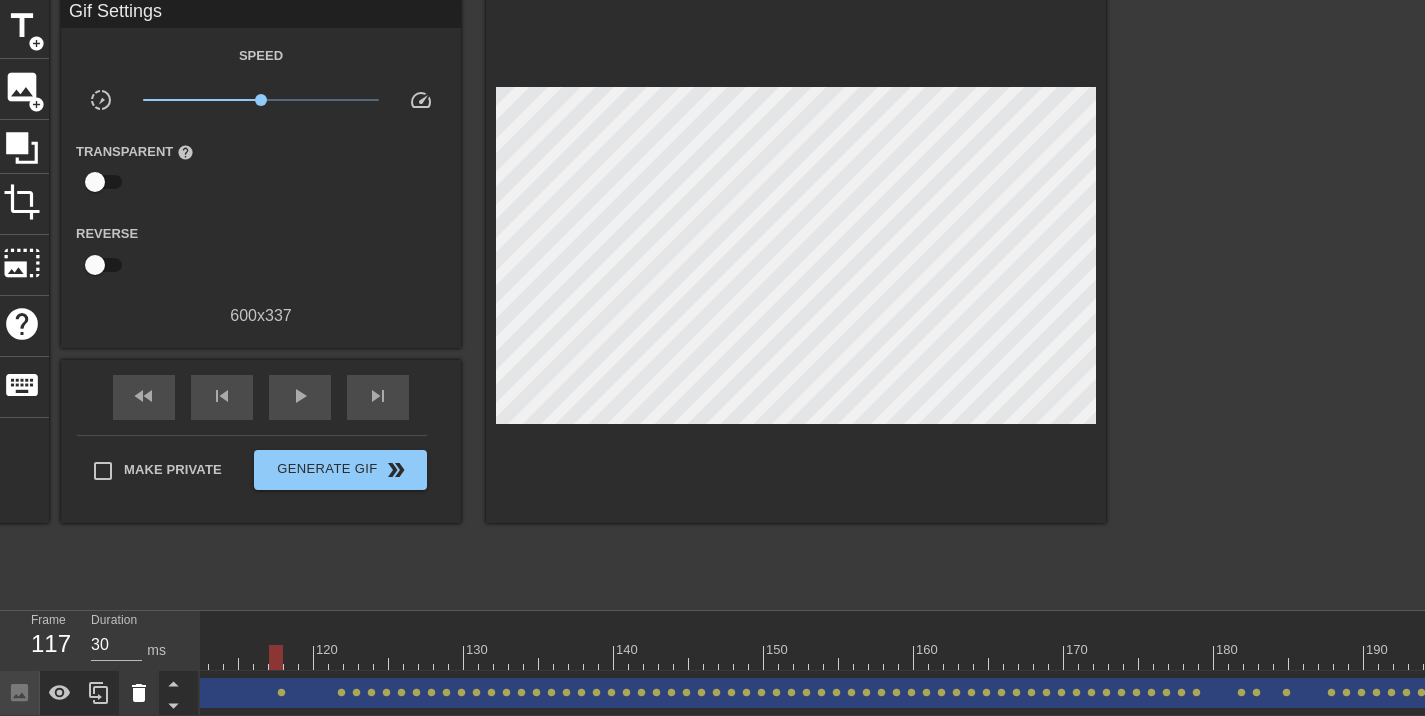 click 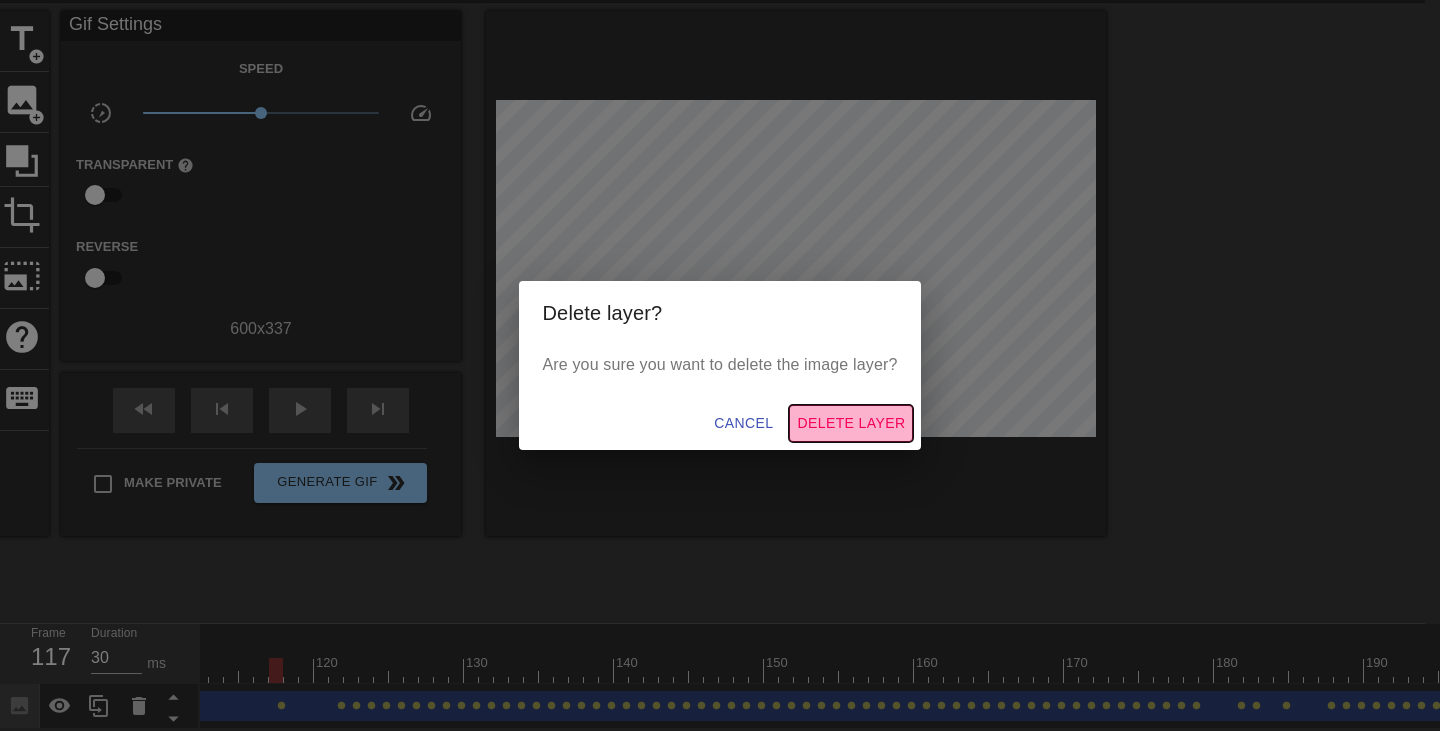 click on "Delete Layer" at bounding box center [851, 423] 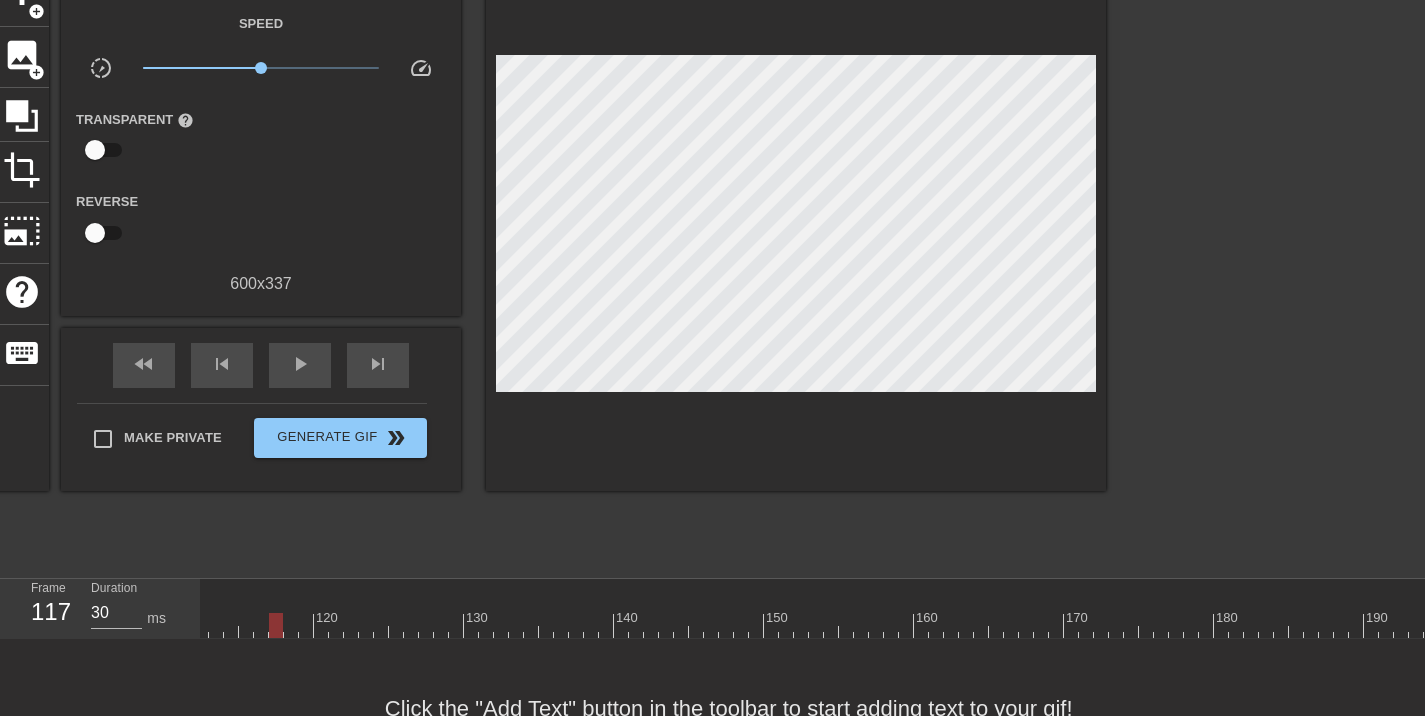 scroll, scrollTop: 90, scrollLeft: 0, axis: vertical 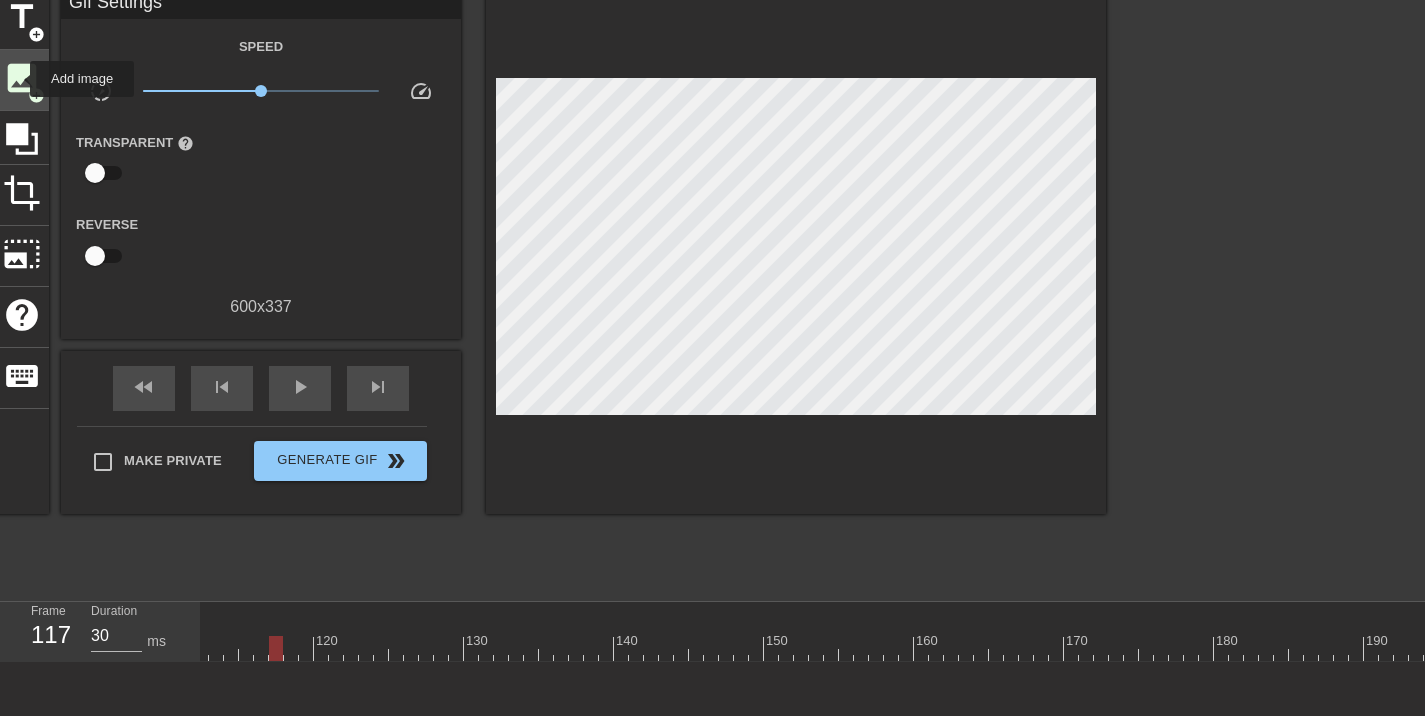 click on "image" at bounding box center (22, 78) 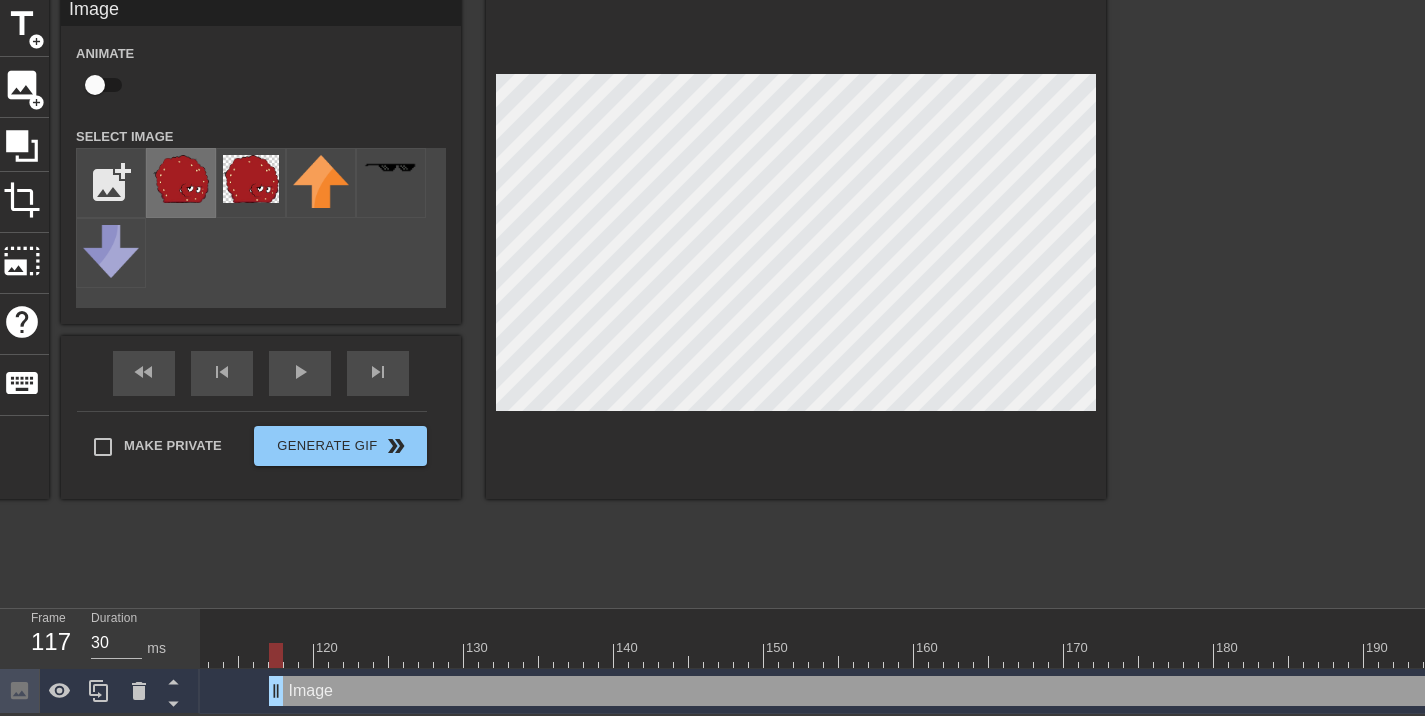 click at bounding box center [181, 179] 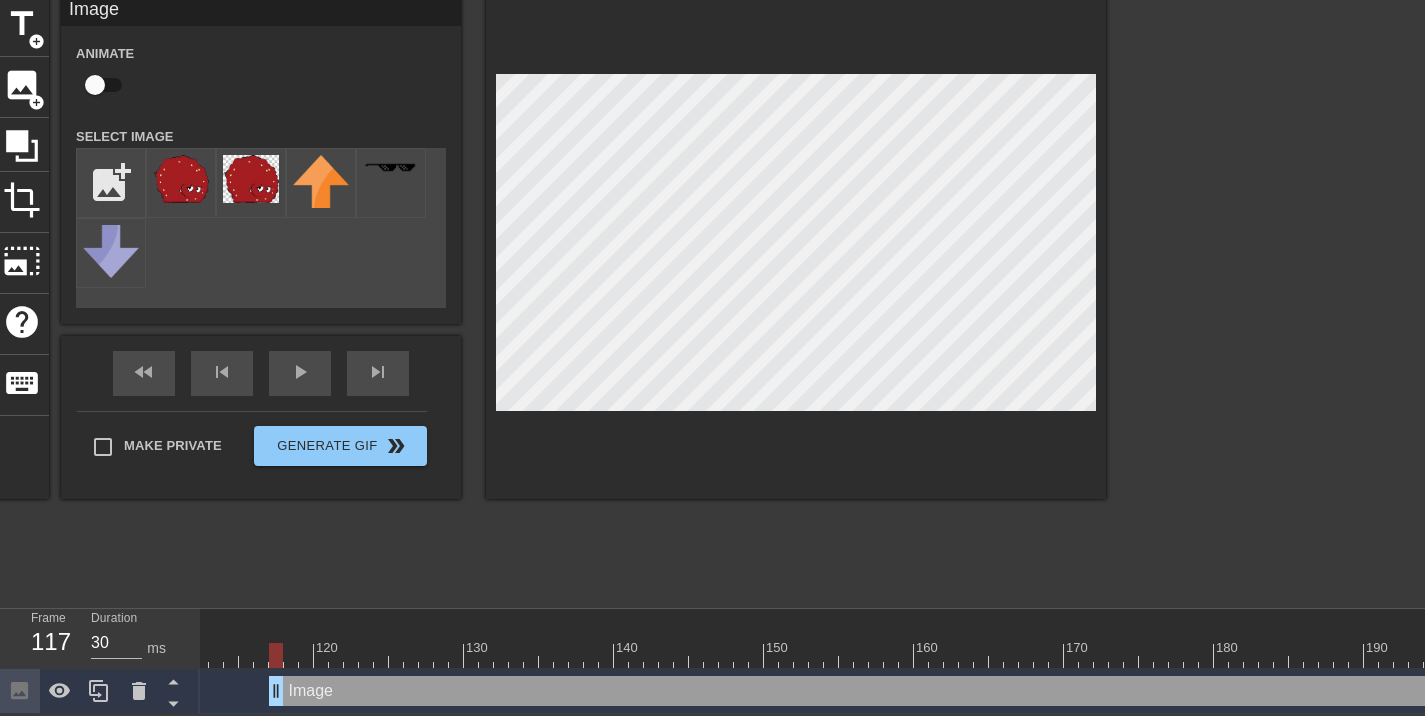 click at bounding box center [796, 247] 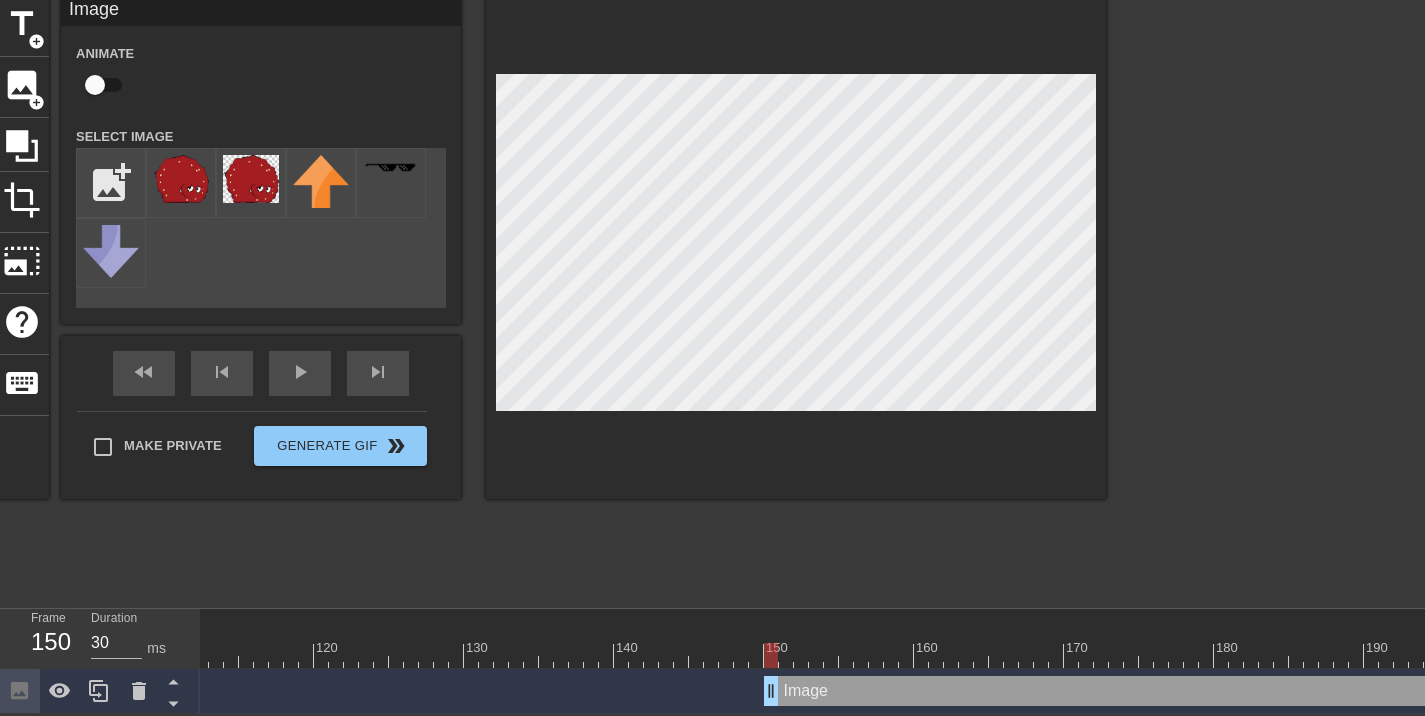 drag, startPoint x: 278, startPoint y: 691, endPoint x: 772, endPoint y: 686, distance: 494.0253 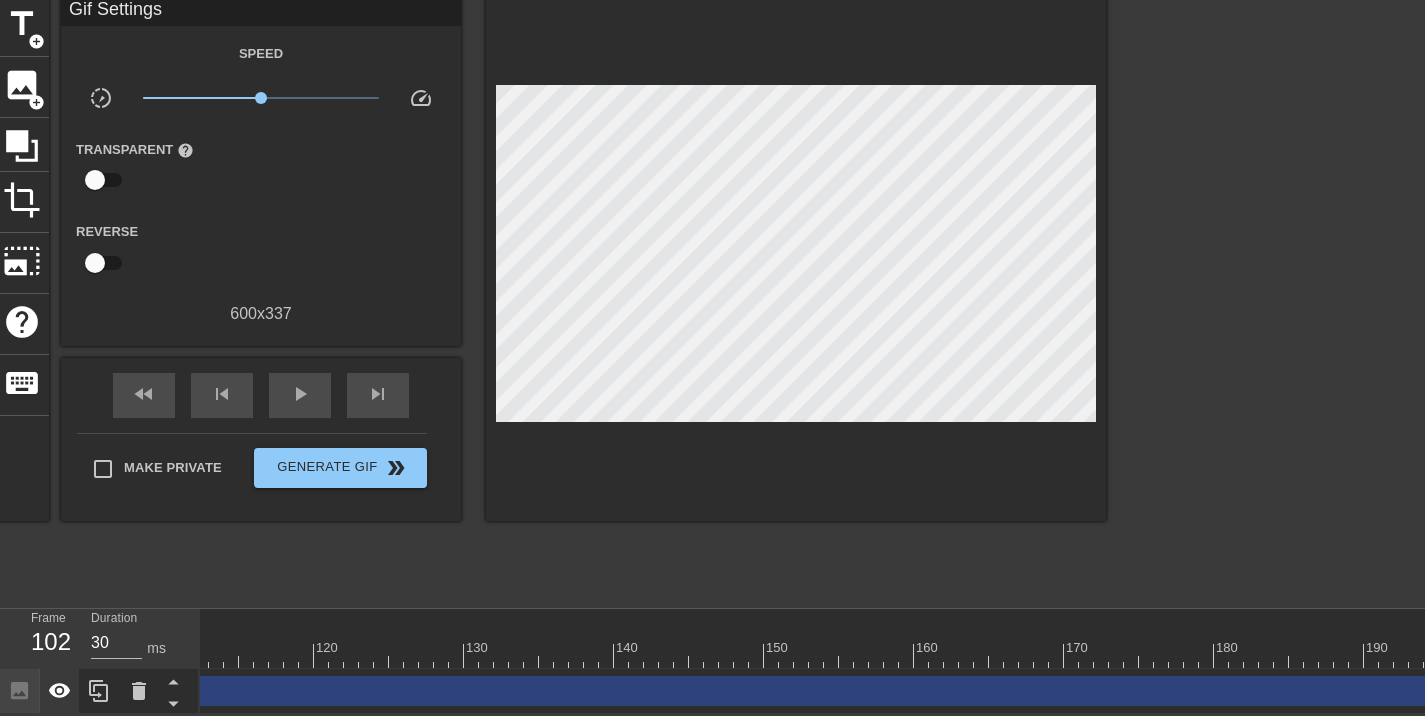 drag, startPoint x: 775, startPoint y: 685, endPoint x: 55, endPoint y: 703, distance: 720.225 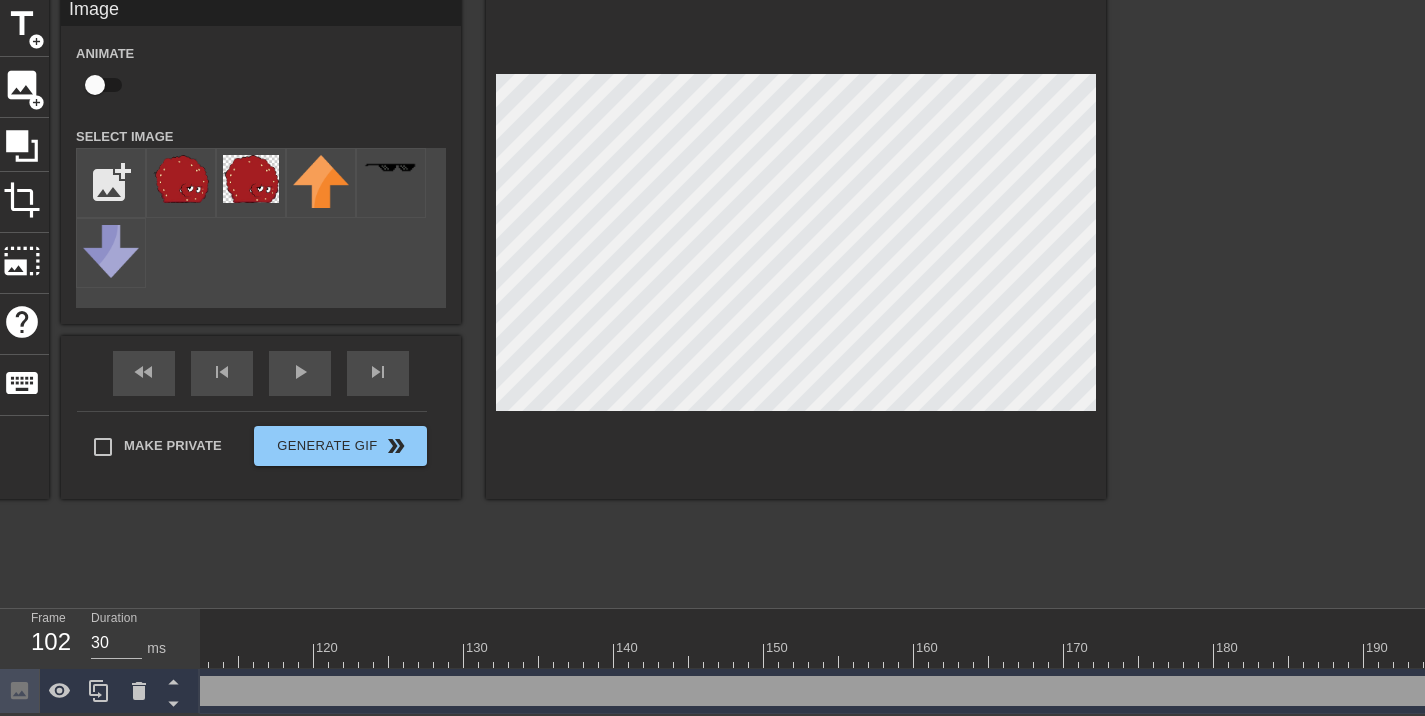 click at bounding box center (796, 247) 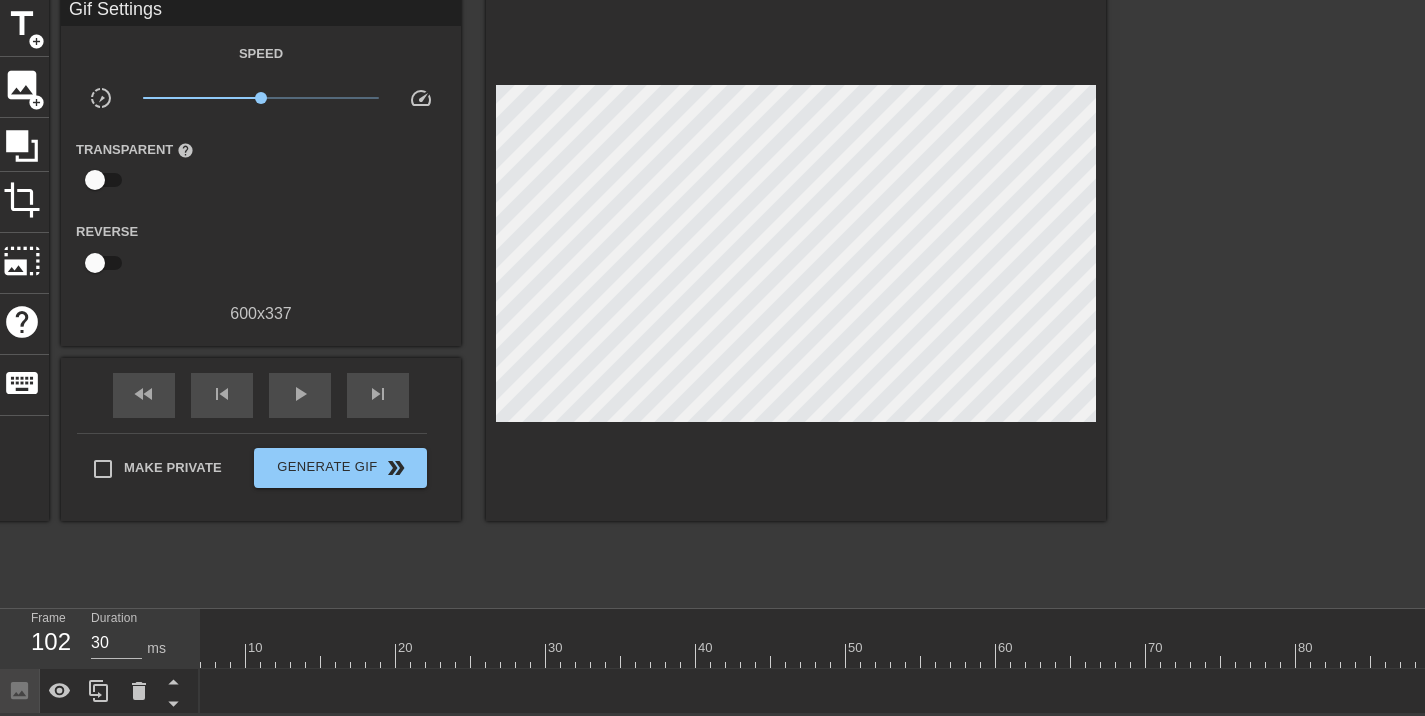 scroll, scrollTop: 0, scrollLeft: 0, axis: both 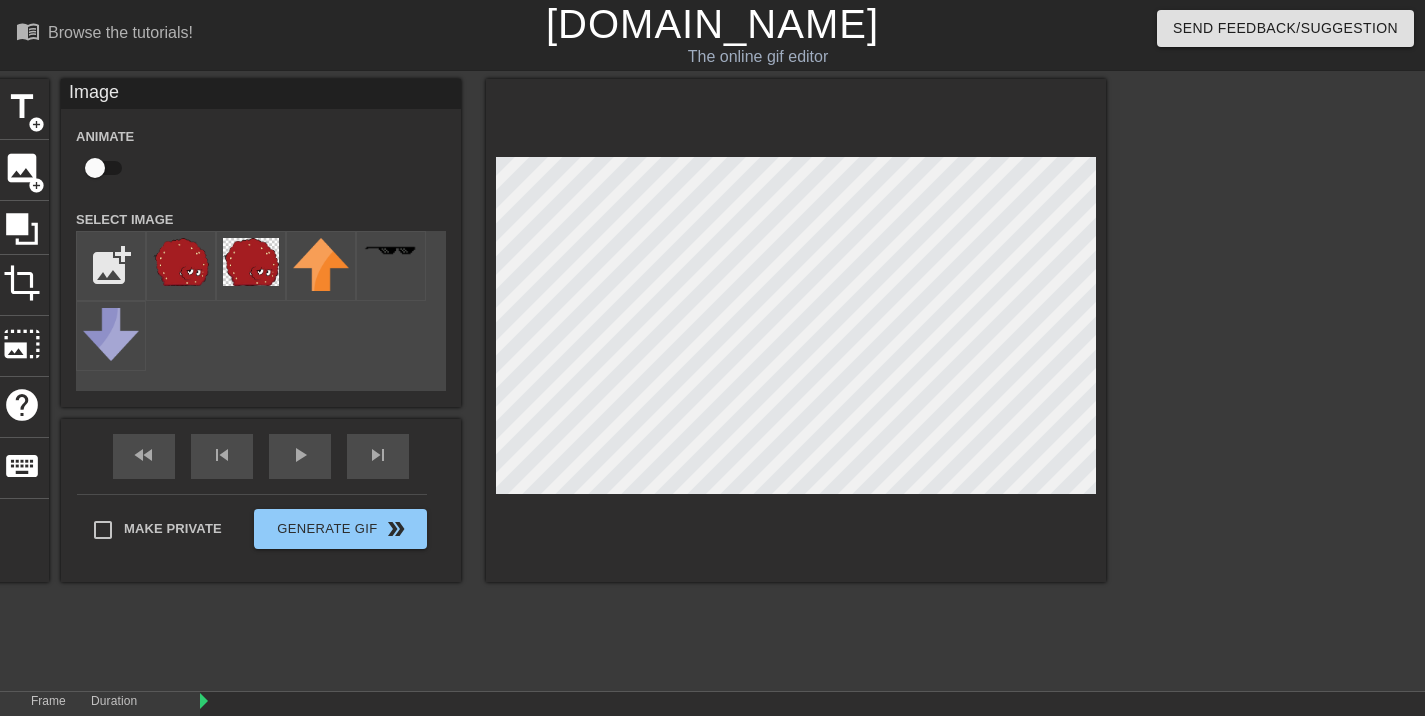 click at bounding box center [796, 330] 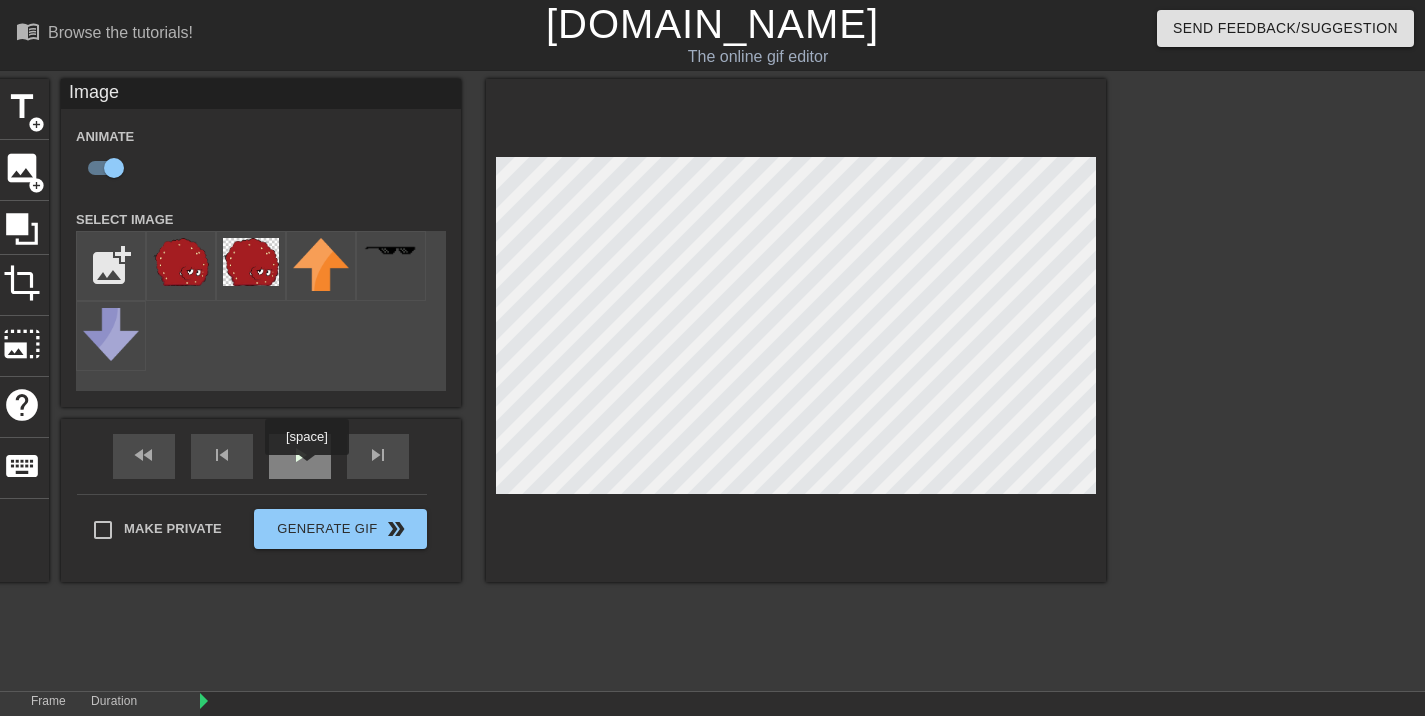 click on "play_arrow" at bounding box center (300, 456) 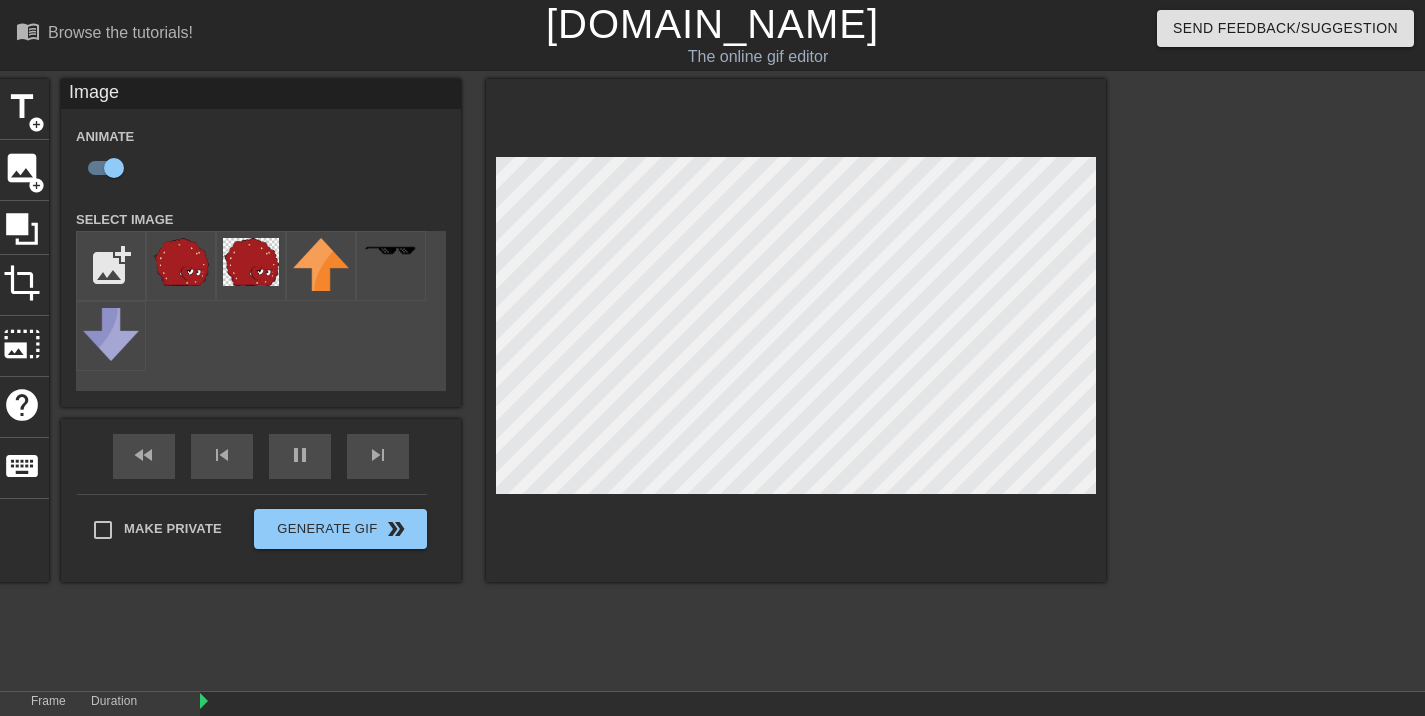 click on "fast_rewind skip_previous pause skip_next" at bounding box center (261, 456) 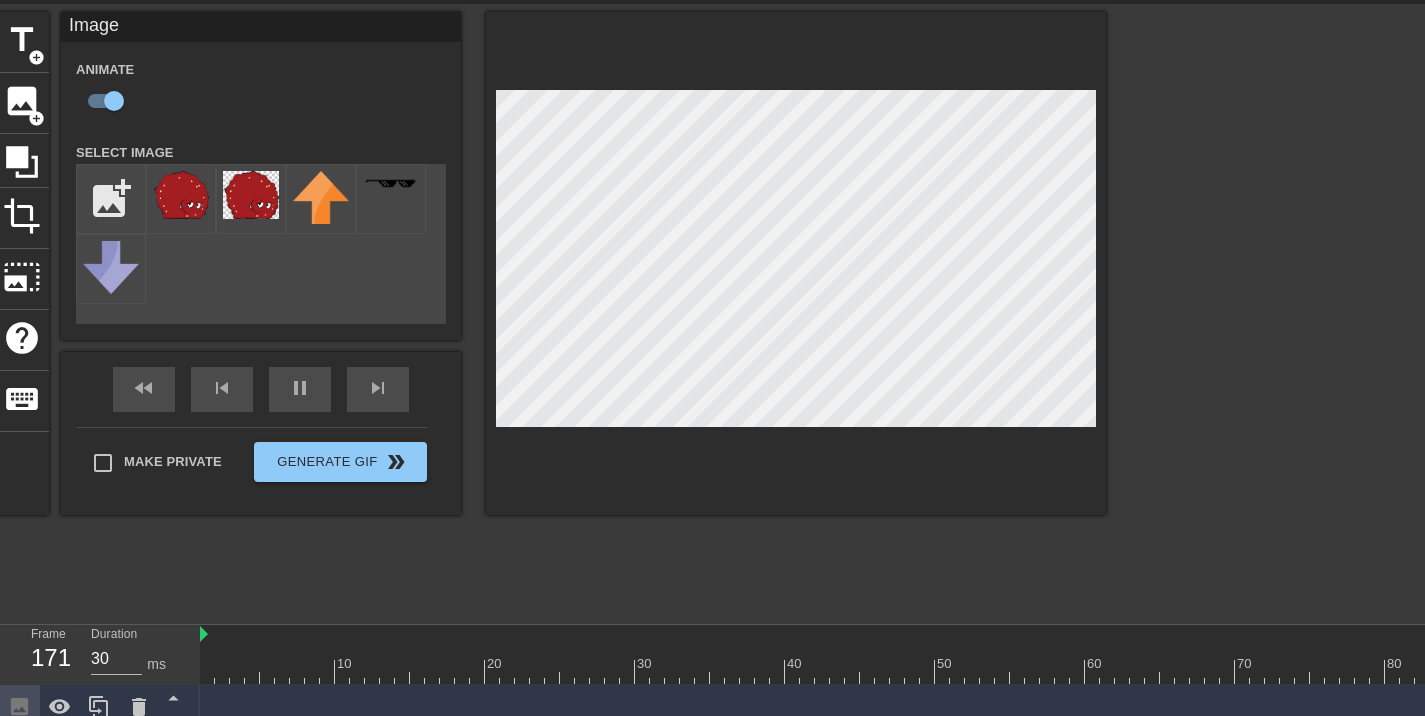 scroll, scrollTop: 96, scrollLeft: 0, axis: vertical 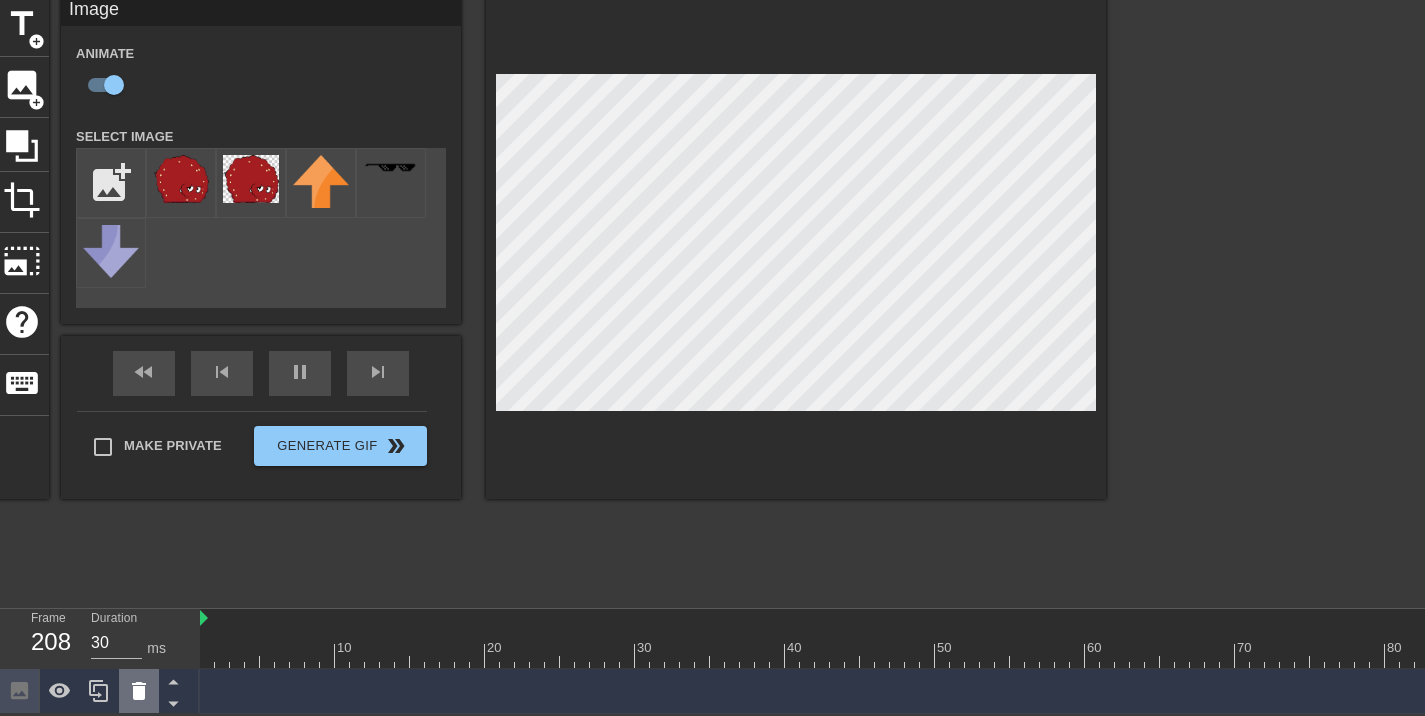 click 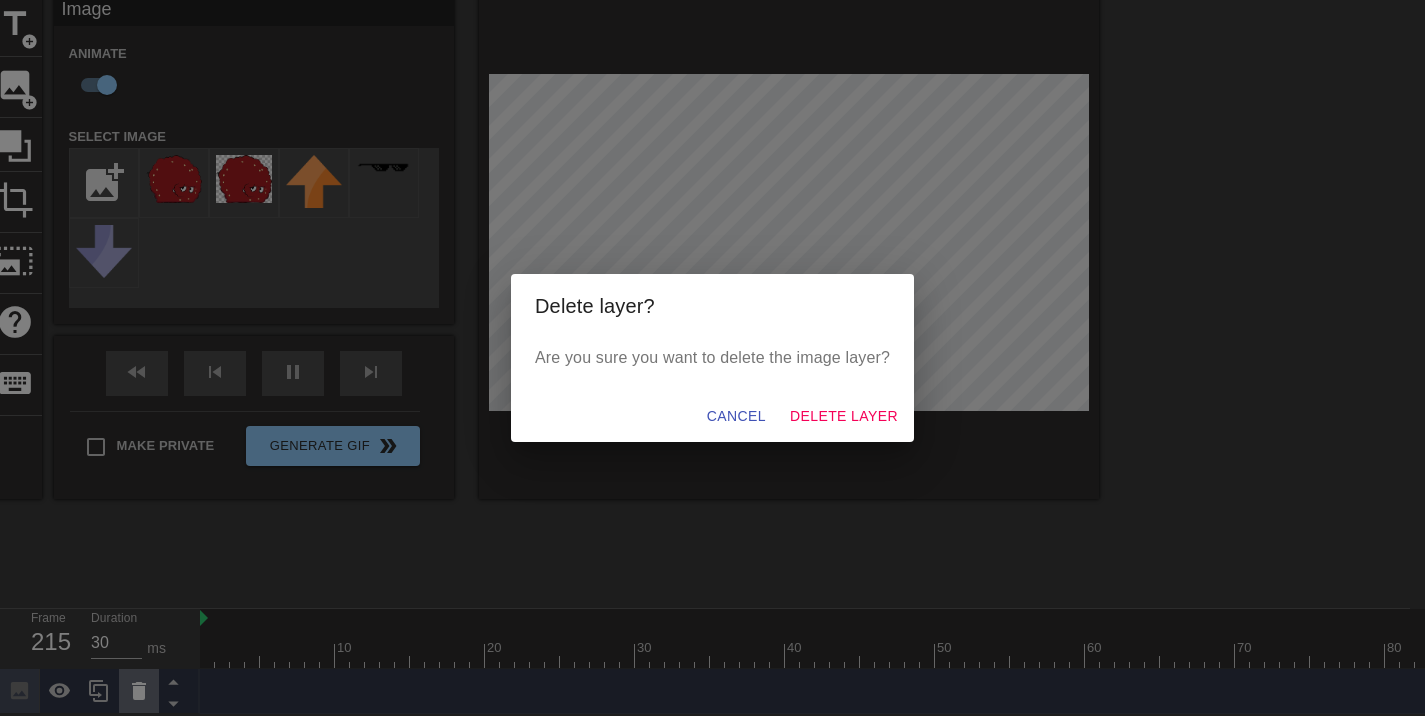 scroll, scrollTop: 81, scrollLeft: 0, axis: vertical 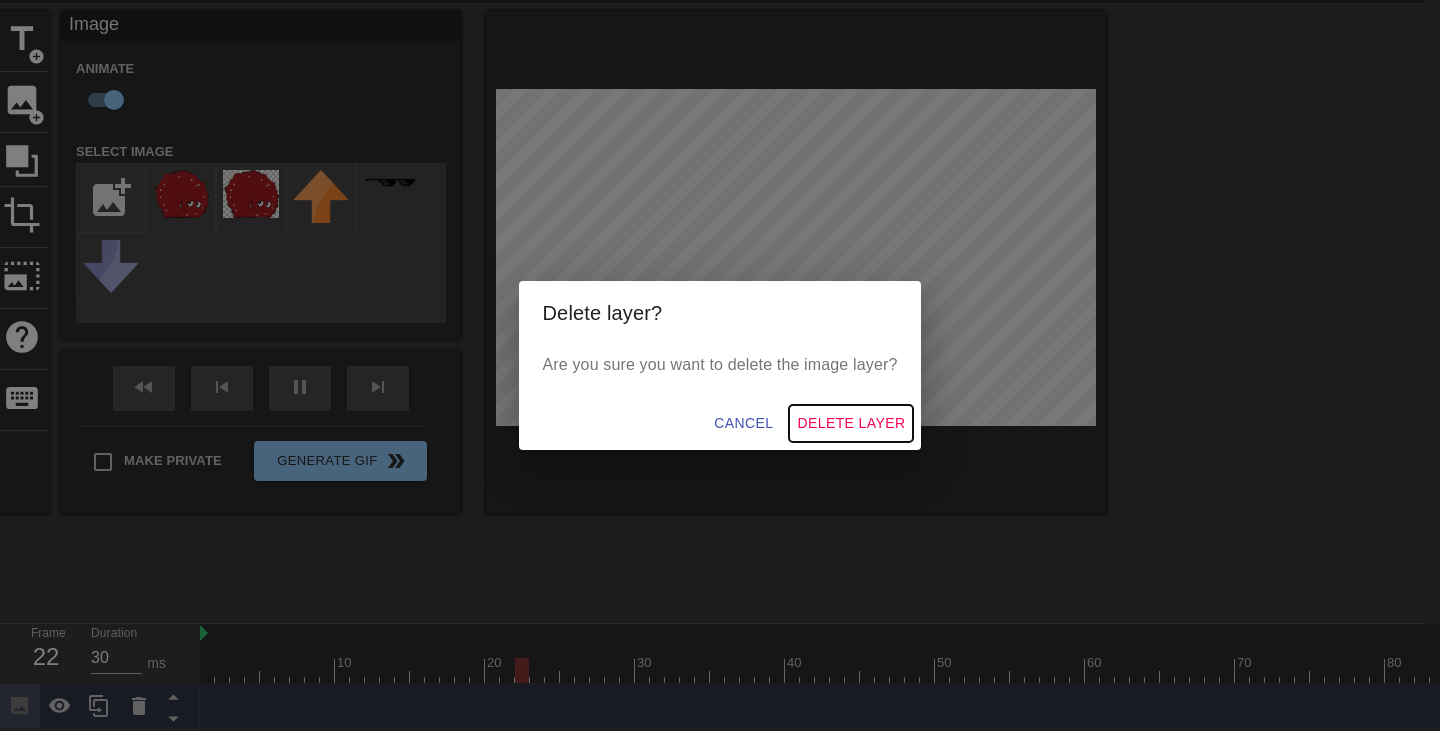click on "Delete Layer" at bounding box center [851, 423] 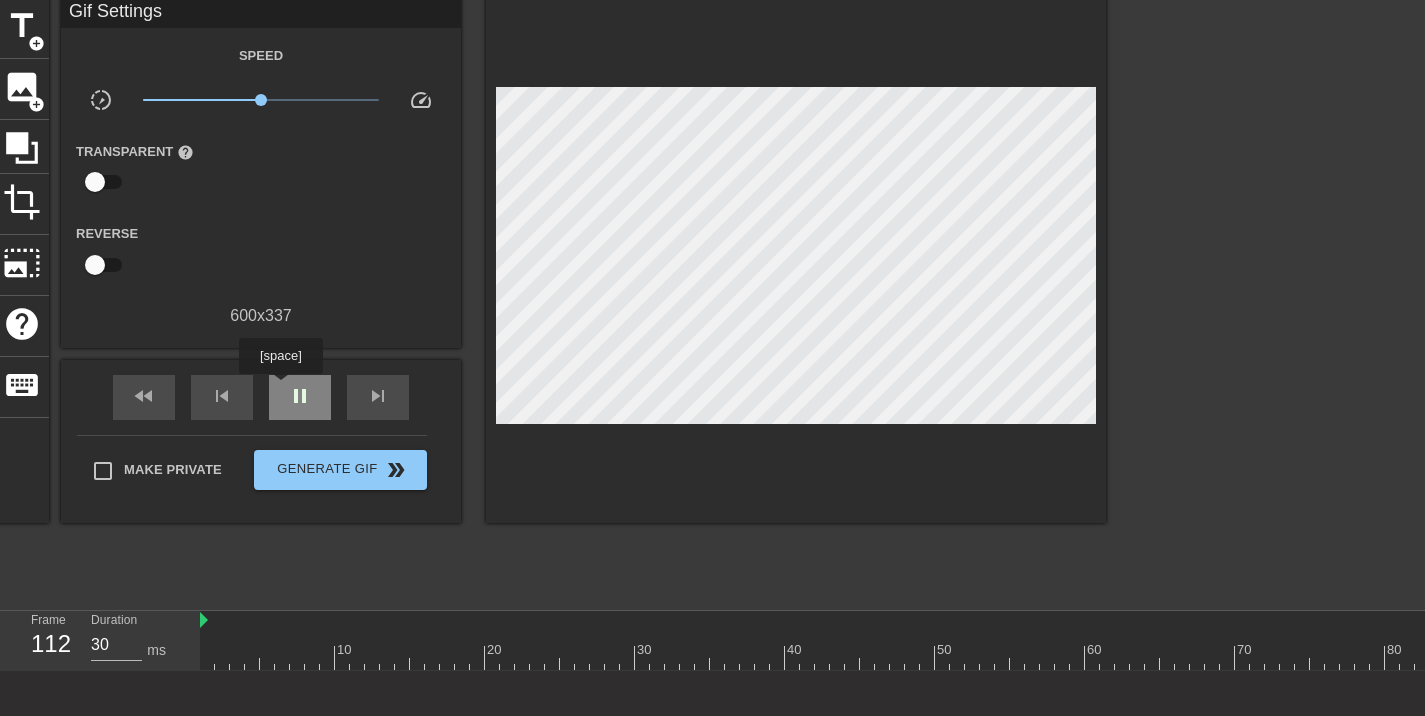 click on "pause" at bounding box center [300, 397] 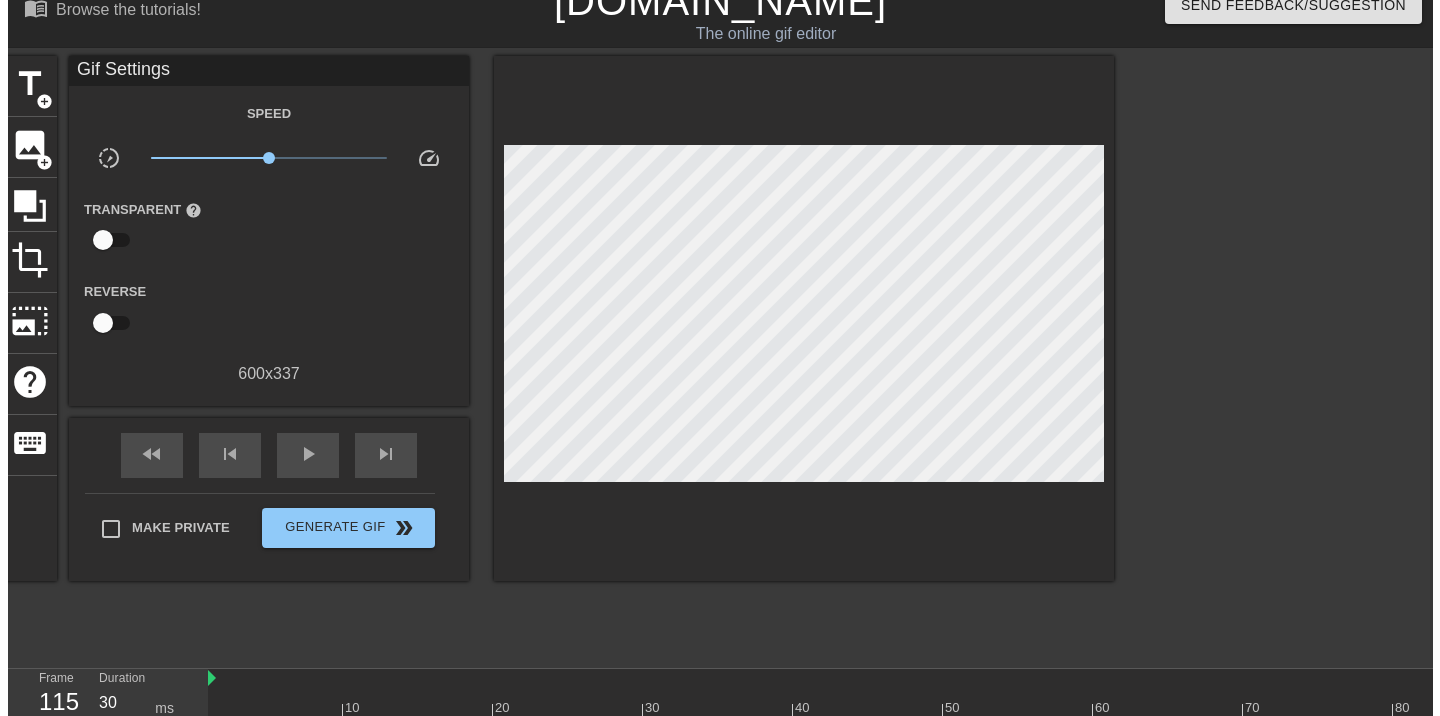 scroll, scrollTop: 0, scrollLeft: 0, axis: both 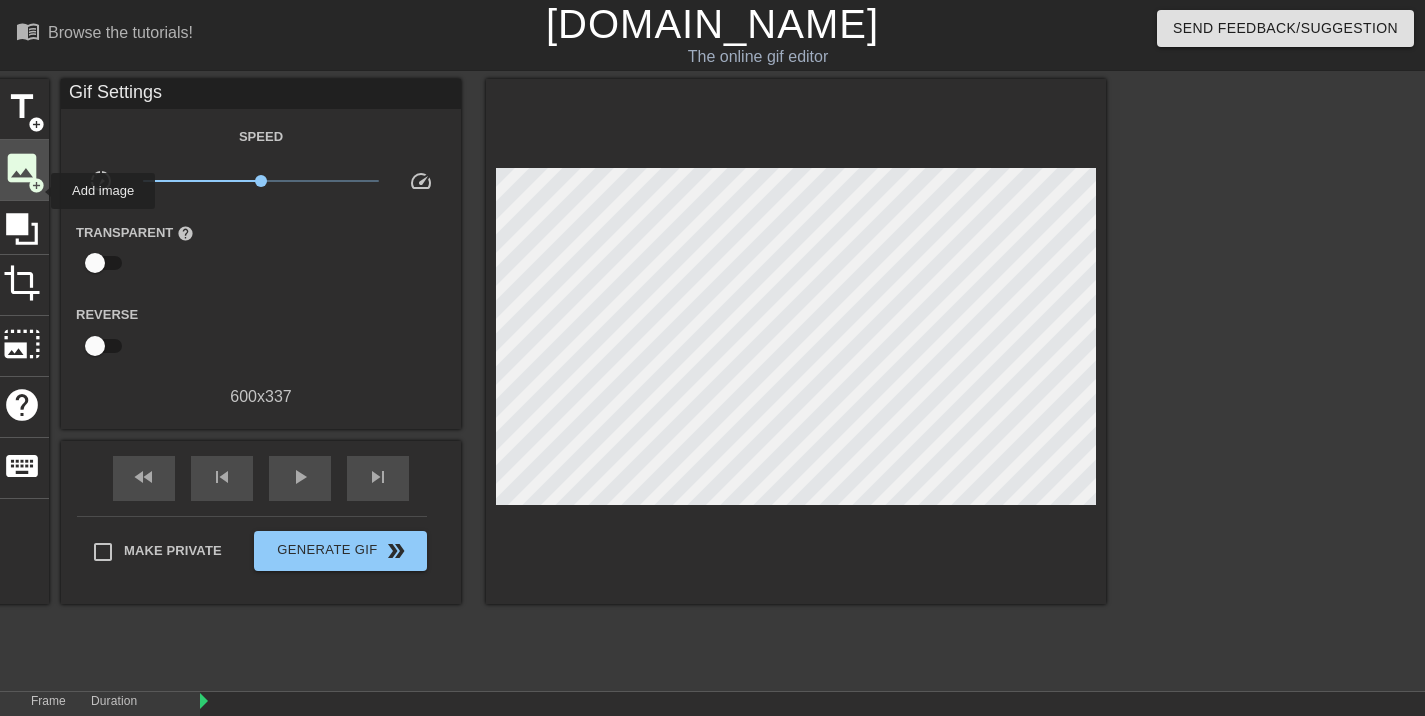 click on "add_circle" at bounding box center [36, 185] 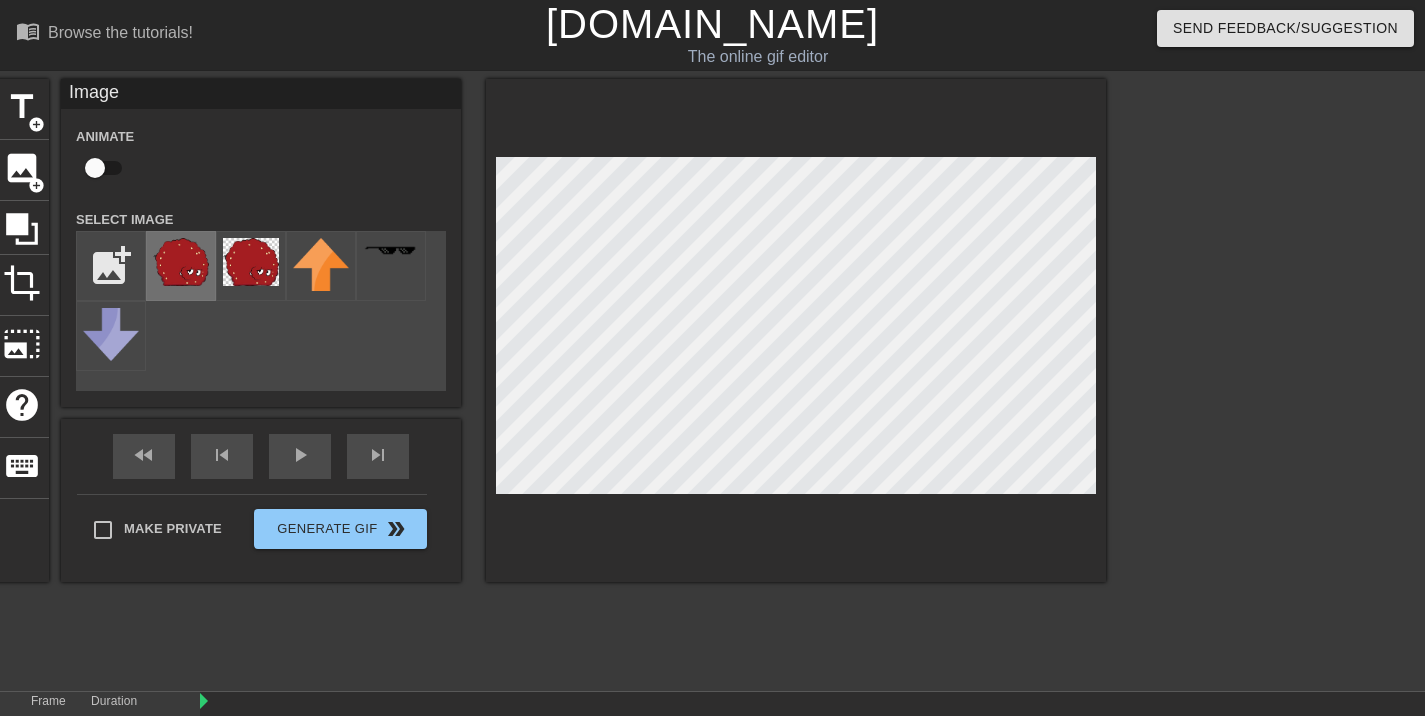 click at bounding box center (181, 262) 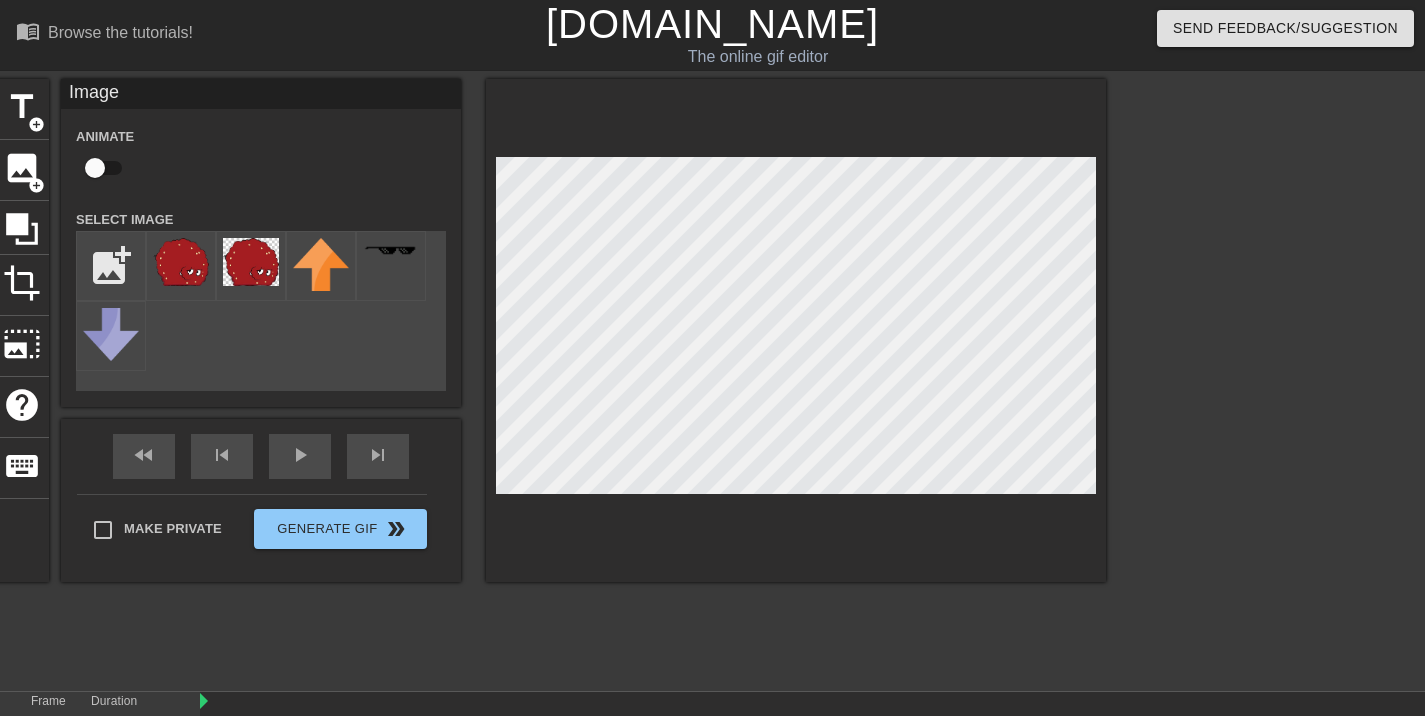 click at bounding box center (95, 168) 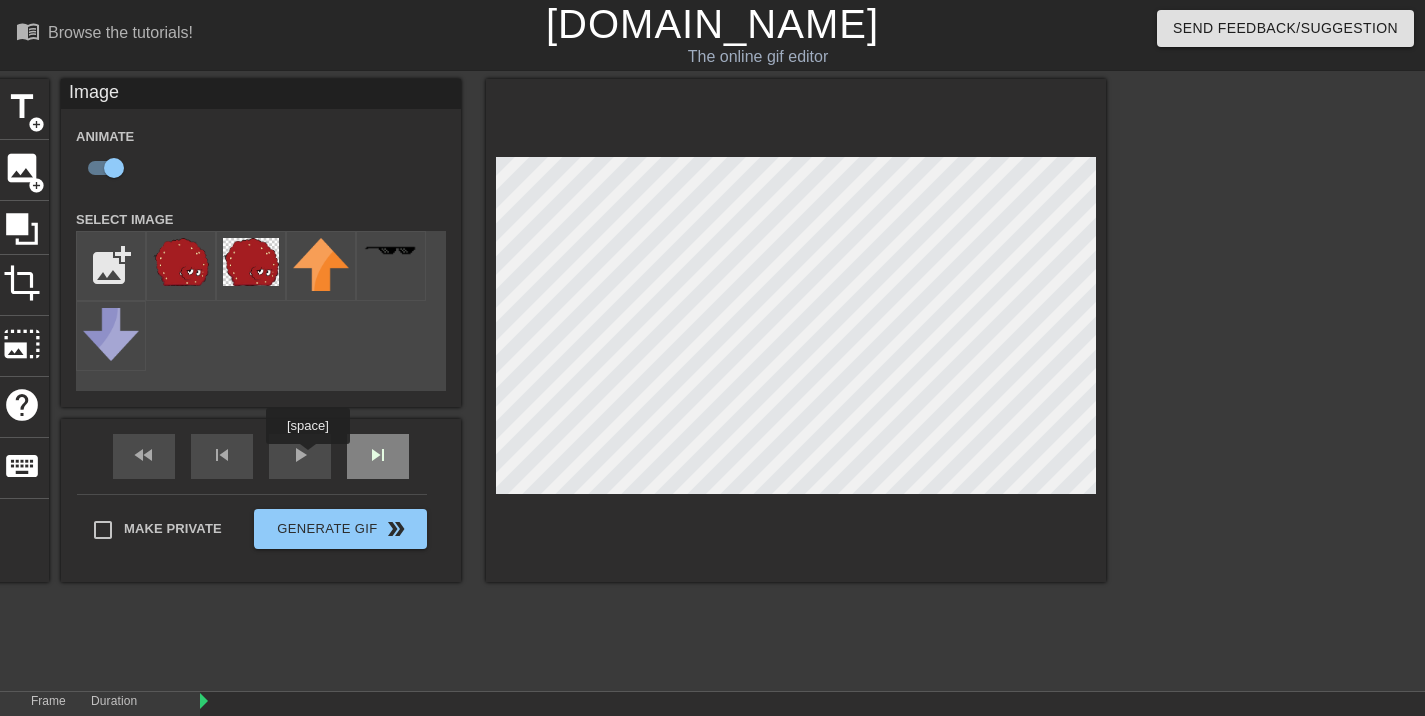 drag, startPoint x: 307, startPoint y: 458, endPoint x: 390, endPoint y: 459, distance: 83.00603 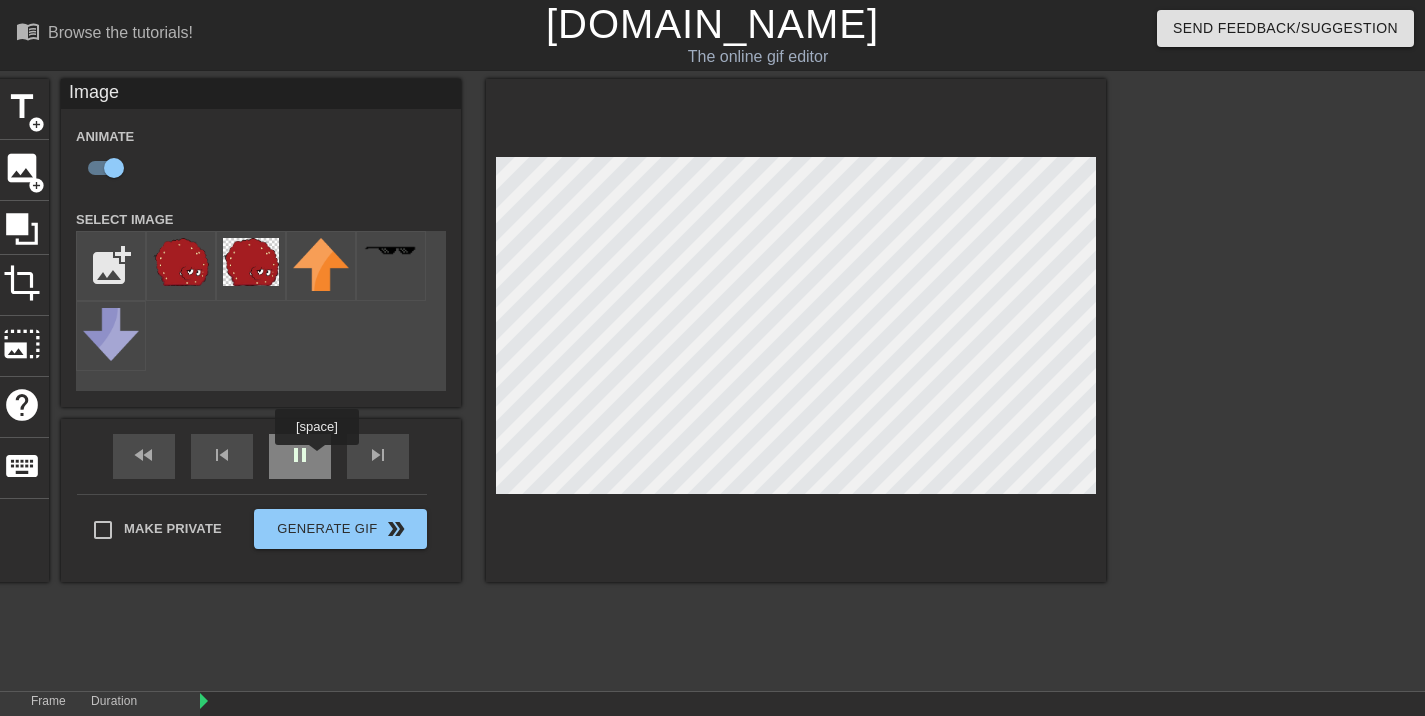 click on "fast_rewind skip_previous pause skip_next" at bounding box center (261, 456) 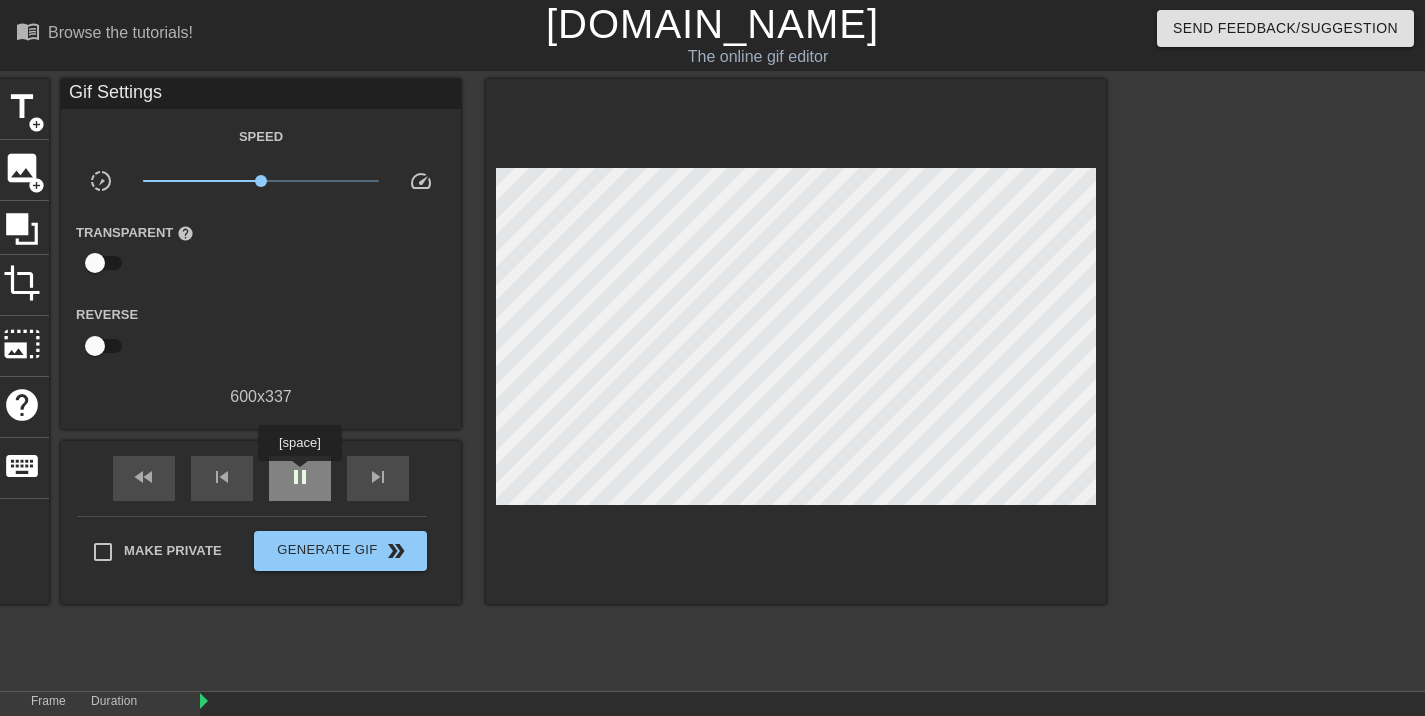 click on "pause" at bounding box center [300, 477] 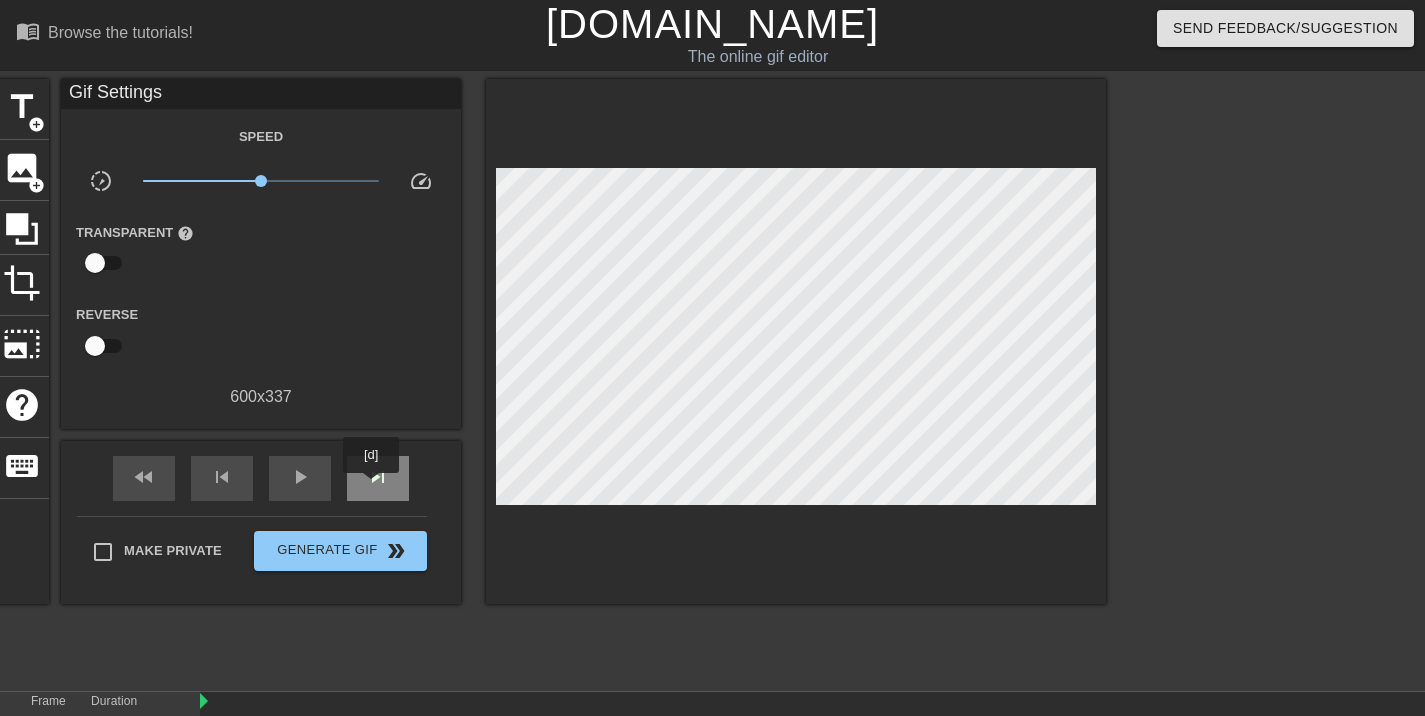 click on "skip_next" at bounding box center (378, 477) 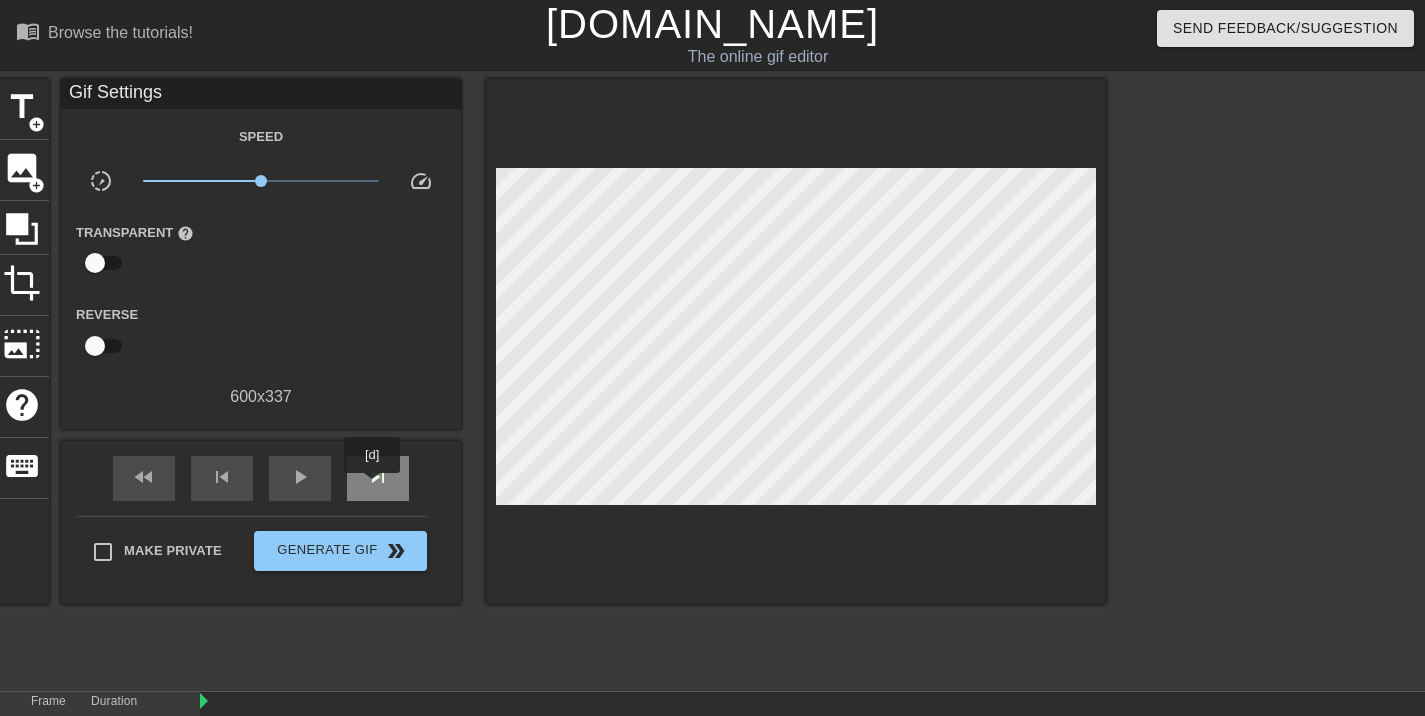 click on "skip_next" at bounding box center [378, 477] 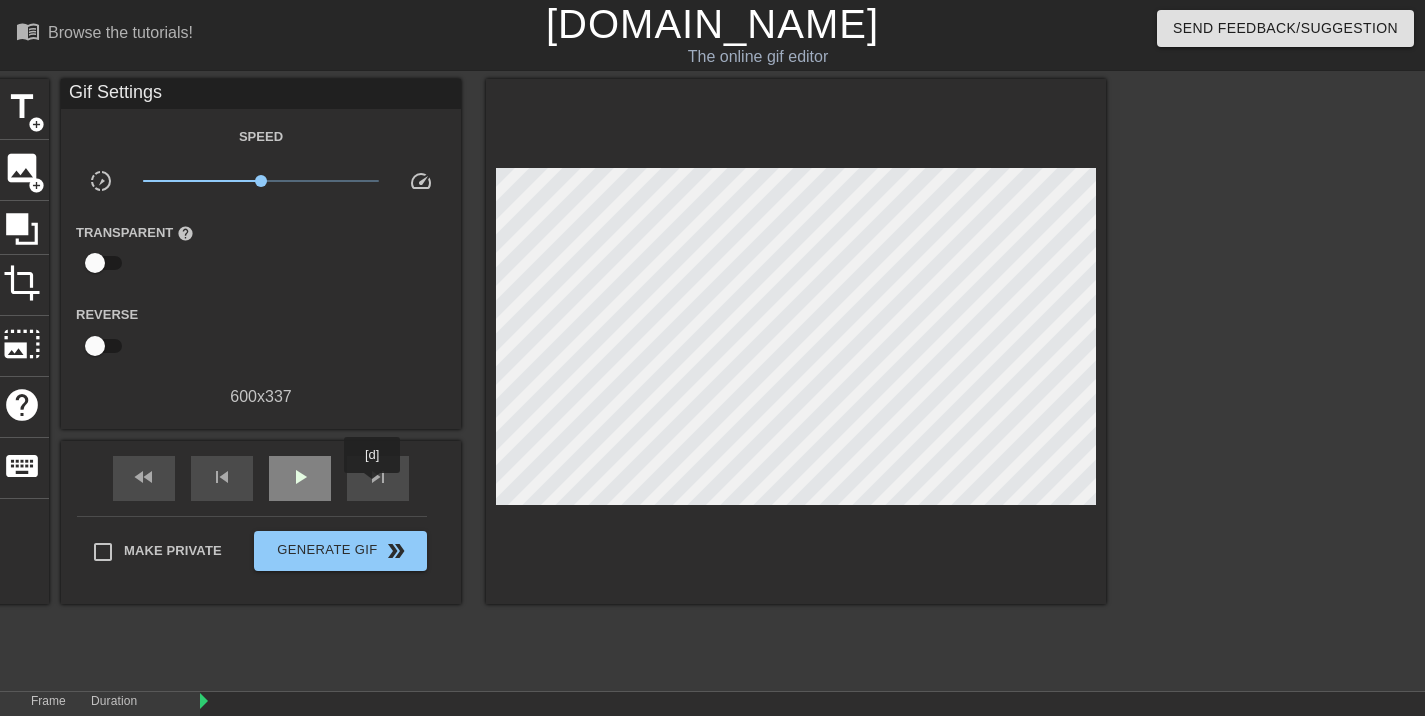 drag, startPoint x: 373, startPoint y: 487, endPoint x: 328, endPoint y: 484, distance: 45.099888 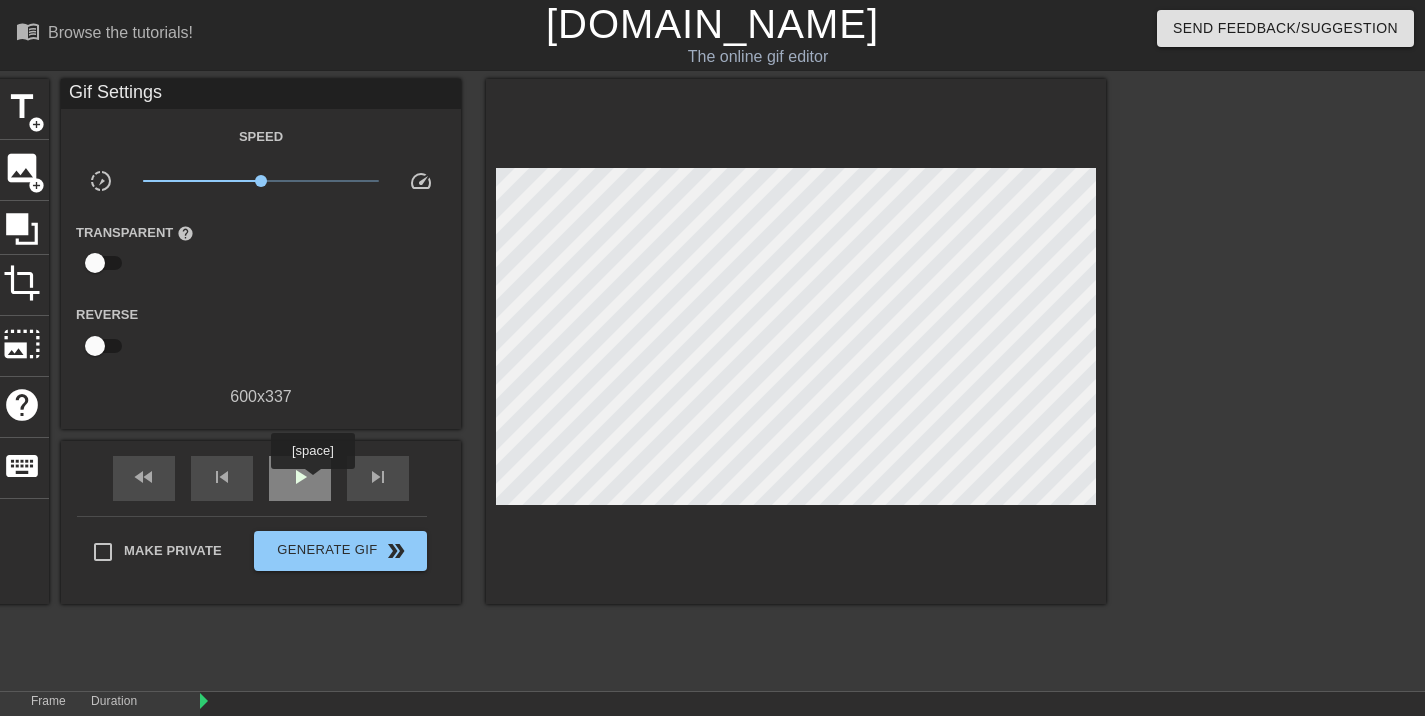 click on "play_arrow" at bounding box center (300, 478) 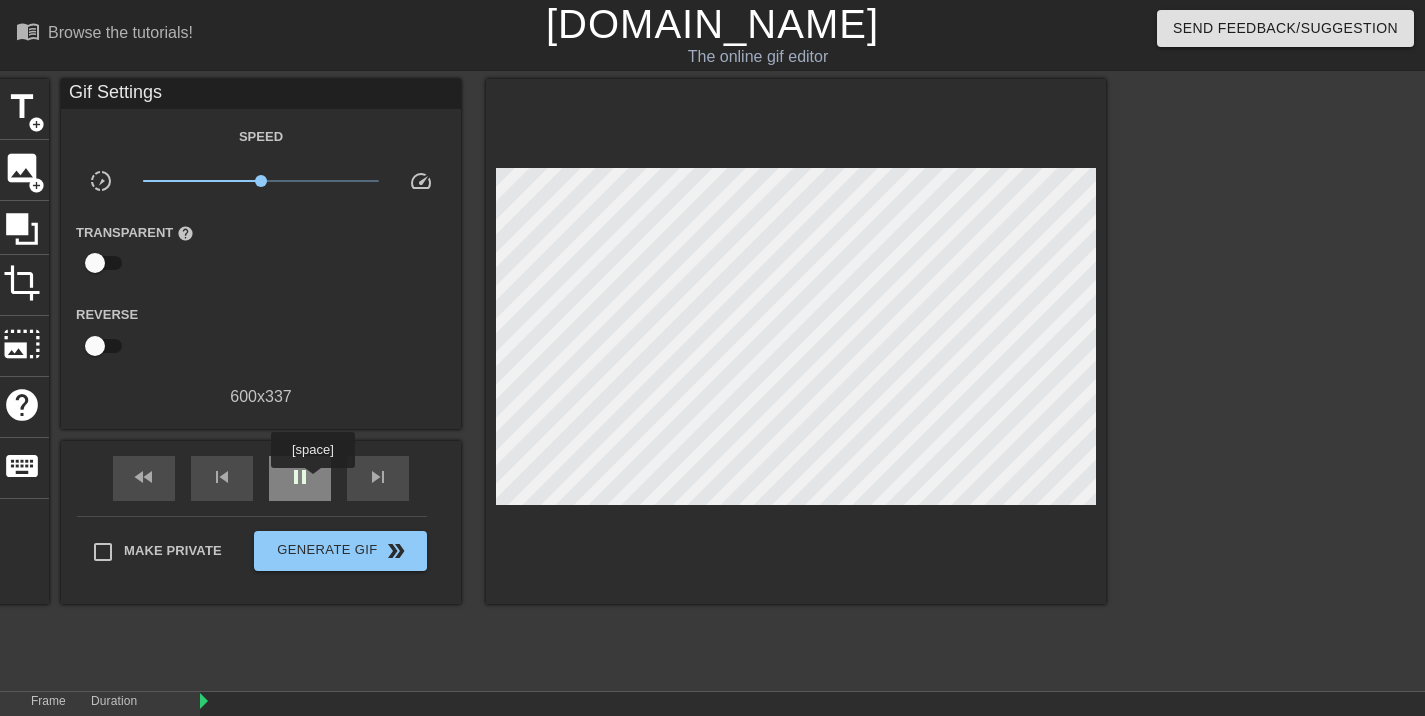 click on "pause" at bounding box center (300, 478) 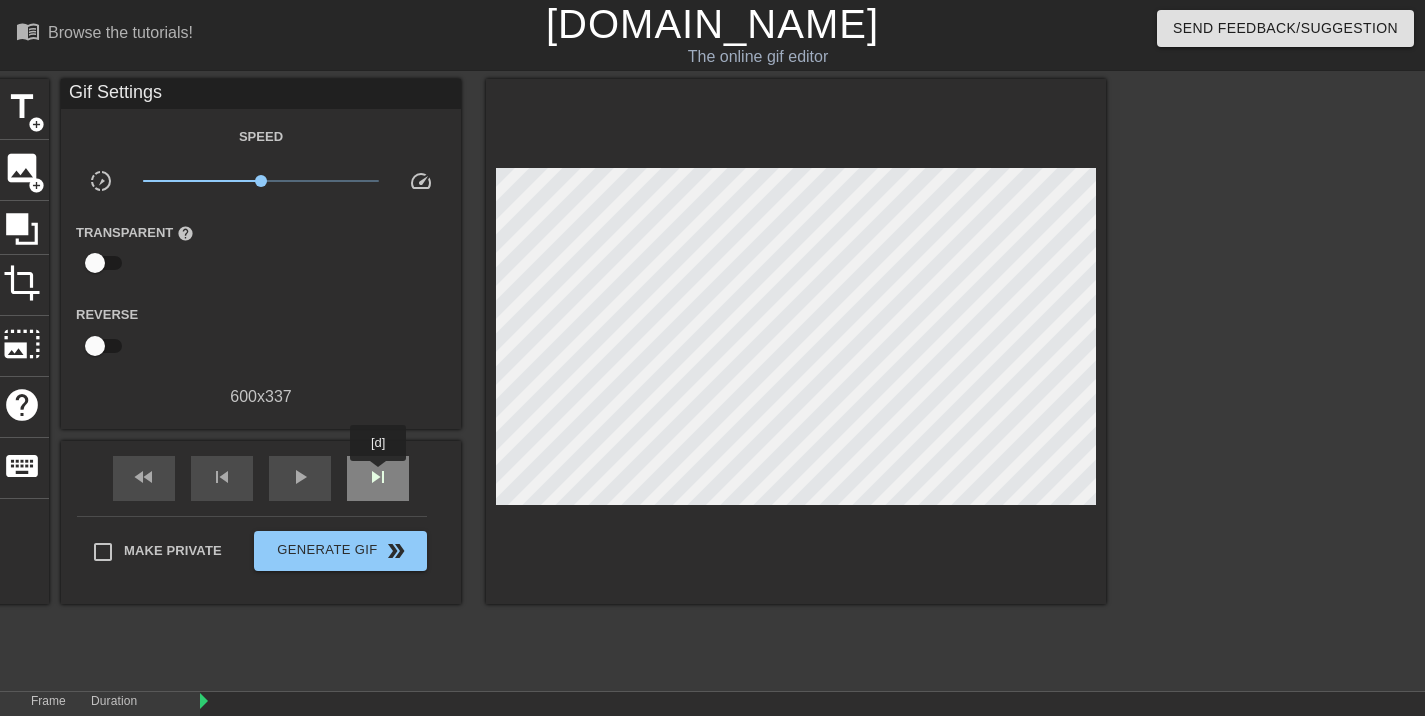 click on "skip_next" at bounding box center (378, 477) 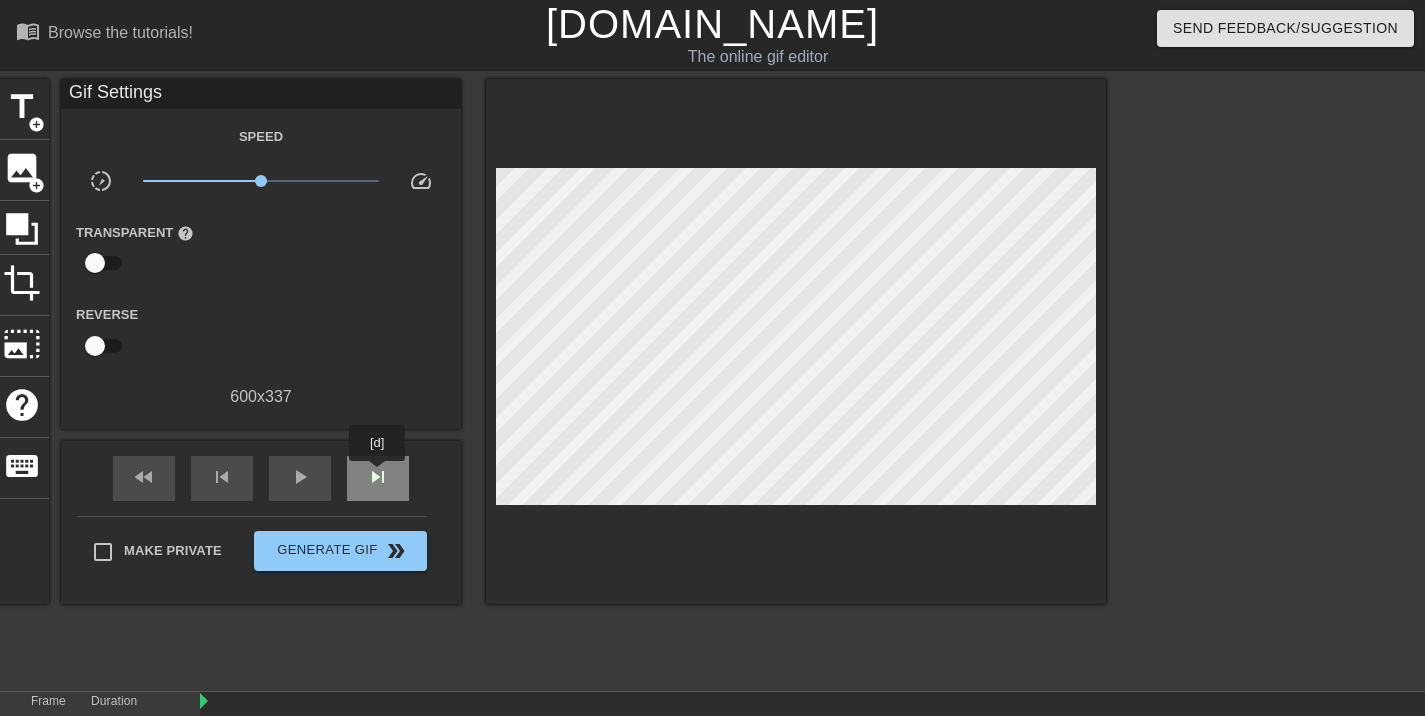 click on "skip_next" at bounding box center (378, 477) 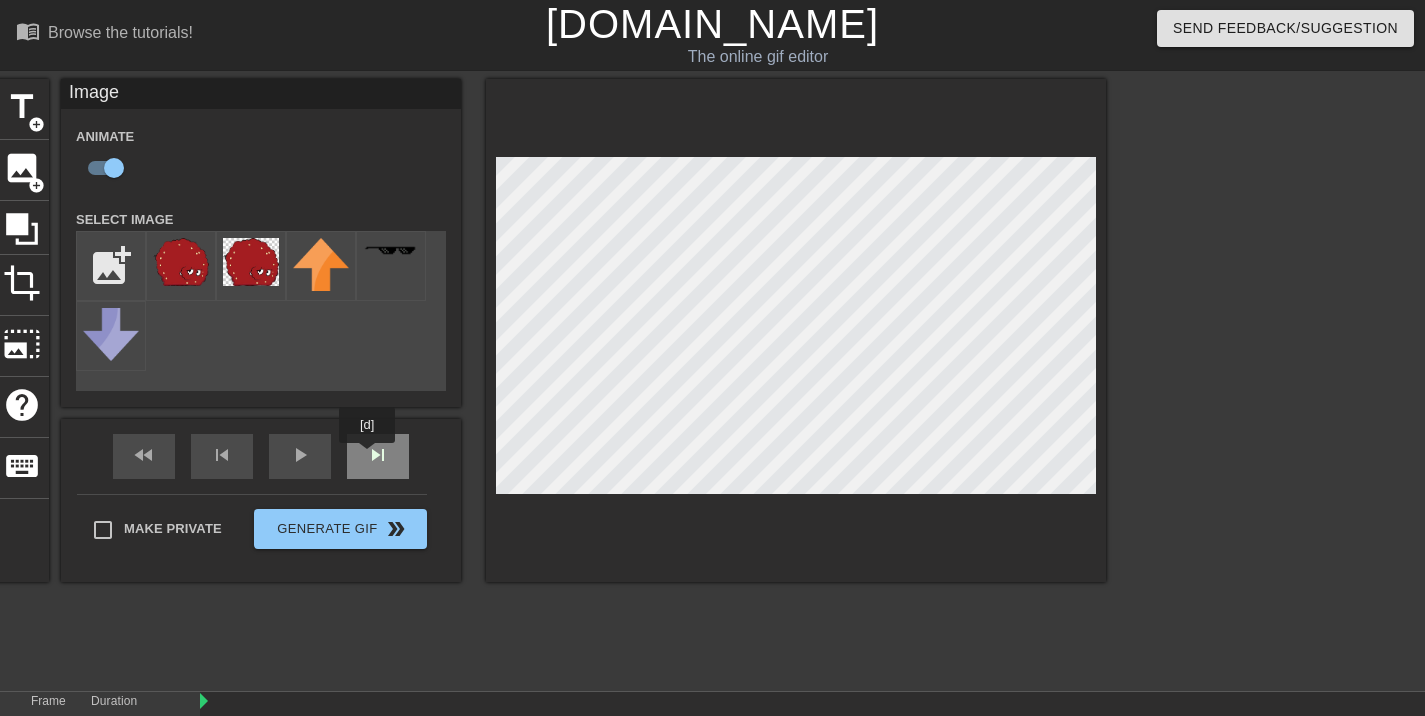 click on "skip_next" at bounding box center [378, 456] 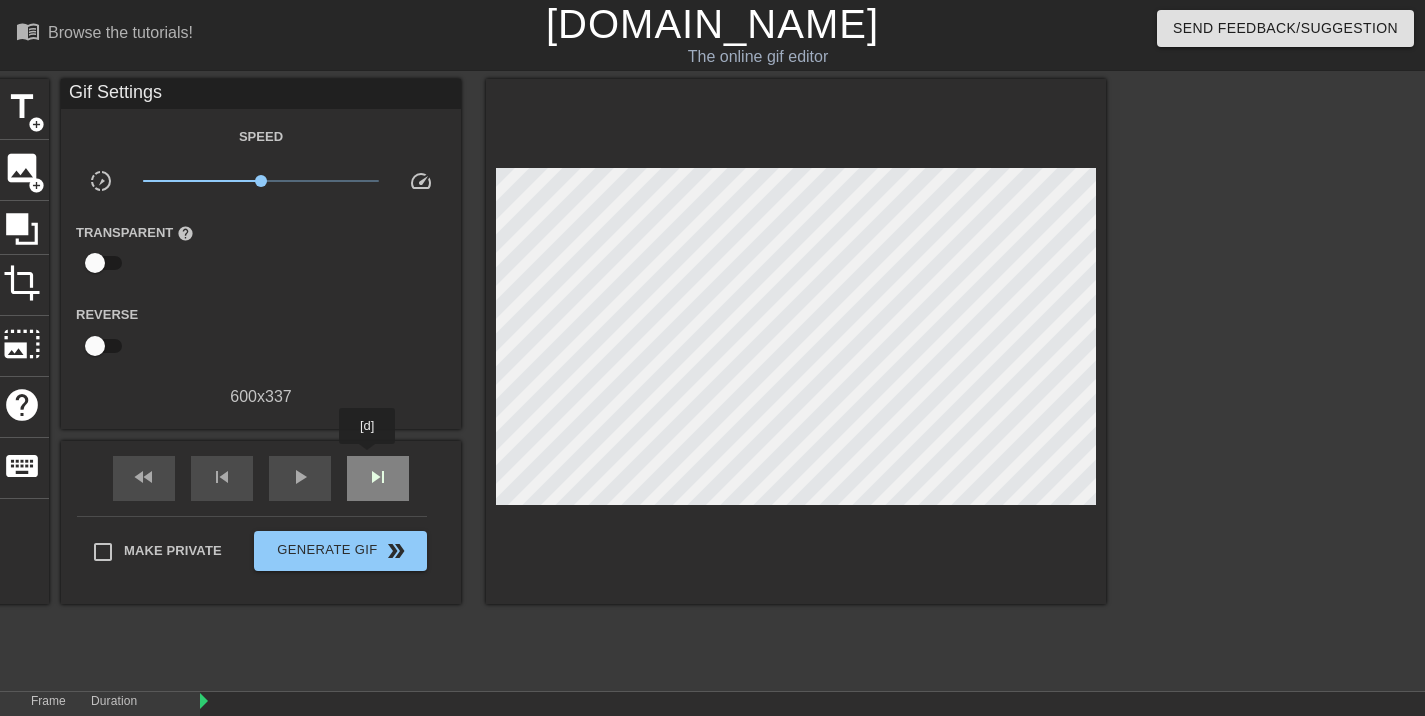 click on "skip_next" at bounding box center (378, 478) 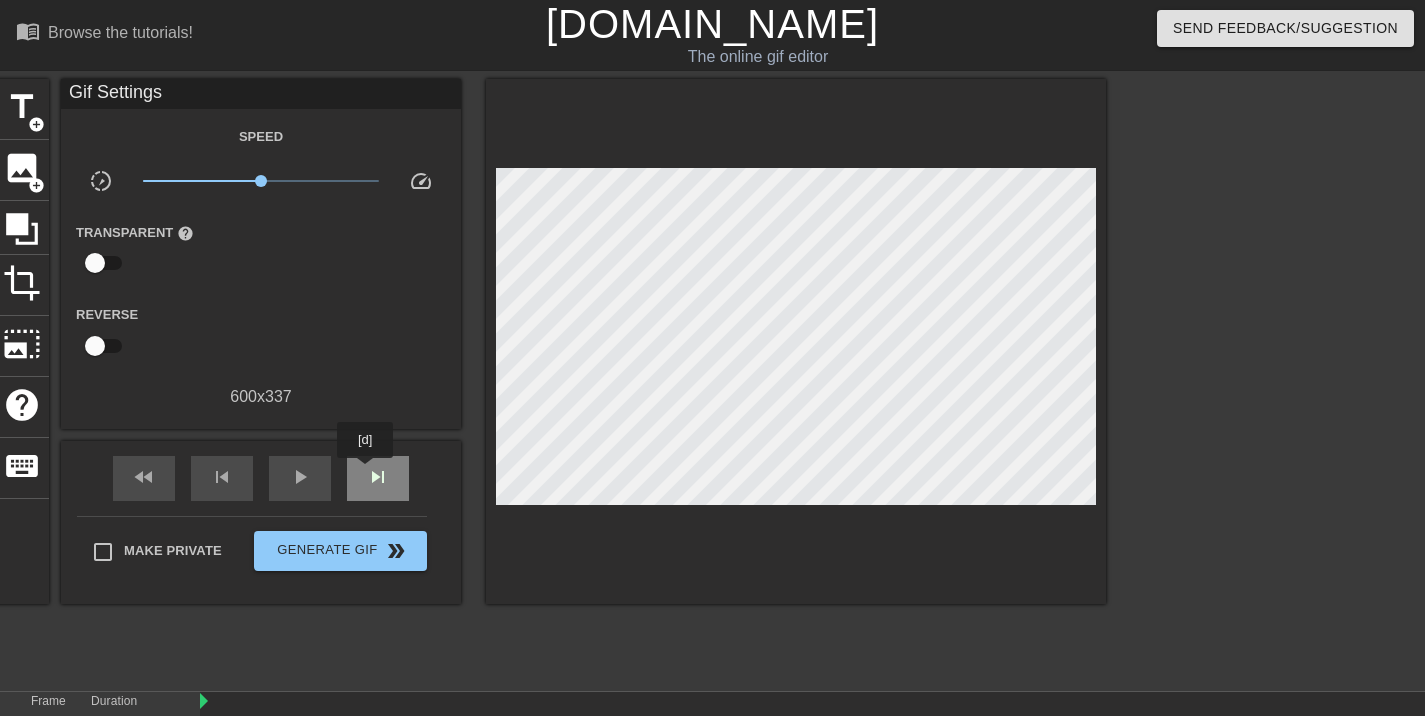 click on "skip_next" at bounding box center [378, 477] 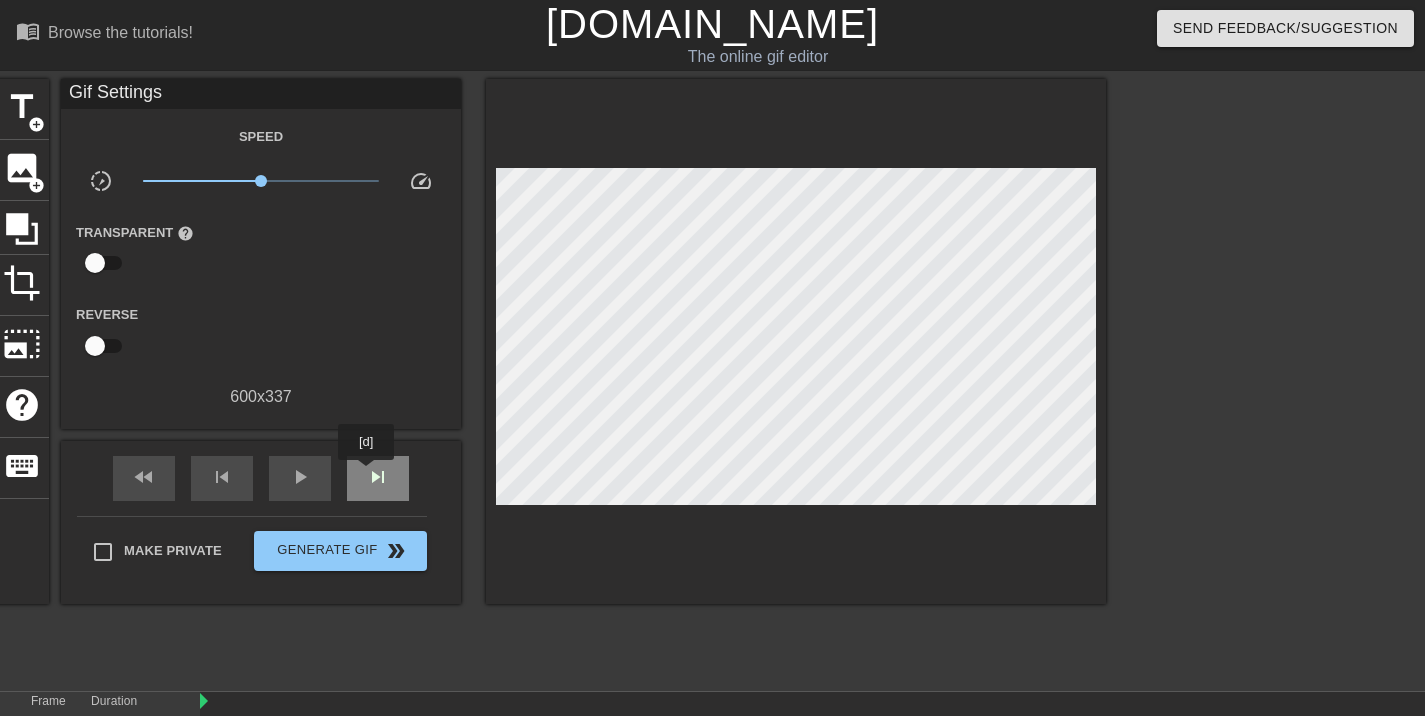 click on "skip_next" at bounding box center (378, 477) 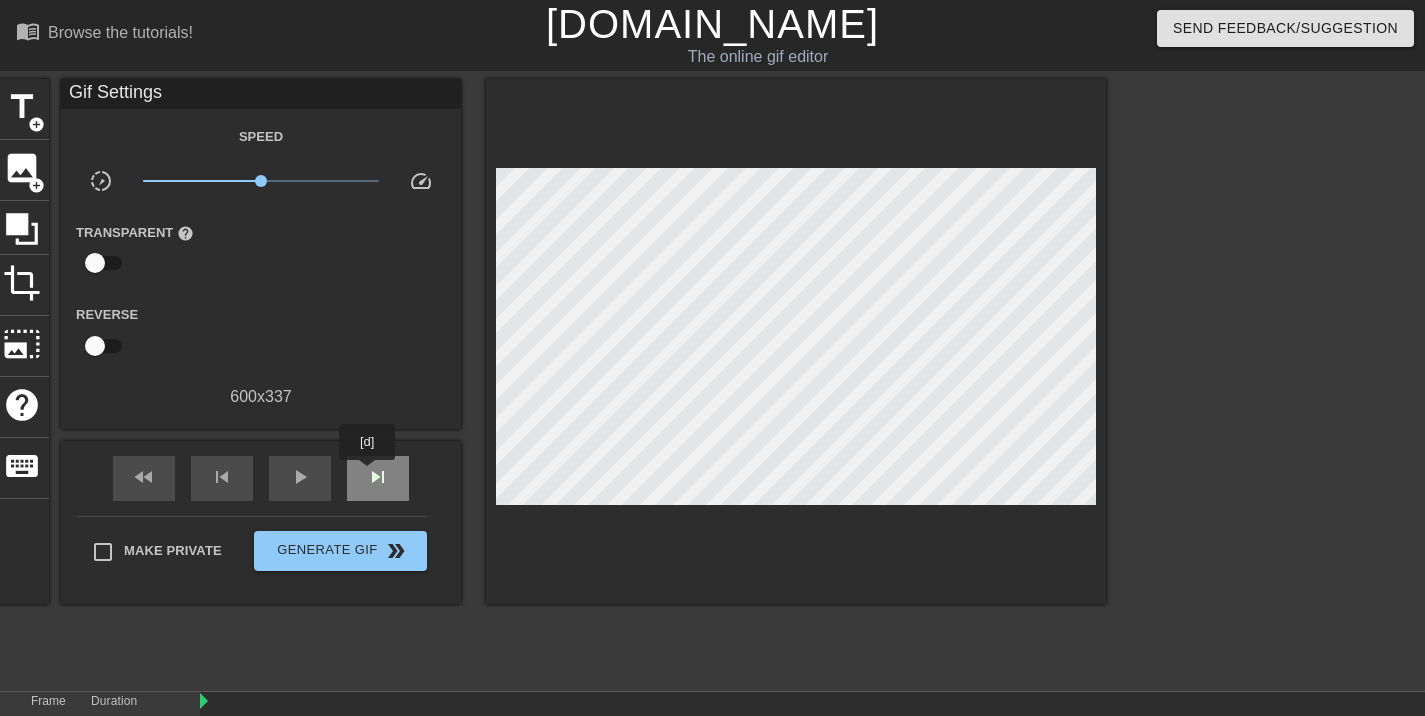 click on "skip_next" at bounding box center (378, 477) 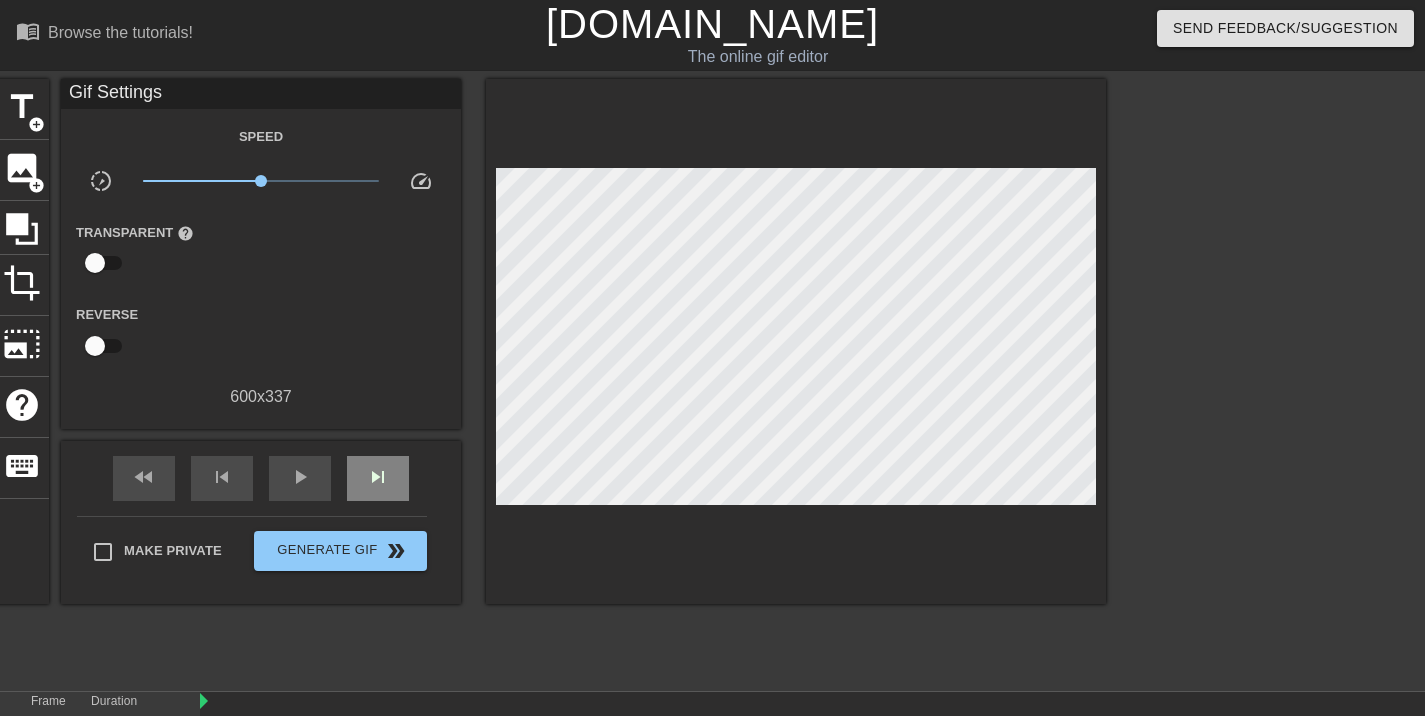 click on "fast_rewind skip_previous play_arrow skip_next" at bounding box center (261, 478) 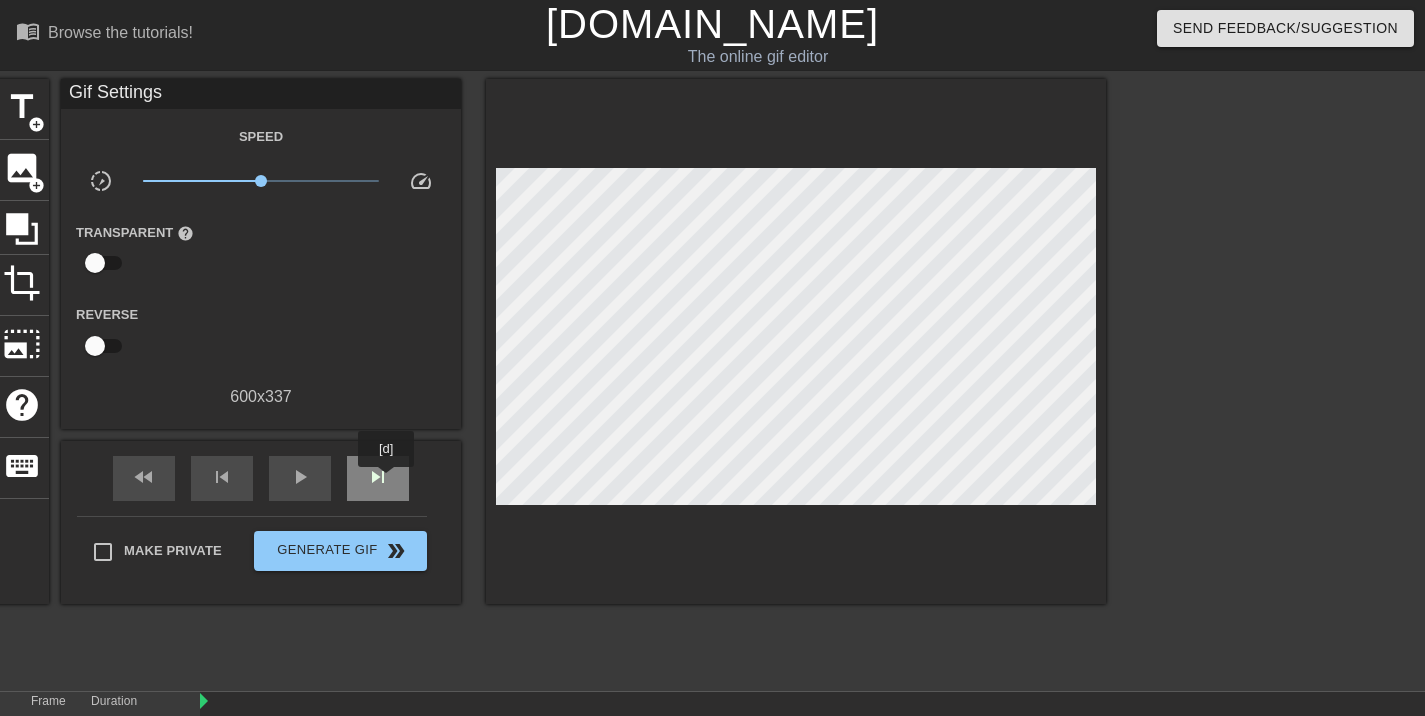 click on "skip_next" at bounding box center (378, 477) 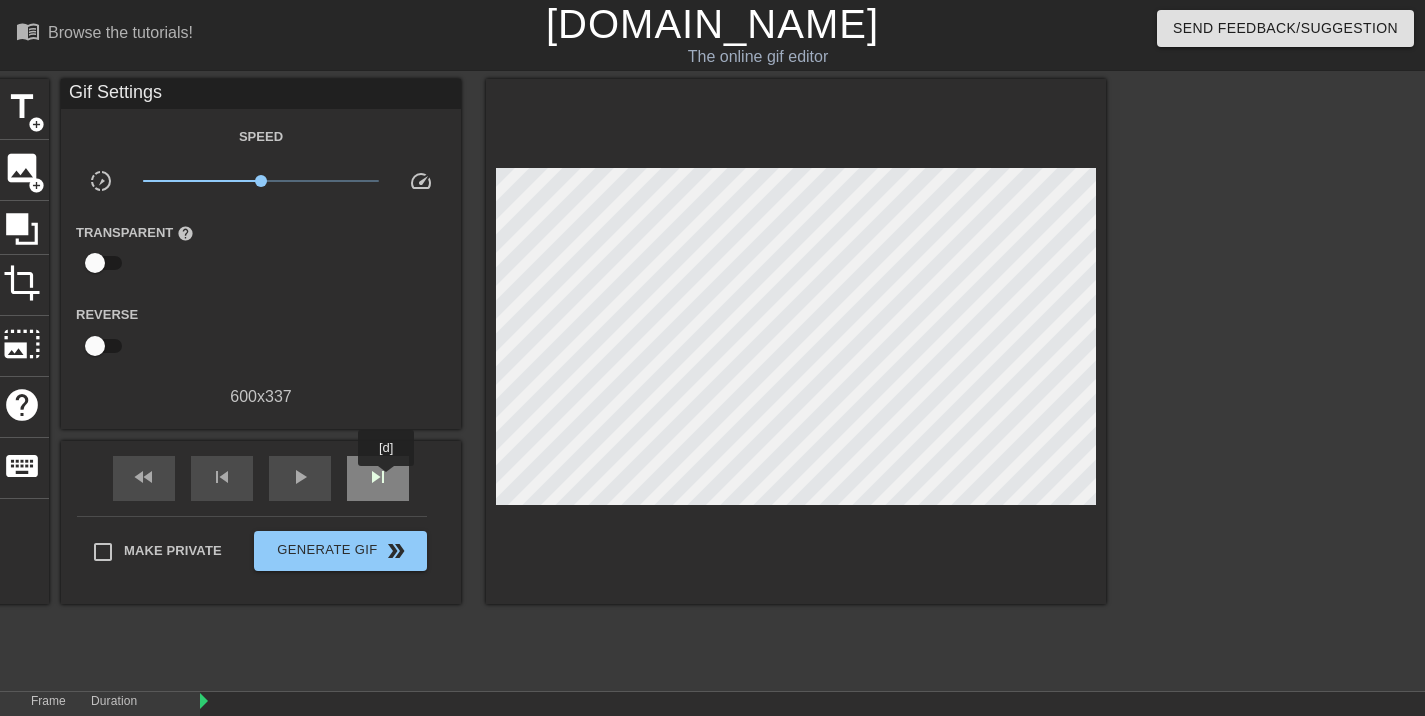 click on "skip_next" at bounding box center (378, 477) 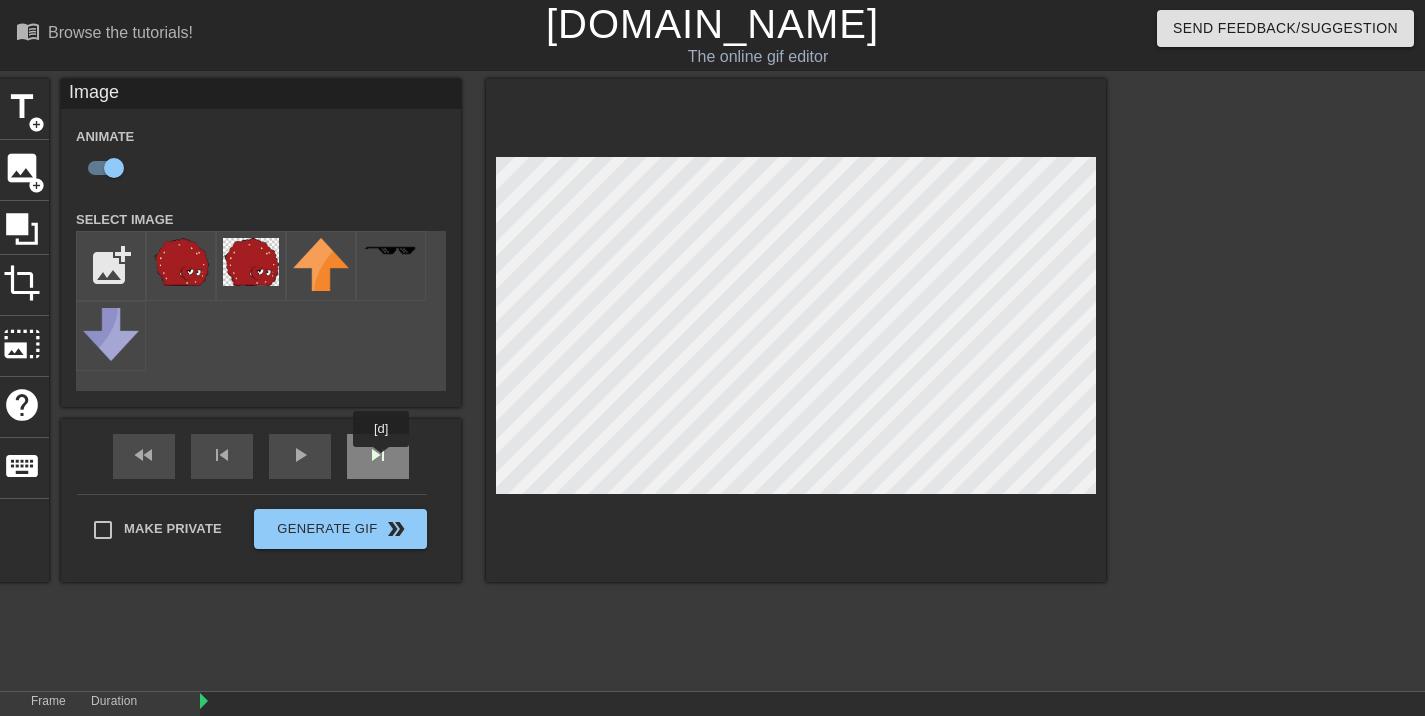 click on "skip_next" at bounding box center [378, 456] 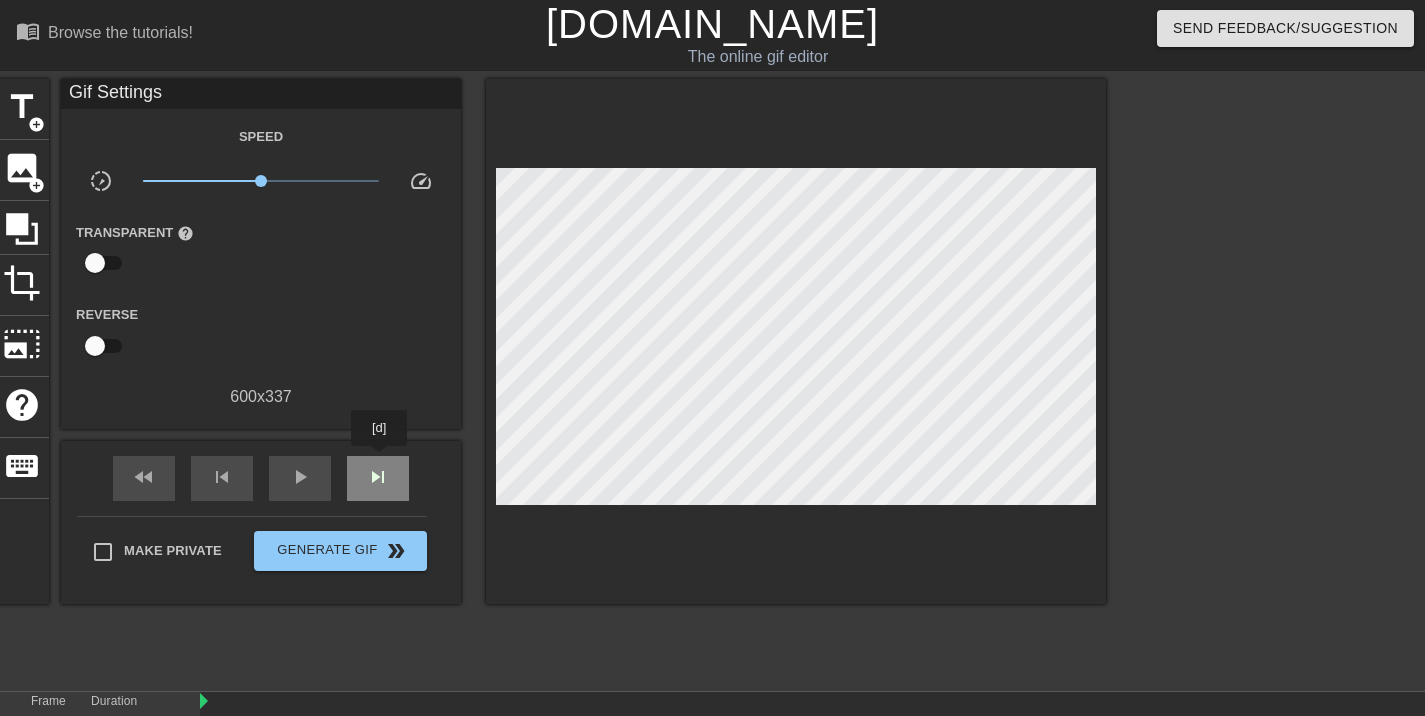 click on "skip_next" at bounding box center [378, 478] 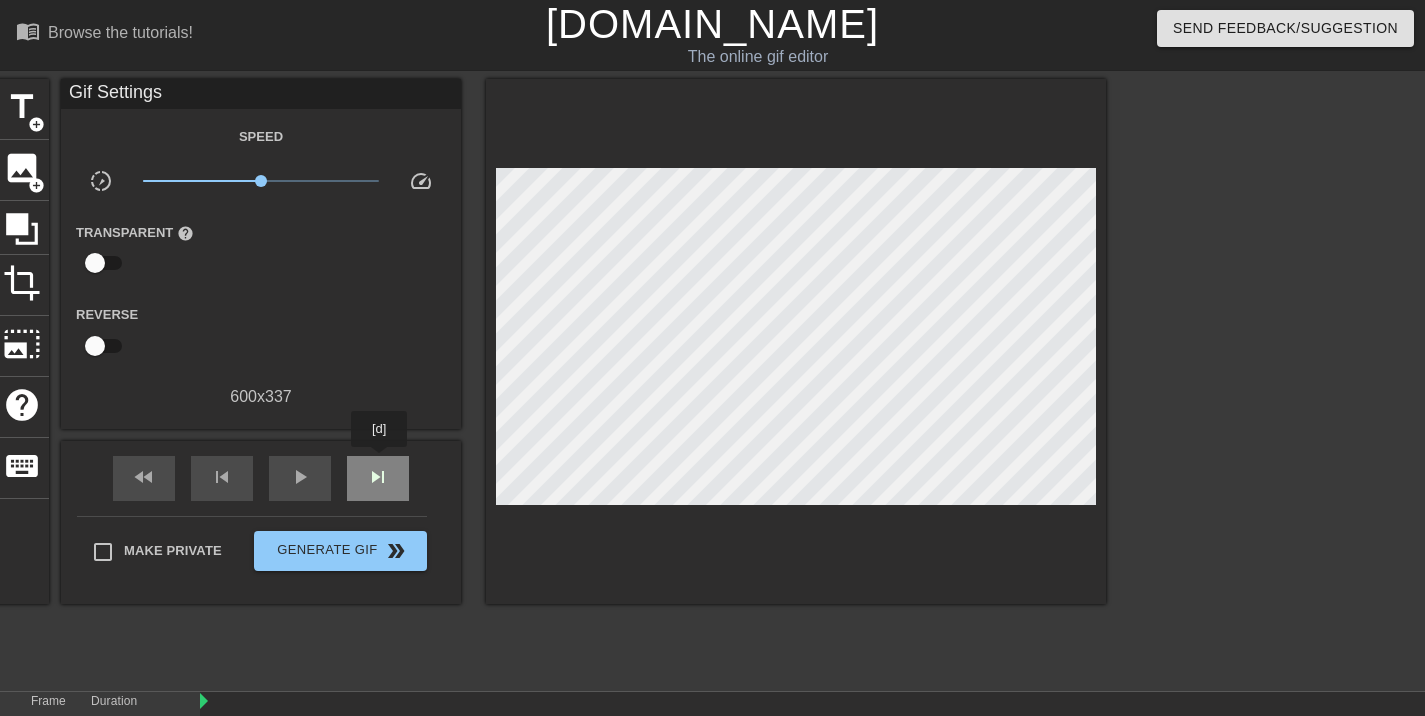 click on "skip_next" at bounding box center (378, 478) 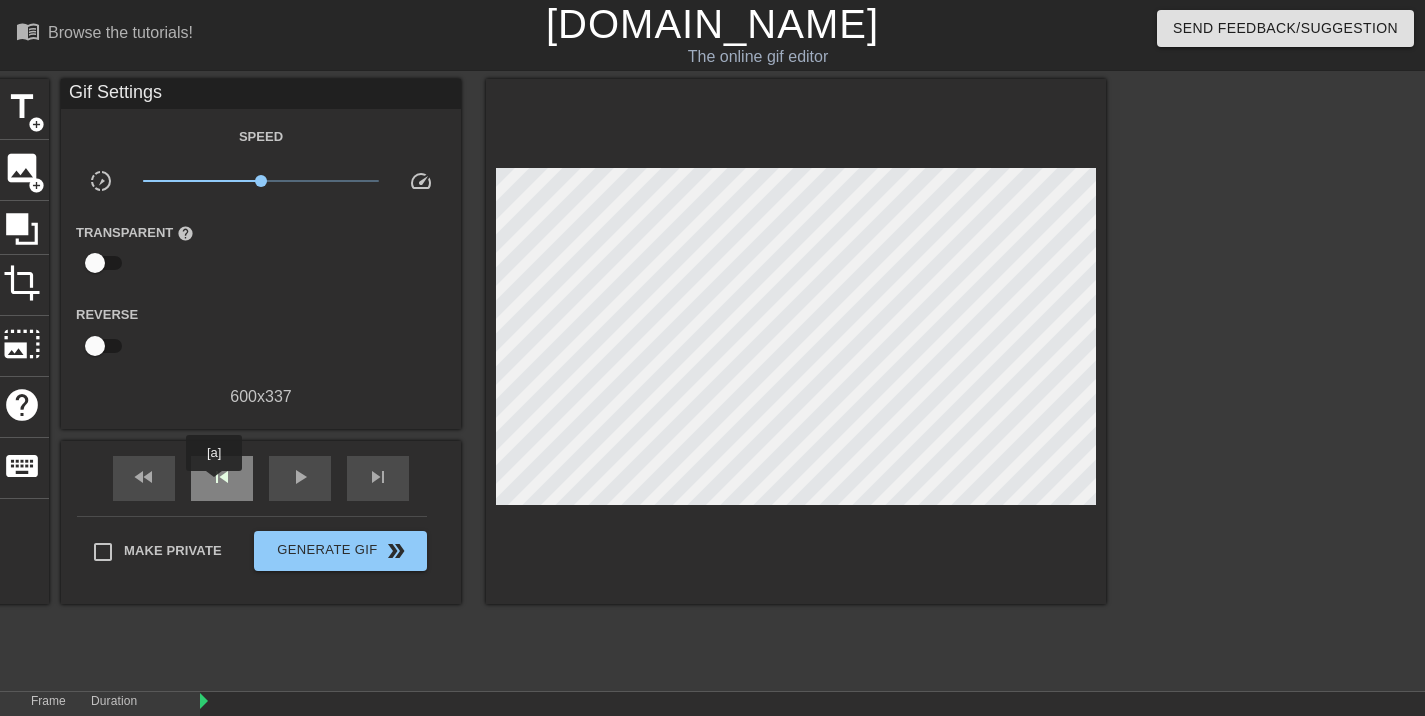 click on "skip_previous" at bounding box center [222, 477] 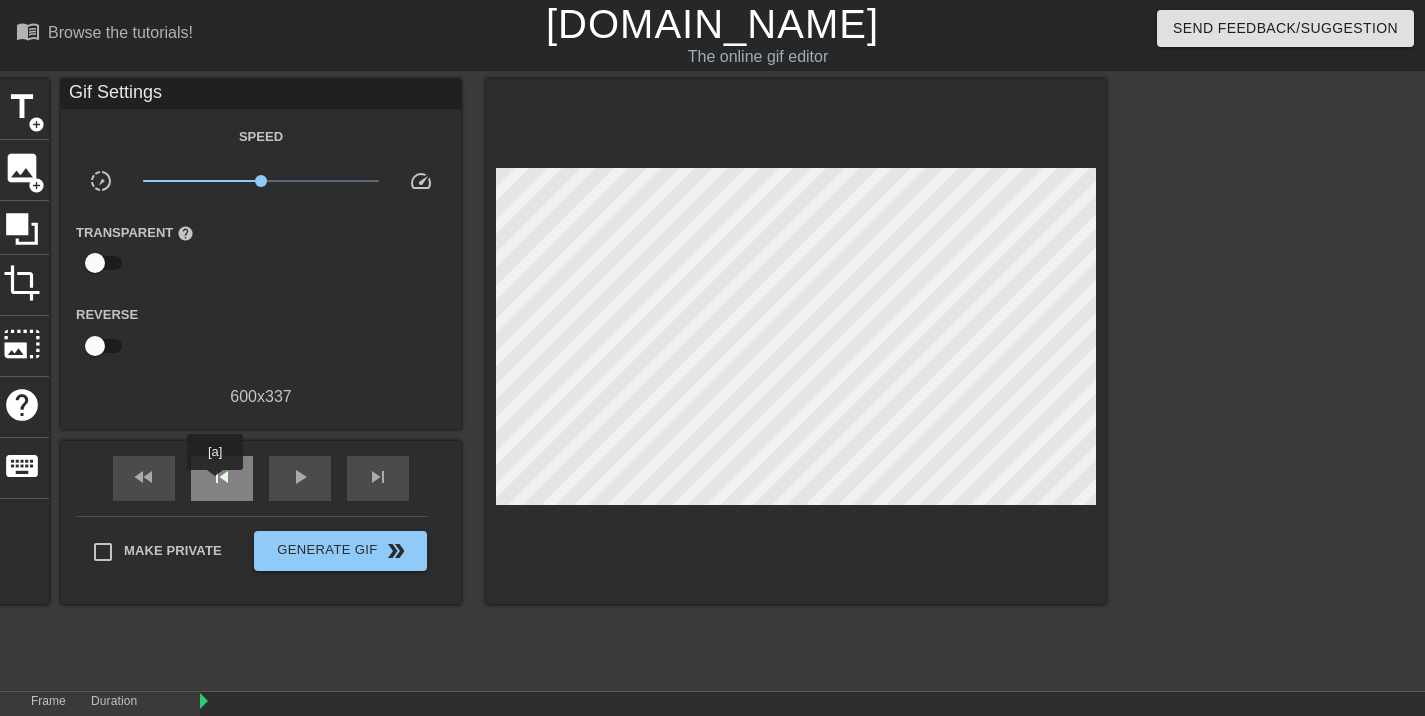 click on "skip_previous" at bounding box center (222, 477) 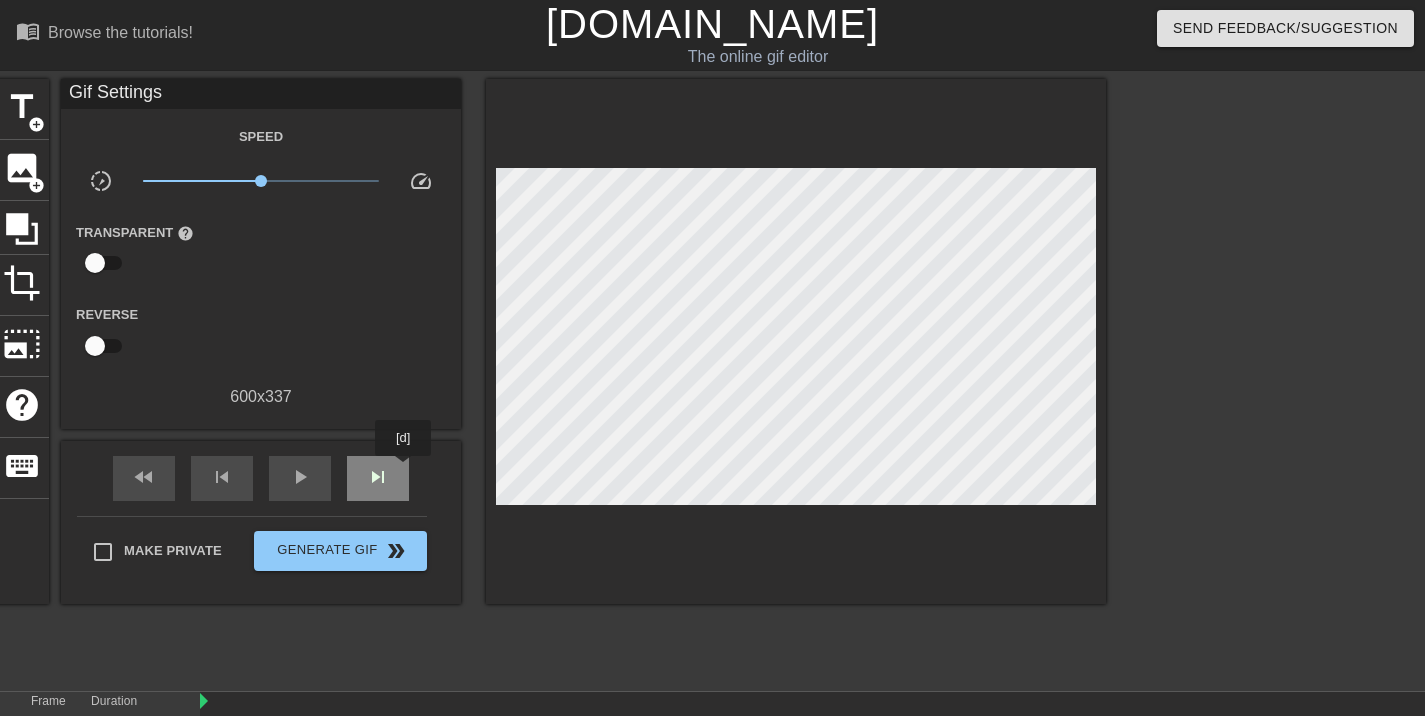 click on "skip_next" at bounding box center [378, 478] 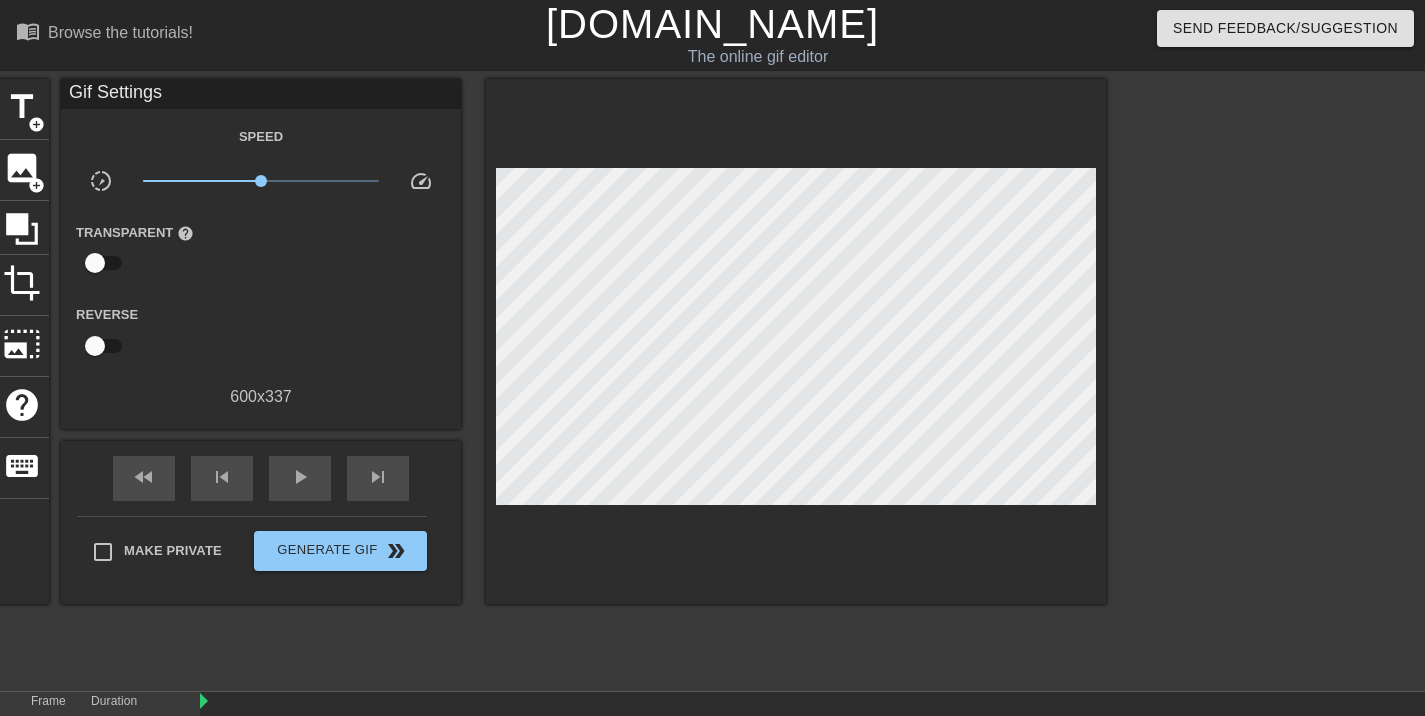 click on "fast_rewind skip_previous play_arrow skip_next" at bounding box center [261, 478] 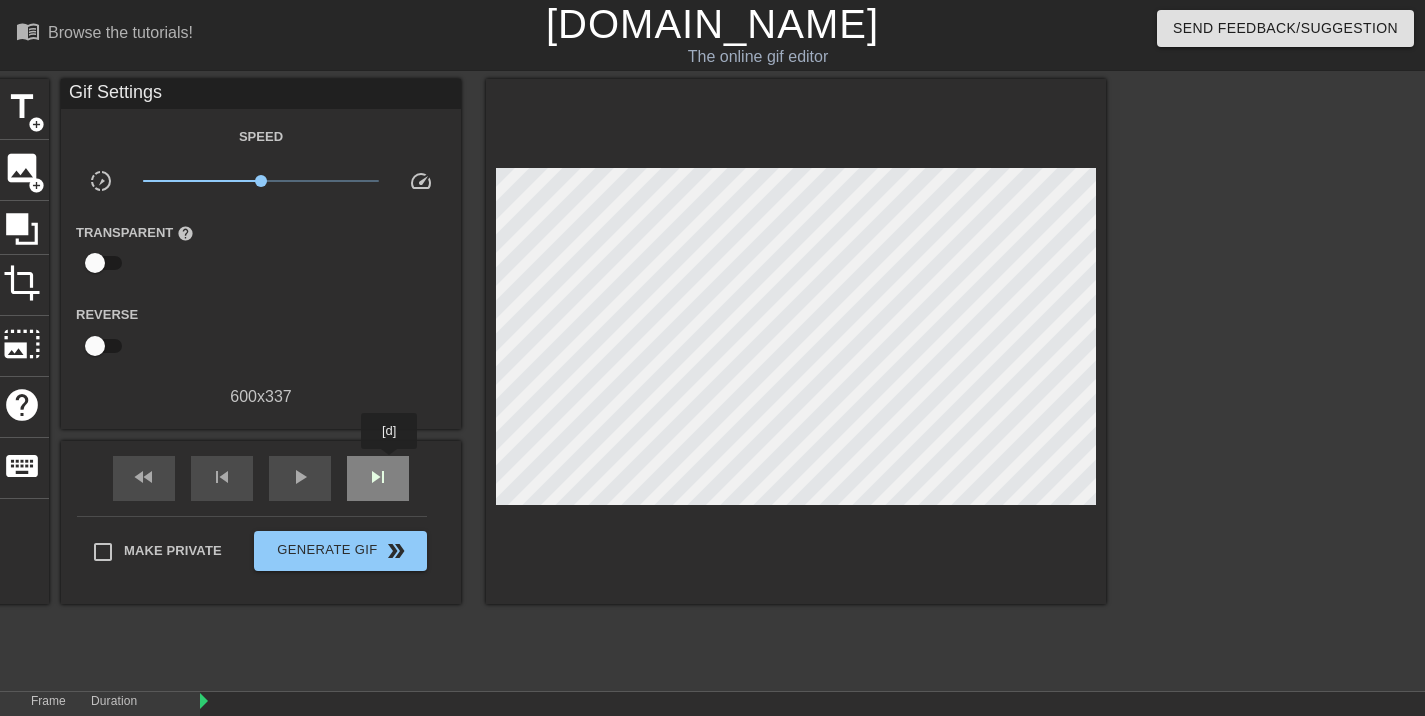 click on "skip_next" at bounding box center (378, 478) 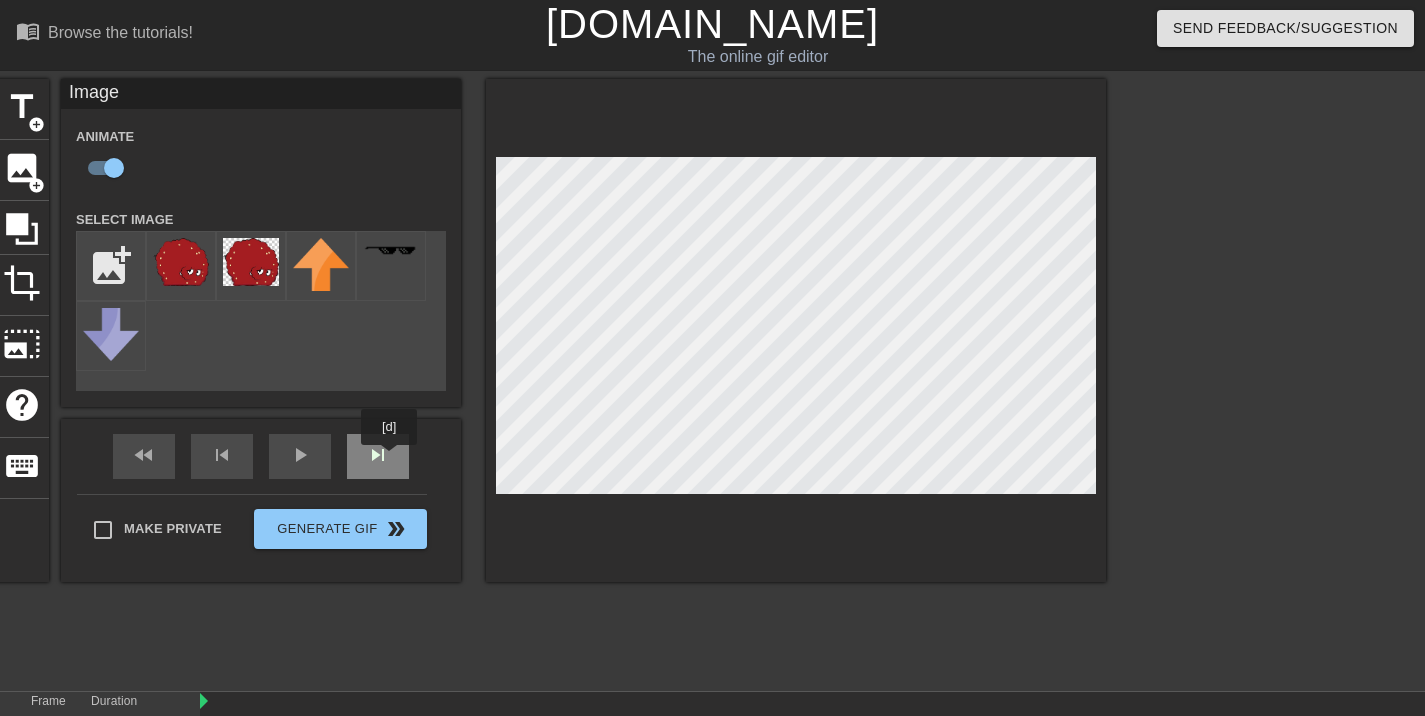click on "skip_next" at bounding box center (378, 456) 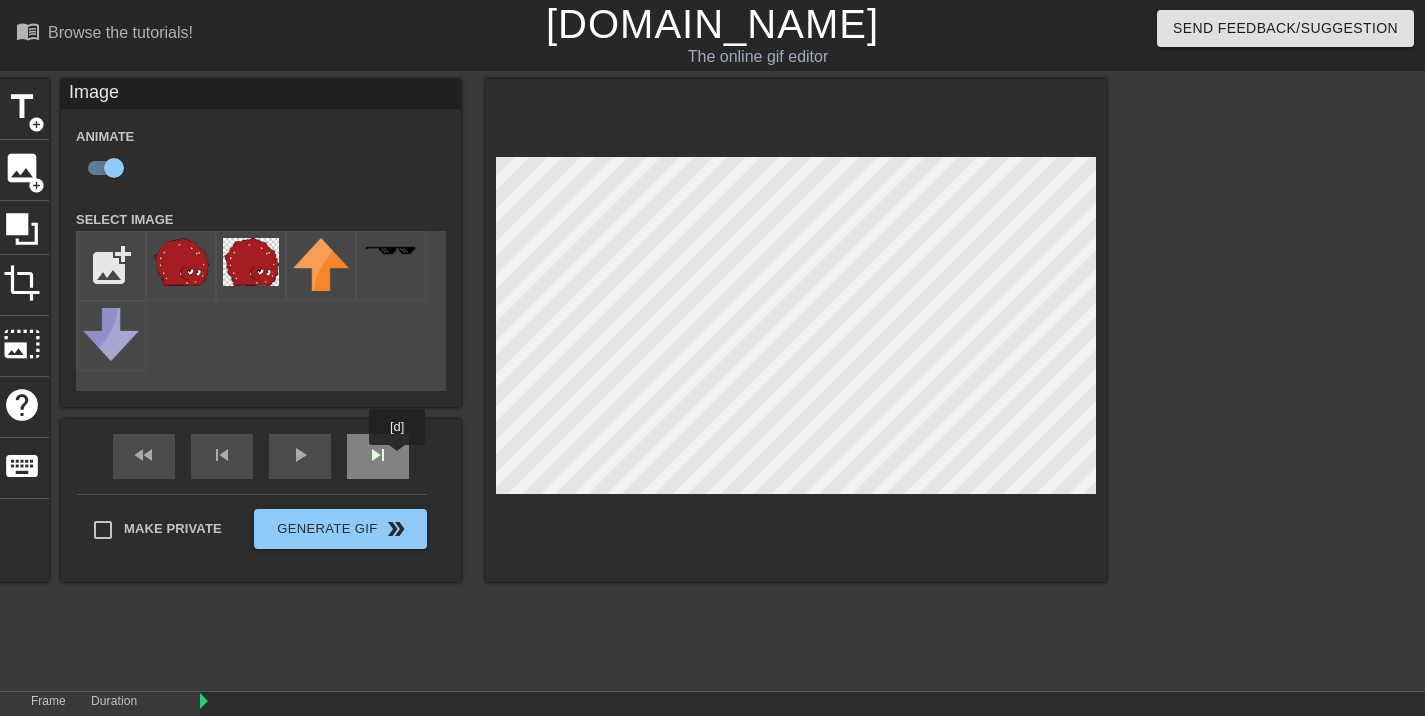click on "skip_next" at bounding box center (378, 456) 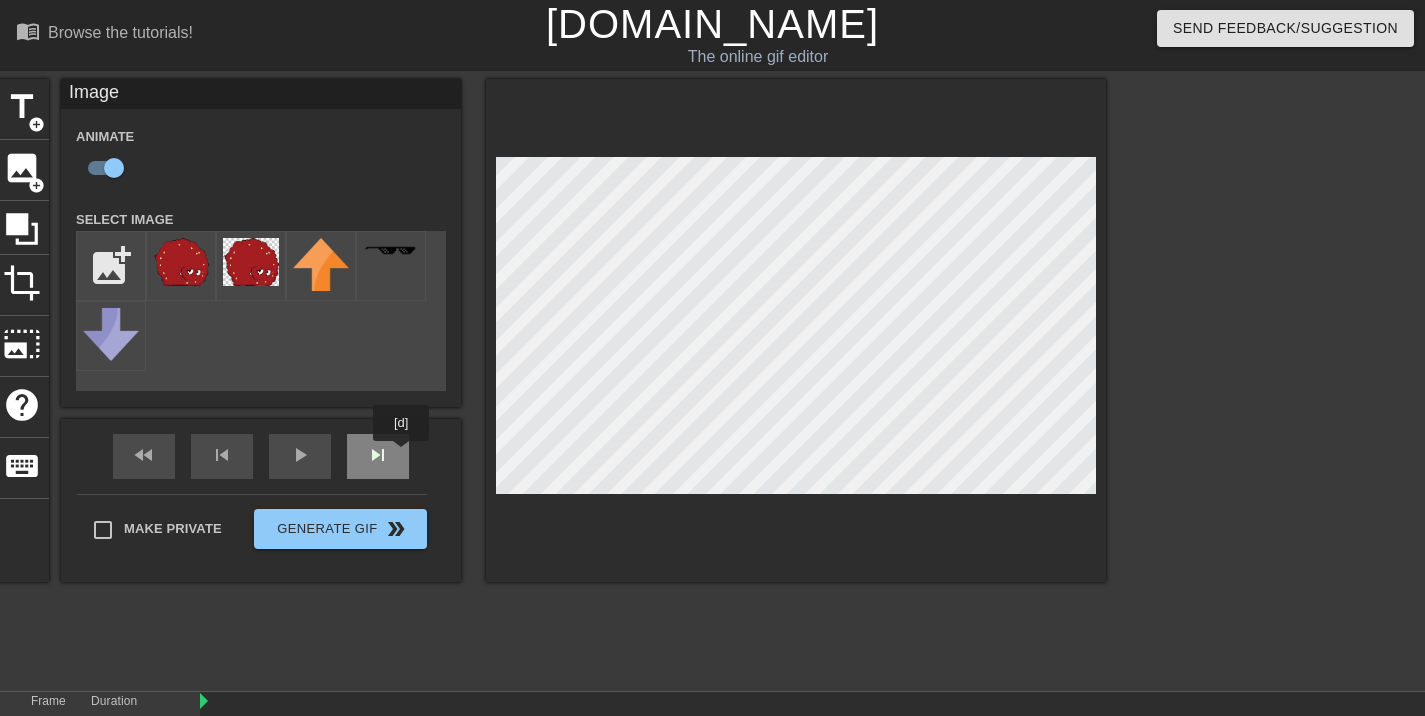 click on "skip_next" at bounding box center [378, 456] 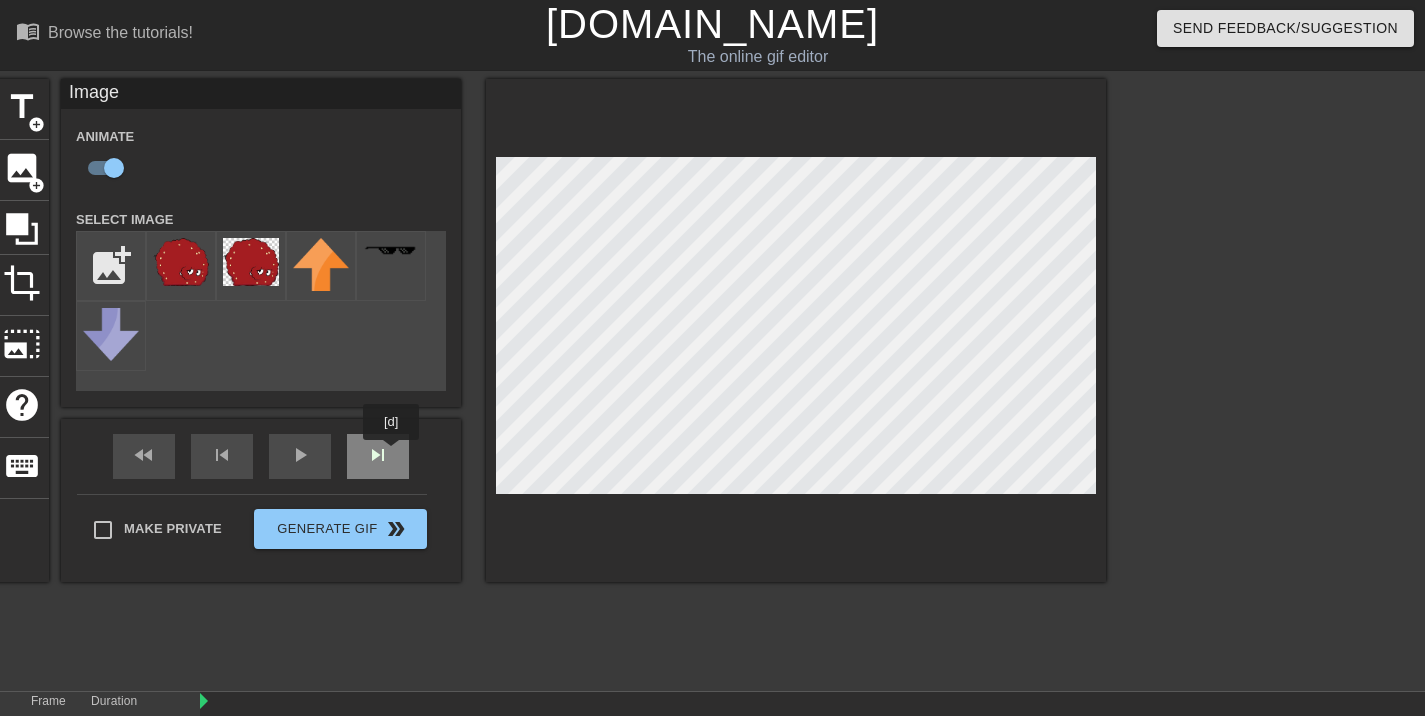 click on "skip_next" at bounding box center [378, 456] 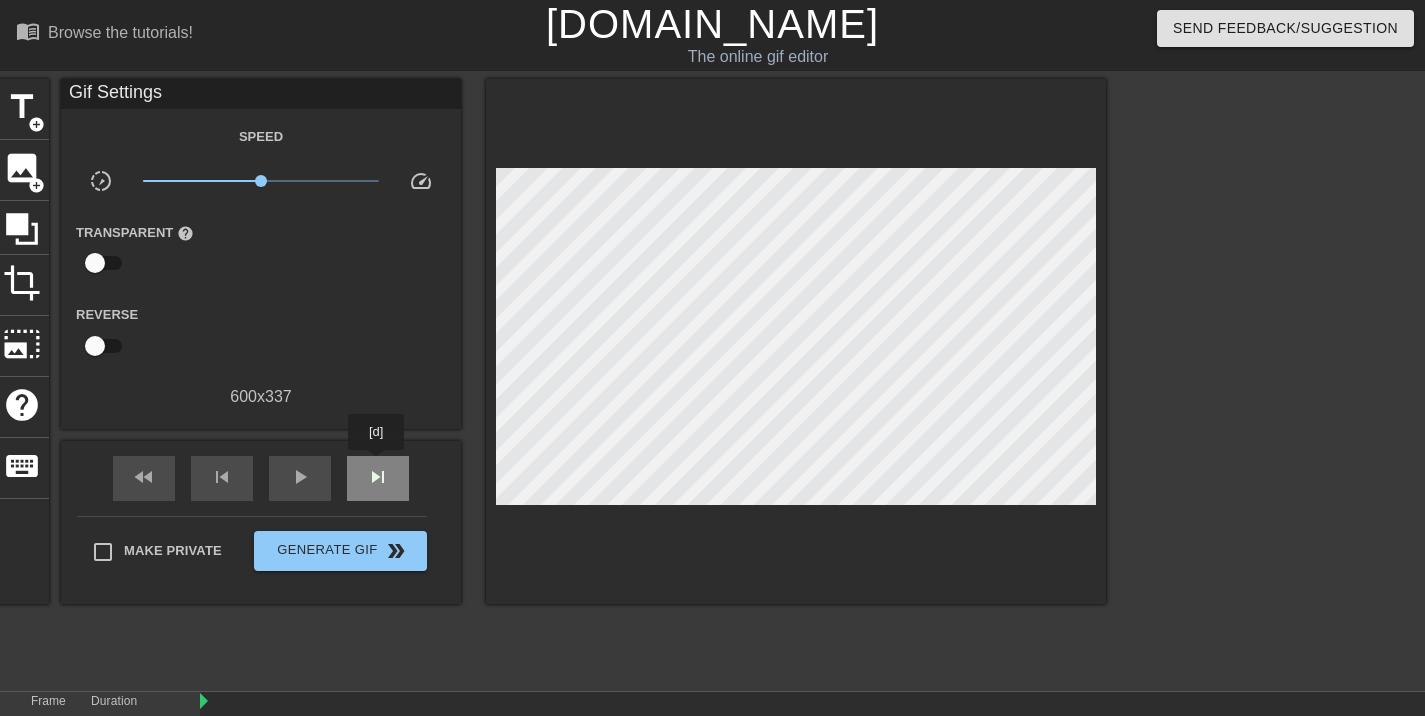 click on "skip_next" at bounding box center [378, 477] 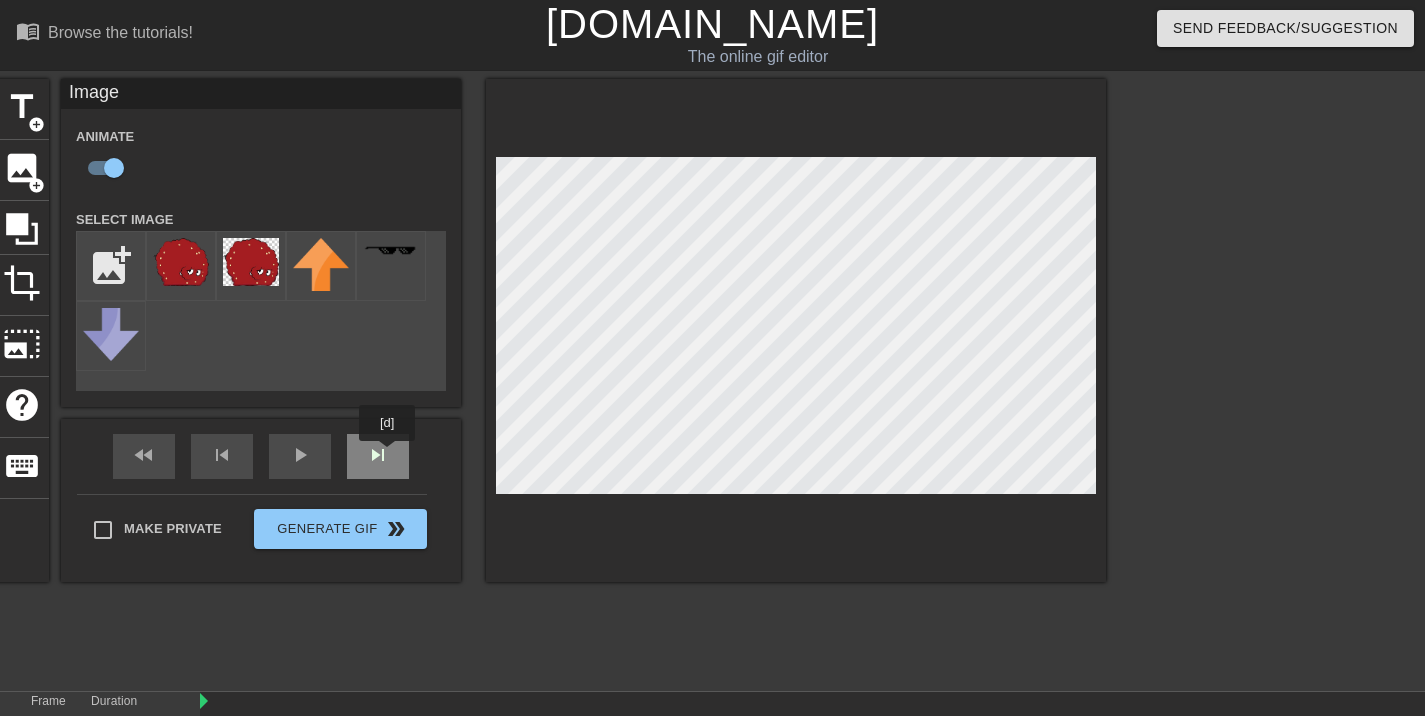 click on "skip_next" at bounding box center (378, 456) 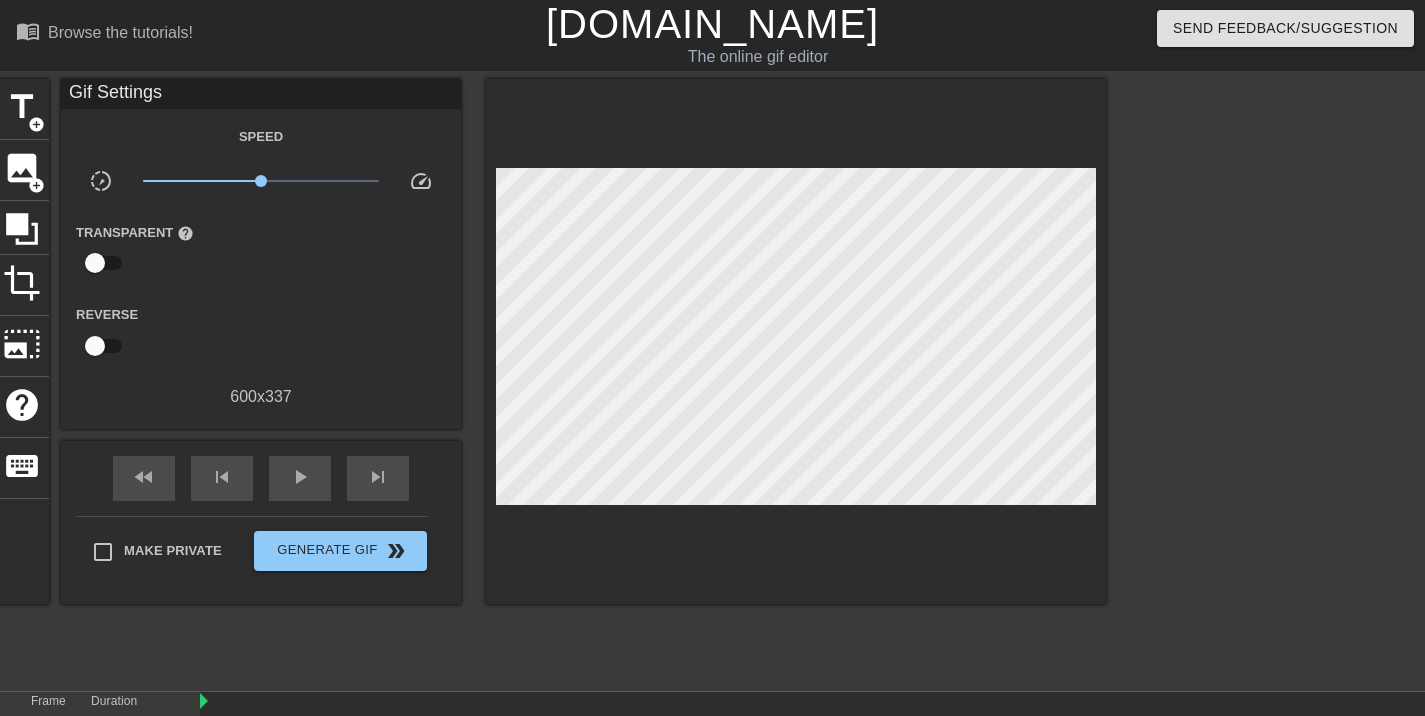 click on "fast_rewind skip_previous play_arrow skip_next" at bounding box center [261, 478] 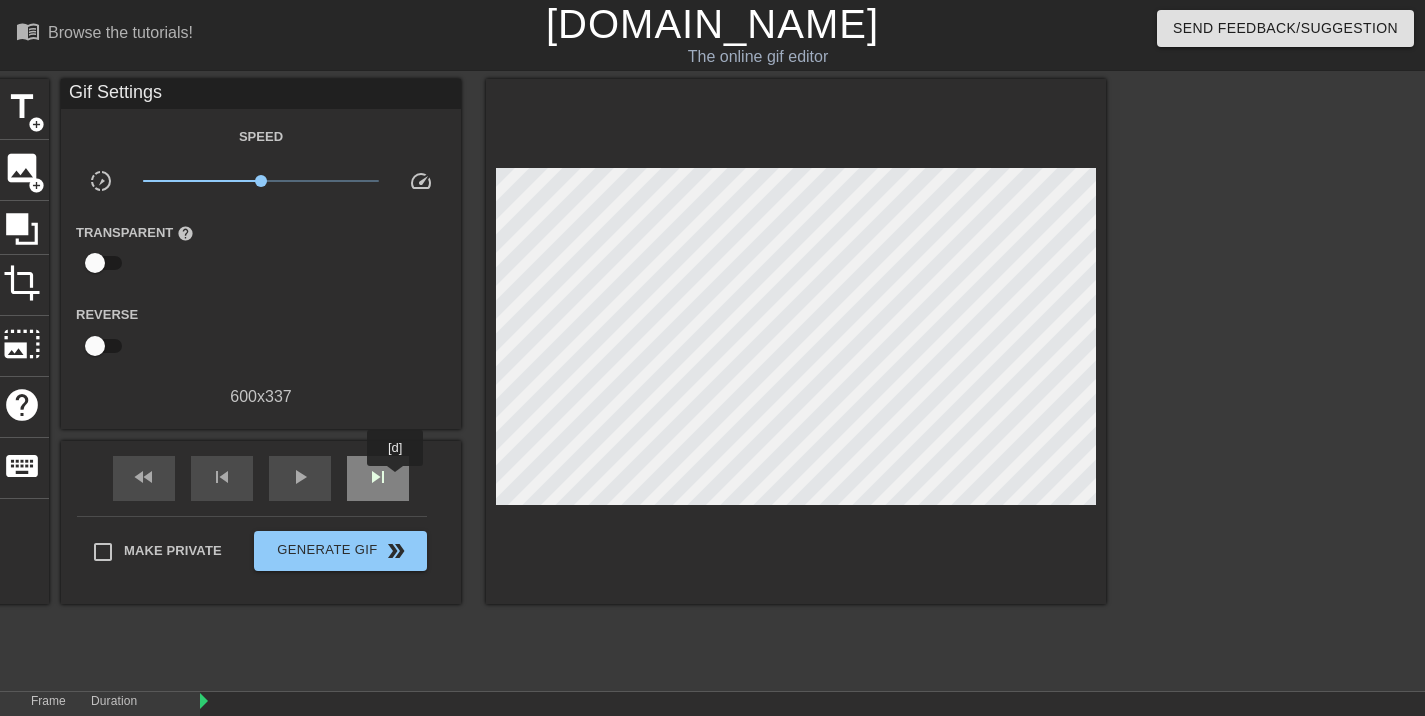 click on "skip_next" at bounding box center [378, 478] 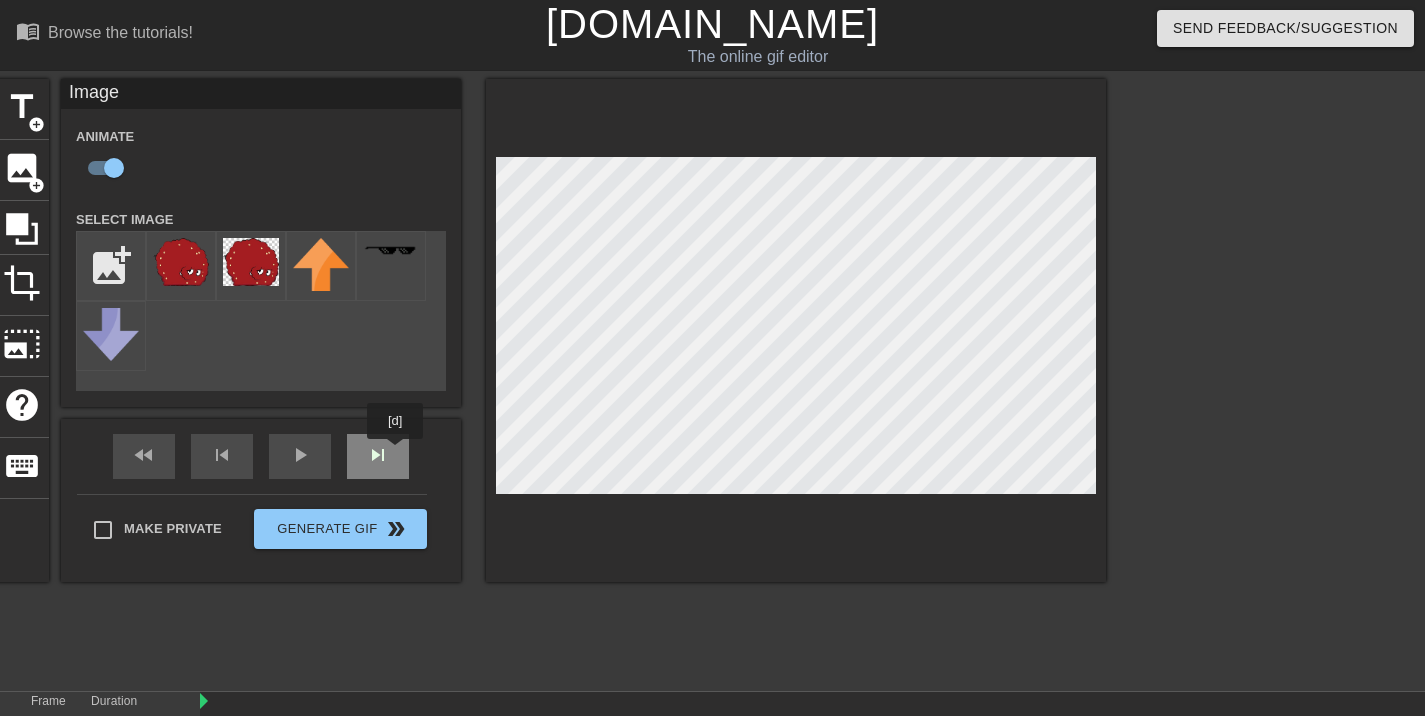 click on "fast_rewind skip_previous play_arrow skip_next" at bounding box center [261, 456] 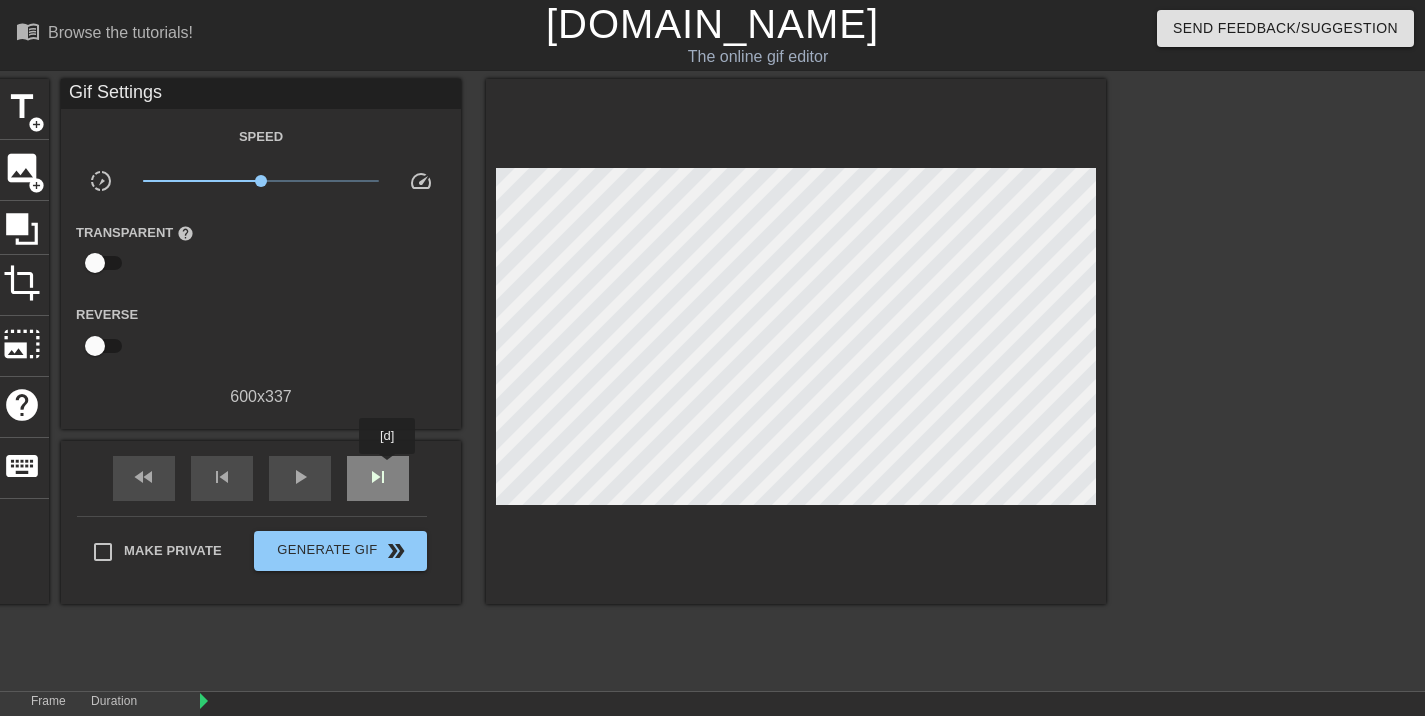 click on "skip_next" at bounding box center [378, 477] 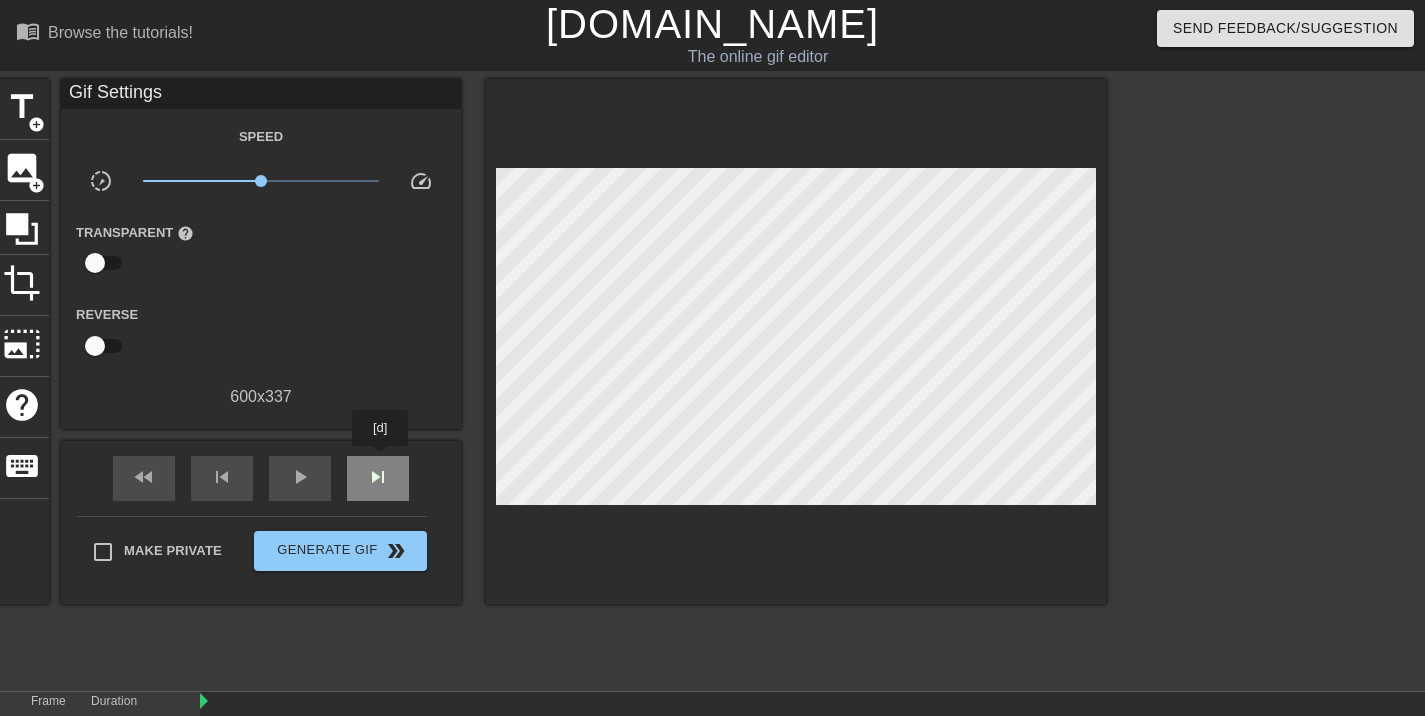 click on "skip_next" at bounding box center (378, 478) 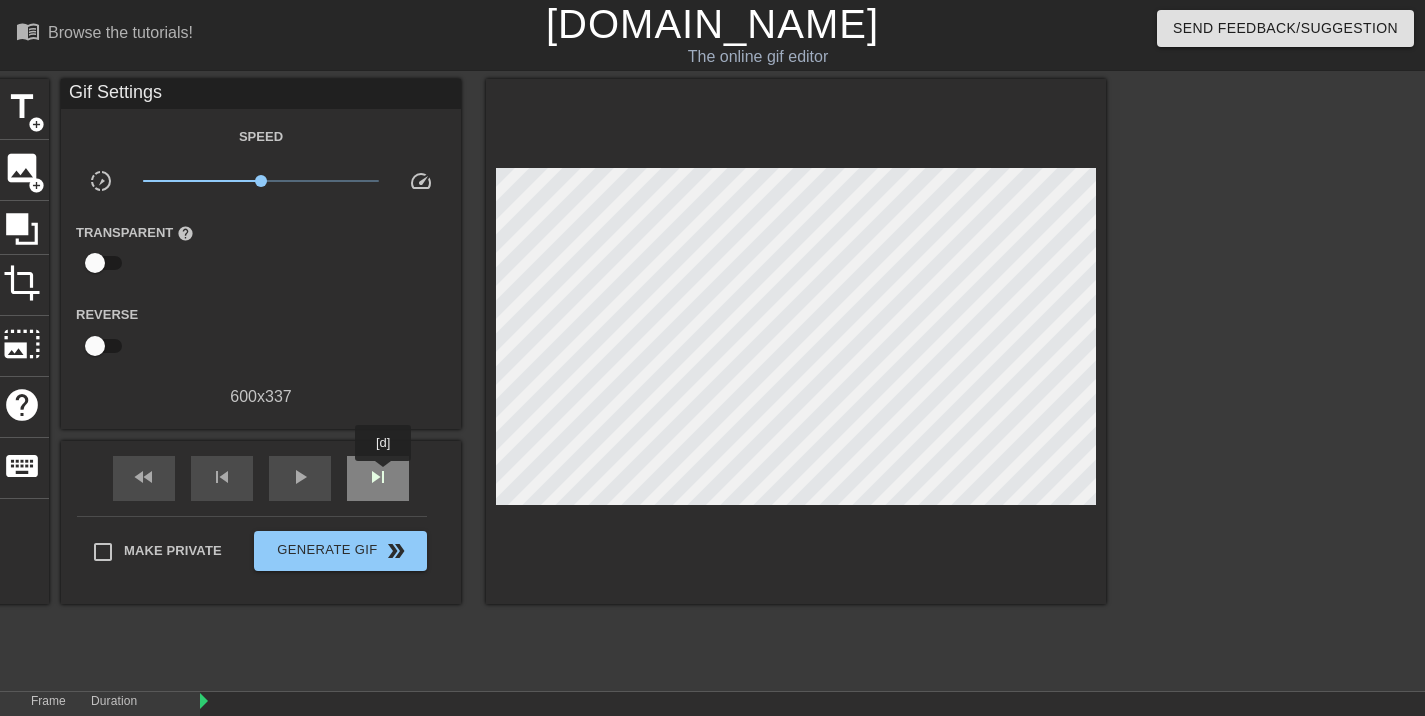 click on "skip_next" at bounding box center [378, 477] 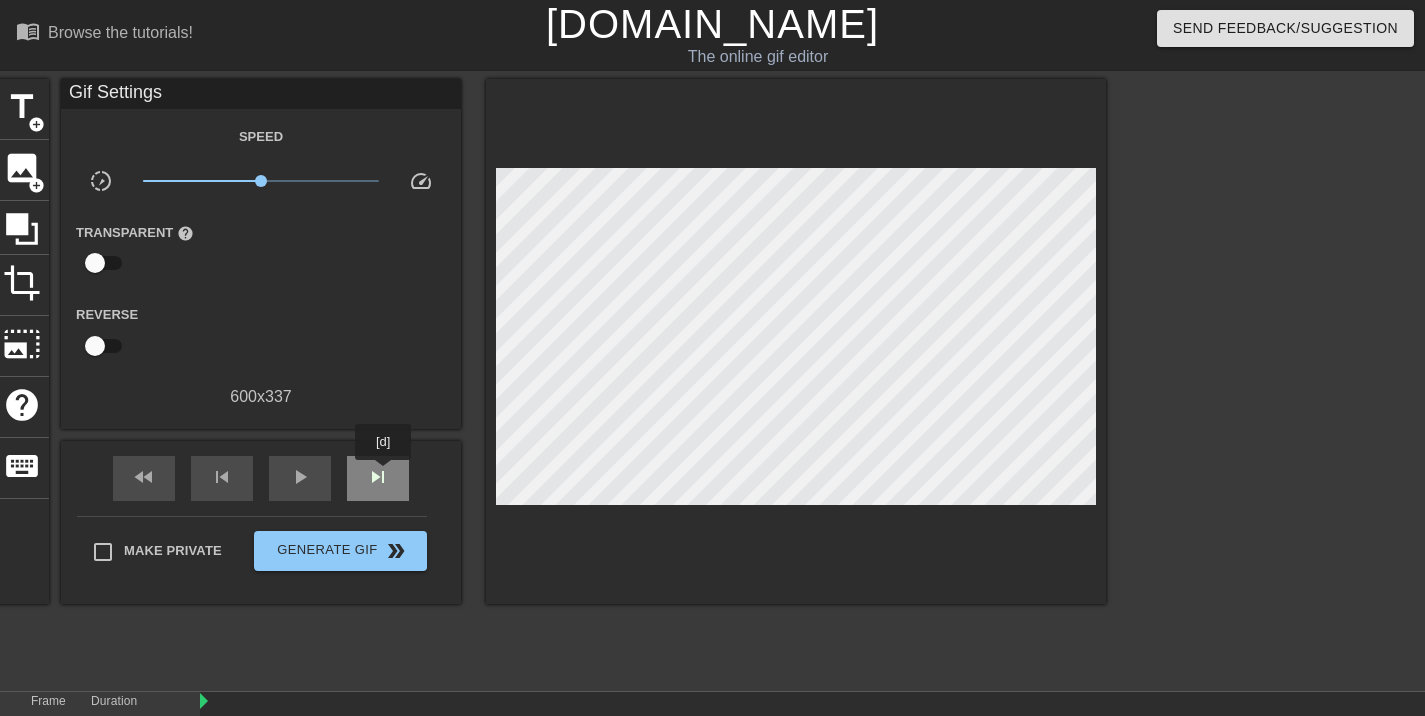 click on "skip_next" at bounding box center [378, 477] 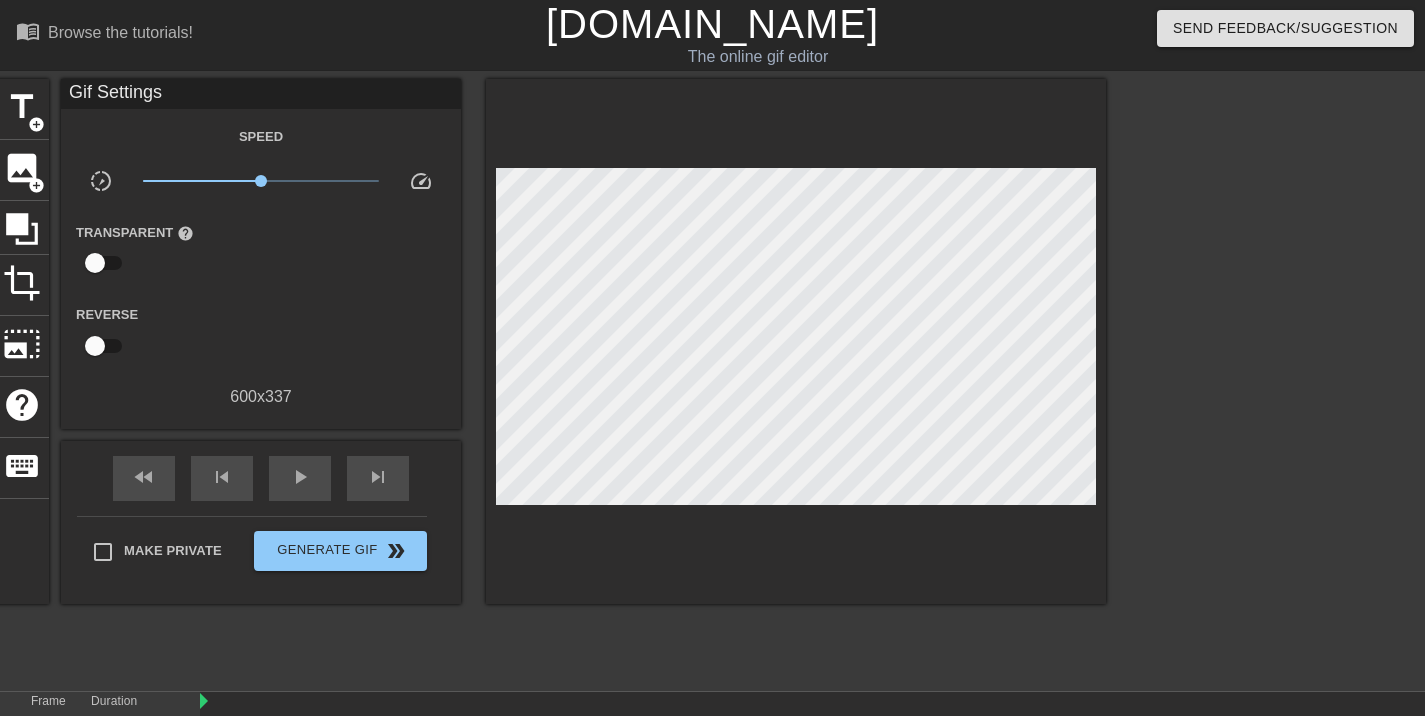click on "fast_rewind skip_previous play_arrow skip_next" at bounding box center (261, 478) 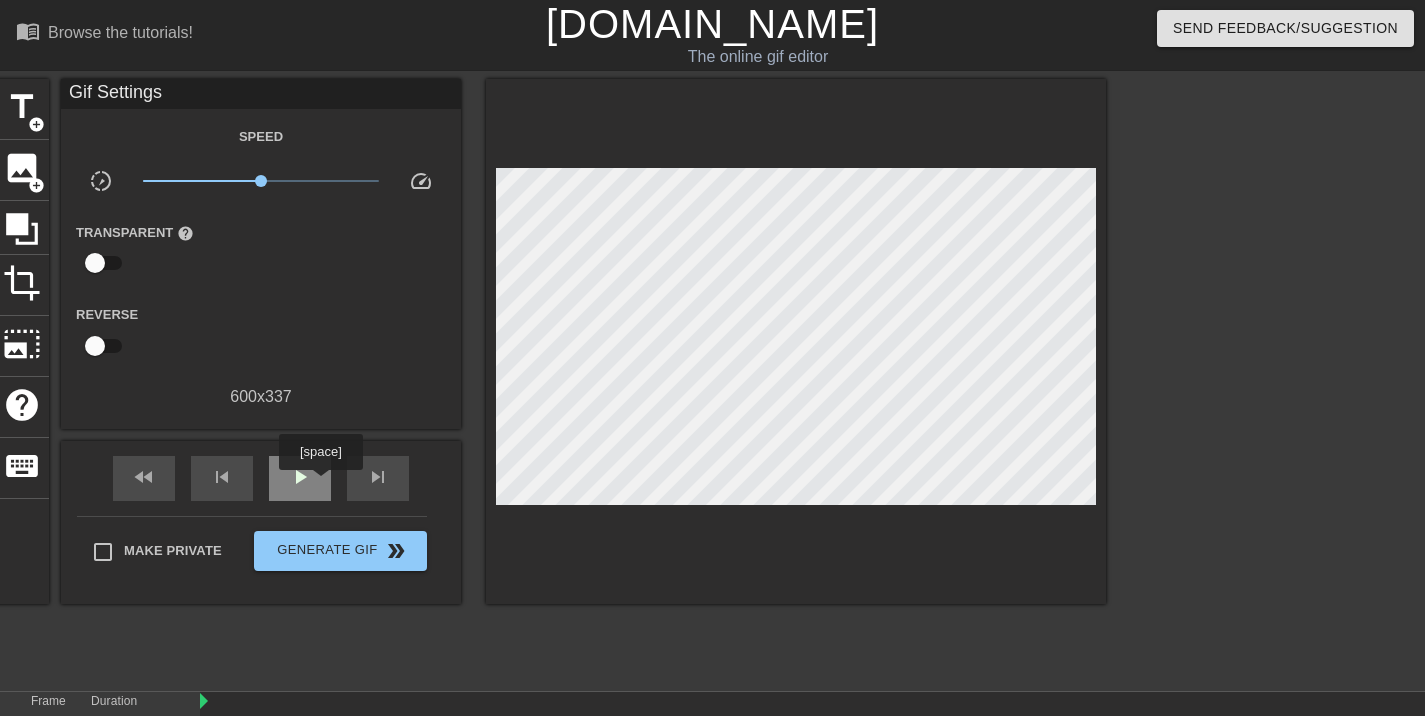 click on "play_arrow" at bounding box center (300, 478) 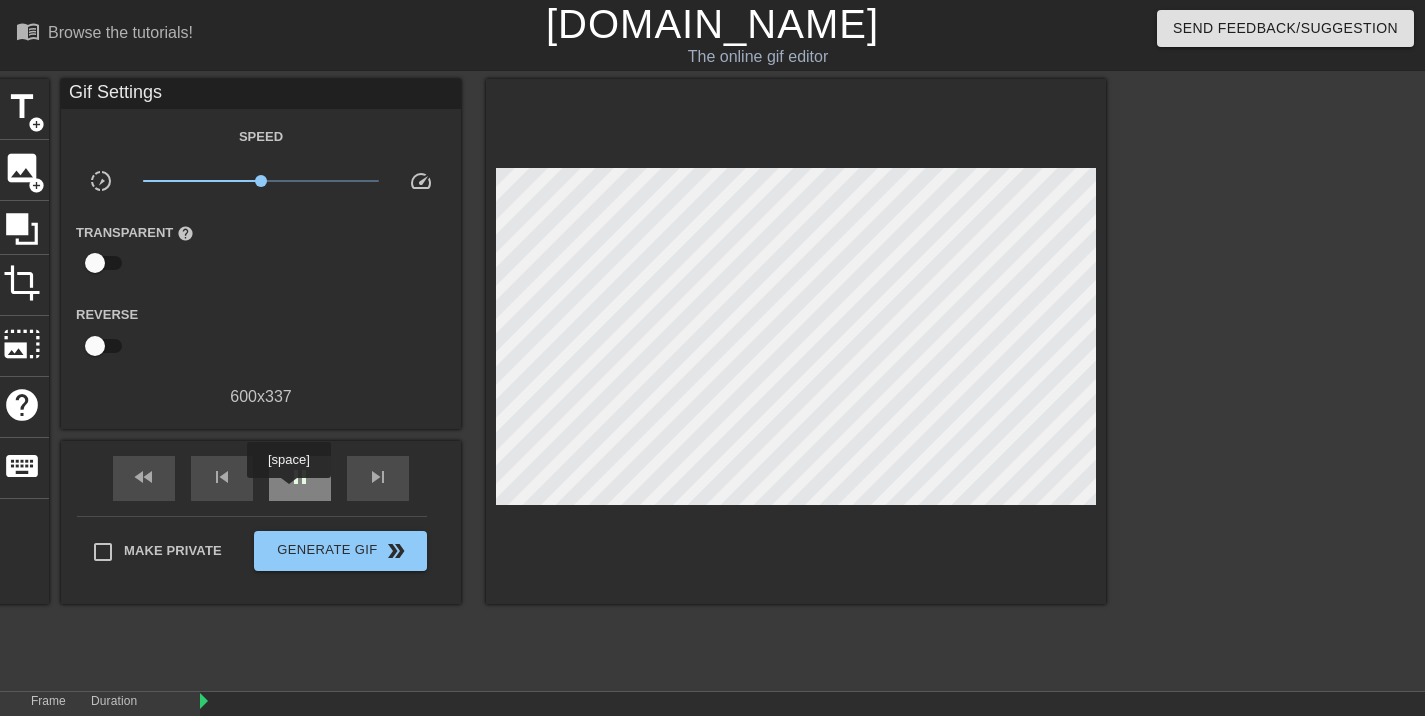 click on "pause" at bounding box center [300, 478] 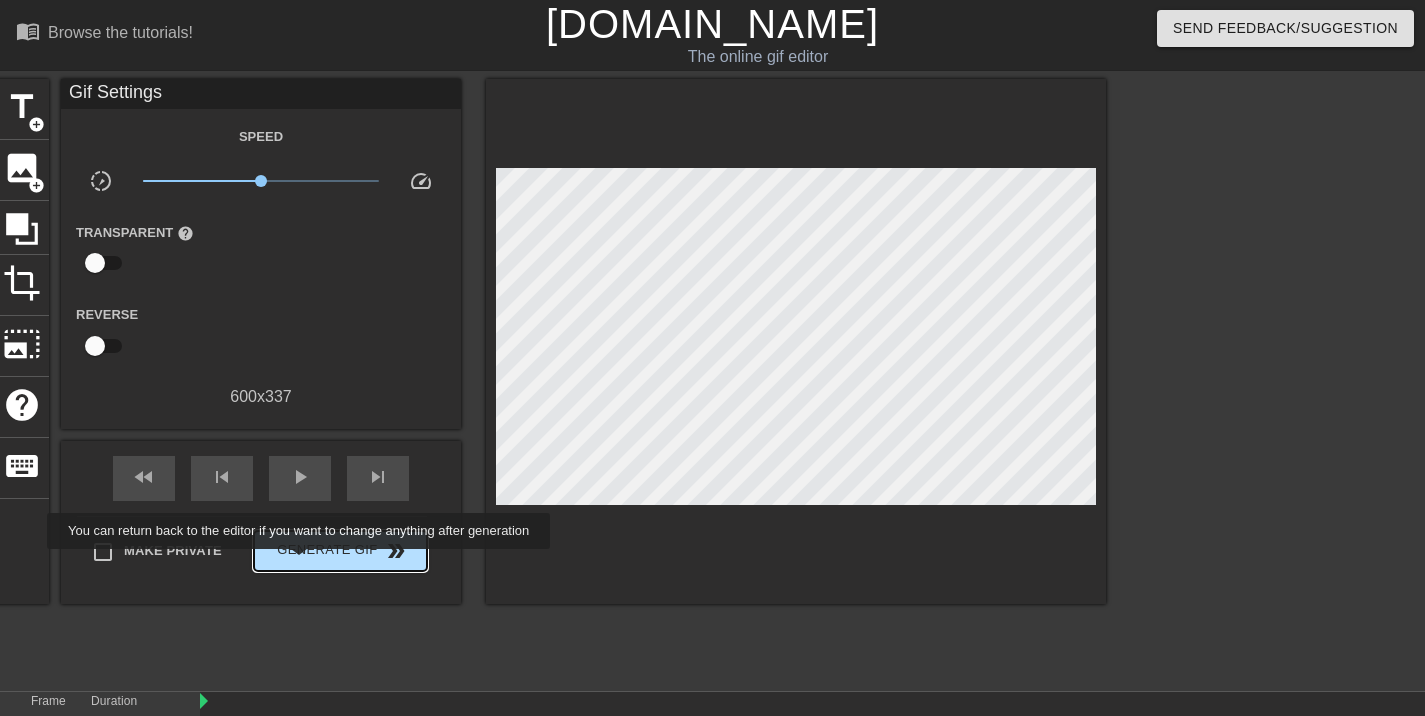 click on "Generate Gif double_arrow" at bounding box center [340, 551] 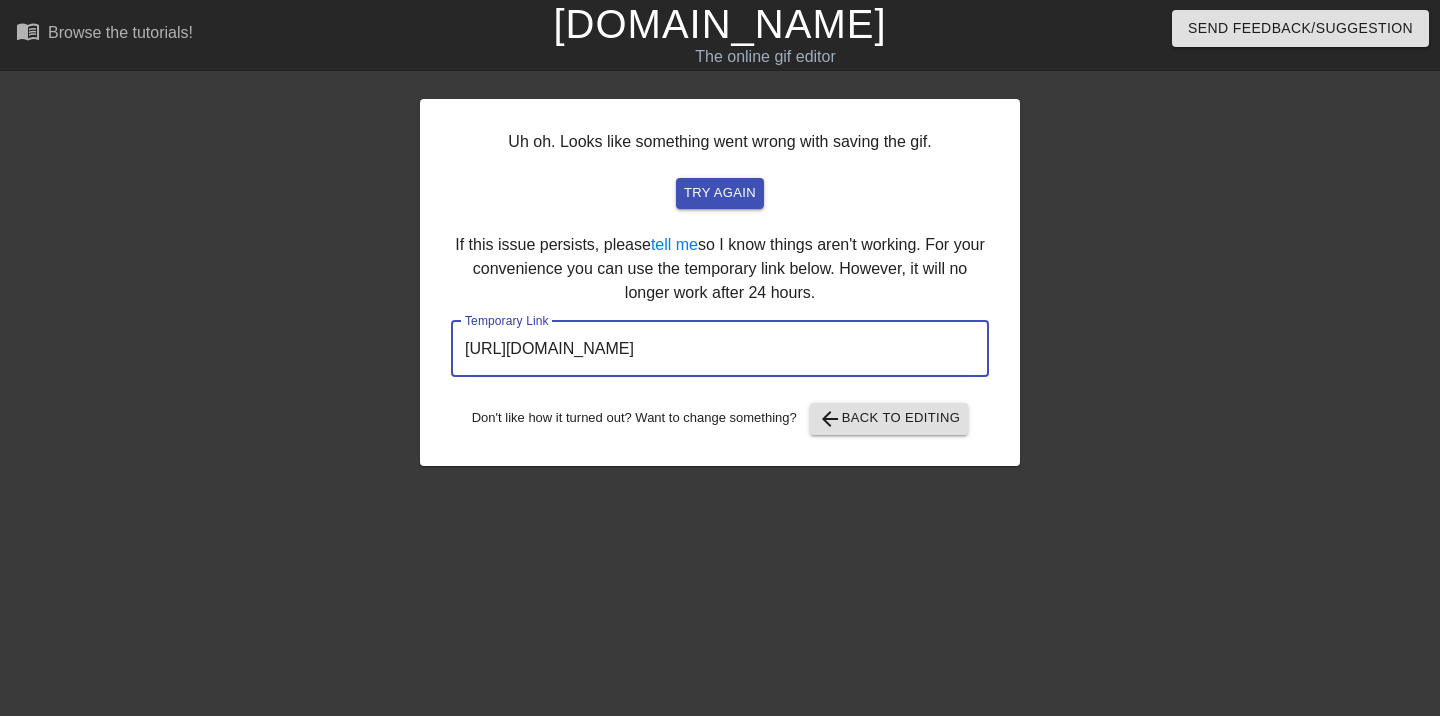 click on "[URL][DOMAIN_NAME]" at bounding box center [720, 349] 